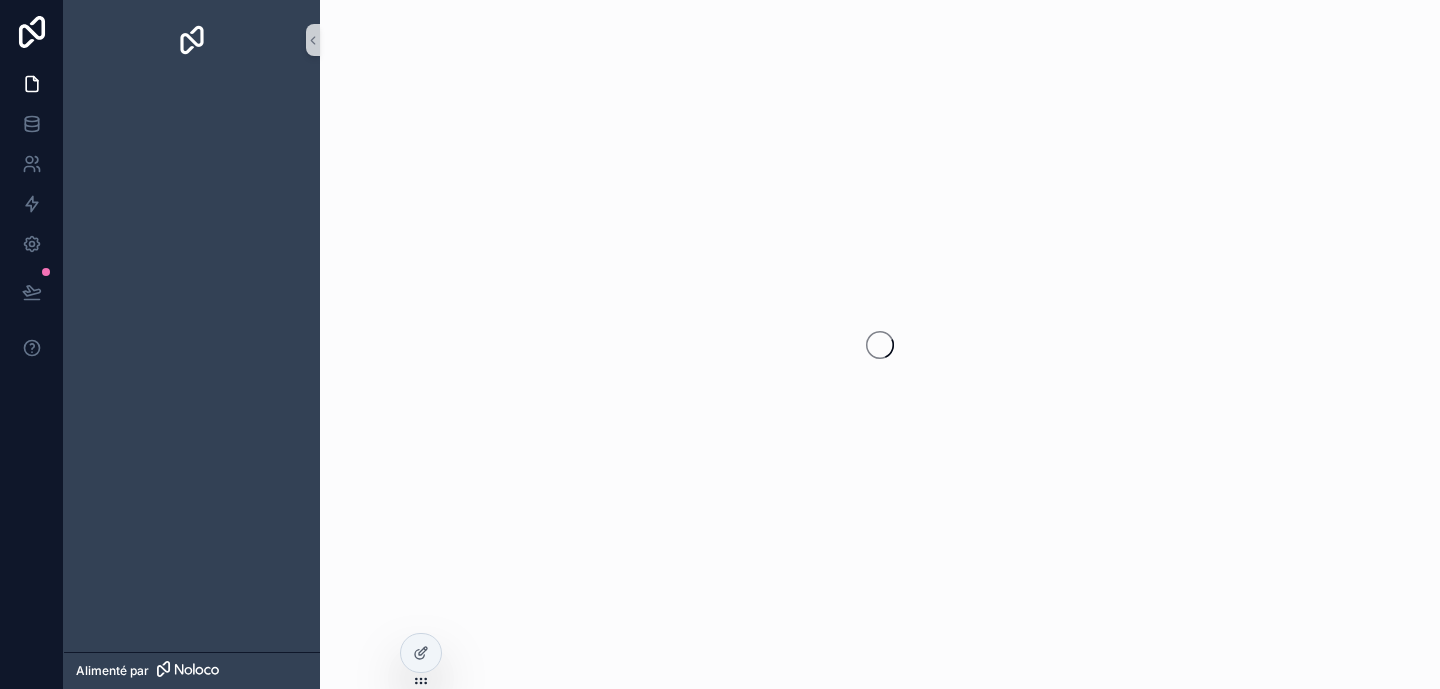 scroll, scrollTop: 0, scrollLeft: 0, axis: both 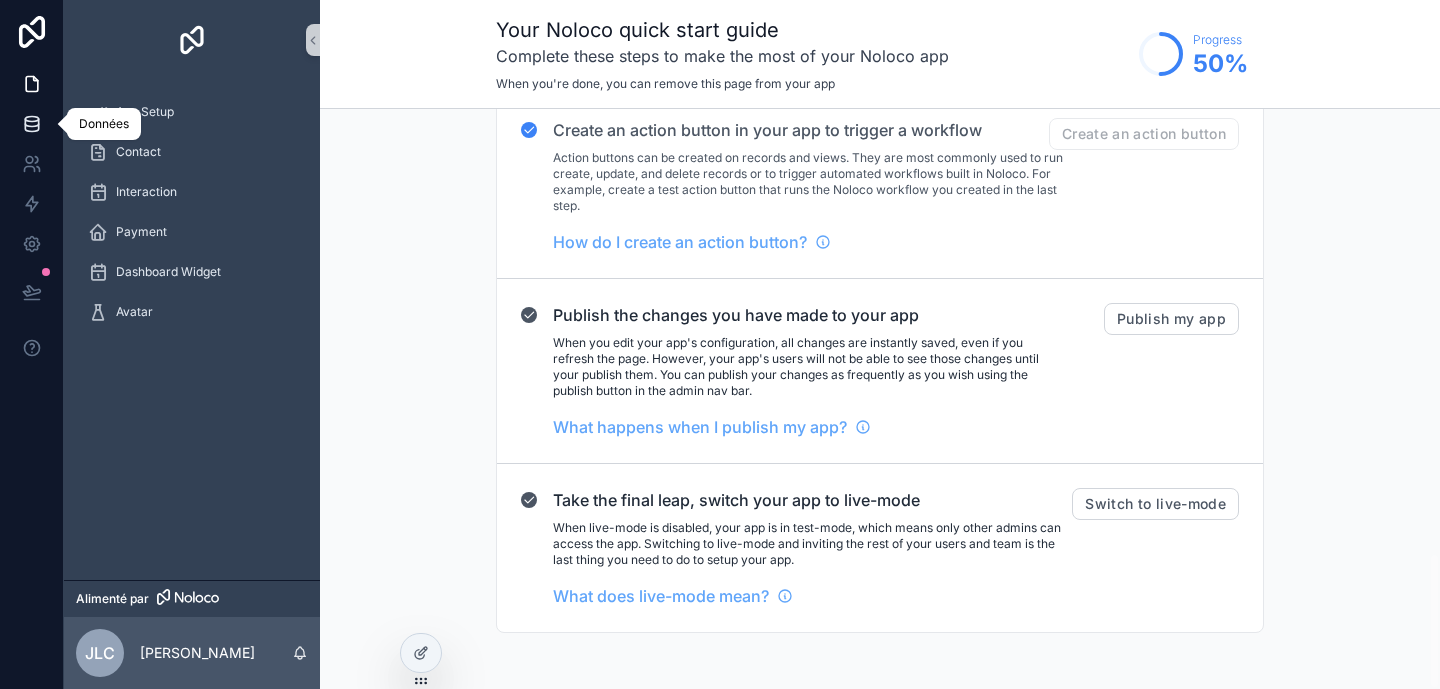 click 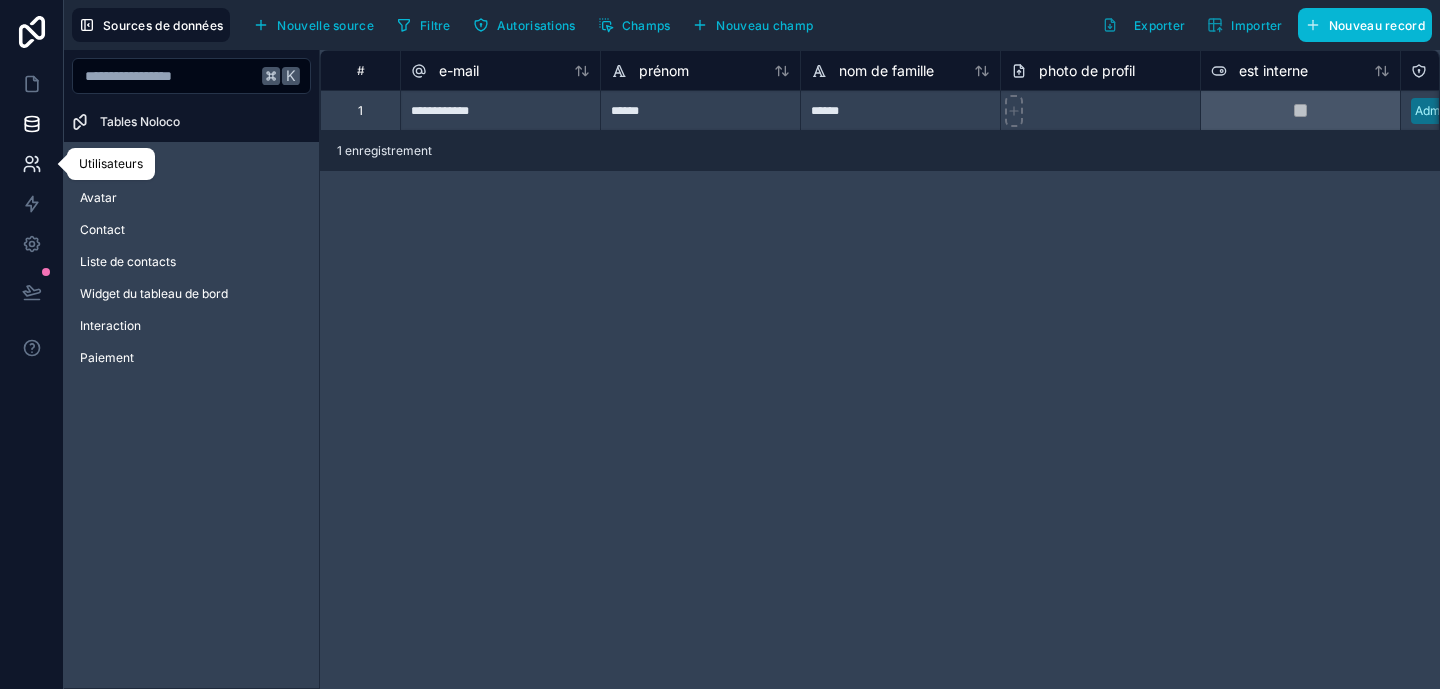 click 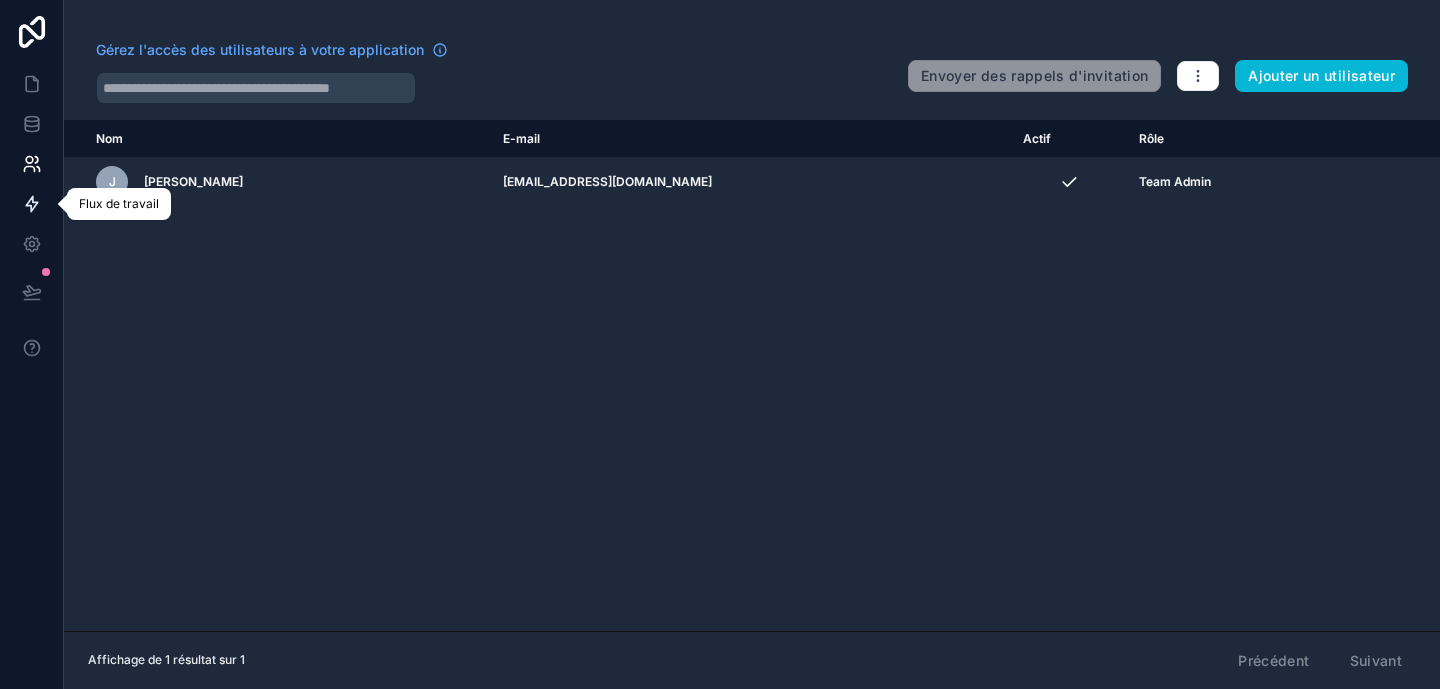click 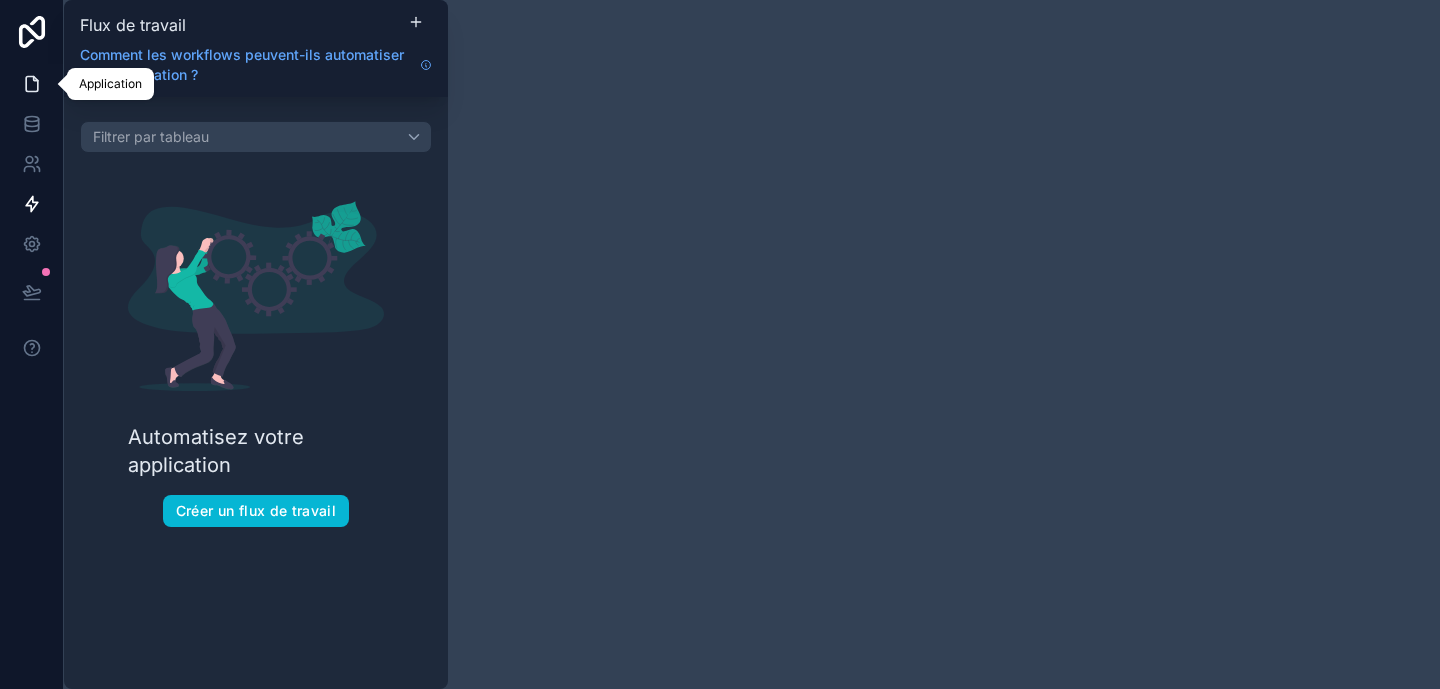 click 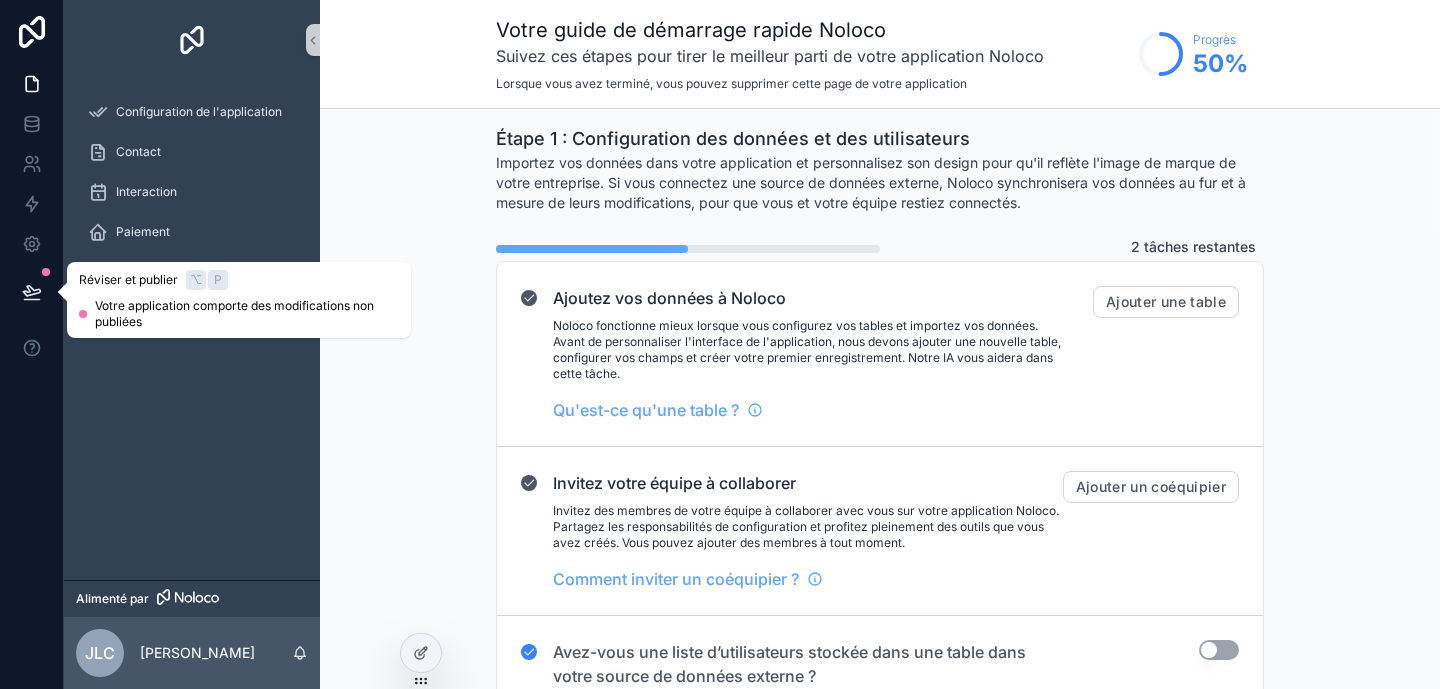 click at bounding box center [32, 292] 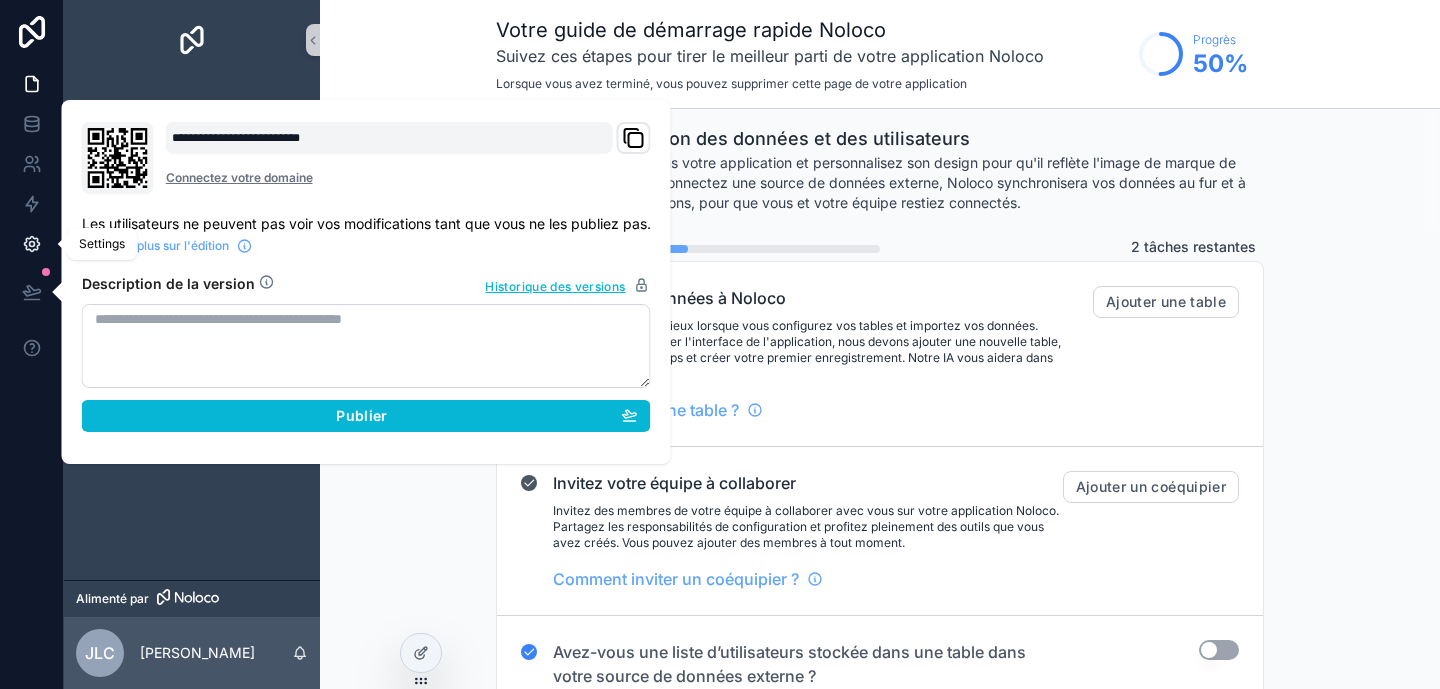 click at bounding box center [31, 244] 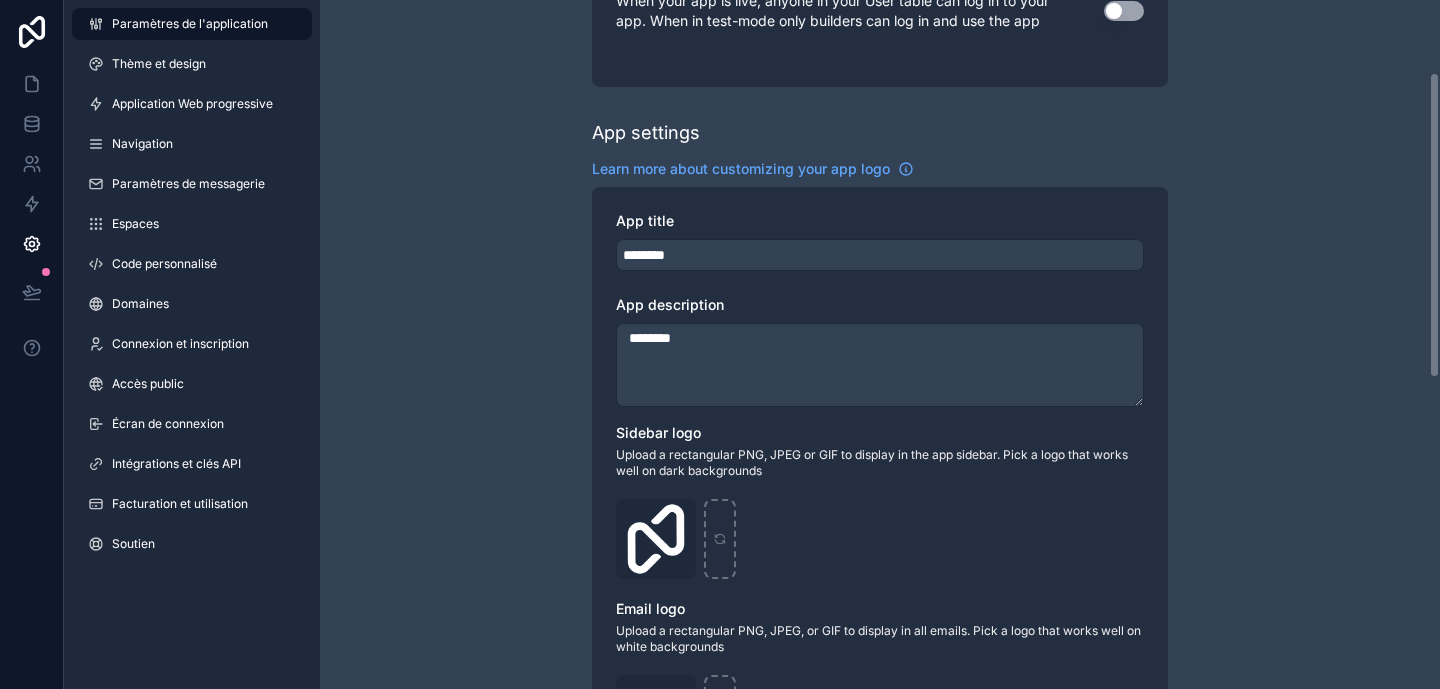 scroll, scrollTop: 179, scrollLeft: 0, axis: vertical 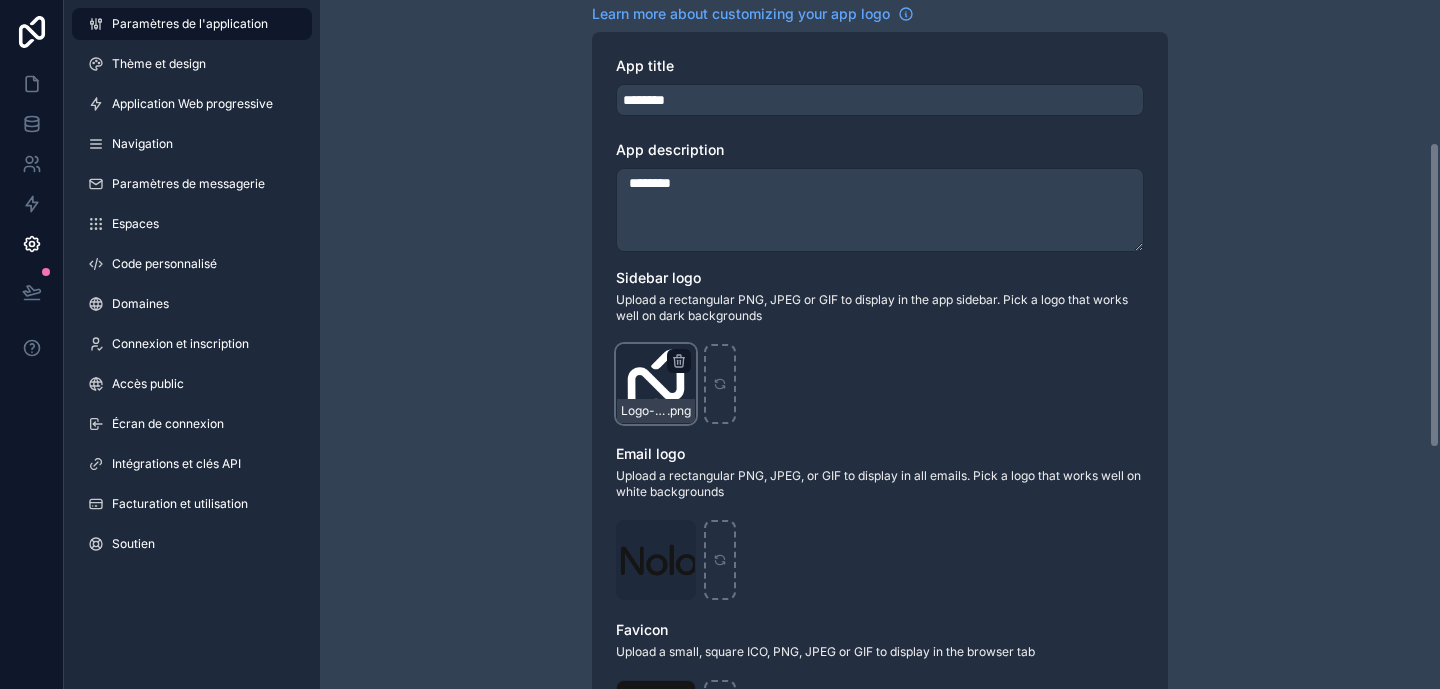 click on "Logo-Sq-No-Padding .png" at bounding box center (656, 411) 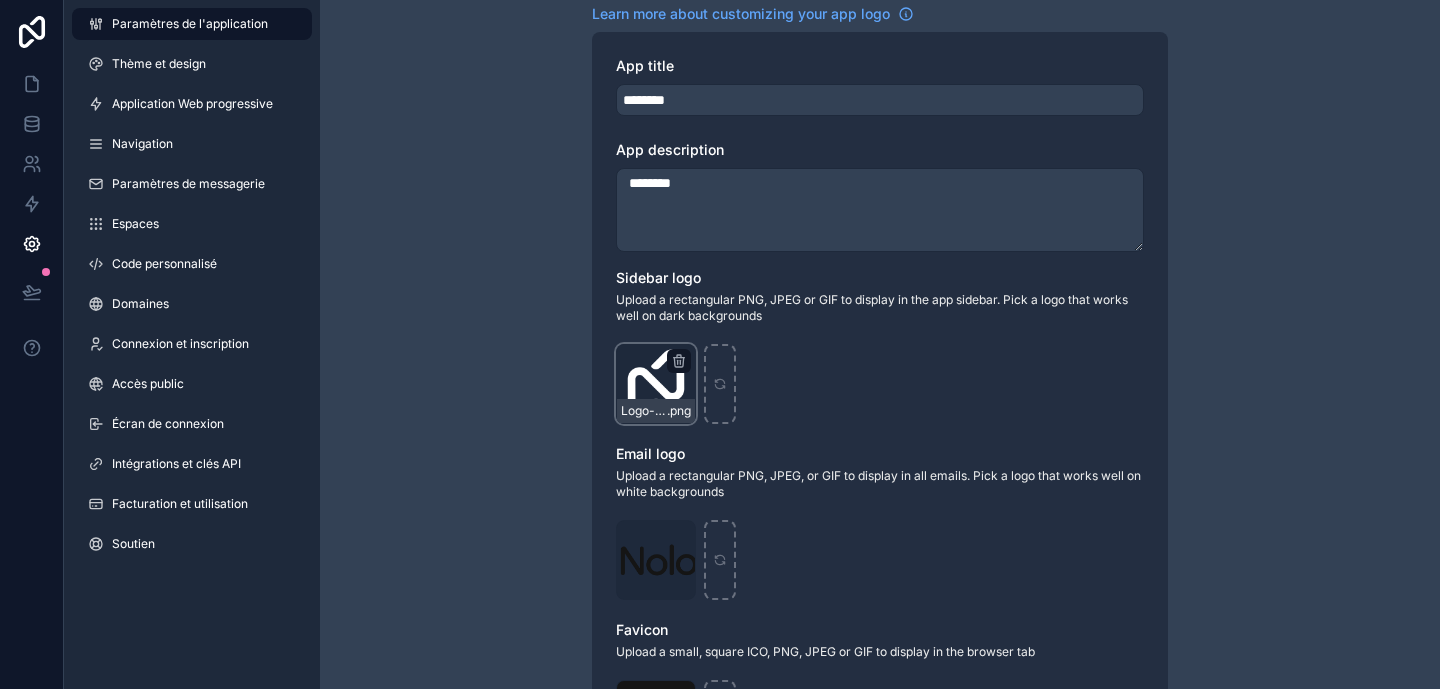 click on "Logo-Sq-No-Padding .png" at bounding box center [656, 384] 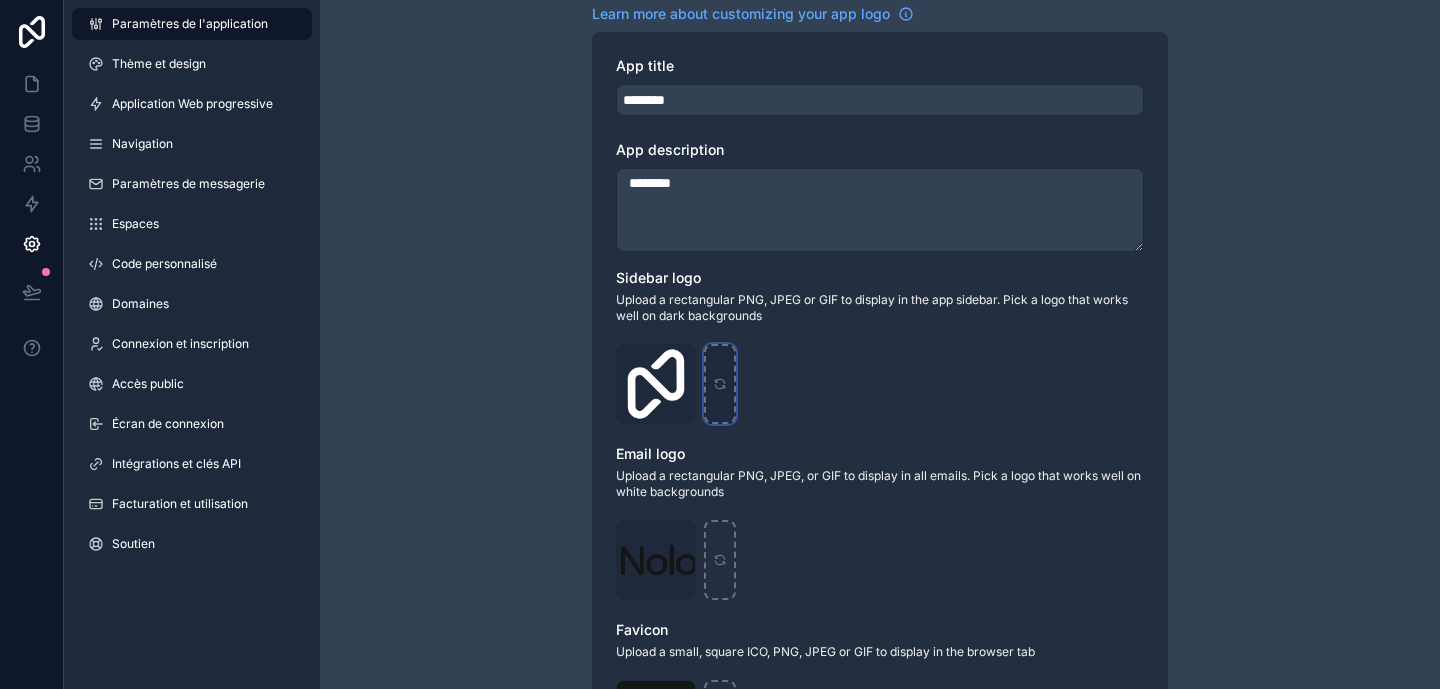 click at bounding box center [720, 384] 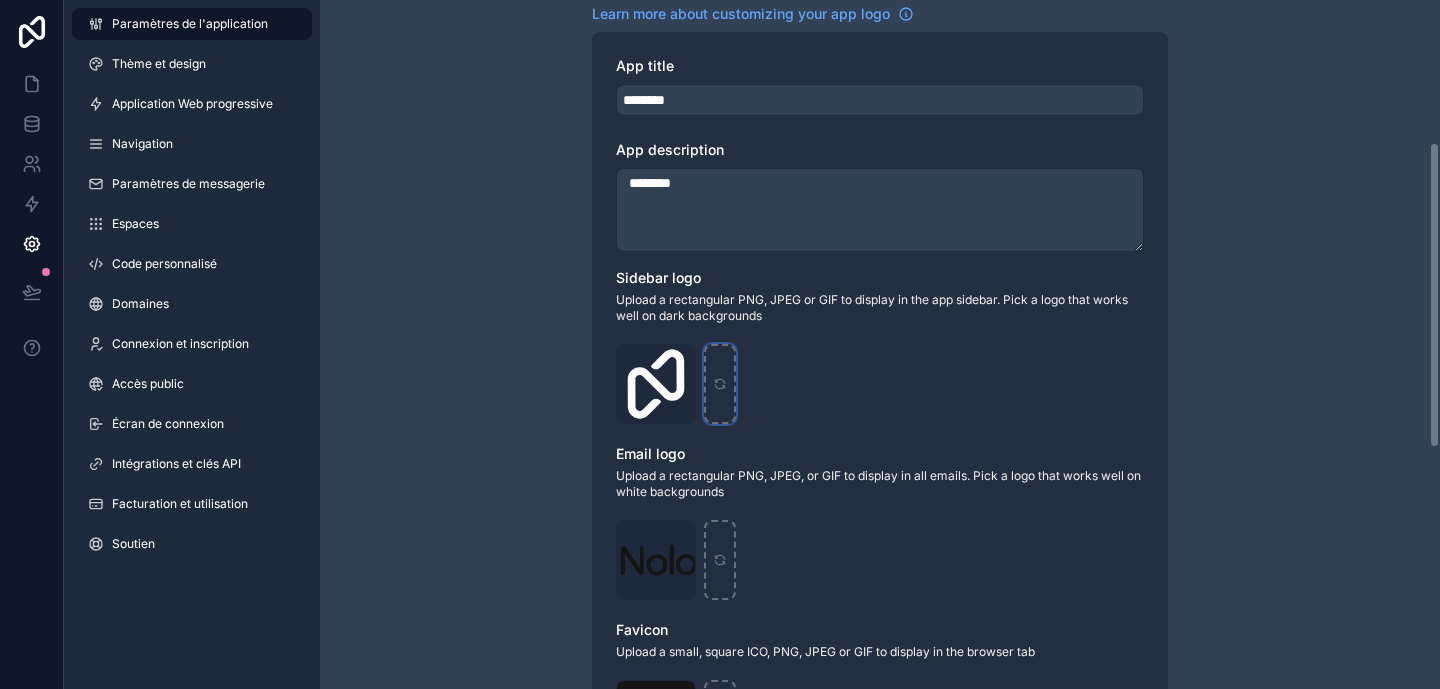 type on "**********" 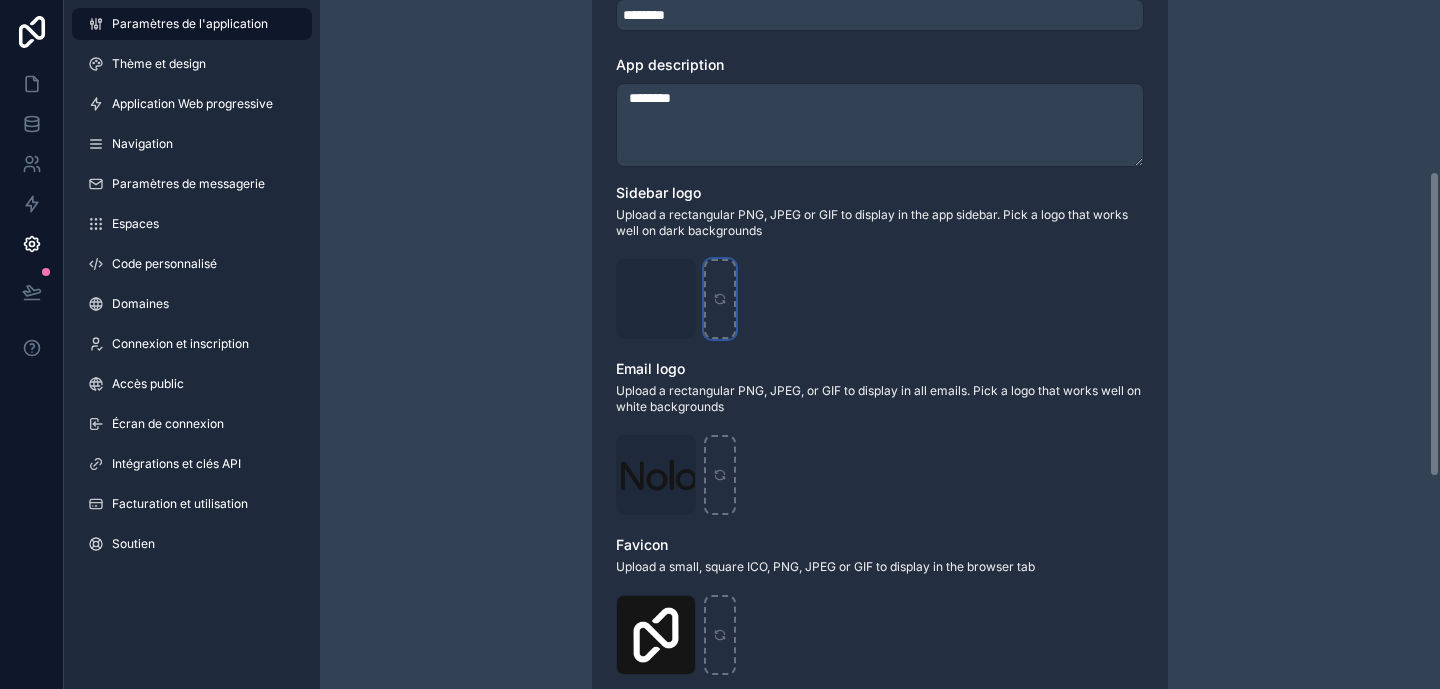 scroll, scrollTop: 406, scrollLeft: 0, axis: vertical 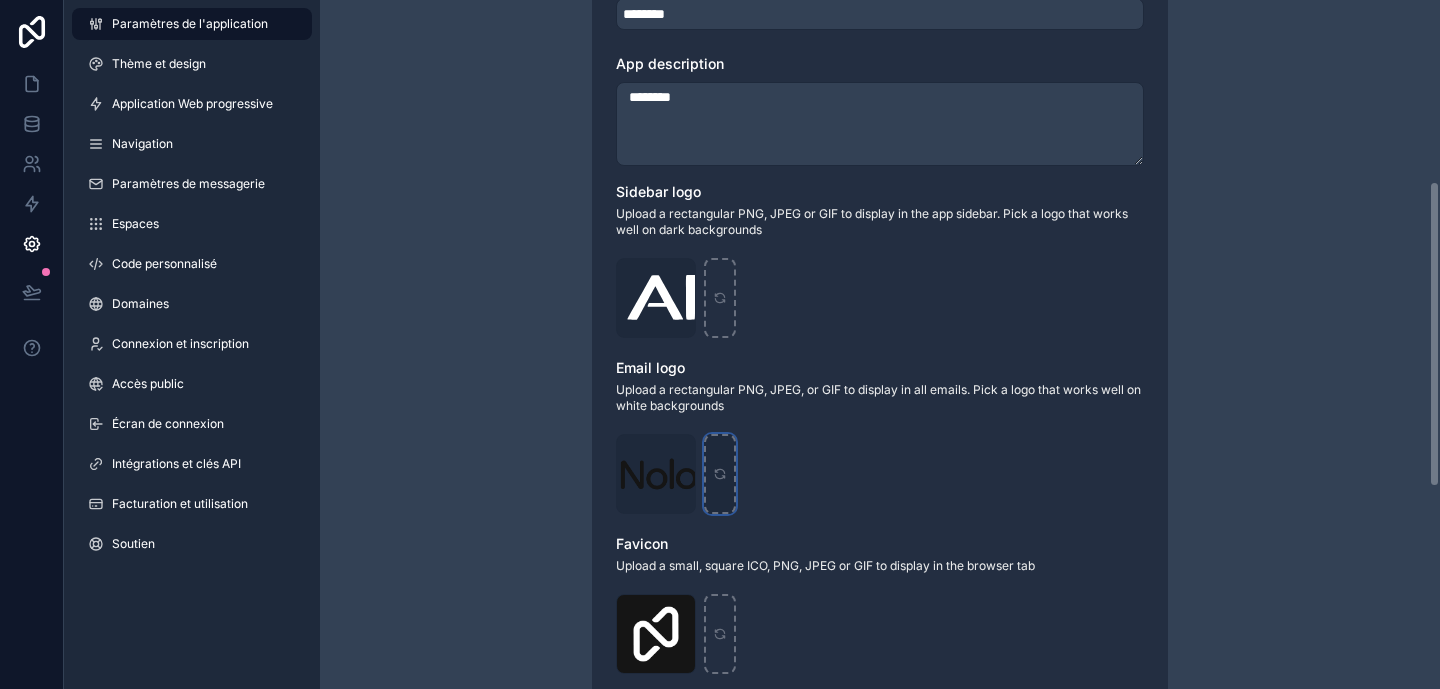 click 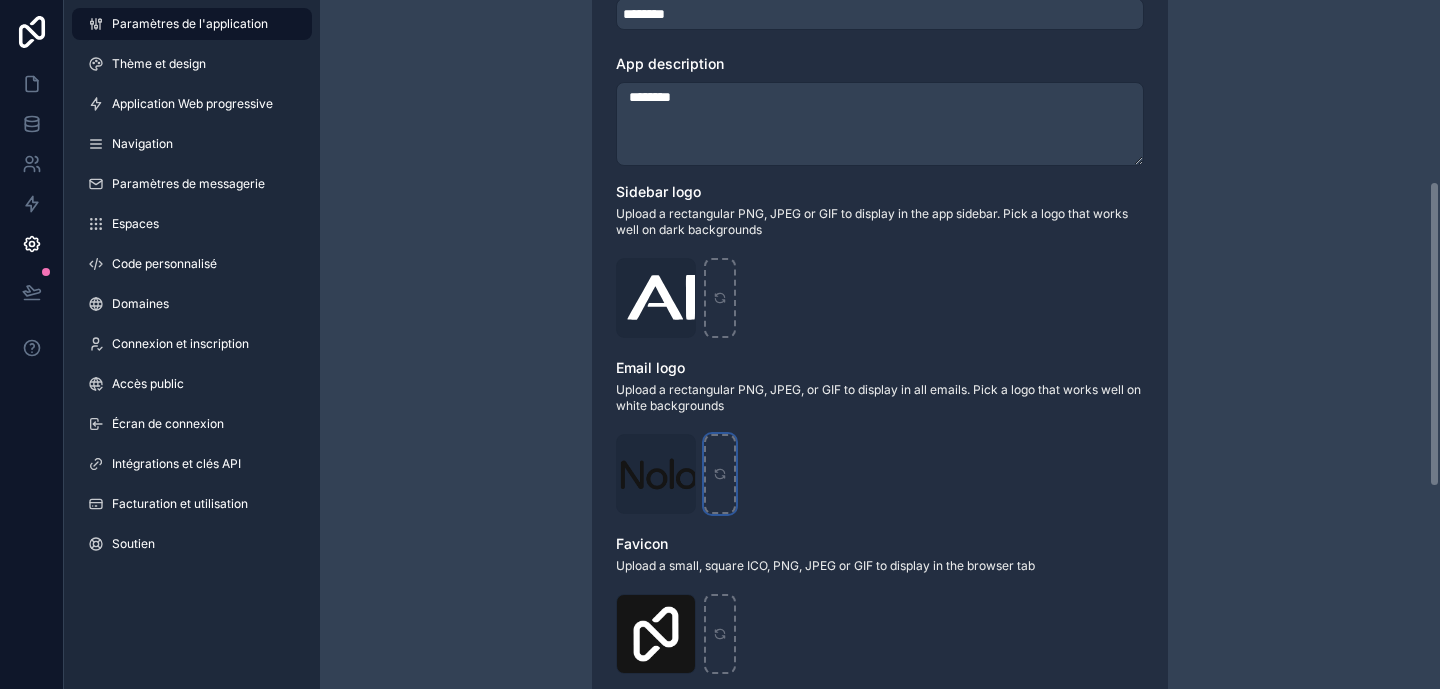 type on "**********" 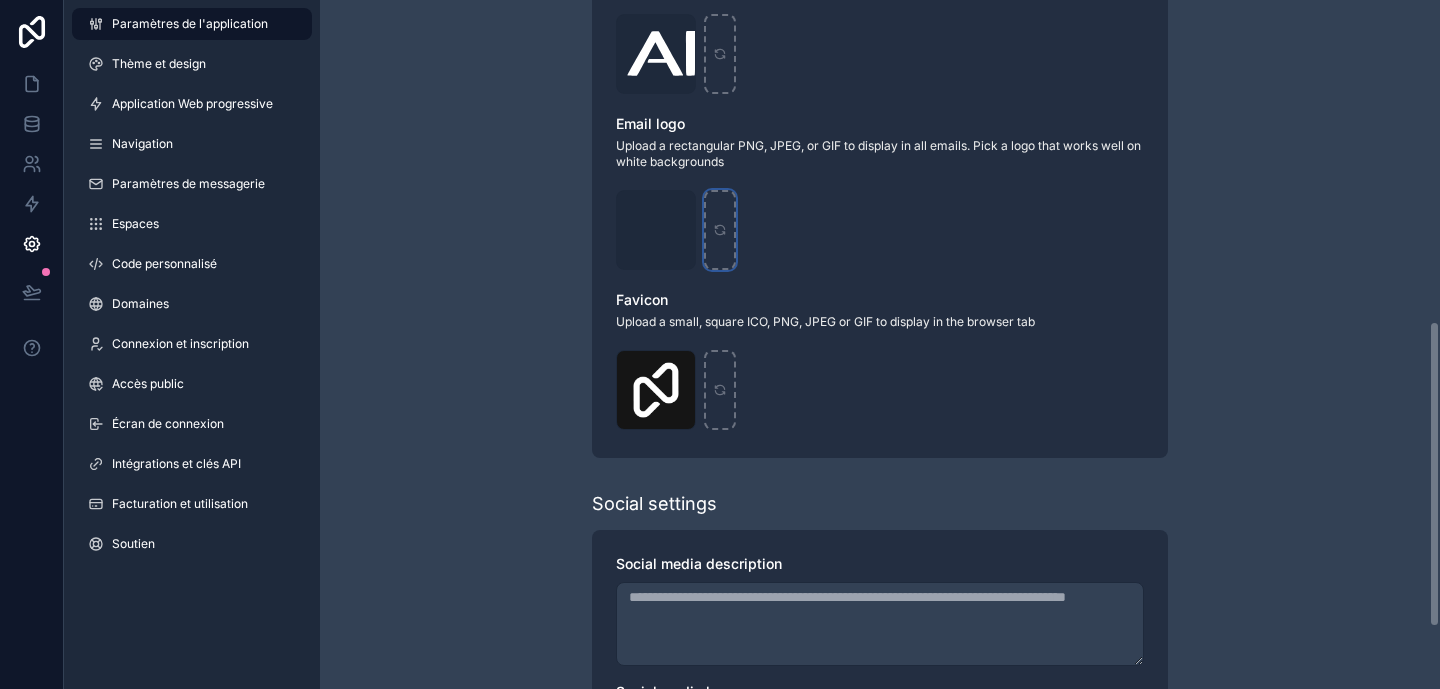 scroll, scrollTop: 721, scrollLeft: 0, axis: vertical 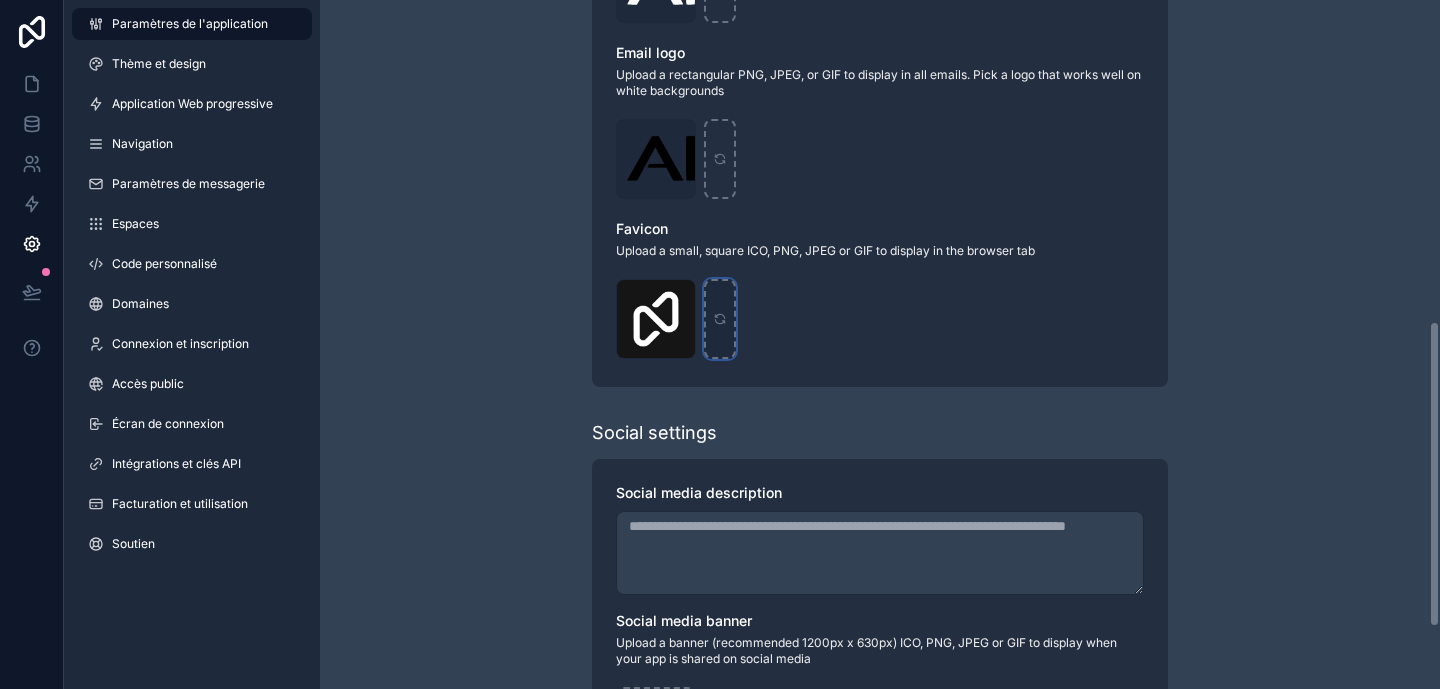 click 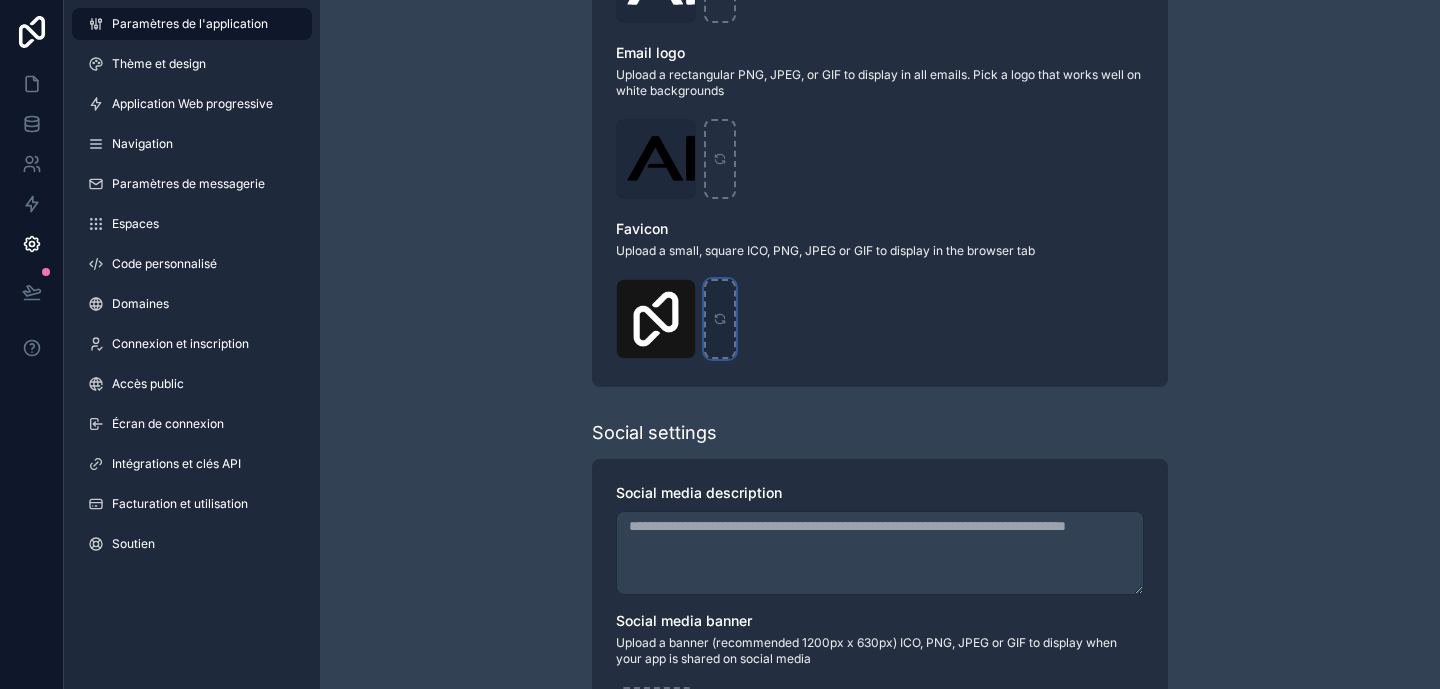 type on "**********" 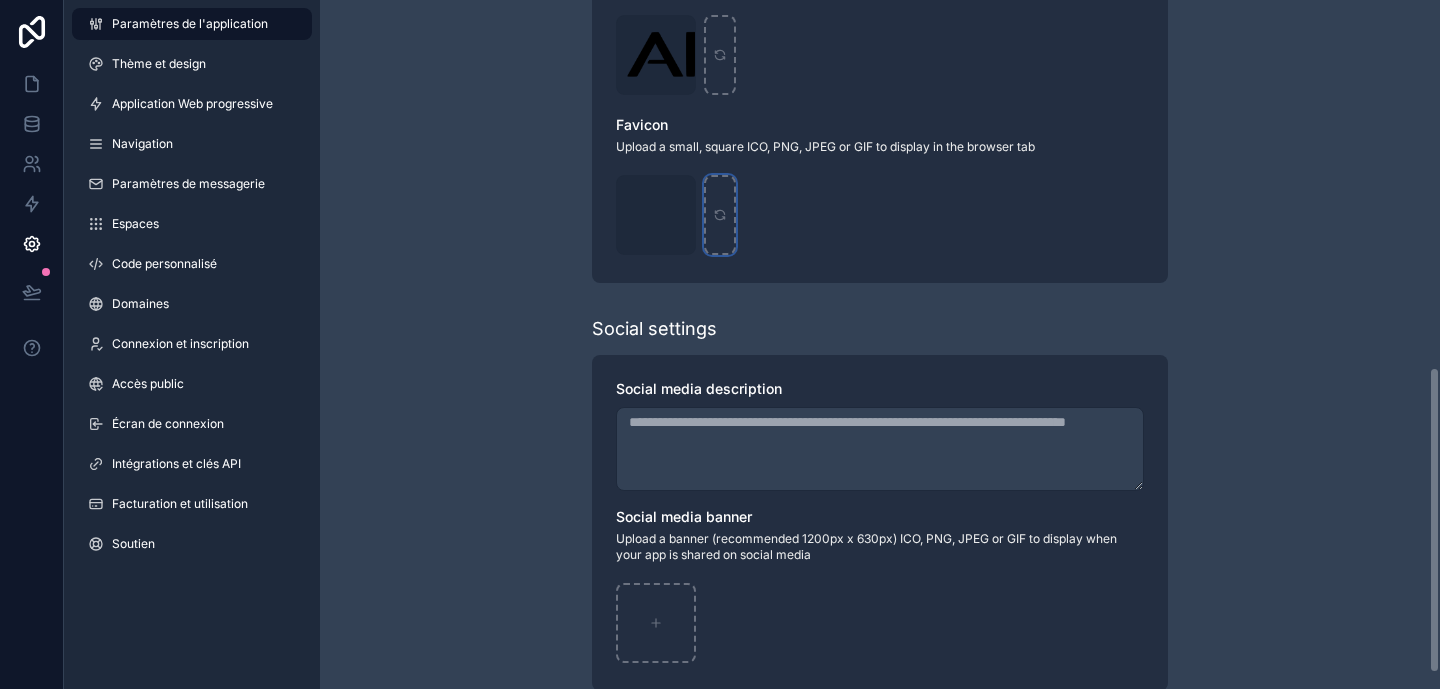 scroll, scrollTop: 859, scrollLeft: 0, axis: vertical 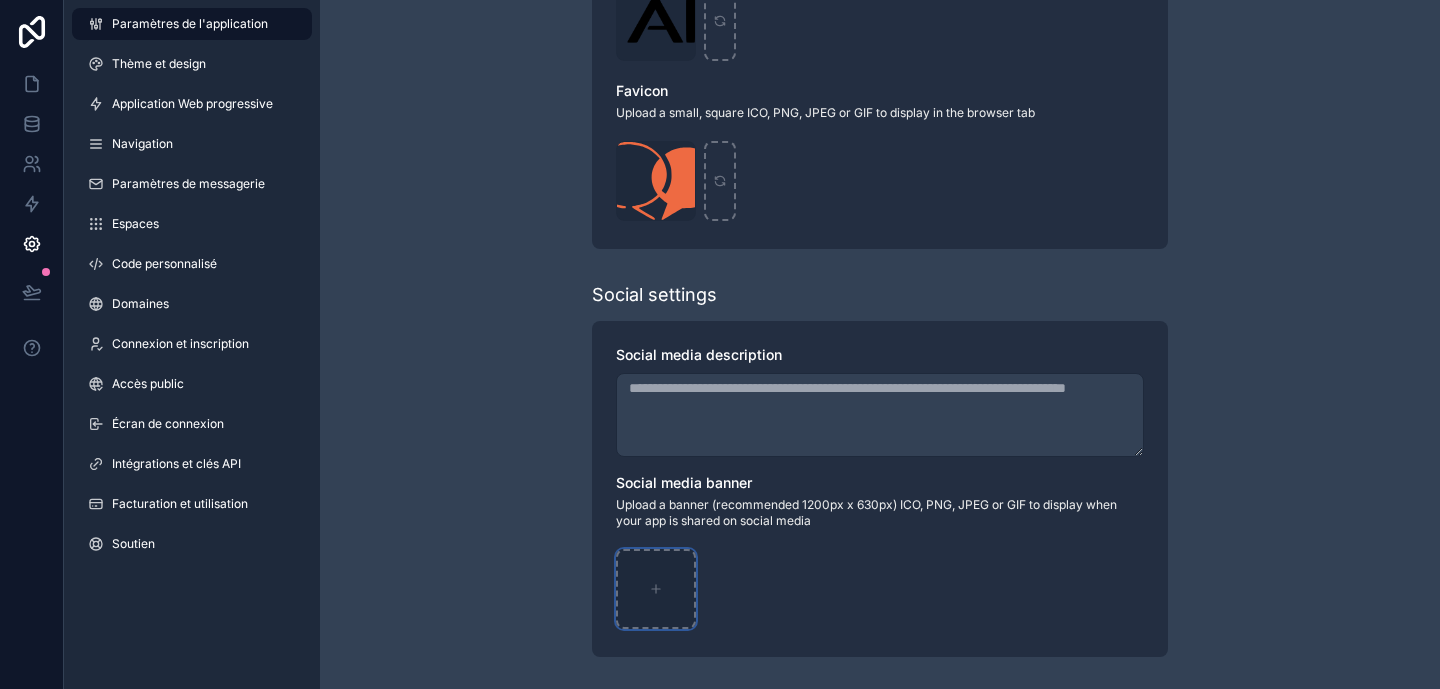 click at bounding box center (656, 589) 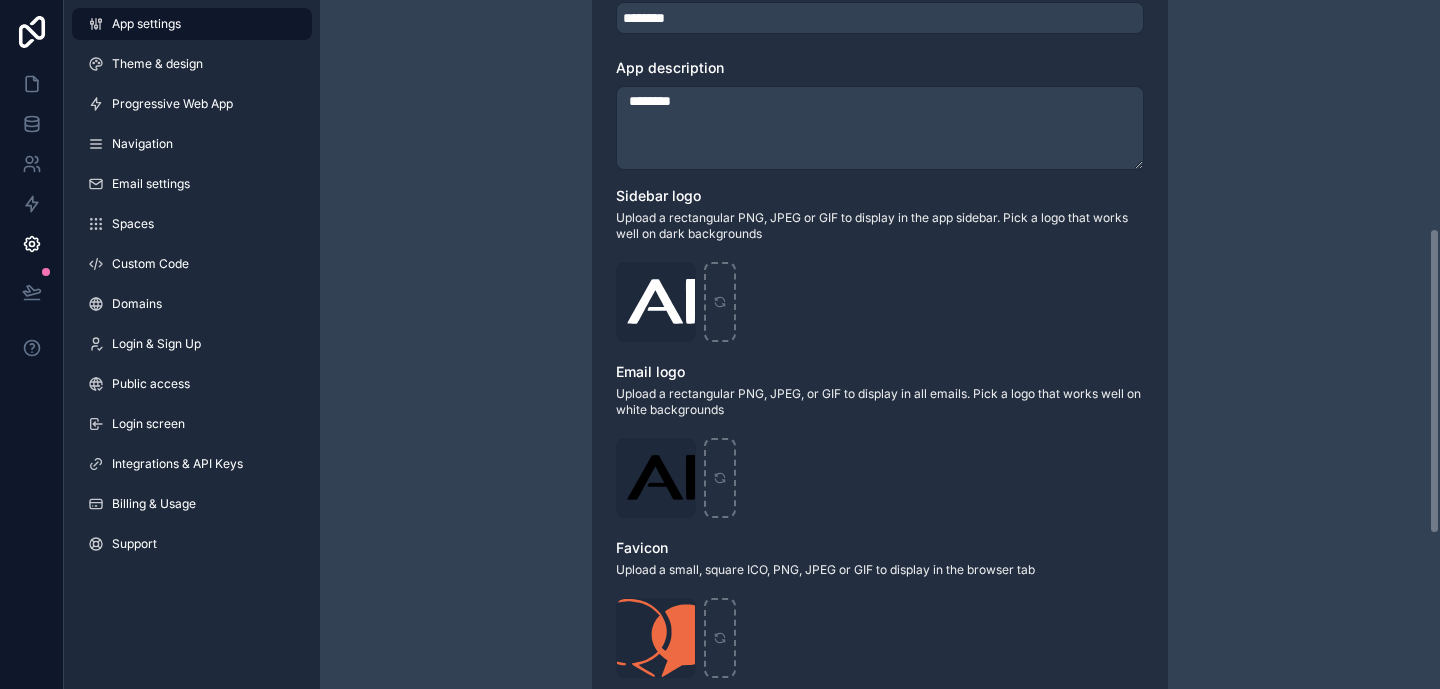 scroll, scrollTop: 0, scrollLeft: 0, axis: both 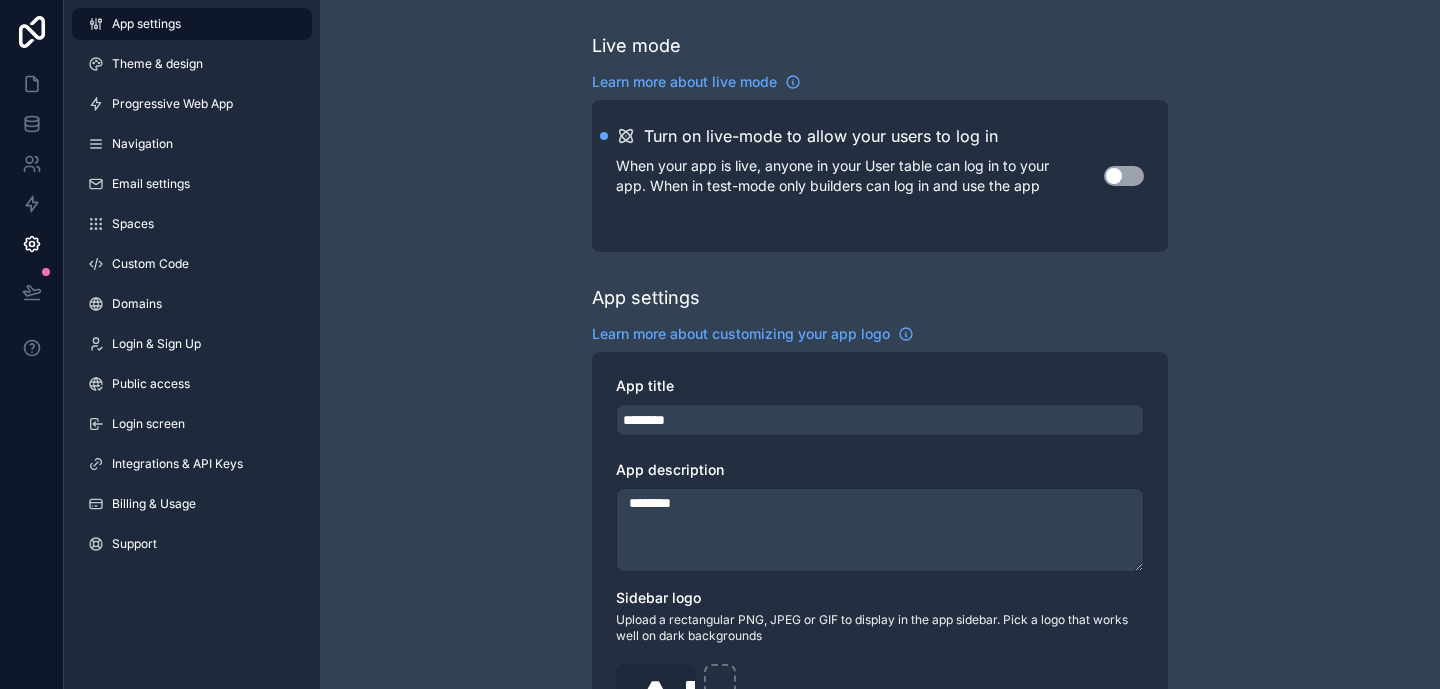 click on "Live mode Learn more about live mode Turn on live-mode to allow your users to log in When your app is live, anyone in your User table can log in to your app. When in test-mode only builders can log in and use the app Use setting App settings Learn more about customizing your app logo App title ******** App description ******** Sidebar logo Upload a rectangular PNG, JPEG or GIF to display in the app sidebar. Pick a logo that works well on dark backgrounds aria-logo-white .svg Email logo Upload a rectangular PNG, JPEG, or GIF to display in all emails. Pick a logo that works well on white backgrounds aria-logo-dark .png Favicon Upload a small, square ICO, PNG, JPEG or GIF to display in the browser tab favicon-aria .svg Social settings Social media description Social media banner Upload a banner (recommended 1200px x 630px) ICO, PNG, JPEG or GIF to display when your app is shared on social media img-background-aria .png" at bounding box center [880, 790] 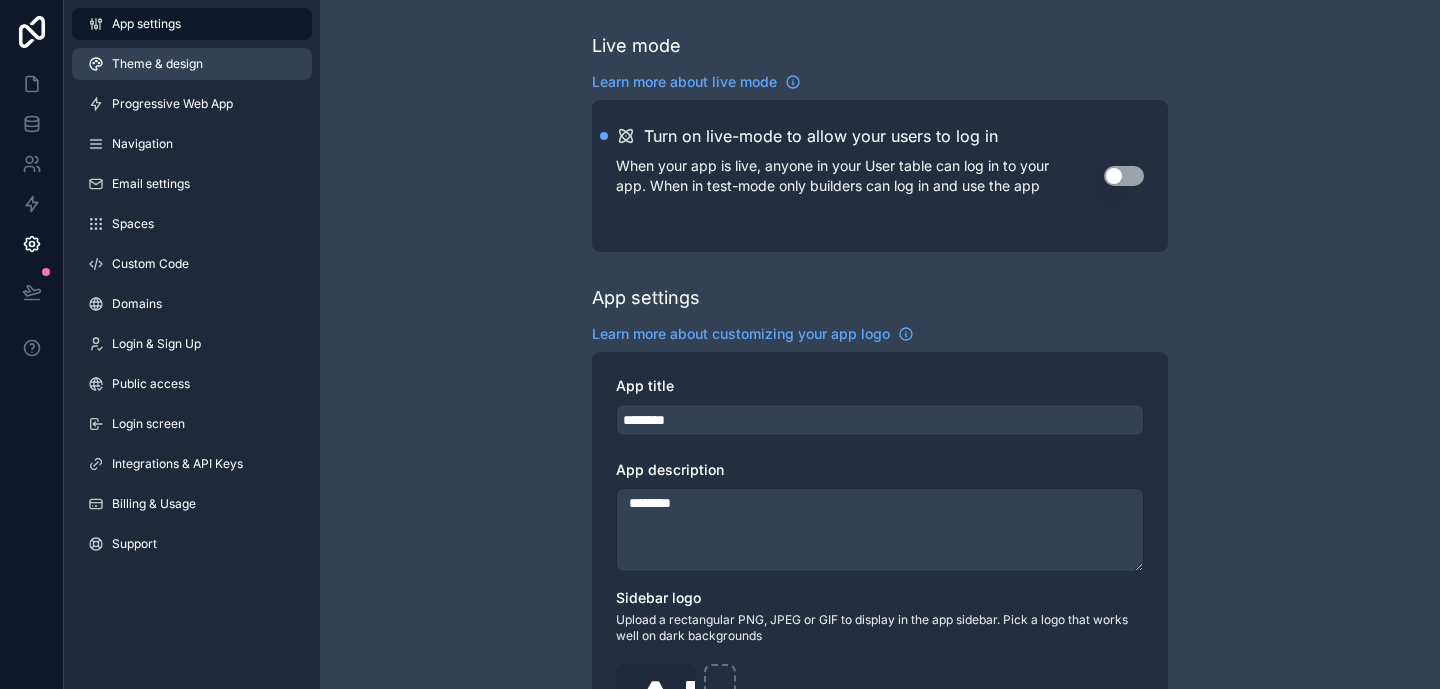 click on "Theme & design" at bounding box center [192, 64] 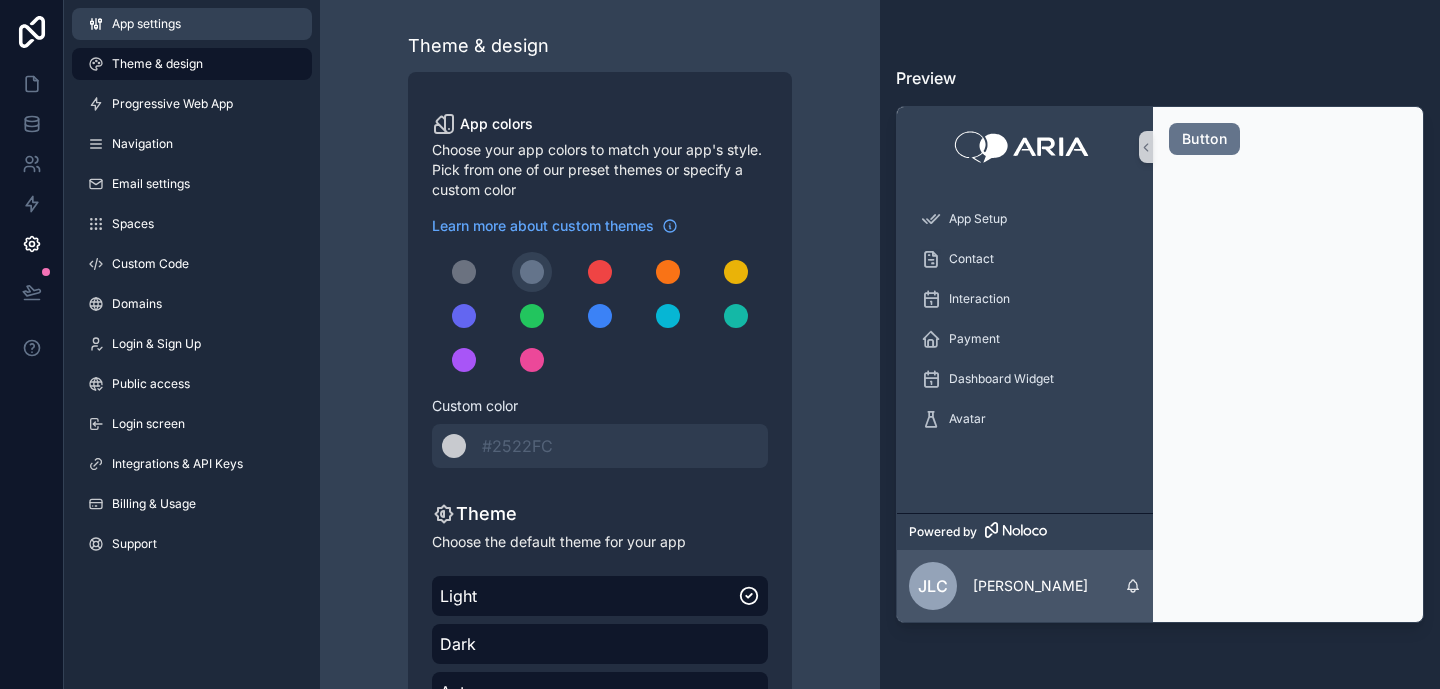 click on "App settings" at bounding box center [192, 24] 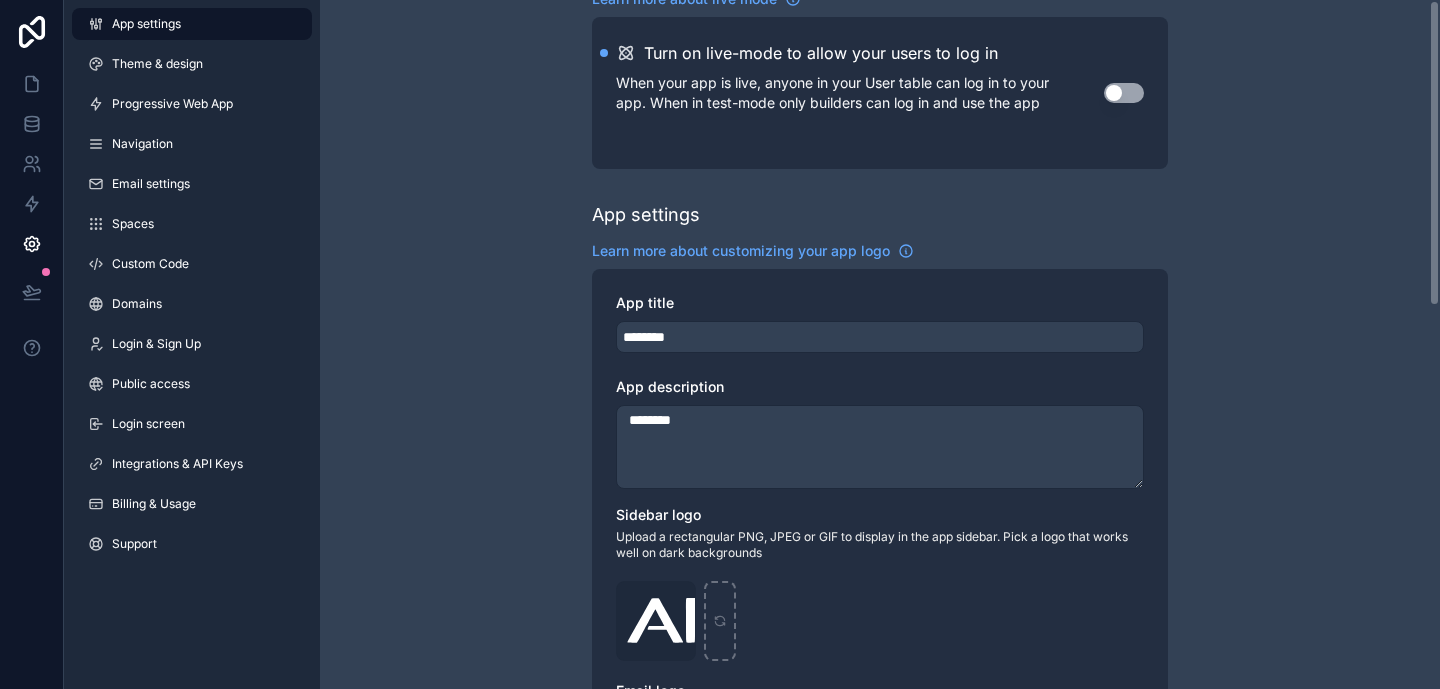 scroll, scrollTop: 0, scrollLeft: 0, axis: both 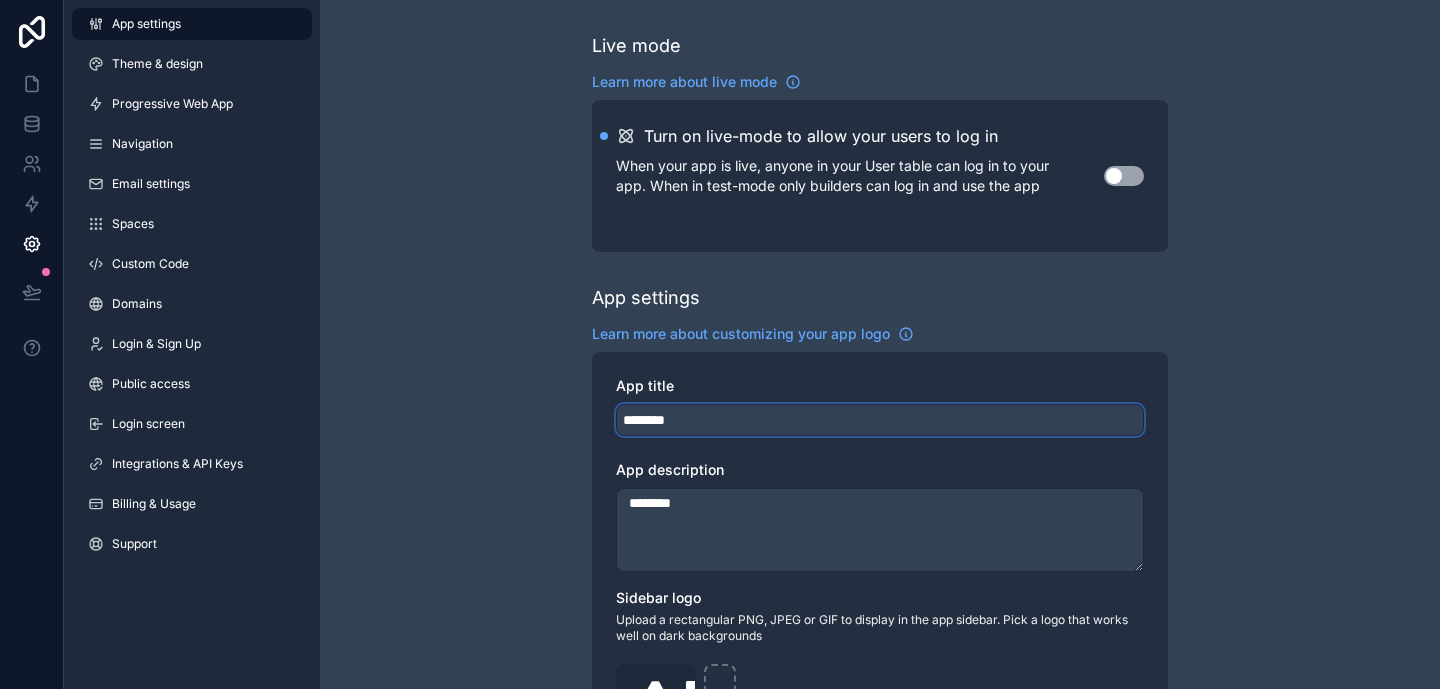 drag, startPoint x: 705, startPoint y: 422, endPoint x: 621, endPoint y: 422, distance: 84 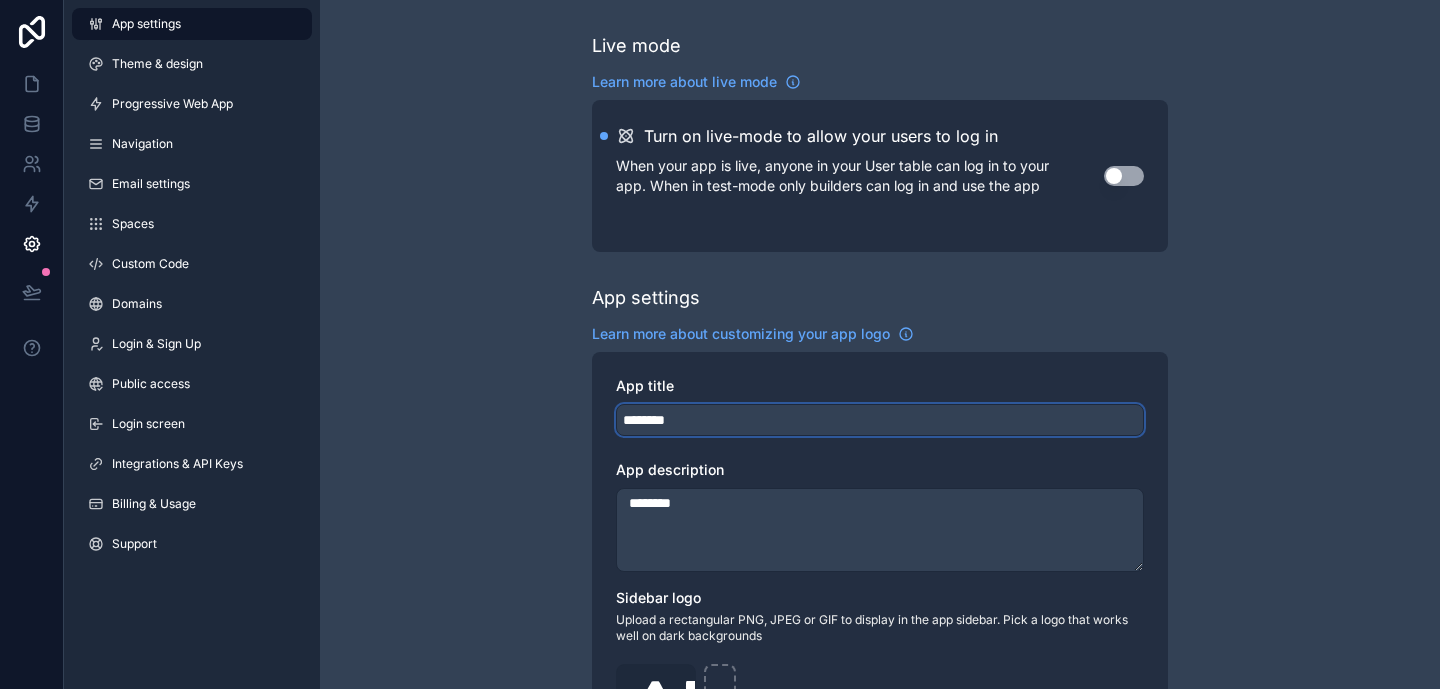 click on "********" at bounding box center (880, 420) 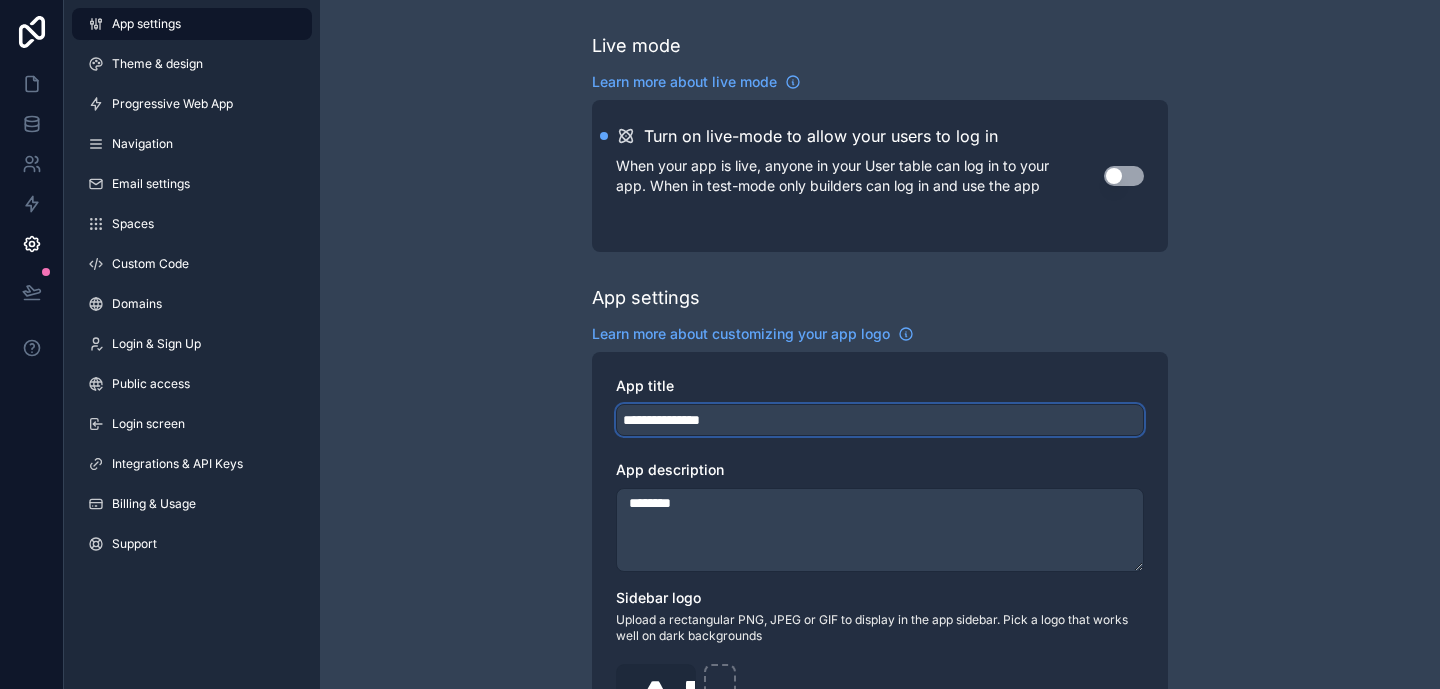 type on "**********" 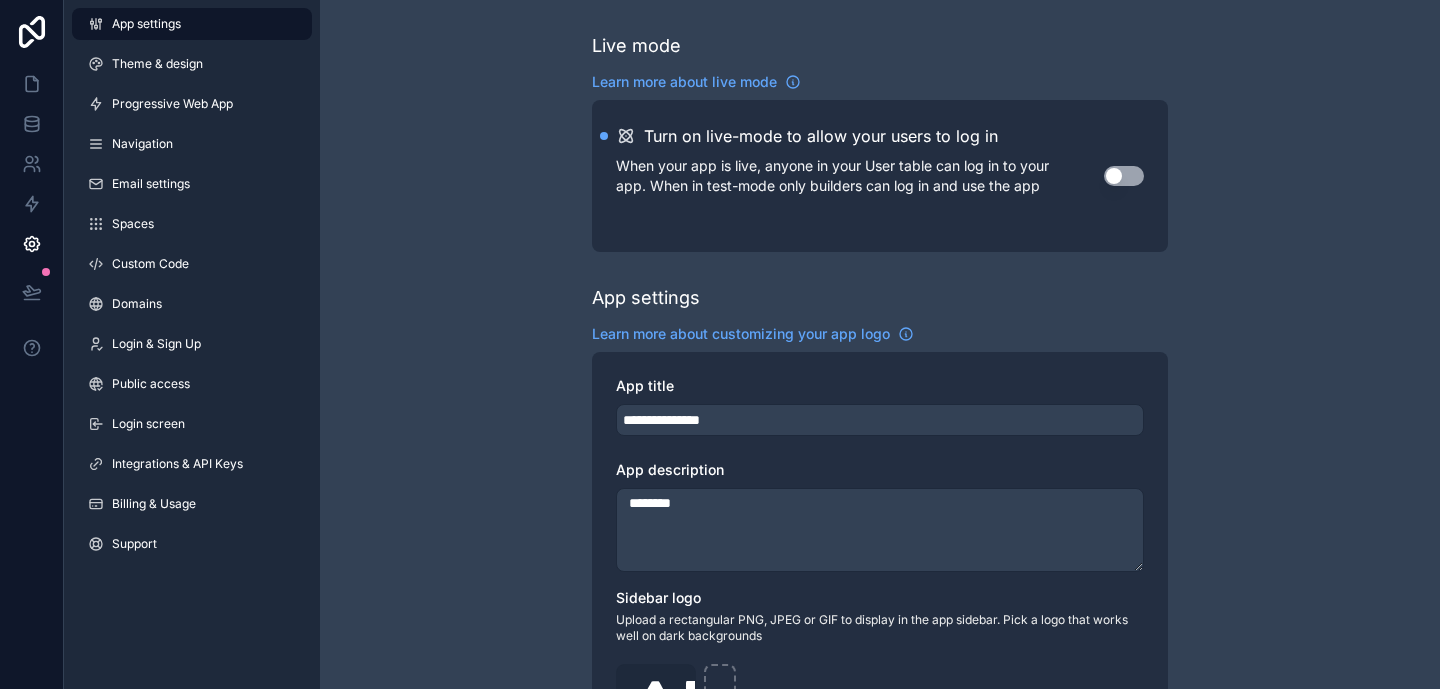 click on "**********" at bounding box center [880, 774] 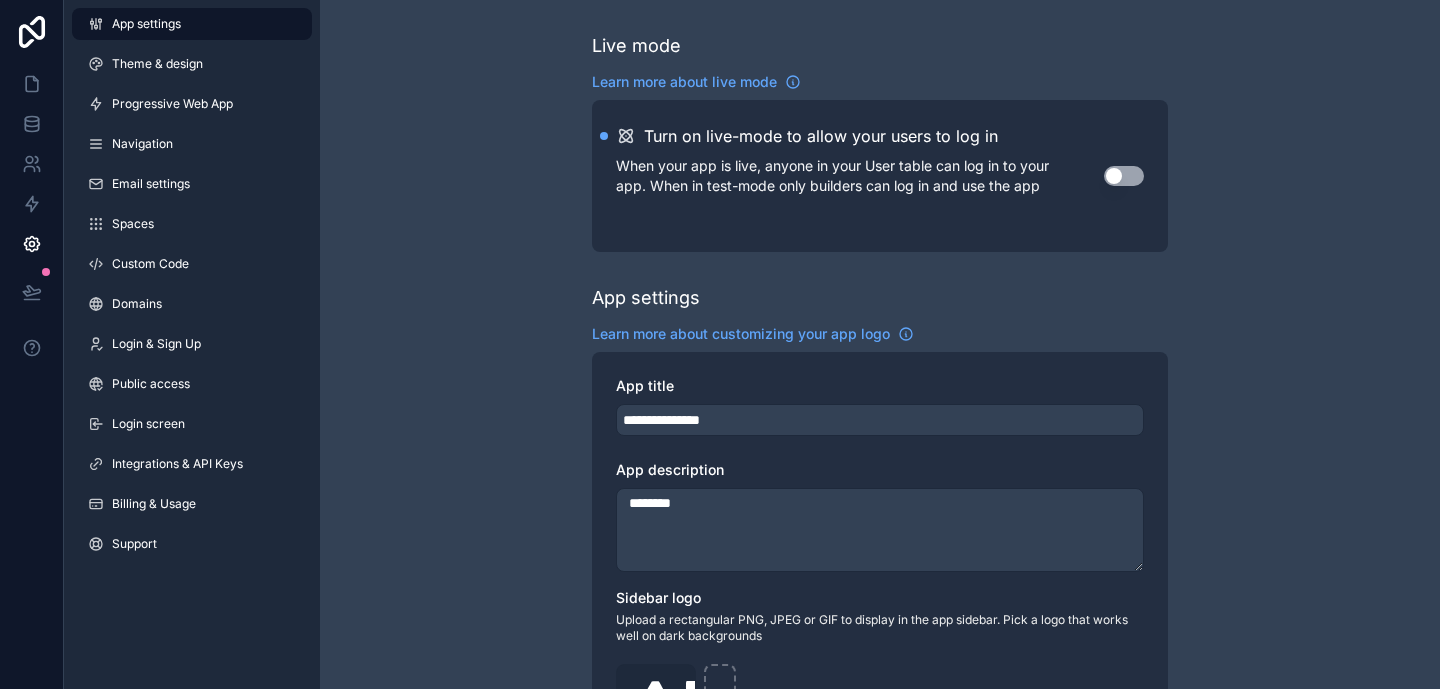 drag, startPoint x: 707, startPoint y: 515, endPoint x: 616, endPoint y: 503, distance: 91.787796 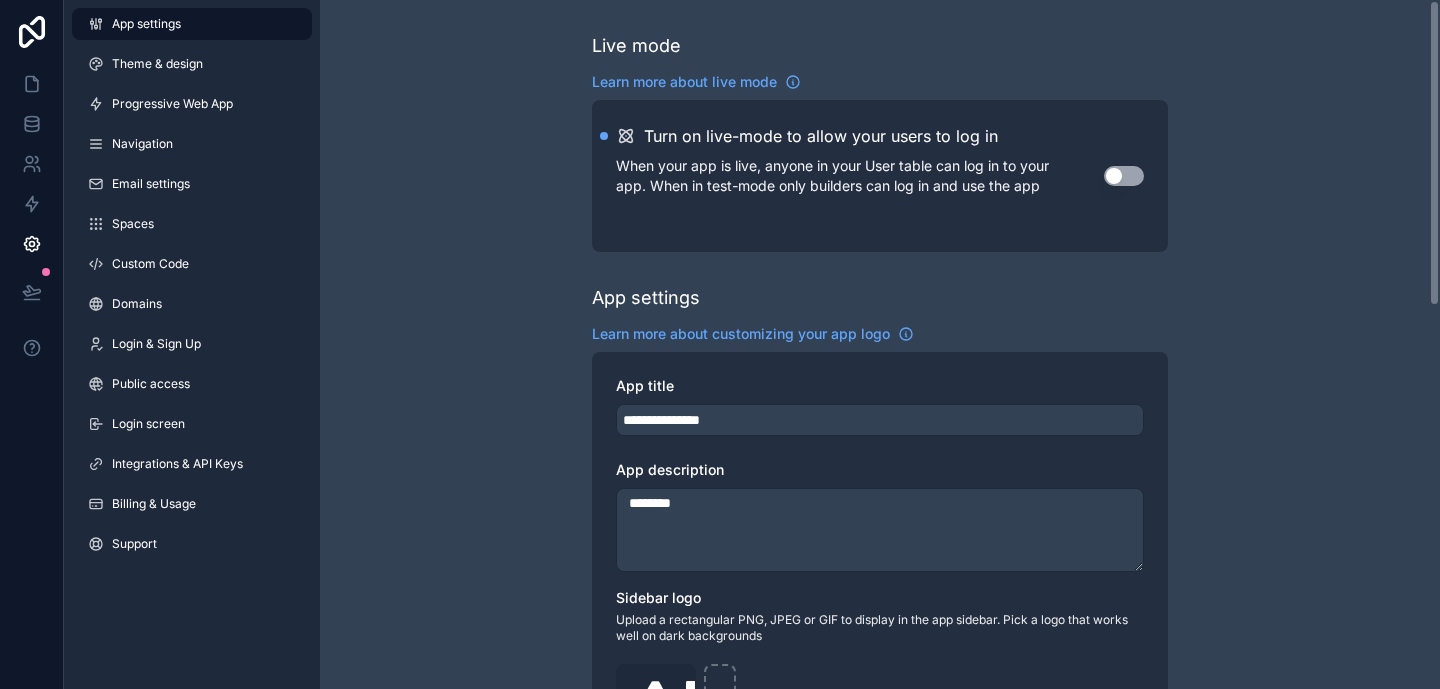 click on "********" at bounding box center (880, 530) 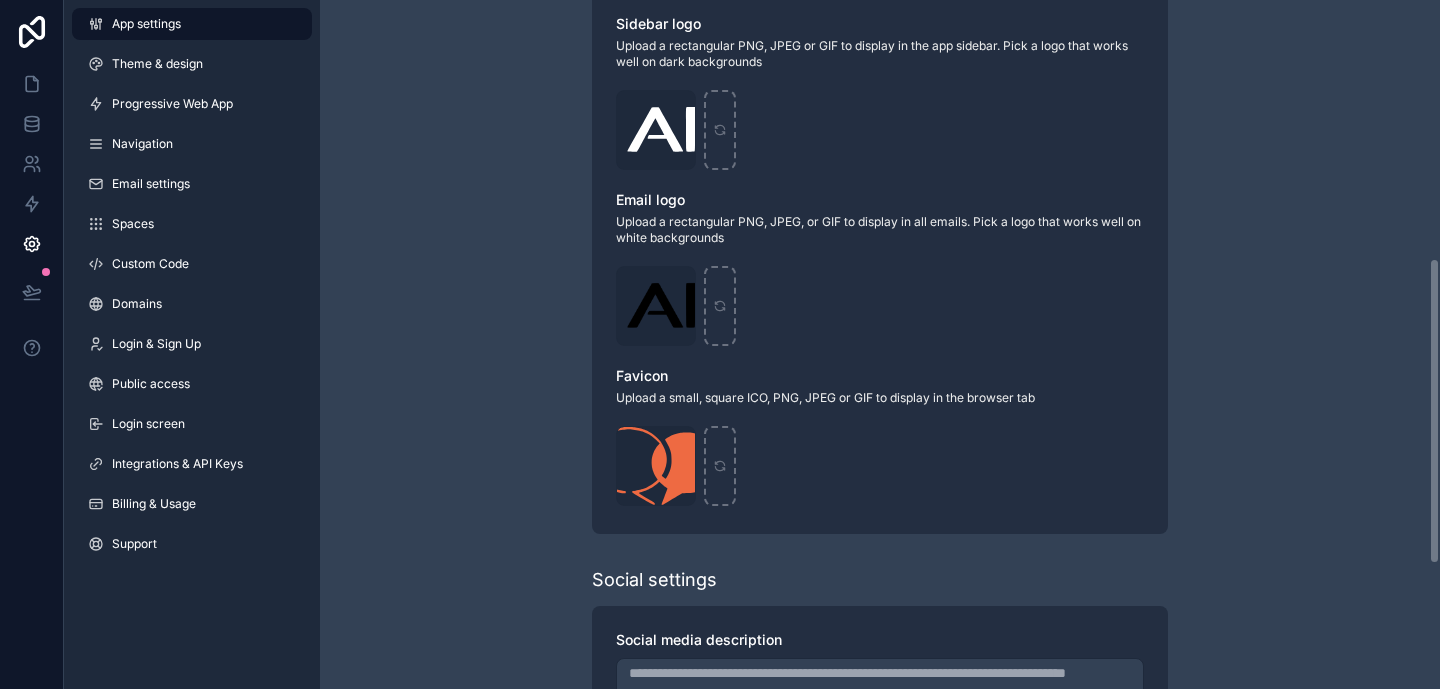scroll, scrollTop: 859, scrollLeft: 0, axis: vertical 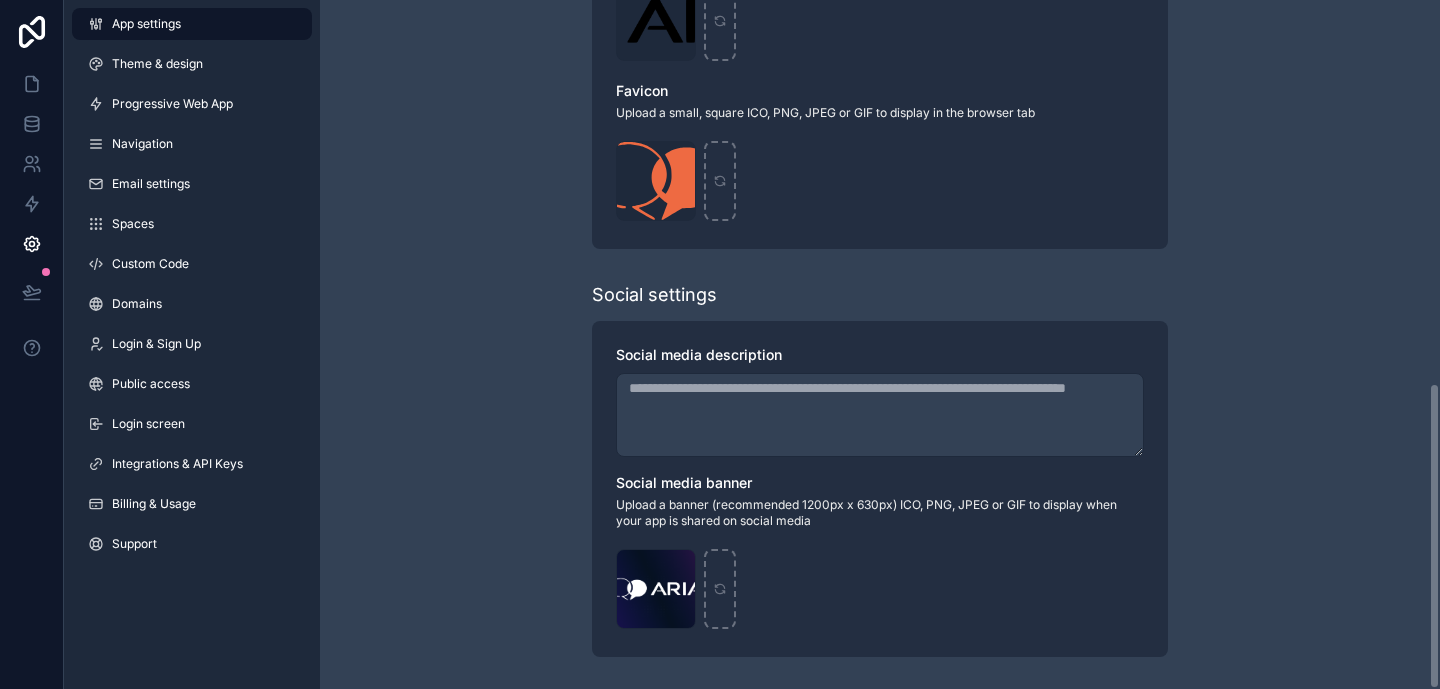 type on "**********" 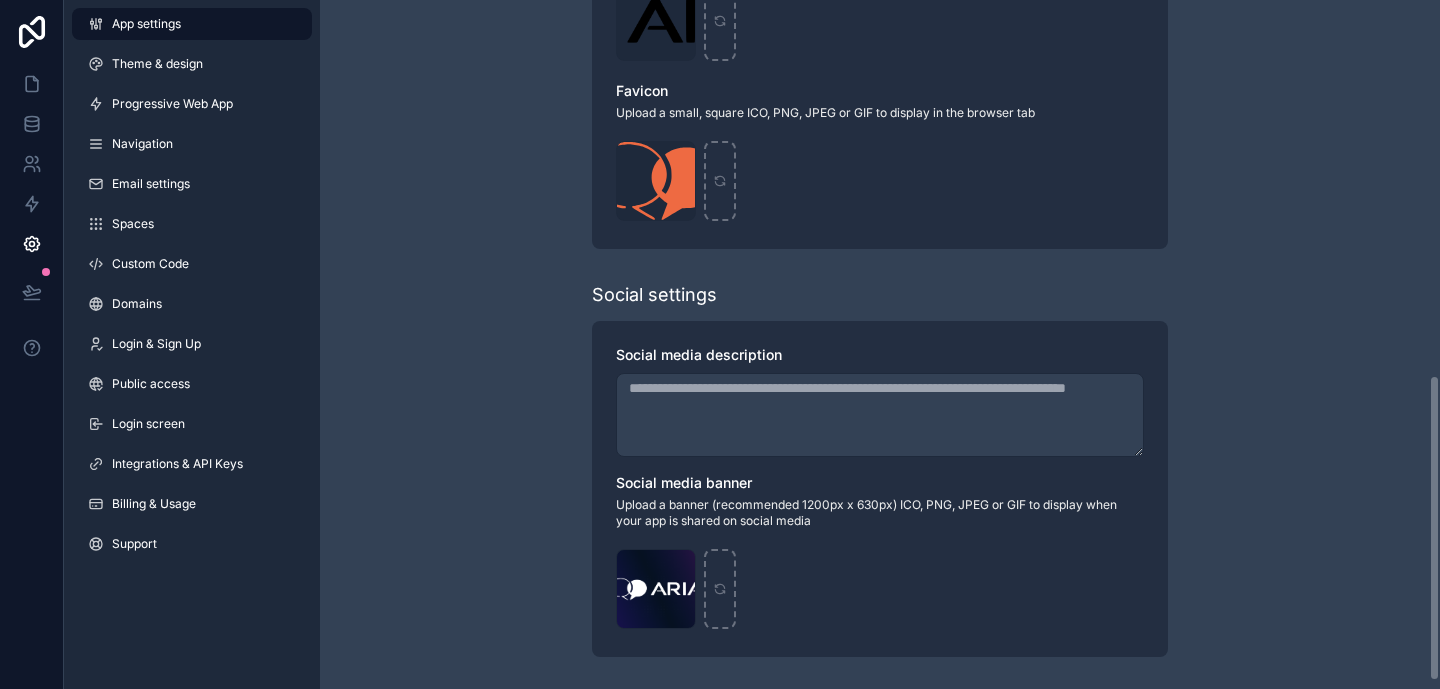 scroll, scrollTop: 839, scrollLeft: 0, axis: vertical 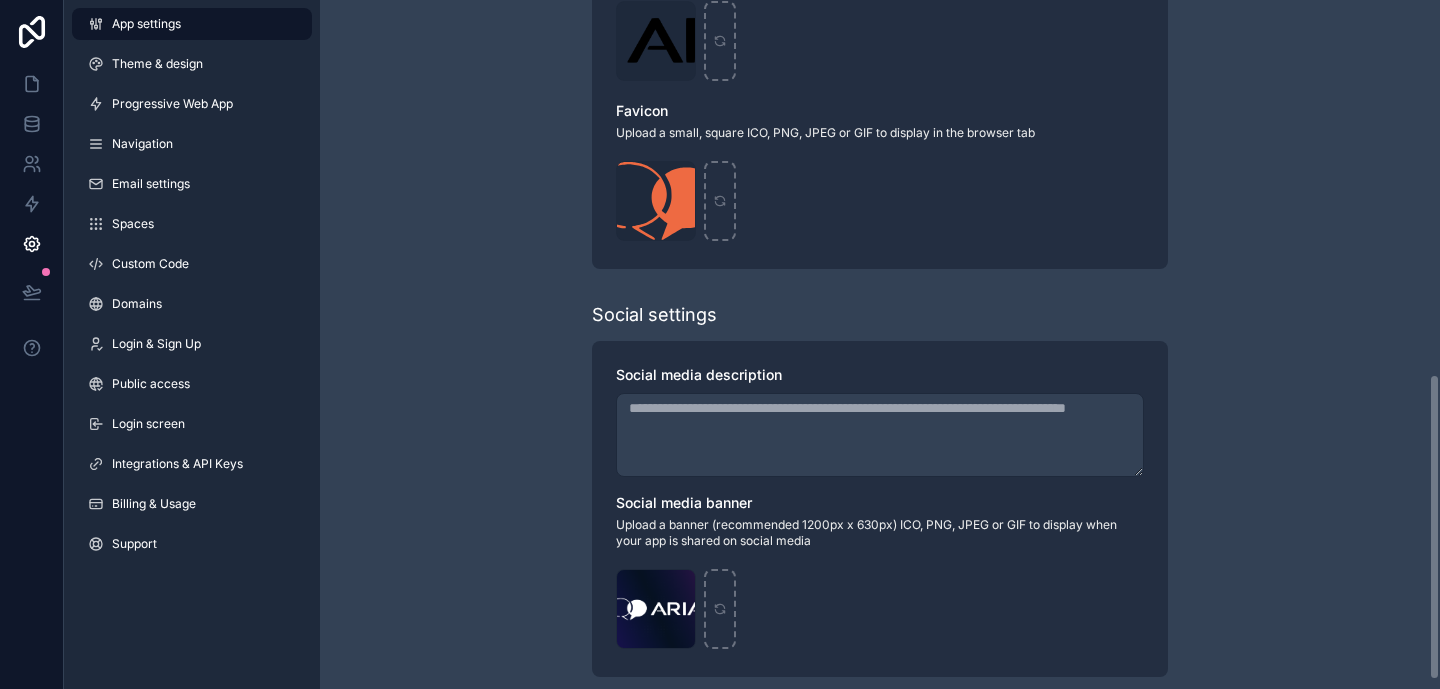 click on "App title" at bounding box center (880, 435) 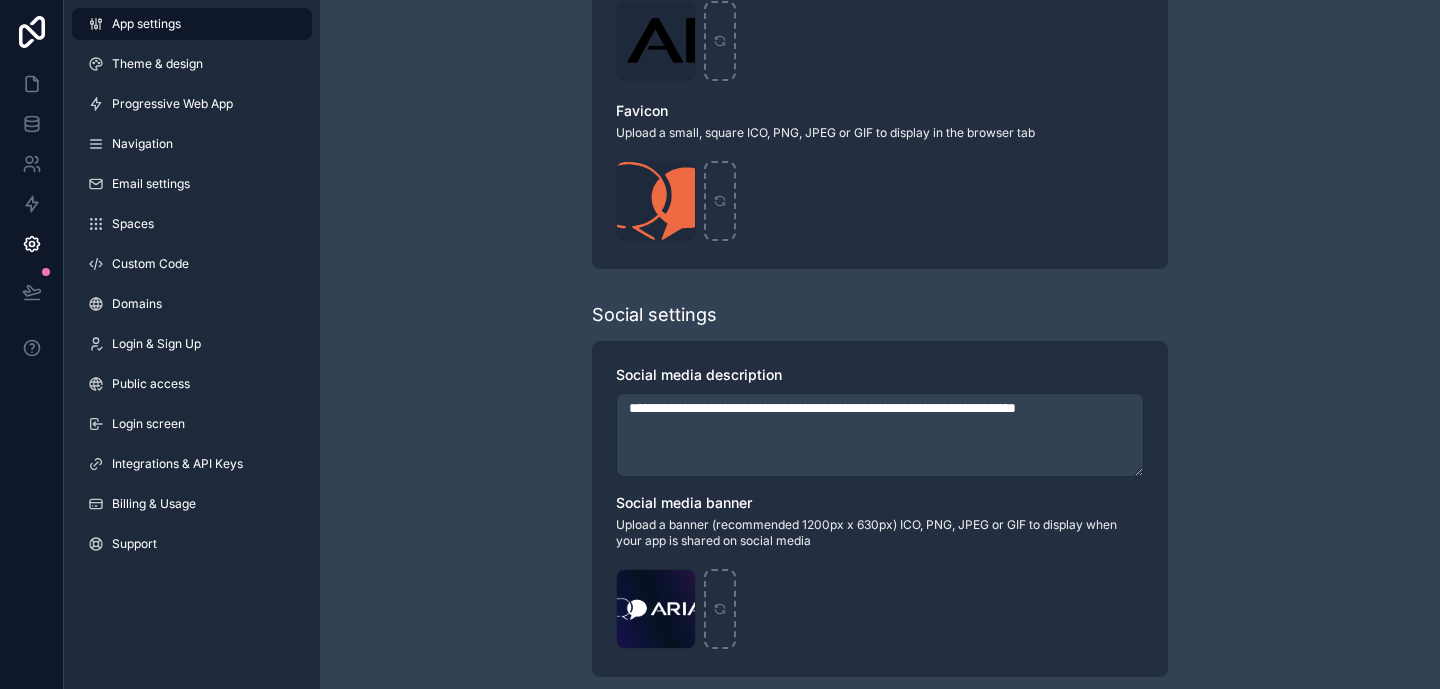 type on "**********" 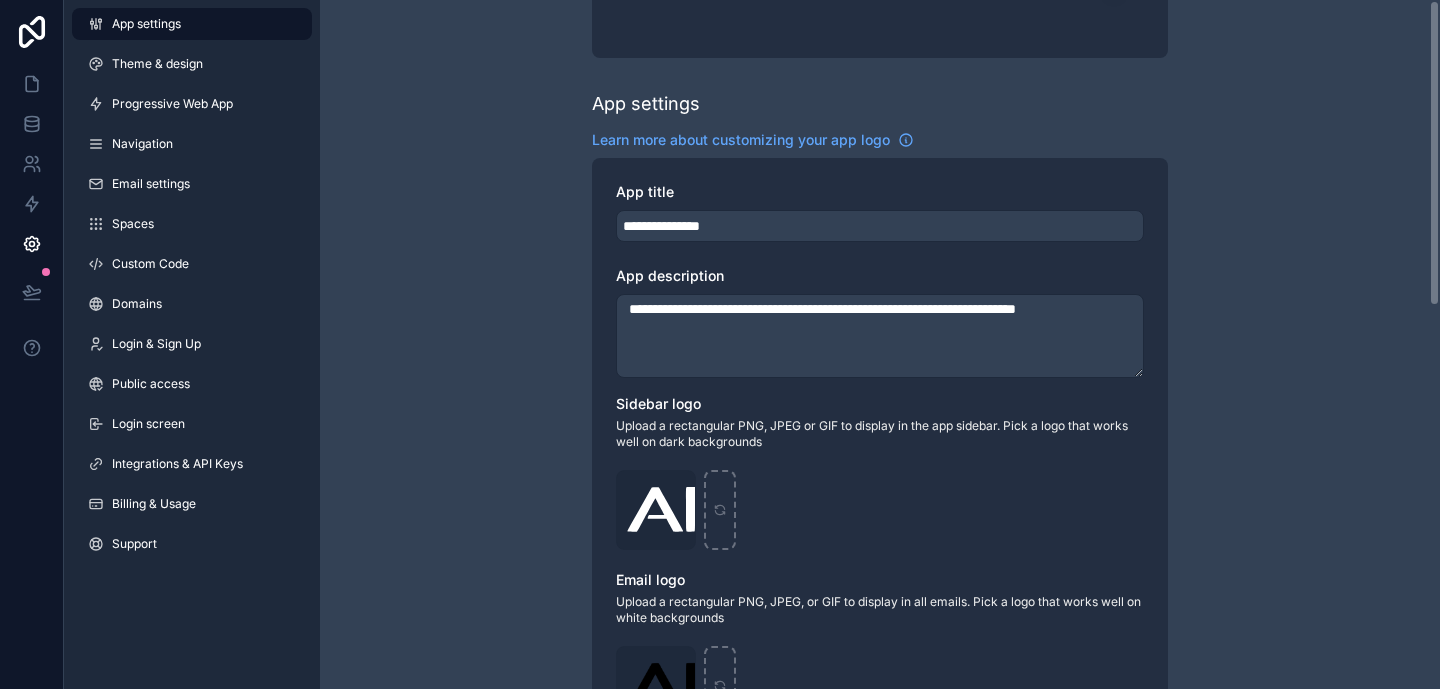 scroll, scrollTop: 0, scrollLeft: 0, axis: both 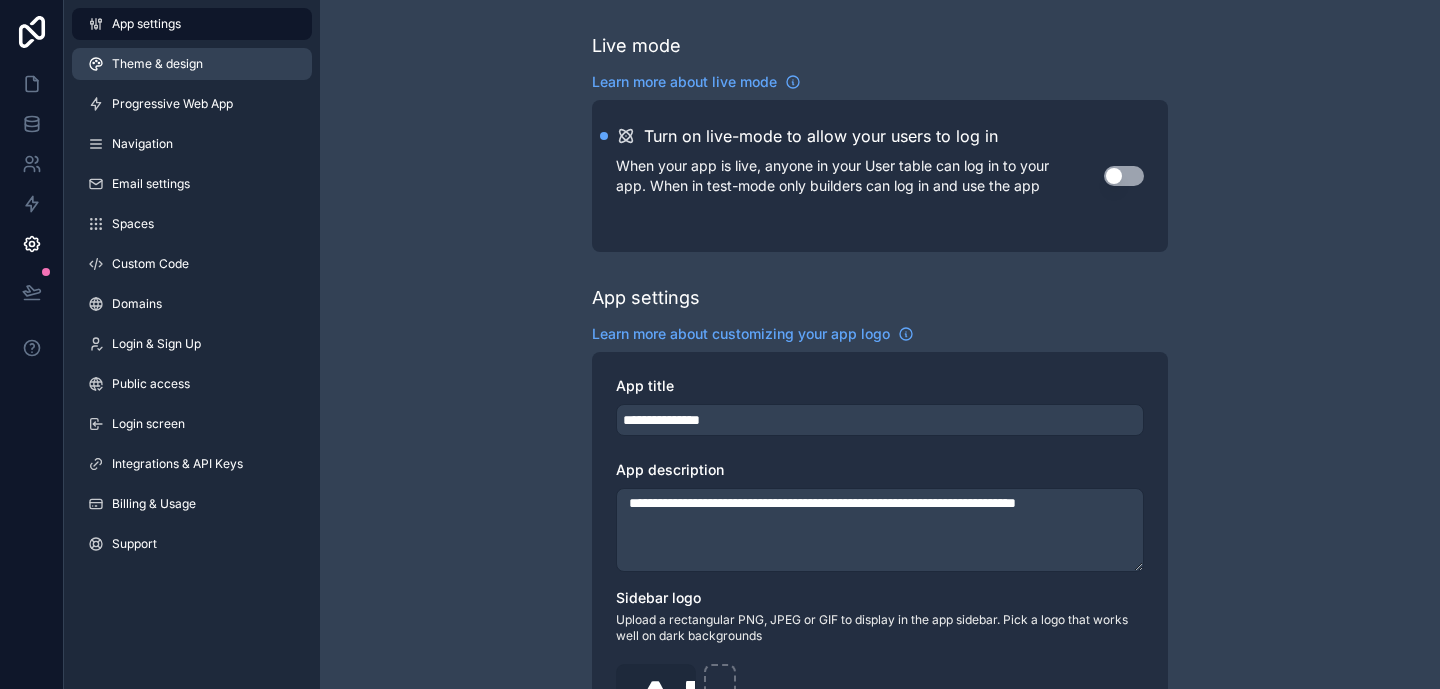 click on "Theme & design" at bounding box center [192, 64] 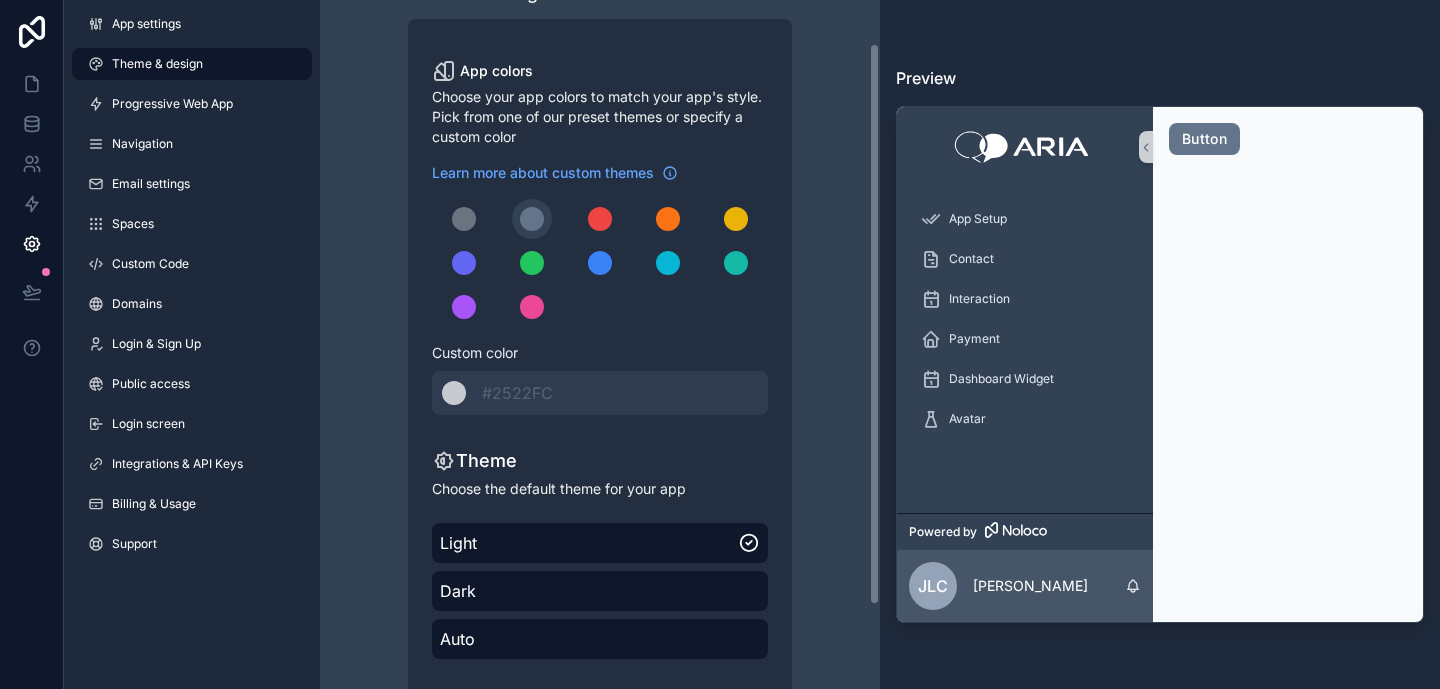 scroll, scrollTop: 54, scrollLeft: 0, axis: vertical 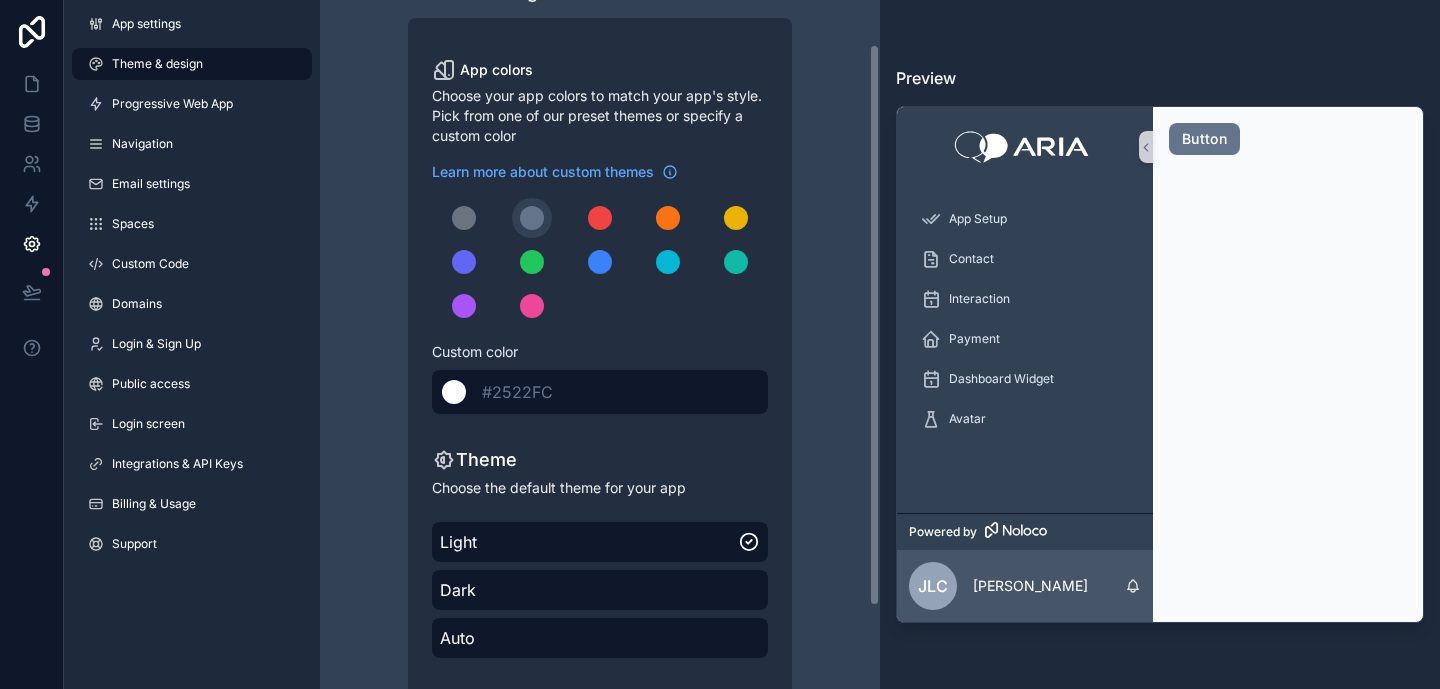 click on "#2522FC" at bounding box center [525, 392] 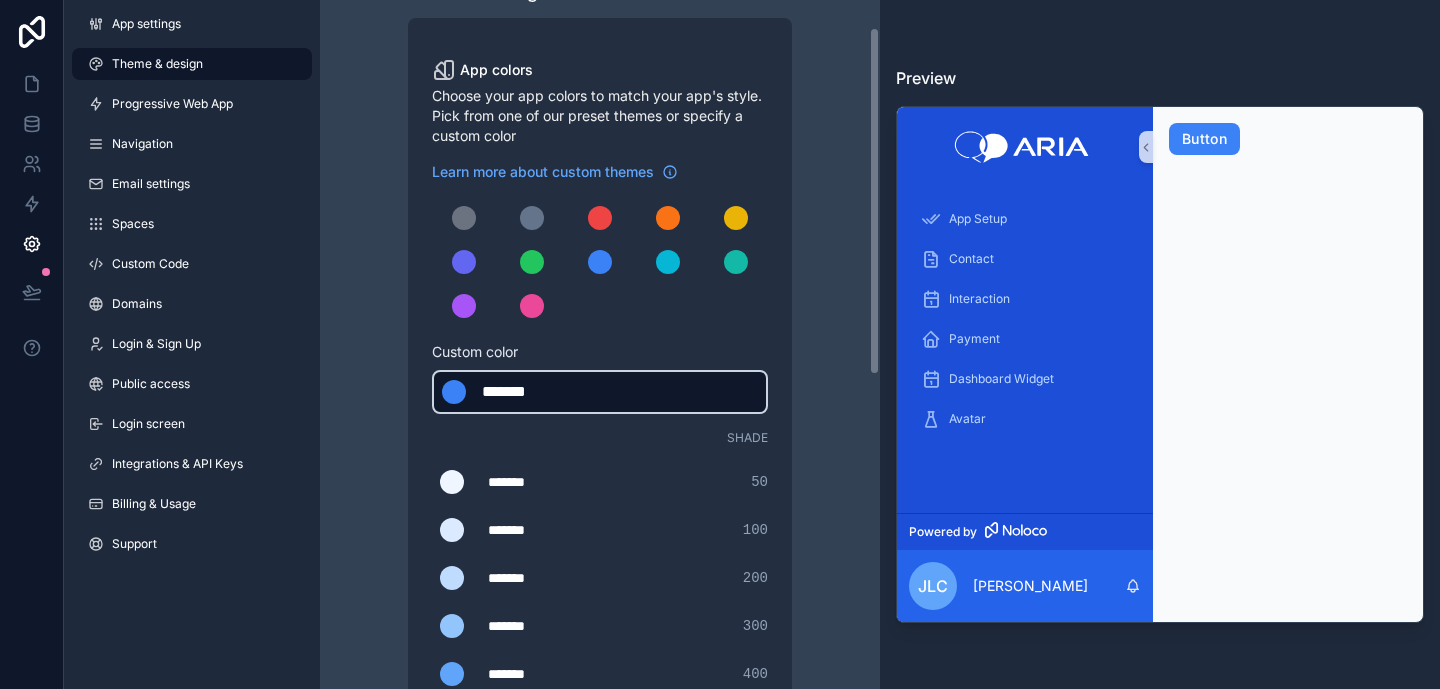 click on "*******" at bounding box center (532, 392) 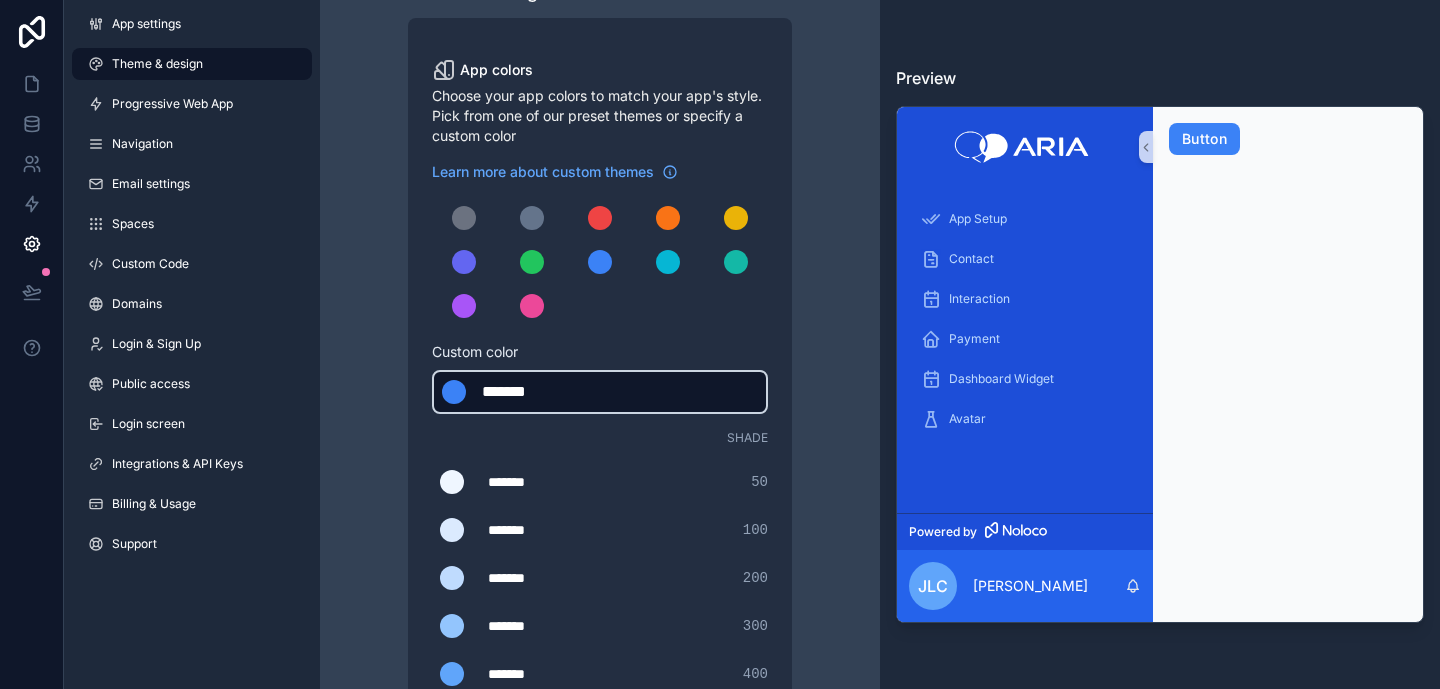 click on "*******" at bounding box center [532, 392] 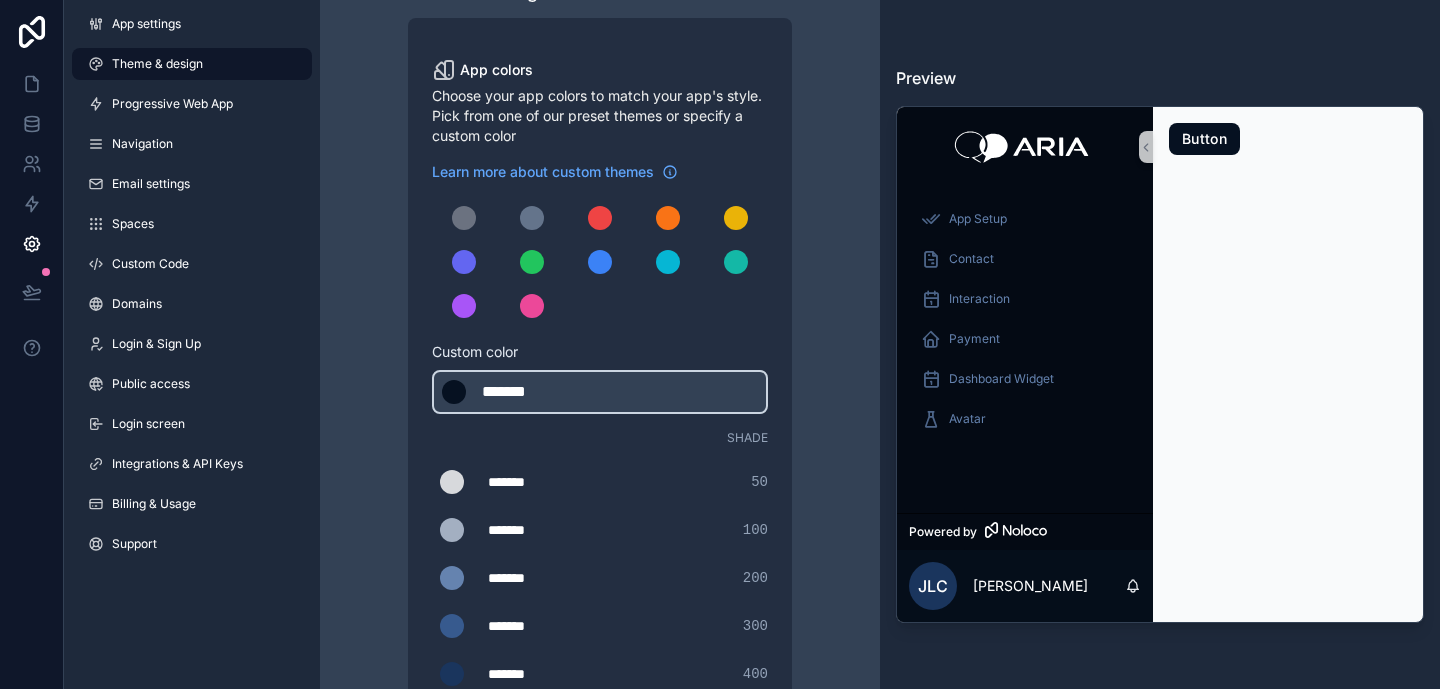 click on "Theme & design App colors Choose your app colors to match your app's style. Pick from one of our preset themes or specify a custom color Learn more about custom themes Custom color ******* ******* #061121 Shade ******* ******* #d7d9dc 50 ******* ******* #a3afc1 100 ******* ******* #6583af 200 ******* ******* #375a8e 300 ******* ******* #1a355d 400 ******* ******* #061121 500 ******* ******* #050e1a 600 ******* ******* #040a14 700 ******* ******* #02070d 800 ******* ******* #010307 900 Theme Choose the default theme for your app Light Dark Auto Allow your users to toggle between light and dark themes Use setting" at bounding box center (600, 628) 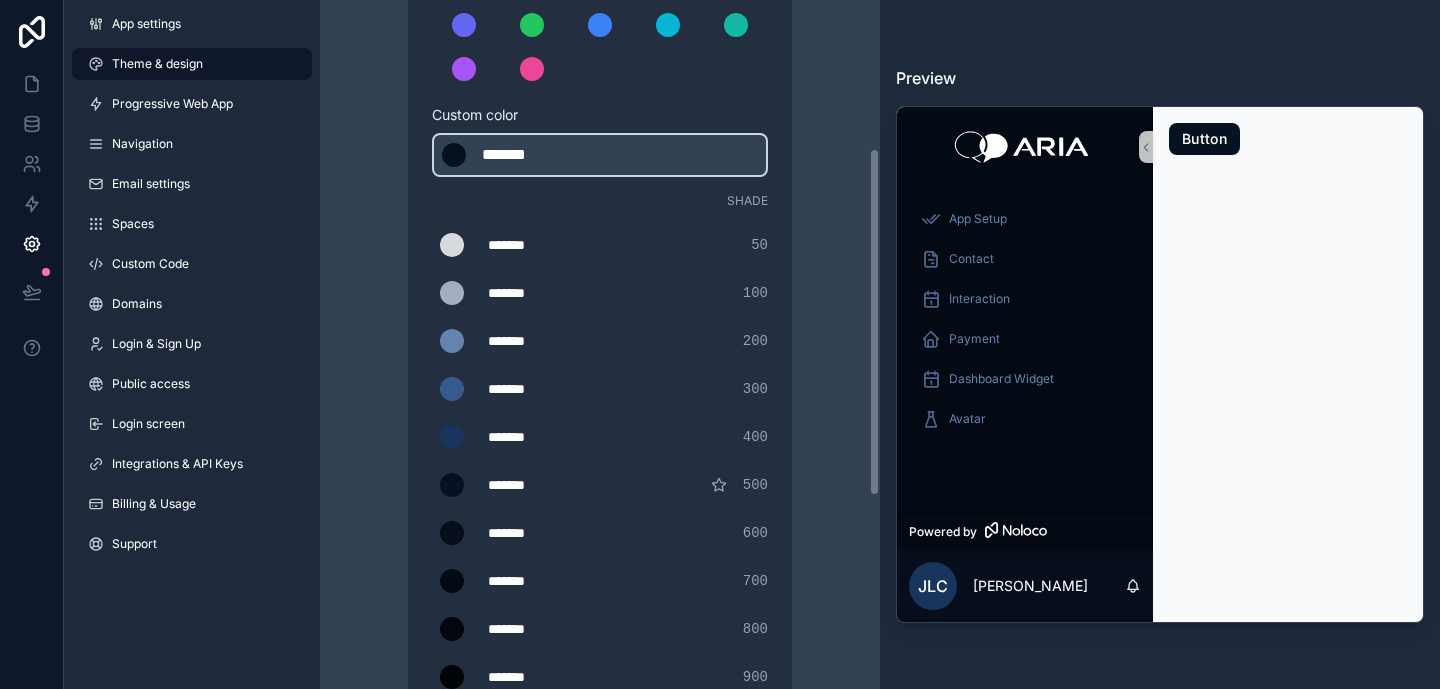 scroll, scrollTop: 294, scrollLeft: 0, axis: vertical 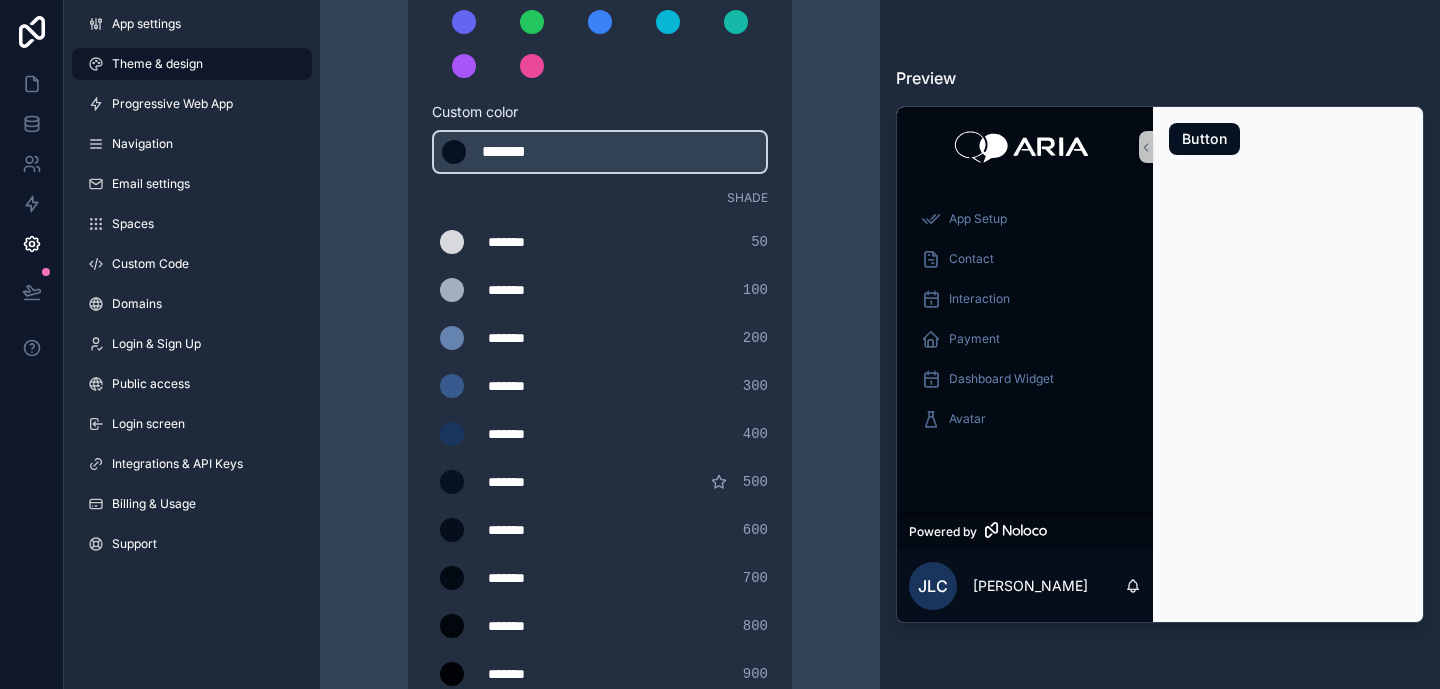 click on "*******" at bounding box center (538, 338) 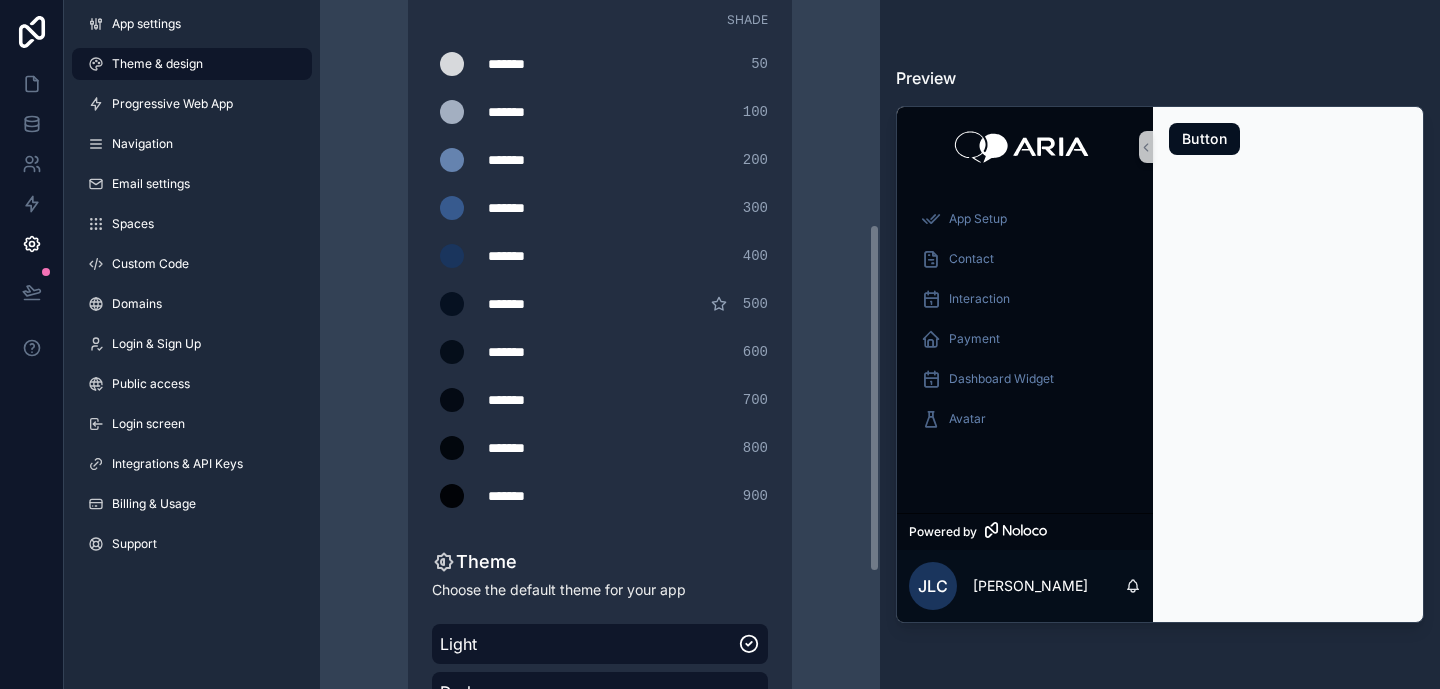 scroll, scrollTop: 478, scrollLeft: 0, axis: vertical 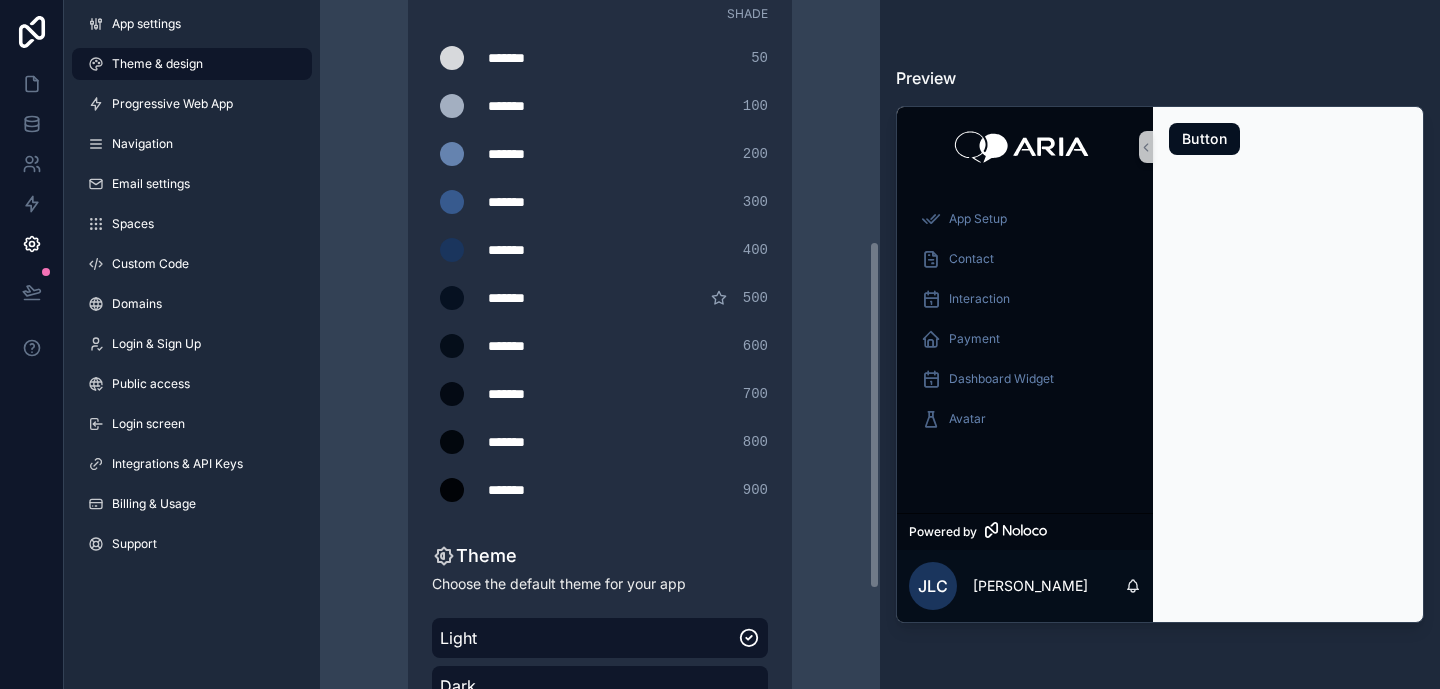 click 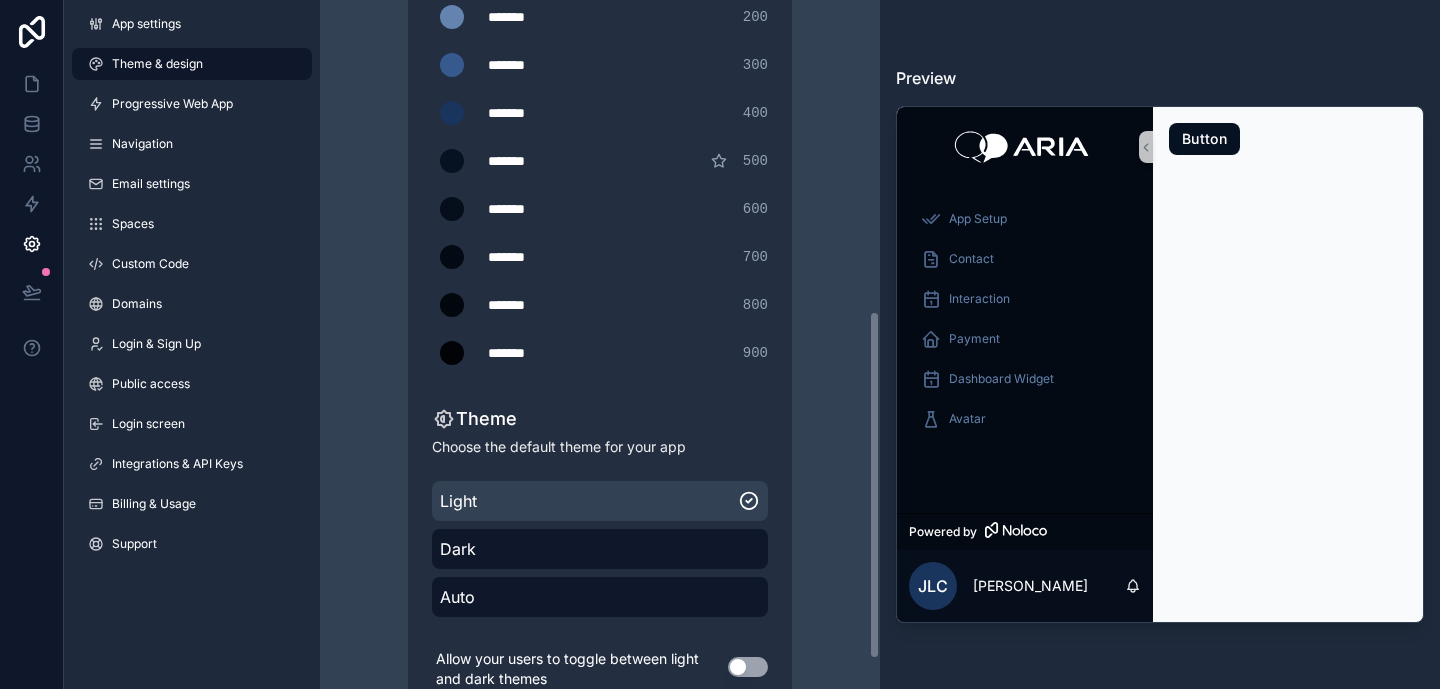 scroll, scrollTop: 641, scrollLeft: 0, axis: vertical 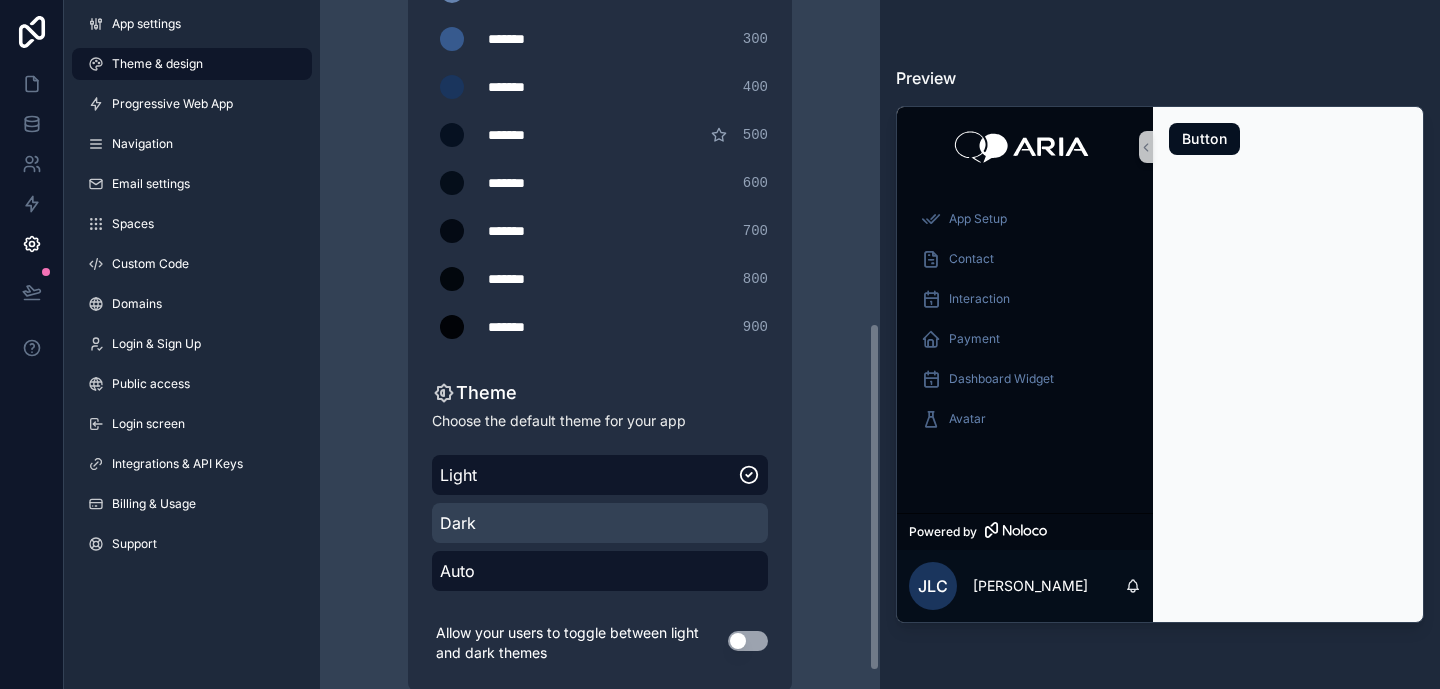 click on "Dark" at bounding box center (600, 523) 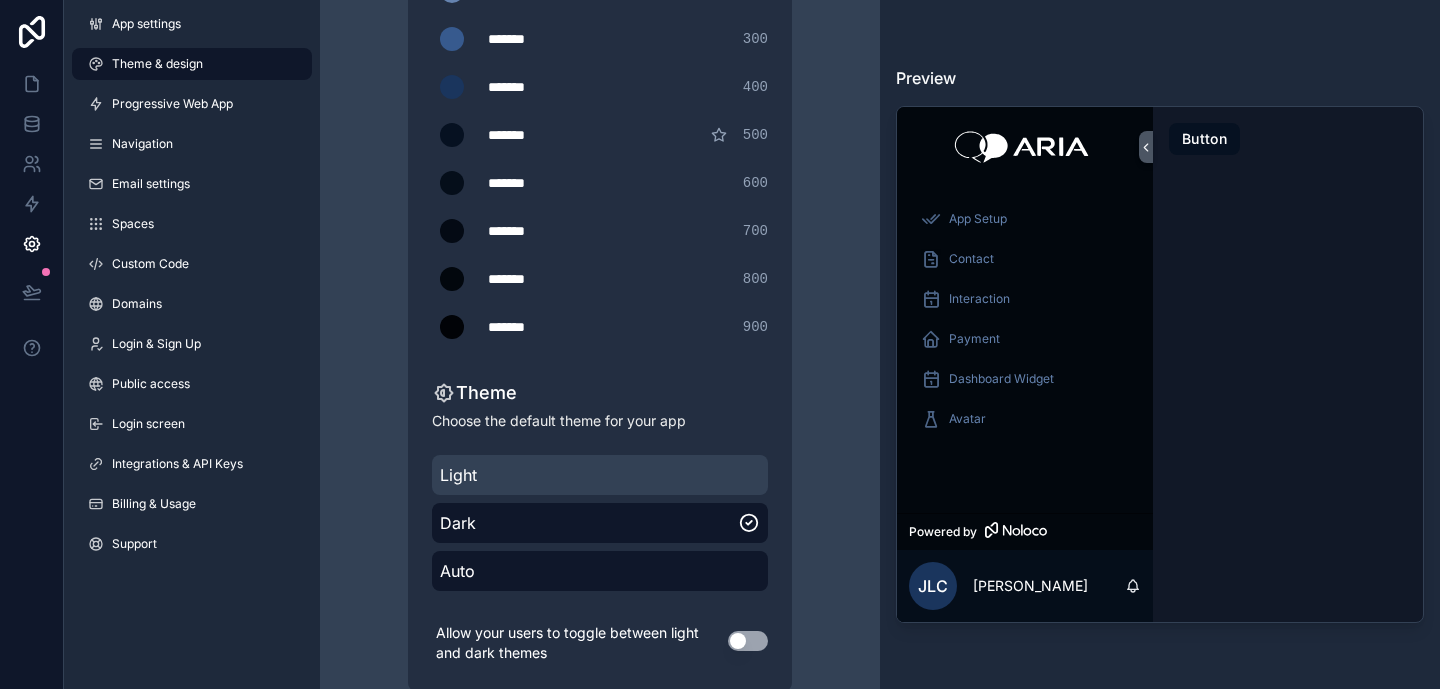 click on "Light" at bounding box center [600, 475] 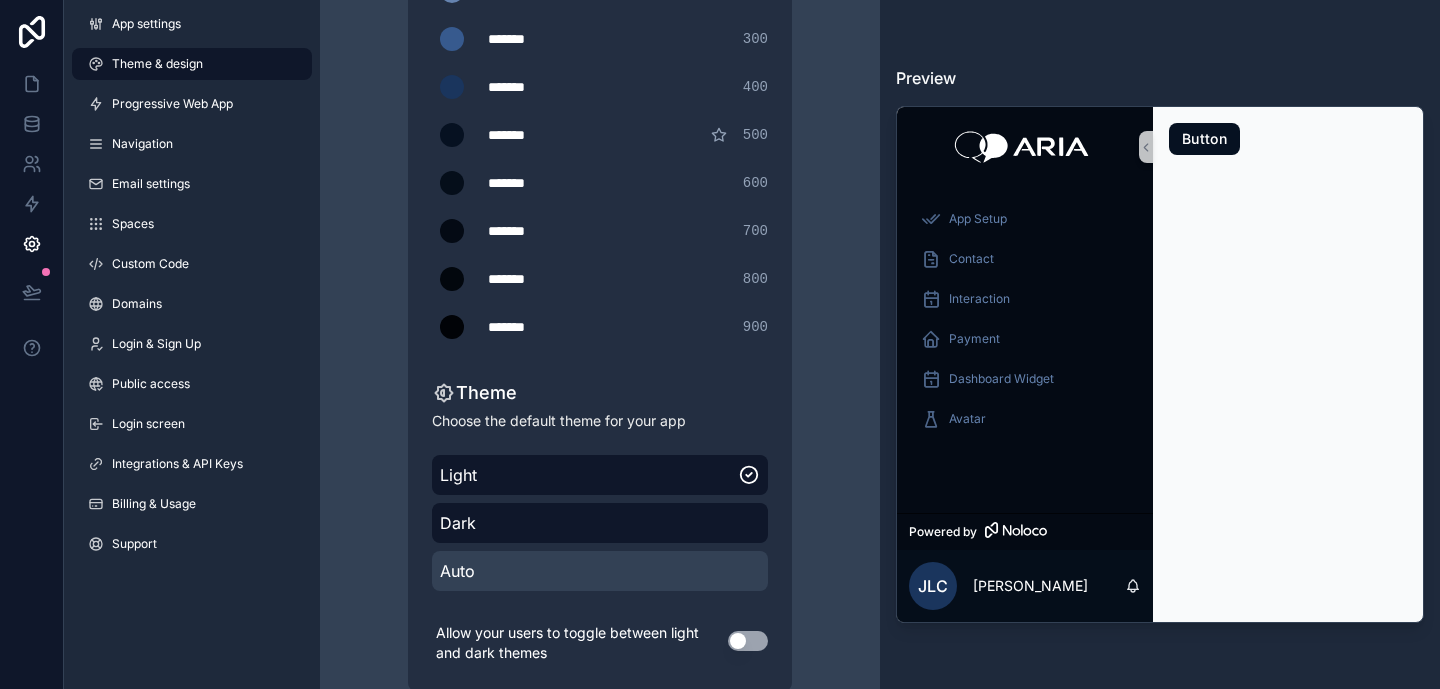 click on "Auto" at bounding box center (600, 571) 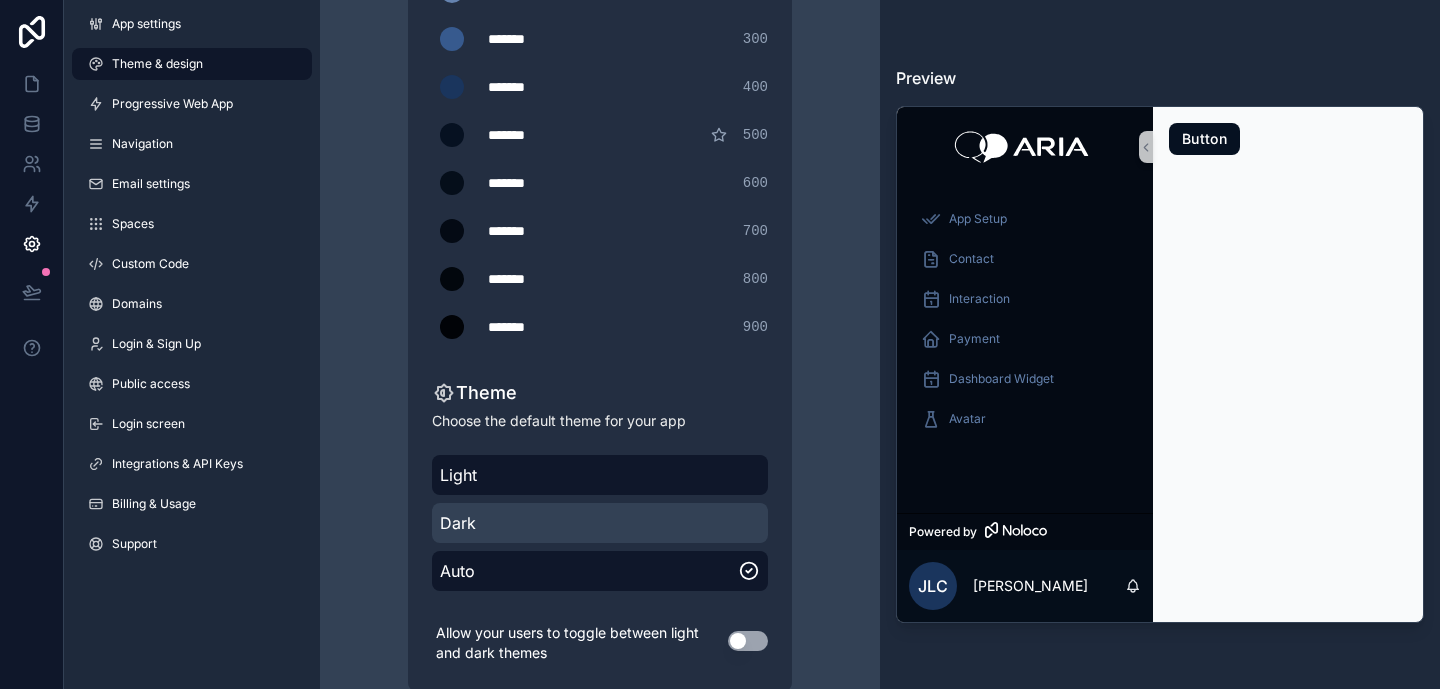 click on "Dark" at bounding box center [600, 523] 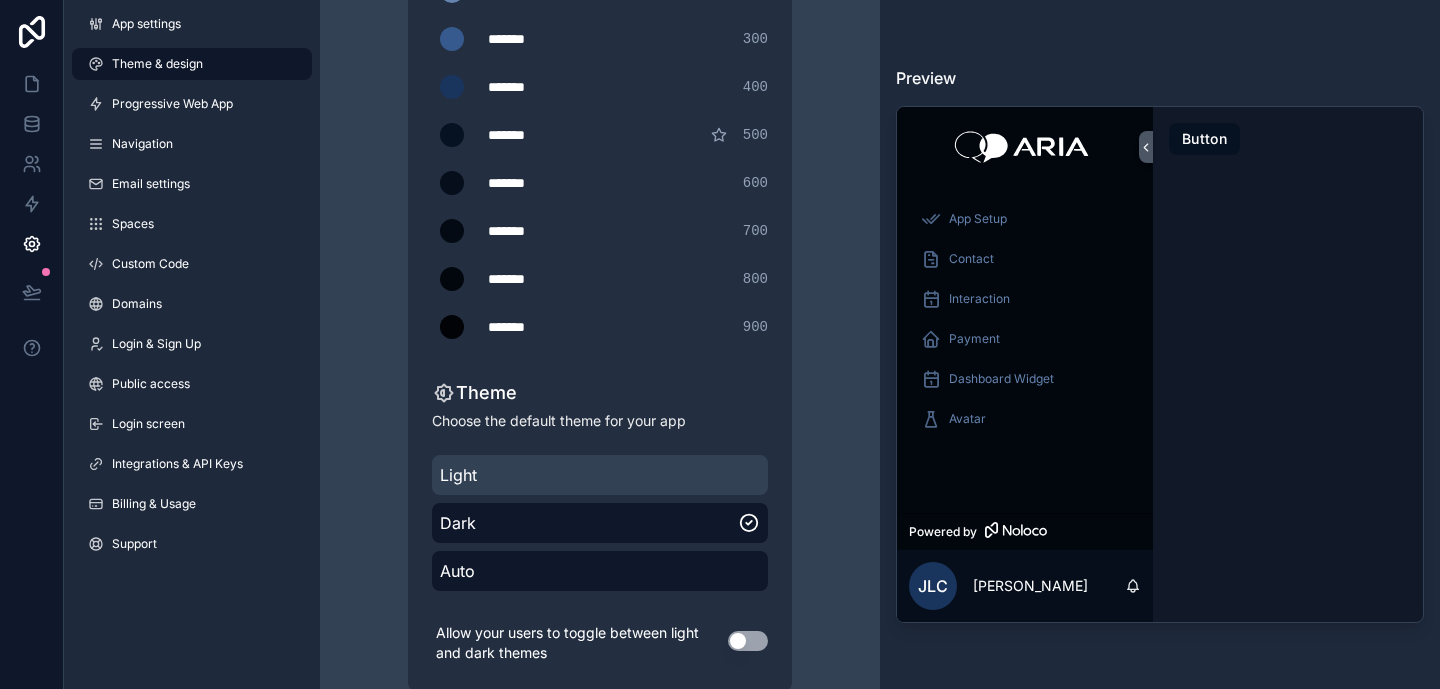 click on "Light" at bounding box center [600, 475] 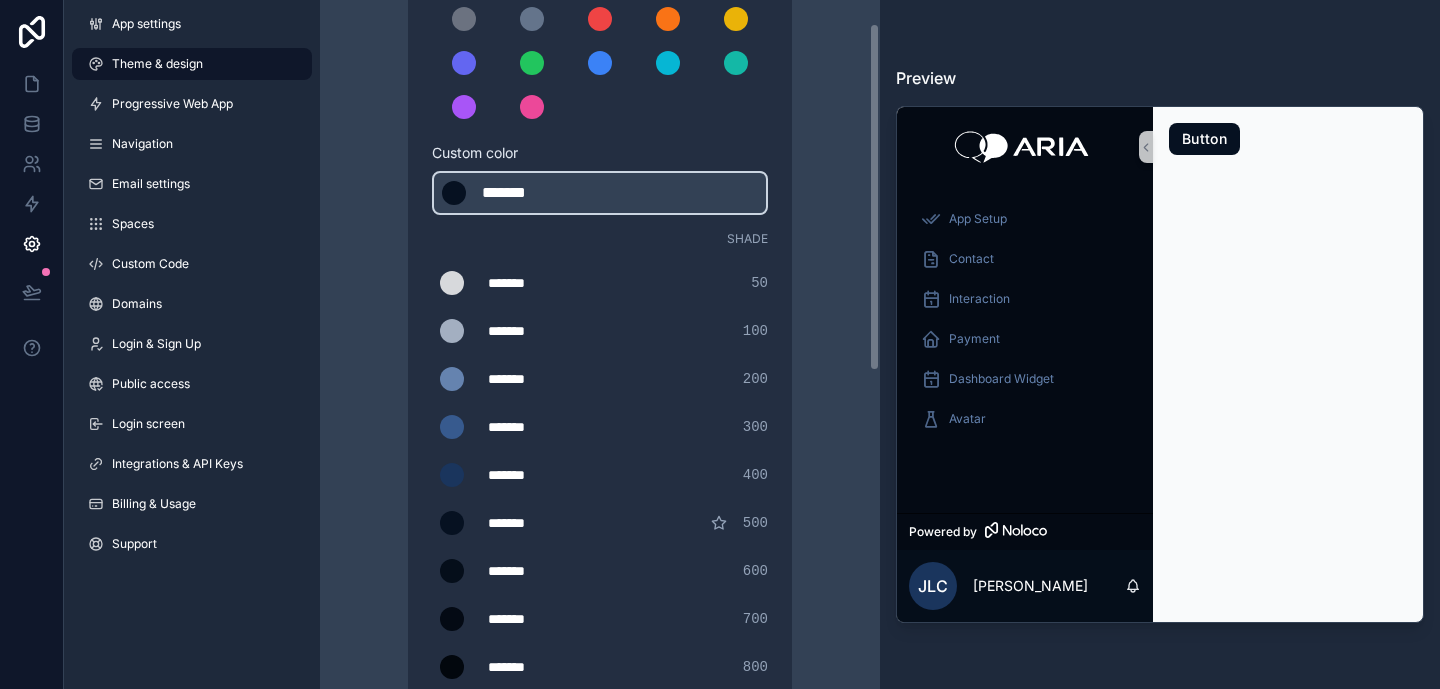 scroll, scrollTop: 46, scrollLeft: 0, axis: vertical 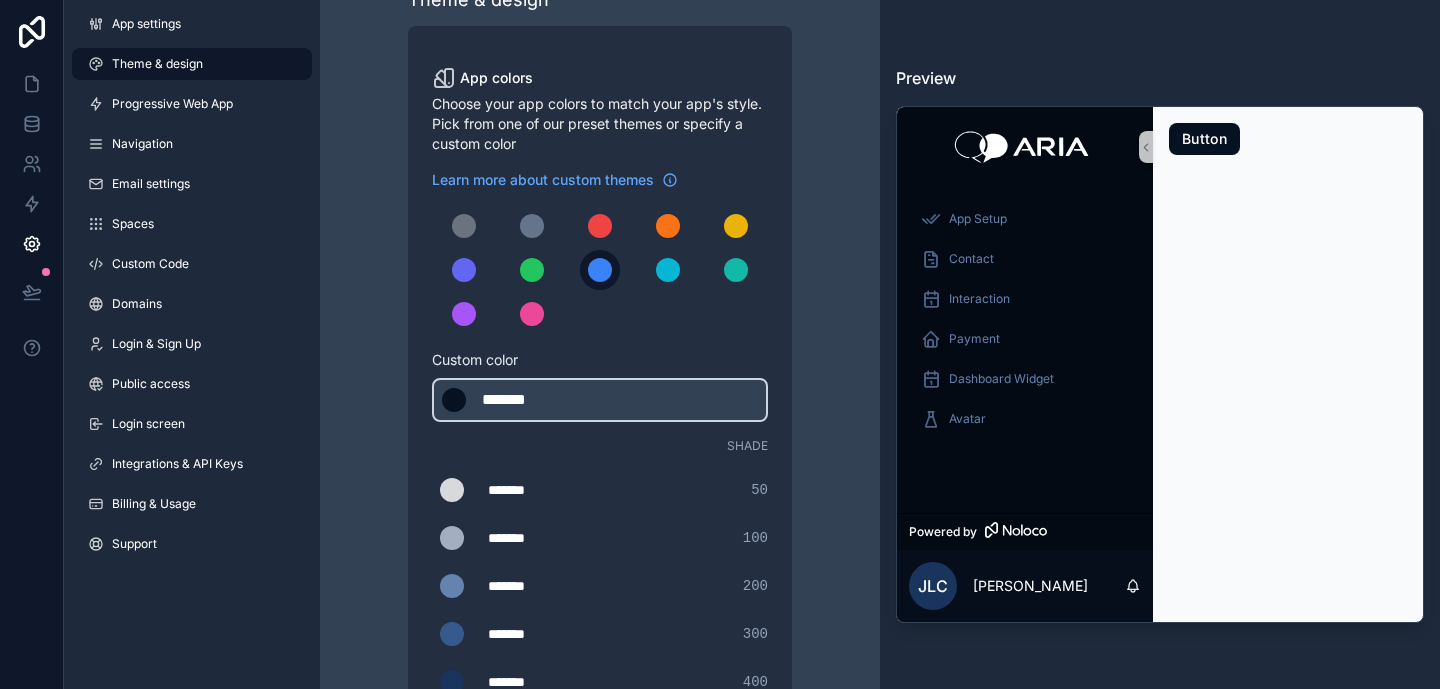 click at bounding box center (600, 270) 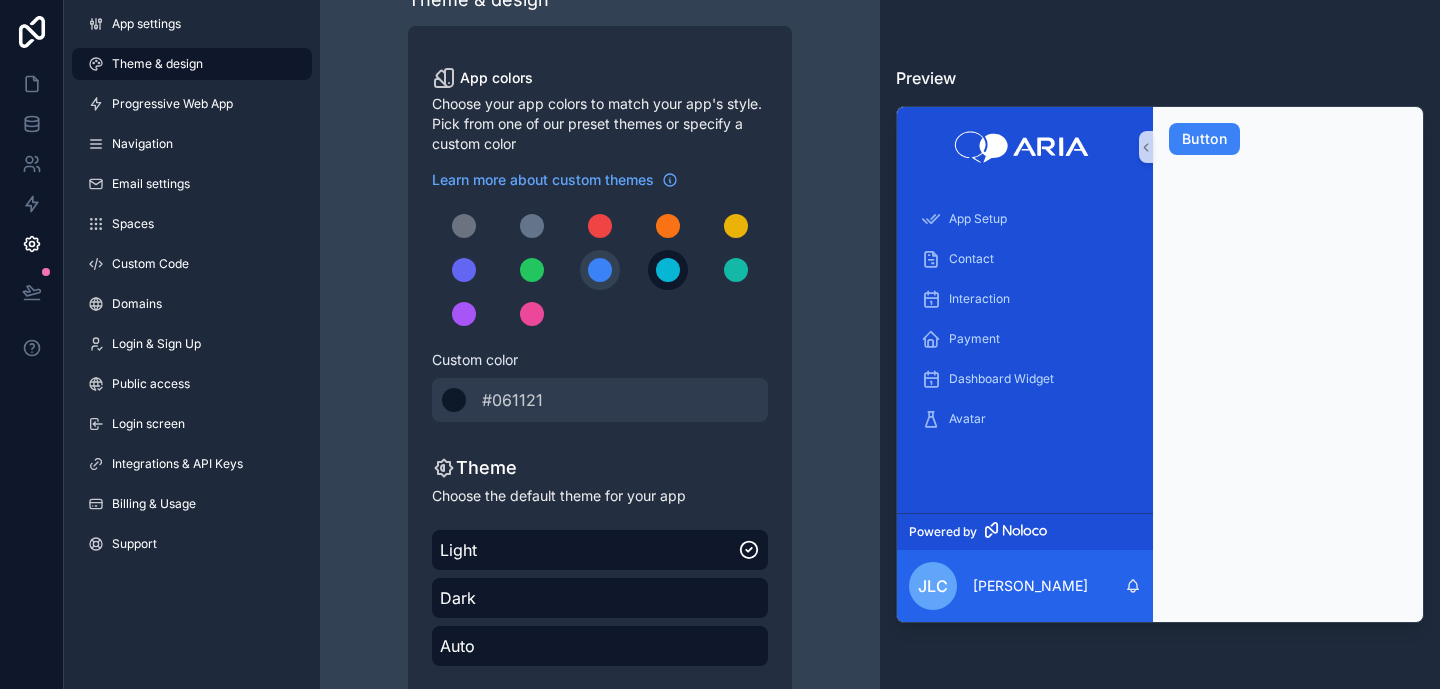click at bounding box center (668, 270) 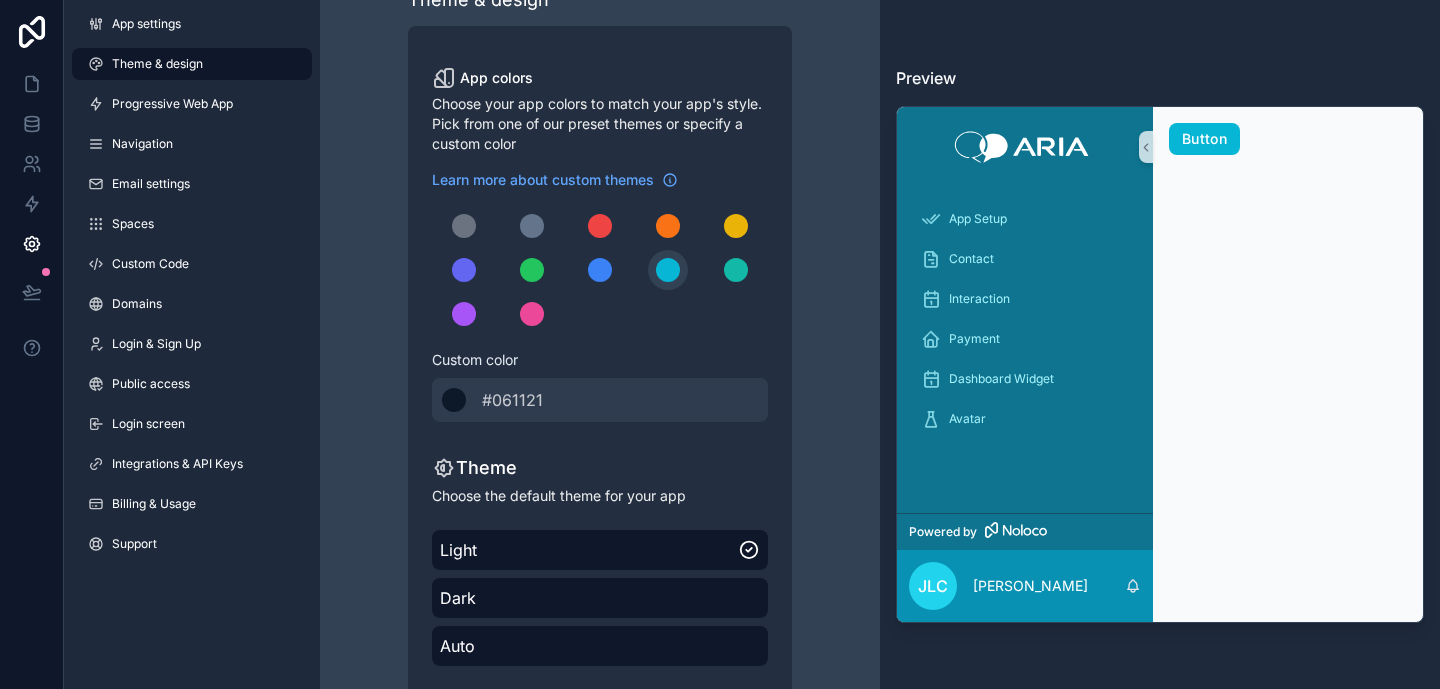 click at bounding box center (600, 270) 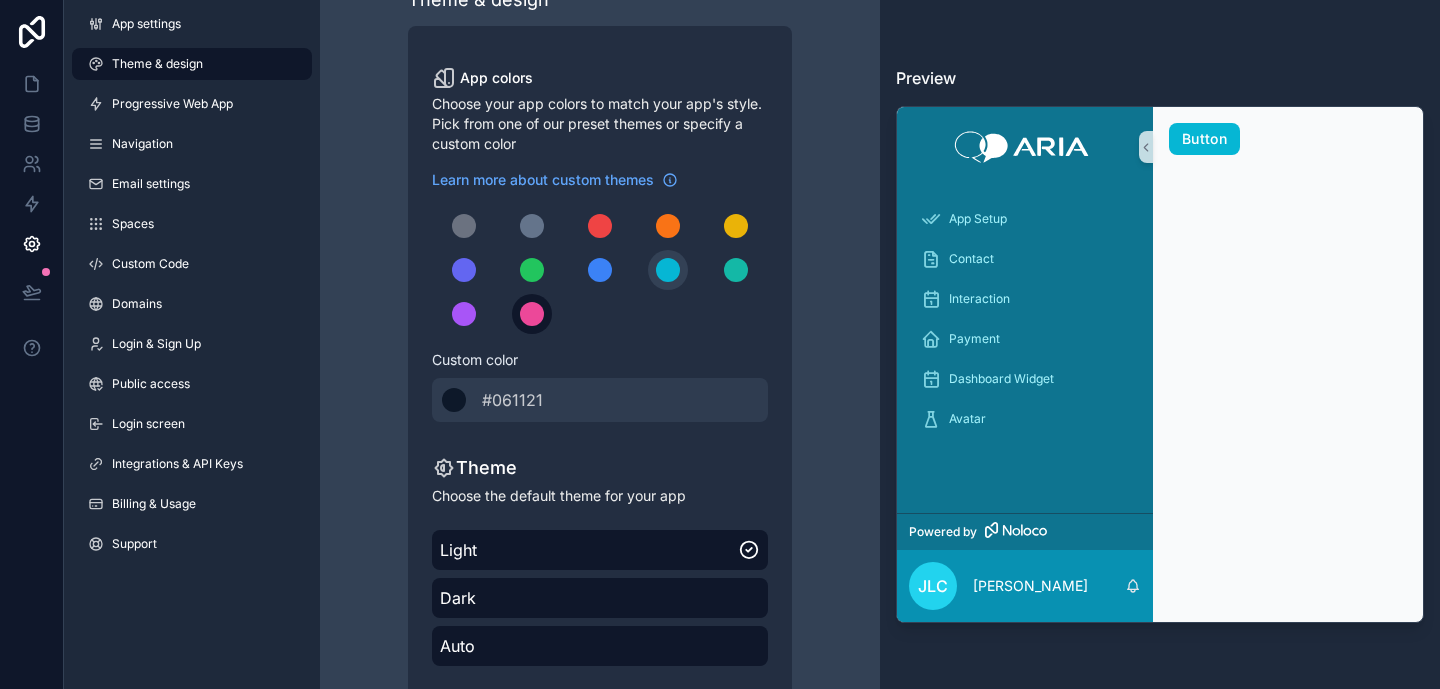click at bounding box center (532, 314) 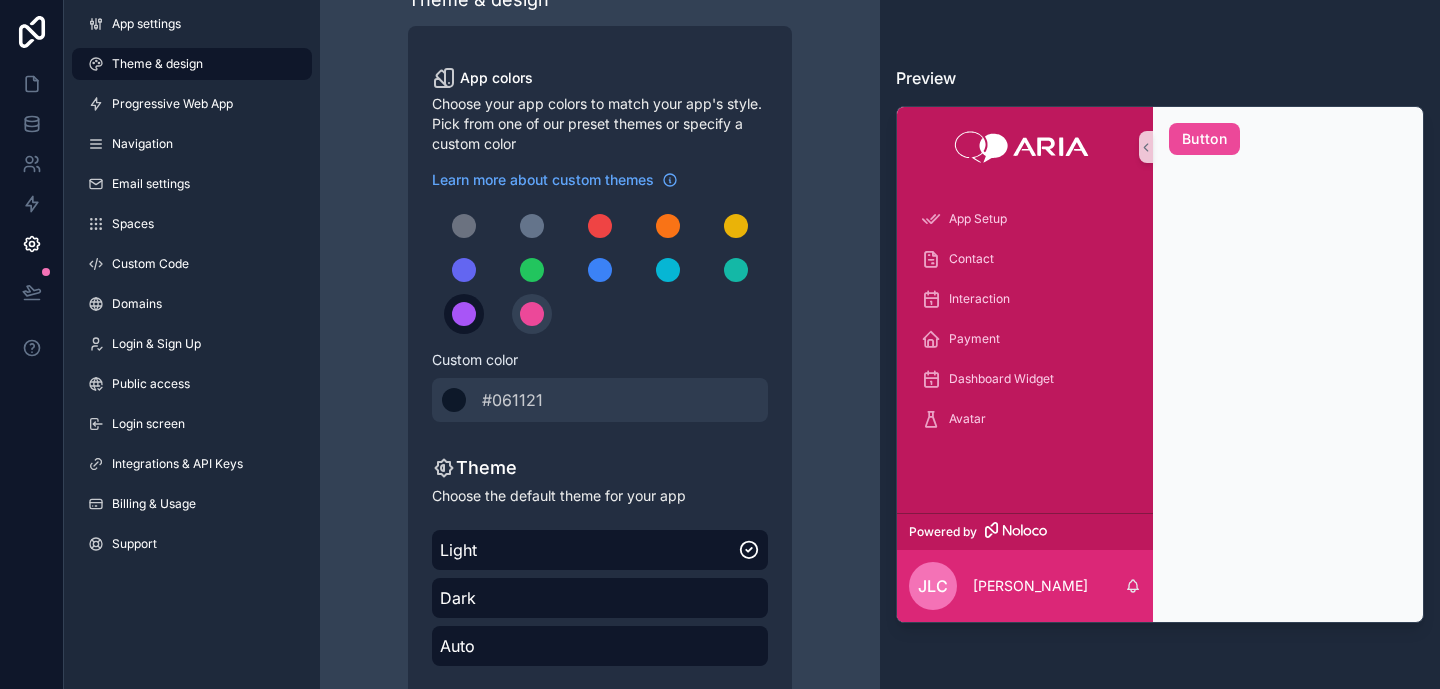 click at bounding box center [464, 314] 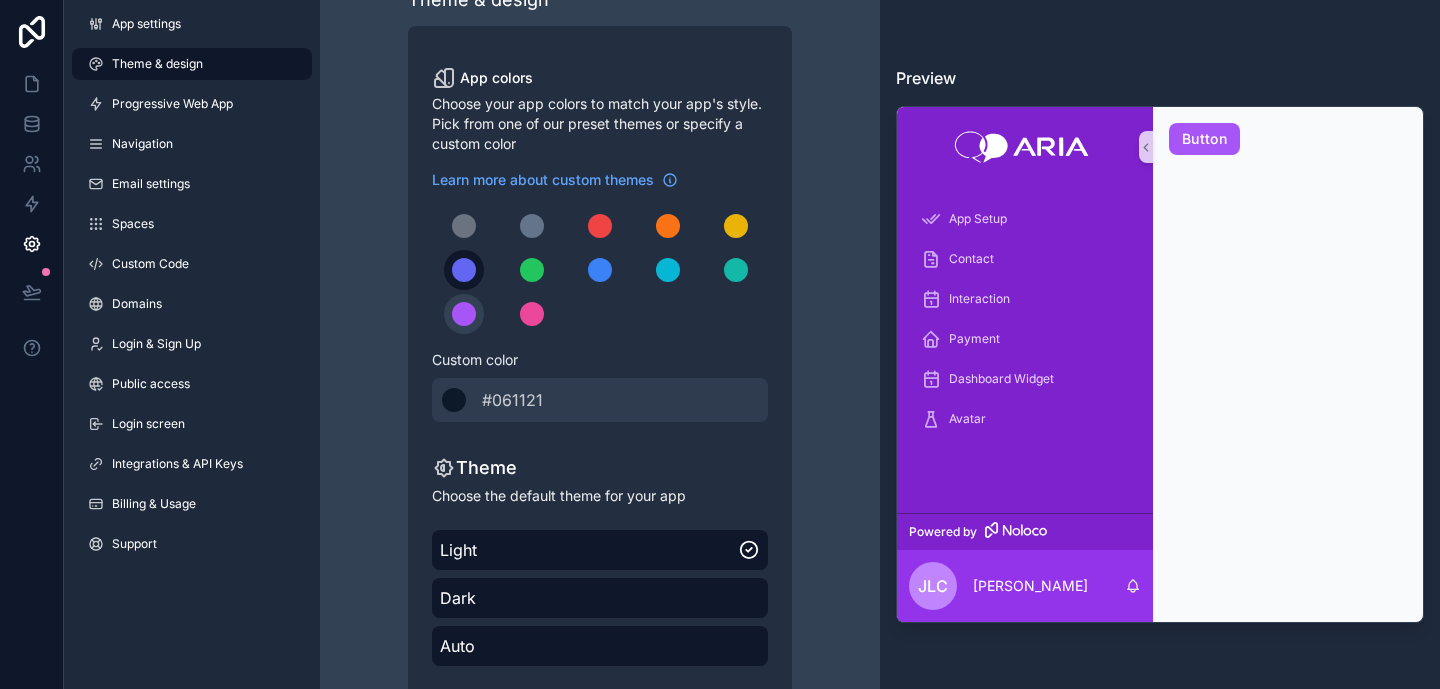 click at bounding box center (464, 270) 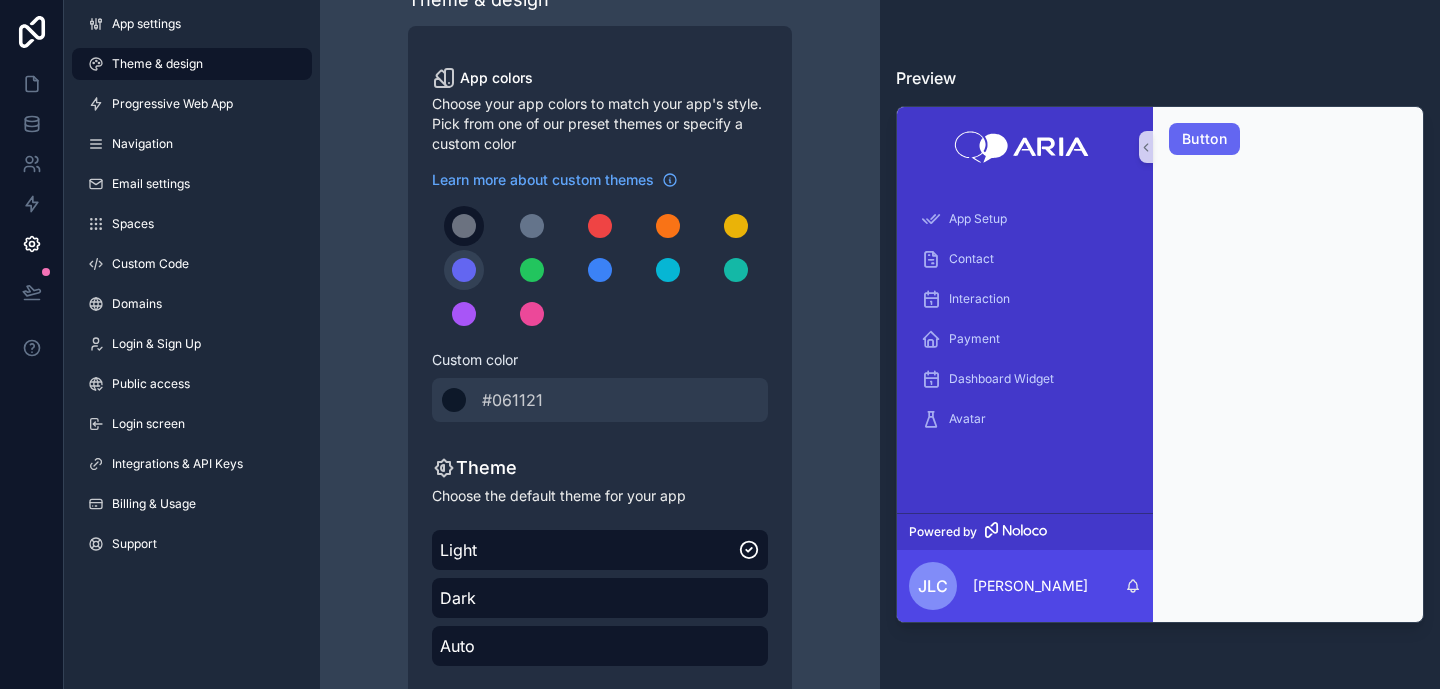 click at bounding box center [464, 226] 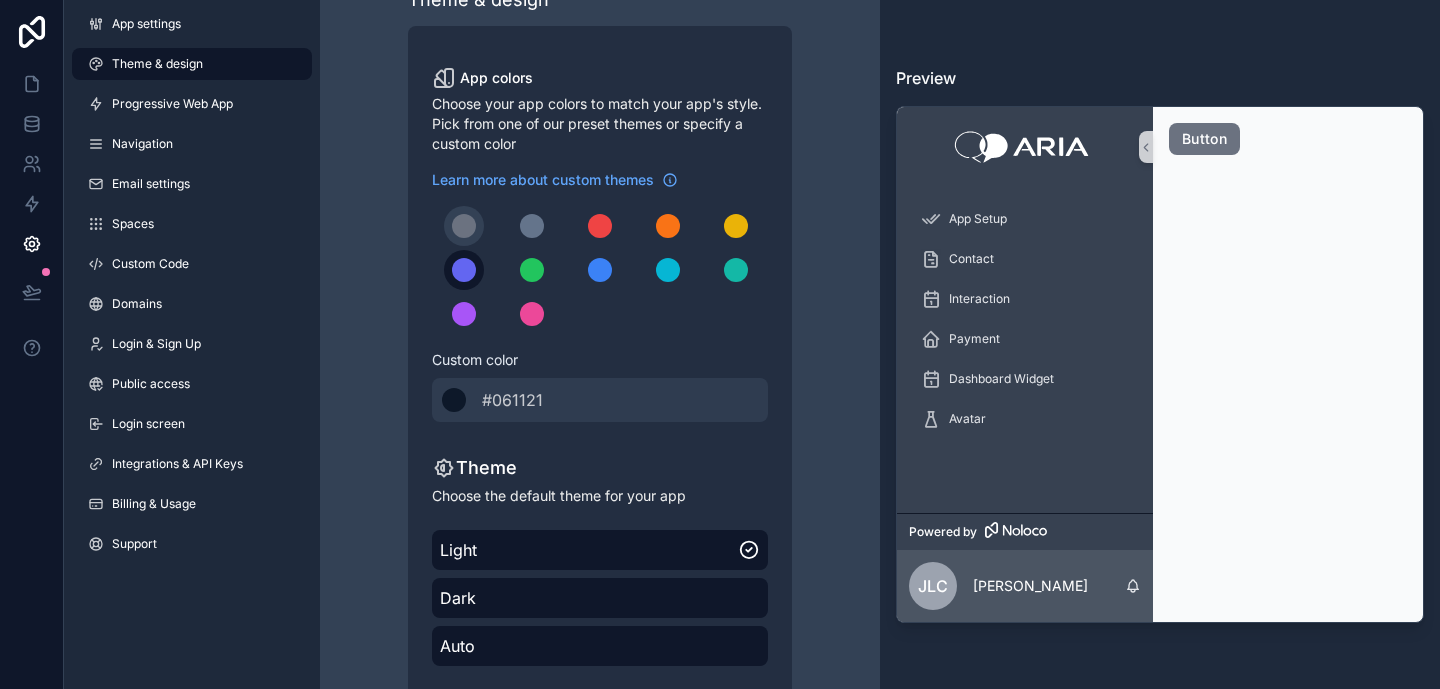 click at bounding box center [464, 270] 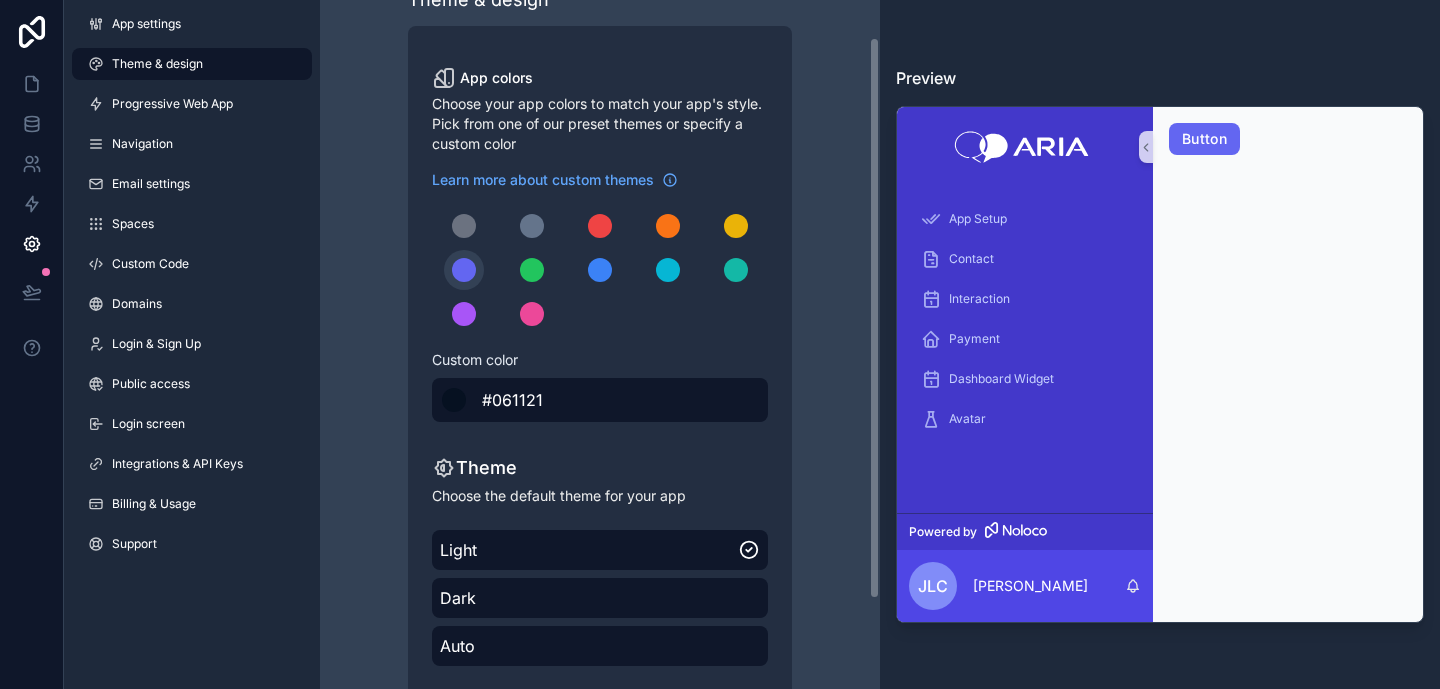 click on "#061121" at bounding box center (512, 400) 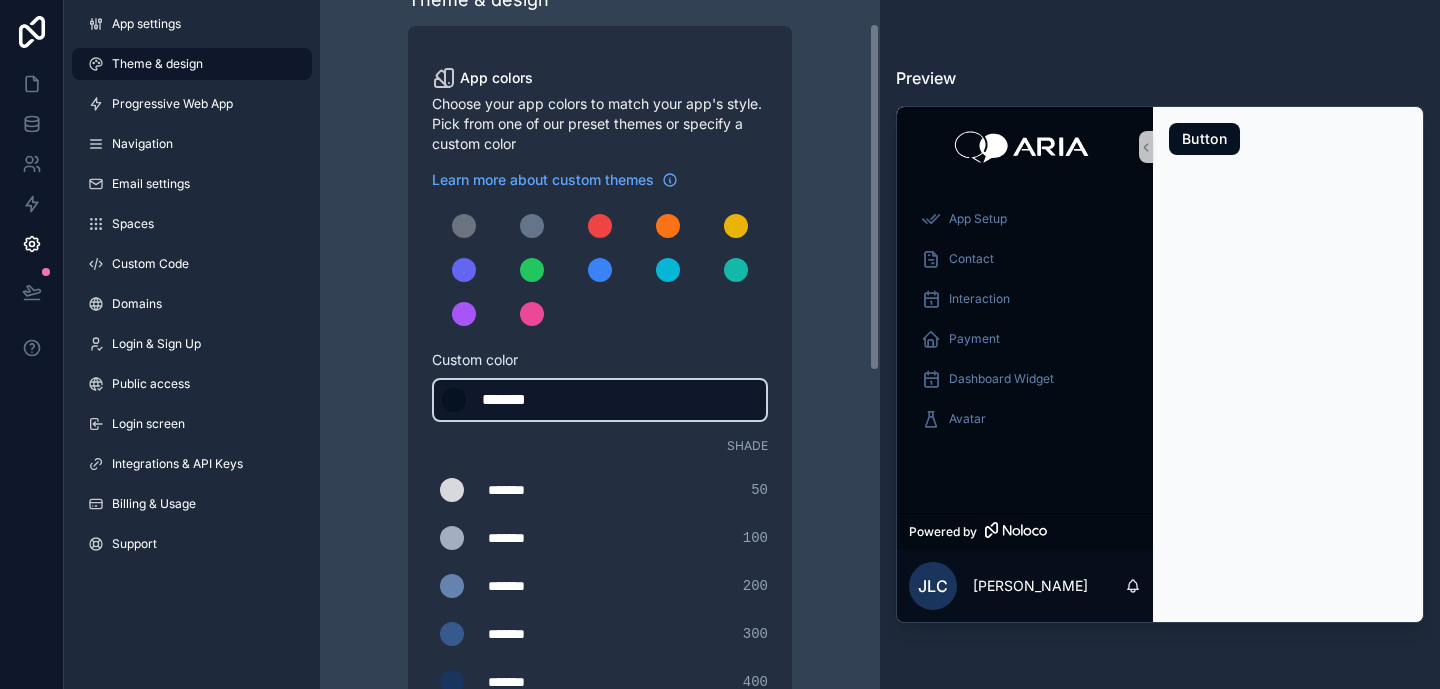 click on "*******" at bounding box center (532, 400) 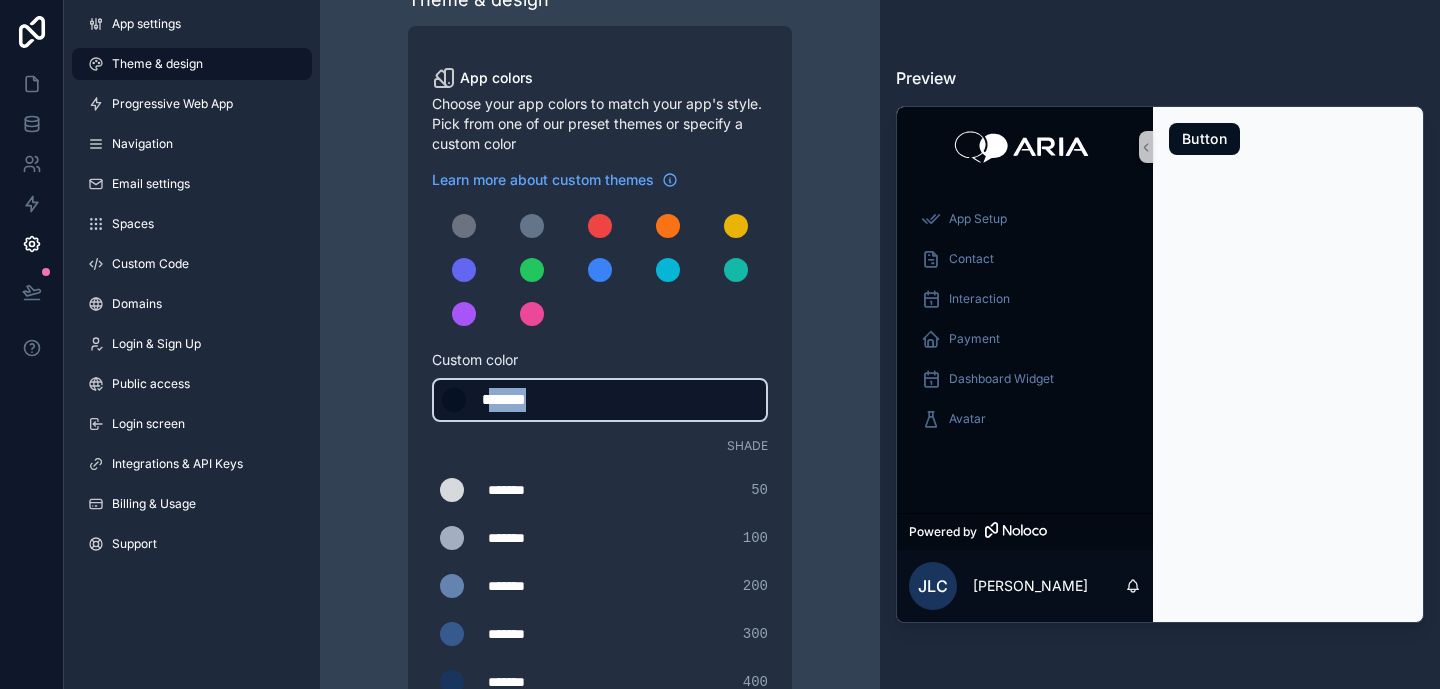 click on "*******" at bounding box center (532, 400) 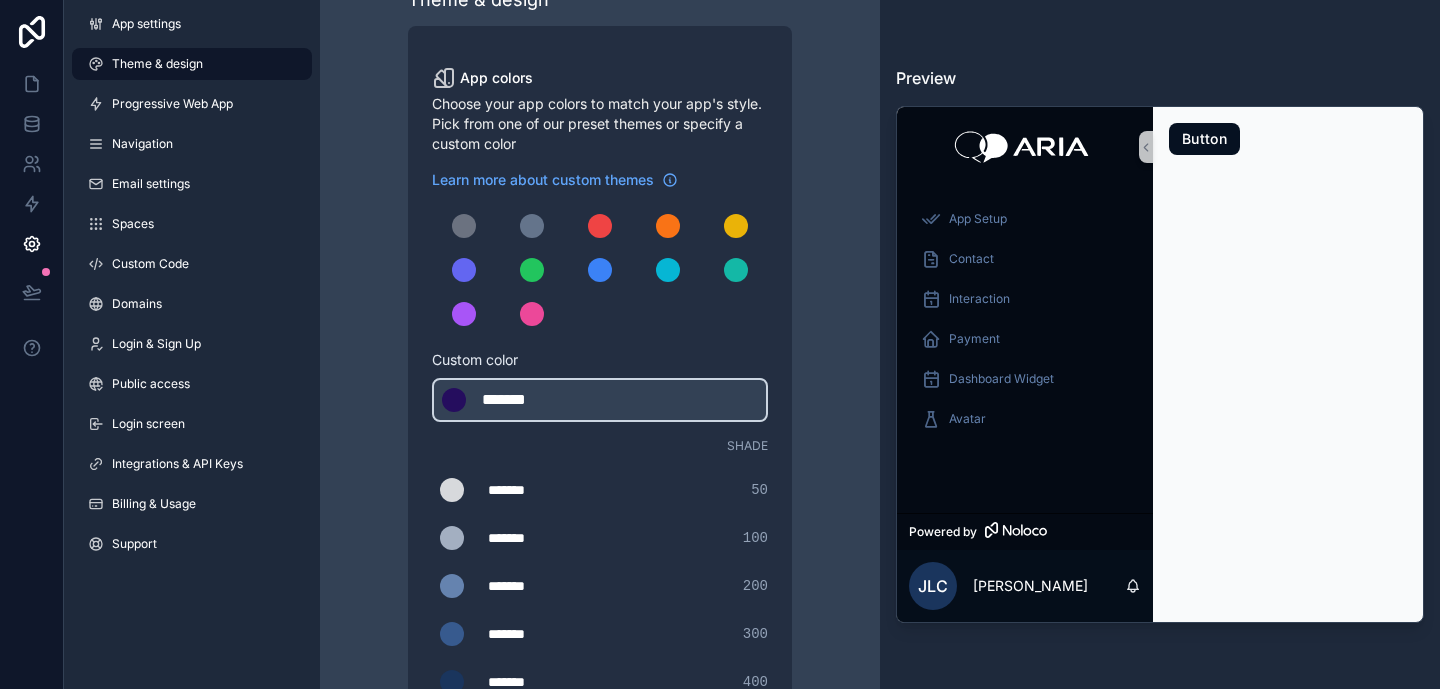 click on "Theme & design App colors Choose your app colors to match your app's style. Pick from one of our preset themes or specify a custom color Learn more about custom themes Custom color ******* ******* #250D5E Shade ******* ******* #d7d9dc 50 ******* ******* #a3afc1 100 ******* ******* #6583af 200 ******* ******* #375a8e 300 ******* ******* #1a355d 400 ******* ******* #061121 500 ******* ******* #050e1a 600 ******* ******* #040a14 700 ******* ******* #02070d 800 ******* ******* #010307 900 Theme Choose the default theme for your app Light Dark Auto Allow your users to toggle between light and dark themes Use setting" at bounding box center (600, 636) 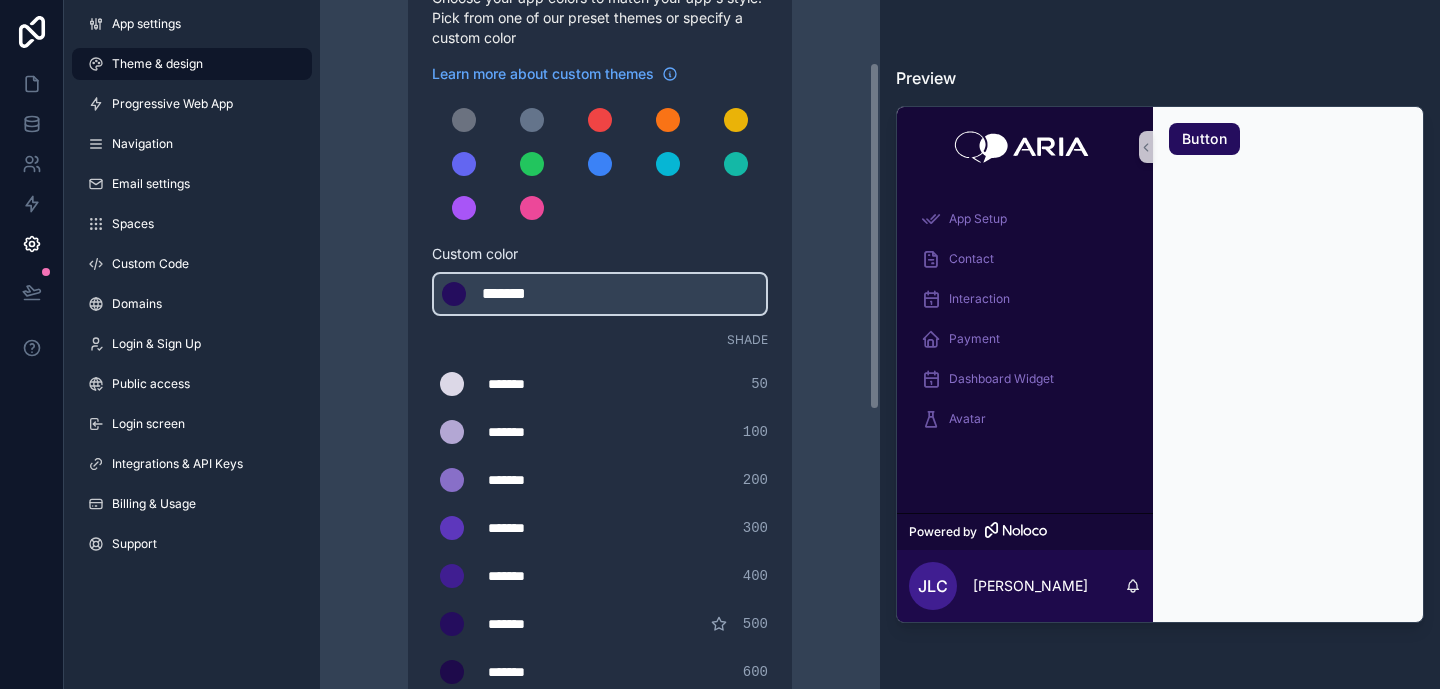 scroll, scrollTop: 199, scrollLeft: 0, axis: vertical 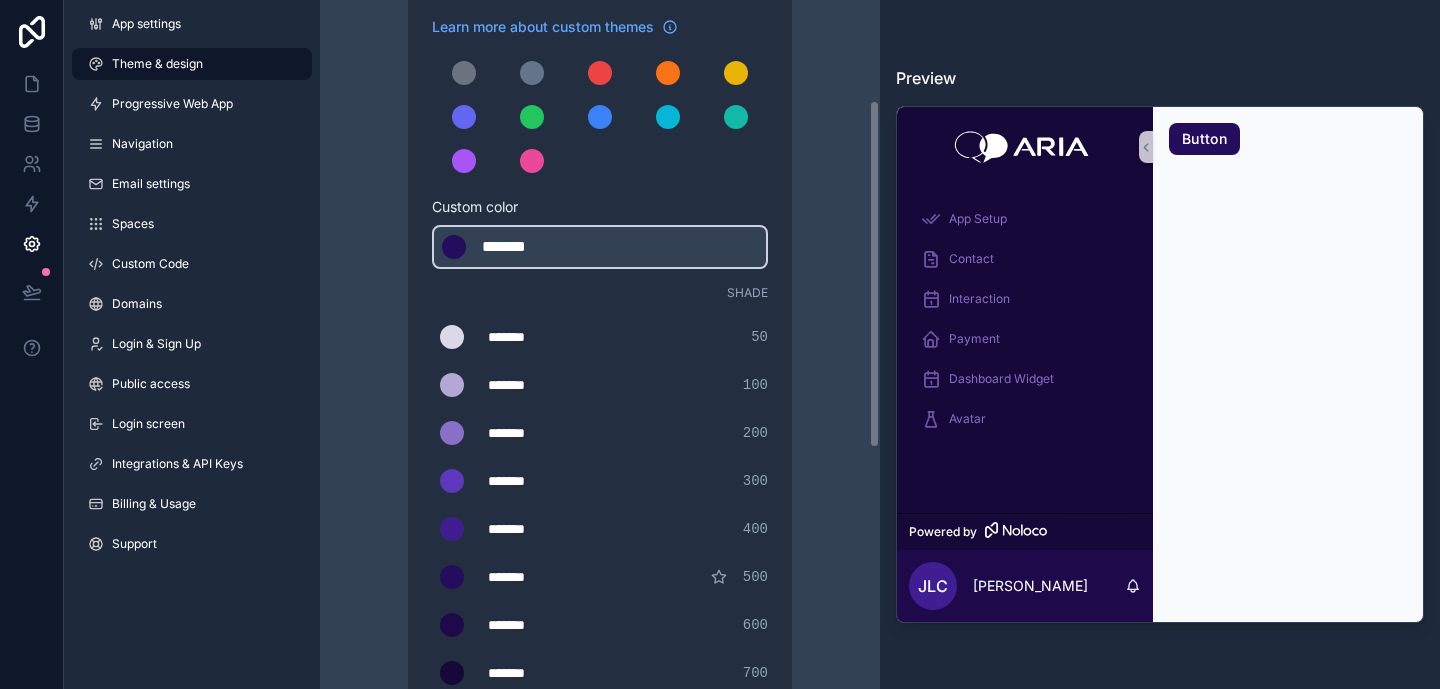 click on "******* ******* #b3a7d4 100" at bounding box center [600, 385] 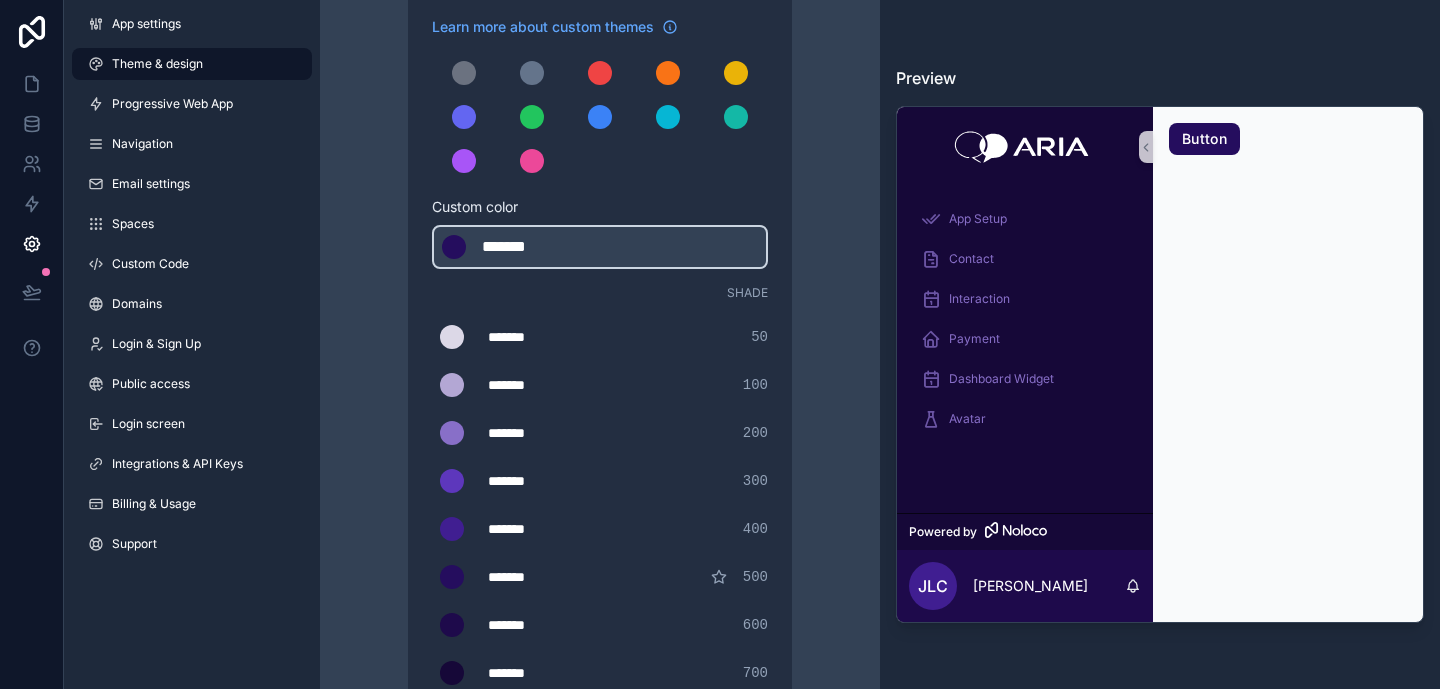 click on "Shade" at bounding box center (747, 293) 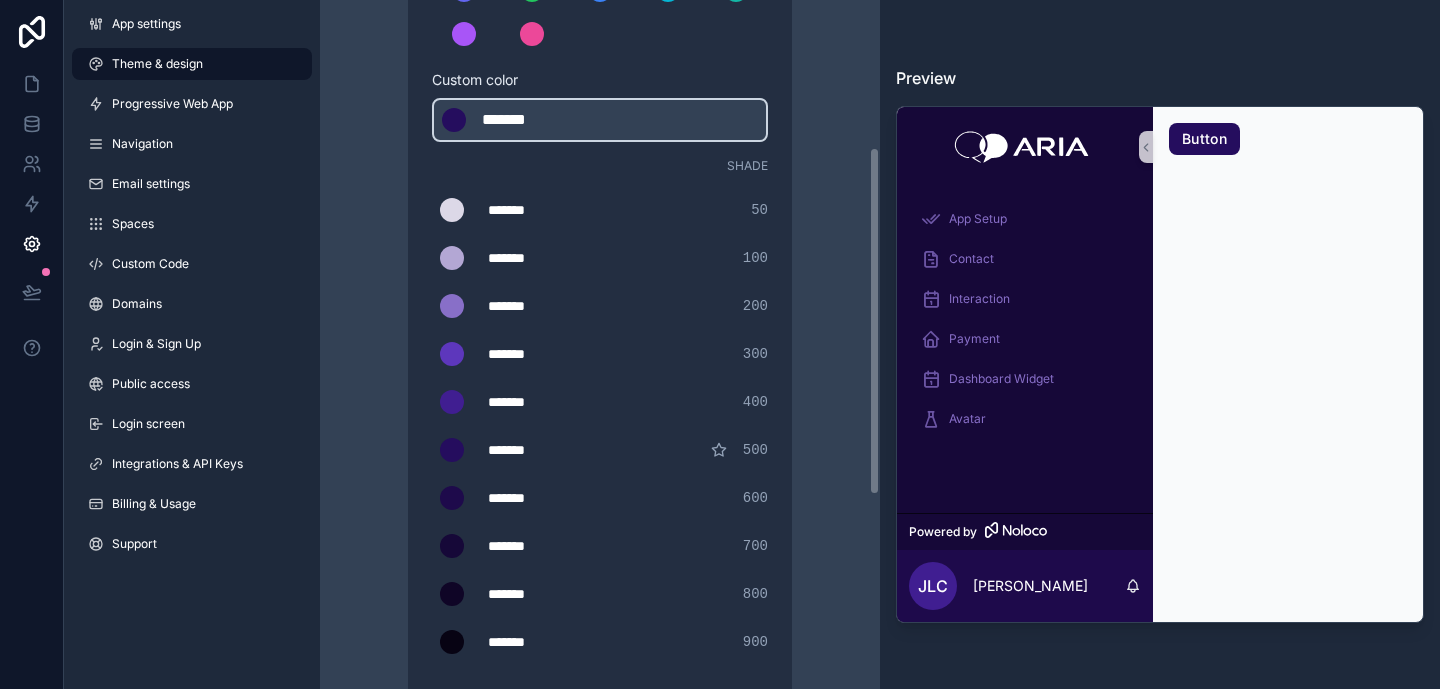 scroll, scrollTop: 373, scrollLeft: 0, axis: vertical 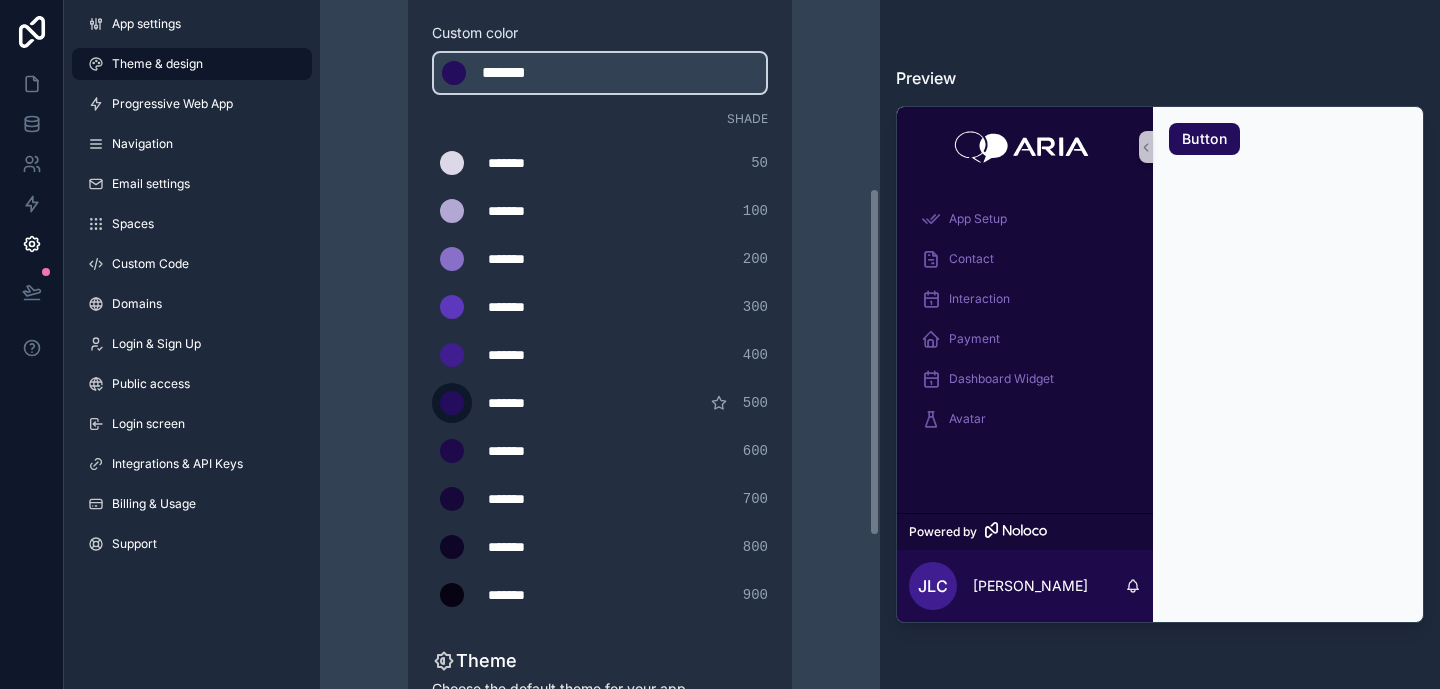 click at bounding box center (452, 403) 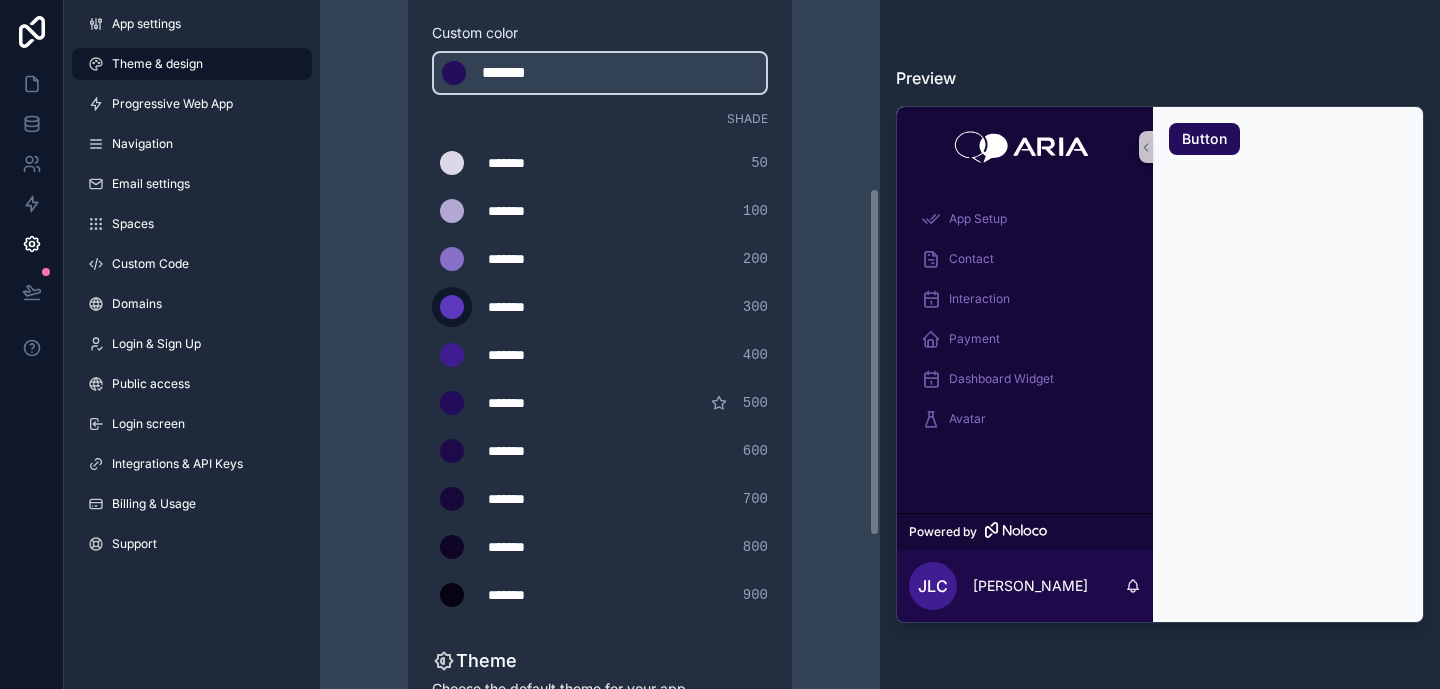 click at bounding box center (452, 307) 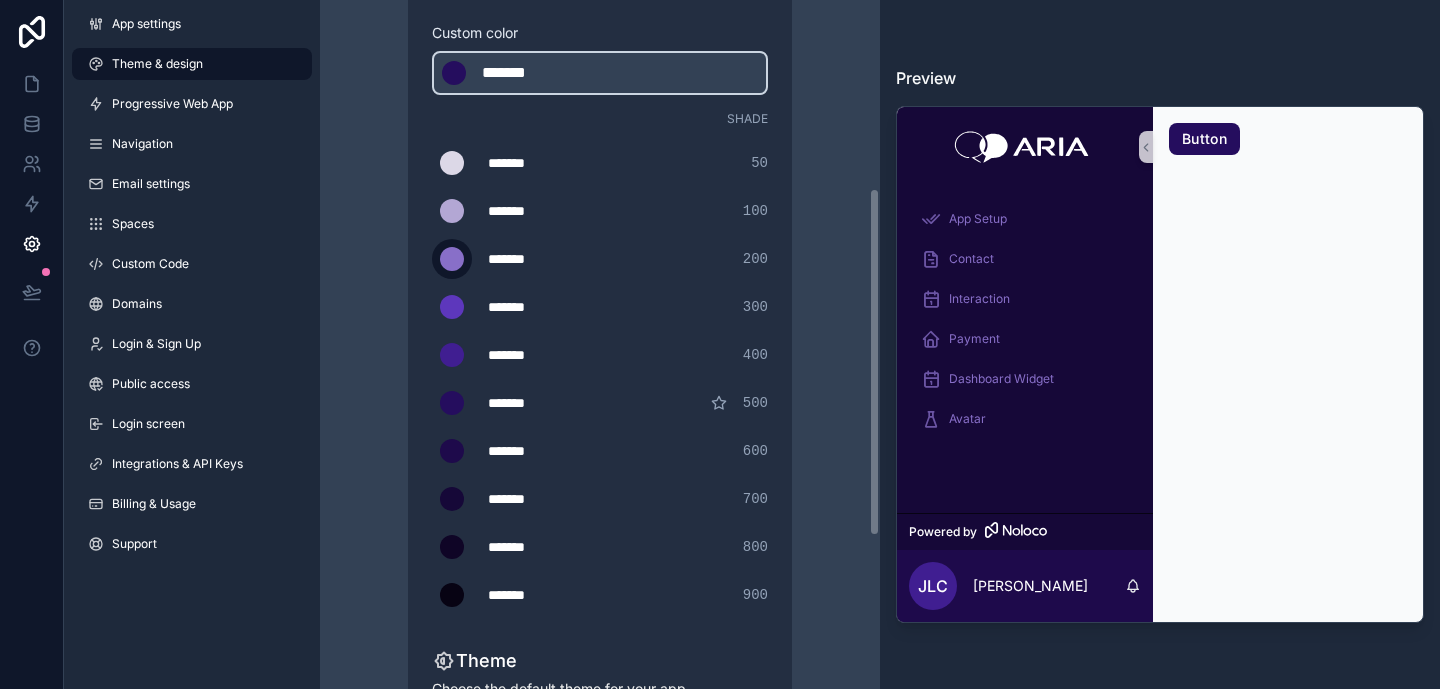 click at bounding box center (452, 259) 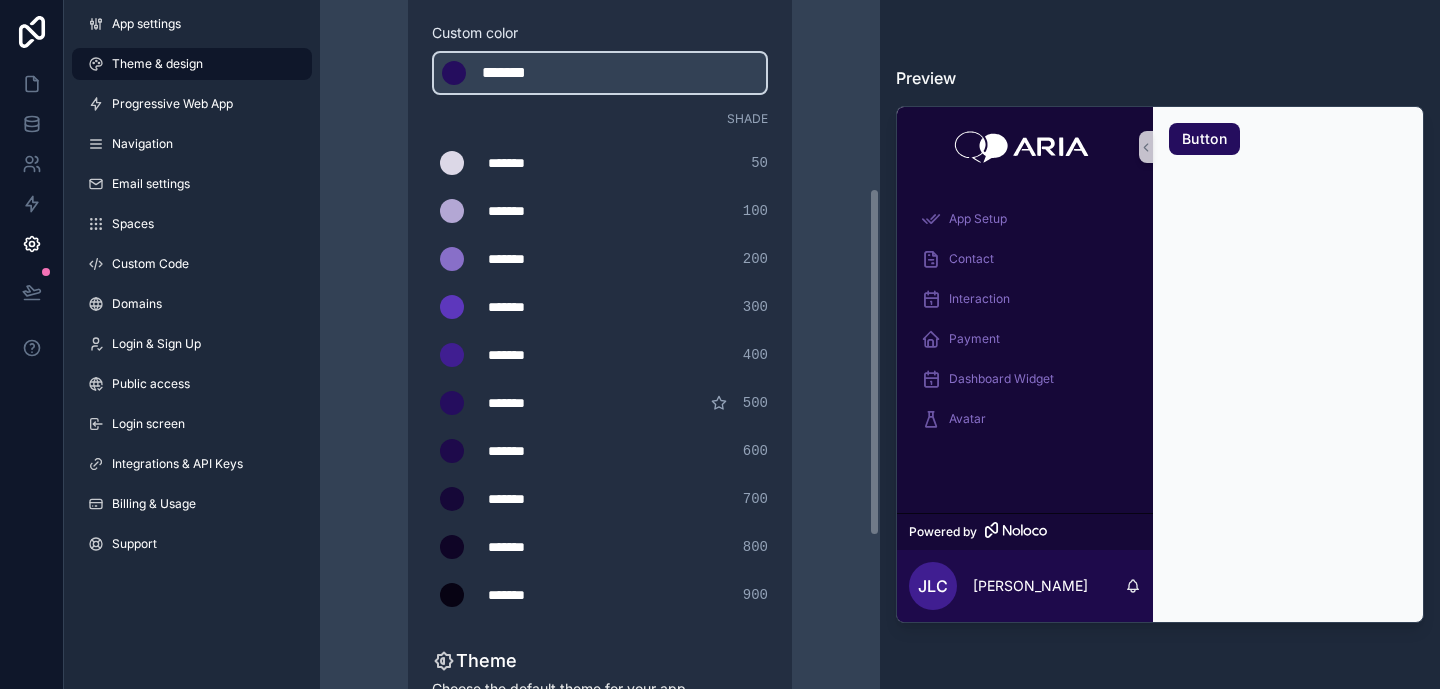 click on "Theme & design App colors Choose your app colors to match your app's style. Pick from one of our preset themes or specify a custom color Learn more about custom themes Custom color ******* ******* #250D5E Shade ******* ******* #dcd8e7 50 ******* ******* #b3a7d4 100 ******* ******* #886fc8 200 ******* ******* #5d37bc 300 ******* ******* #401e91 400 ******* ******* #250d5e 500 ******* ******* #1e0a4b 600 ******* ******* #160838 700 ******* ******* #0f0526 800 ******* ******* #070313 900 Theme Choose the default theme for your app Light Dark Auto Allow your users to toggle between light and dark themes Use setting" at bounding box center (600, 309) 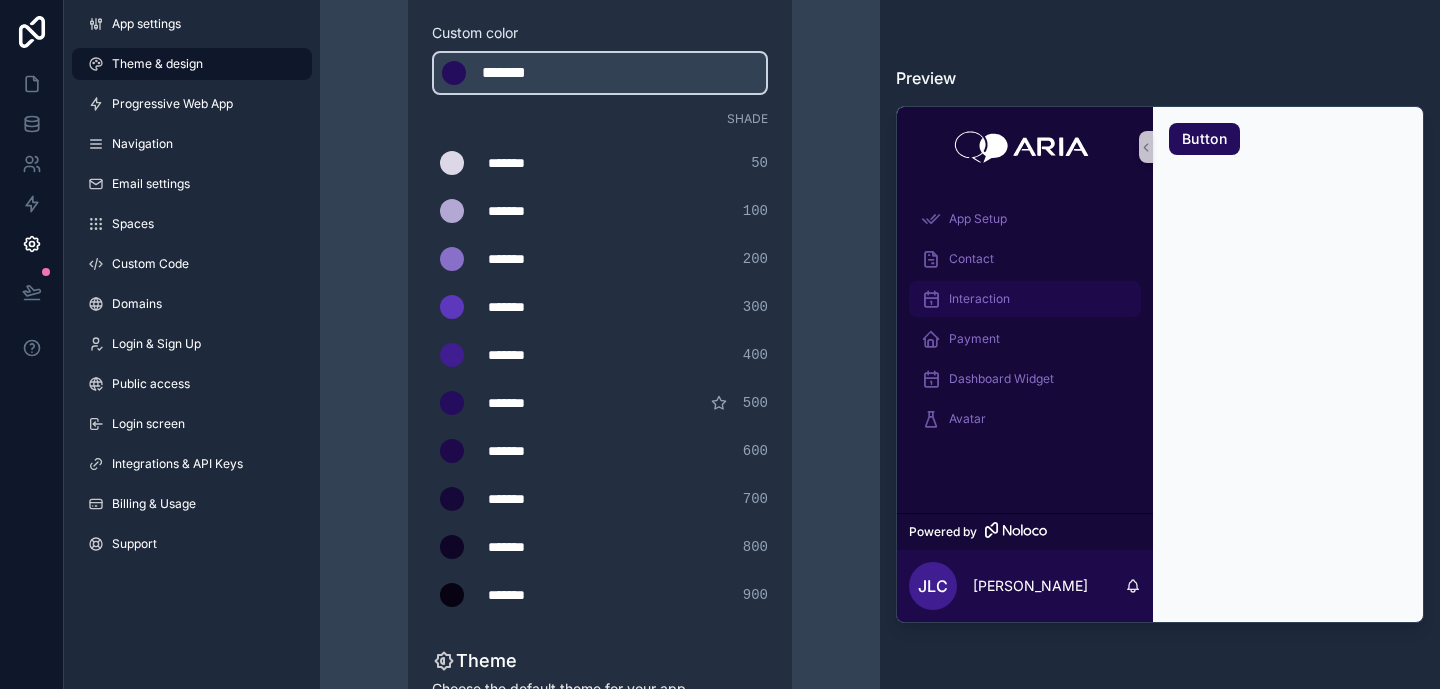 click on "Interaction" at bounding box center (1025, 299) 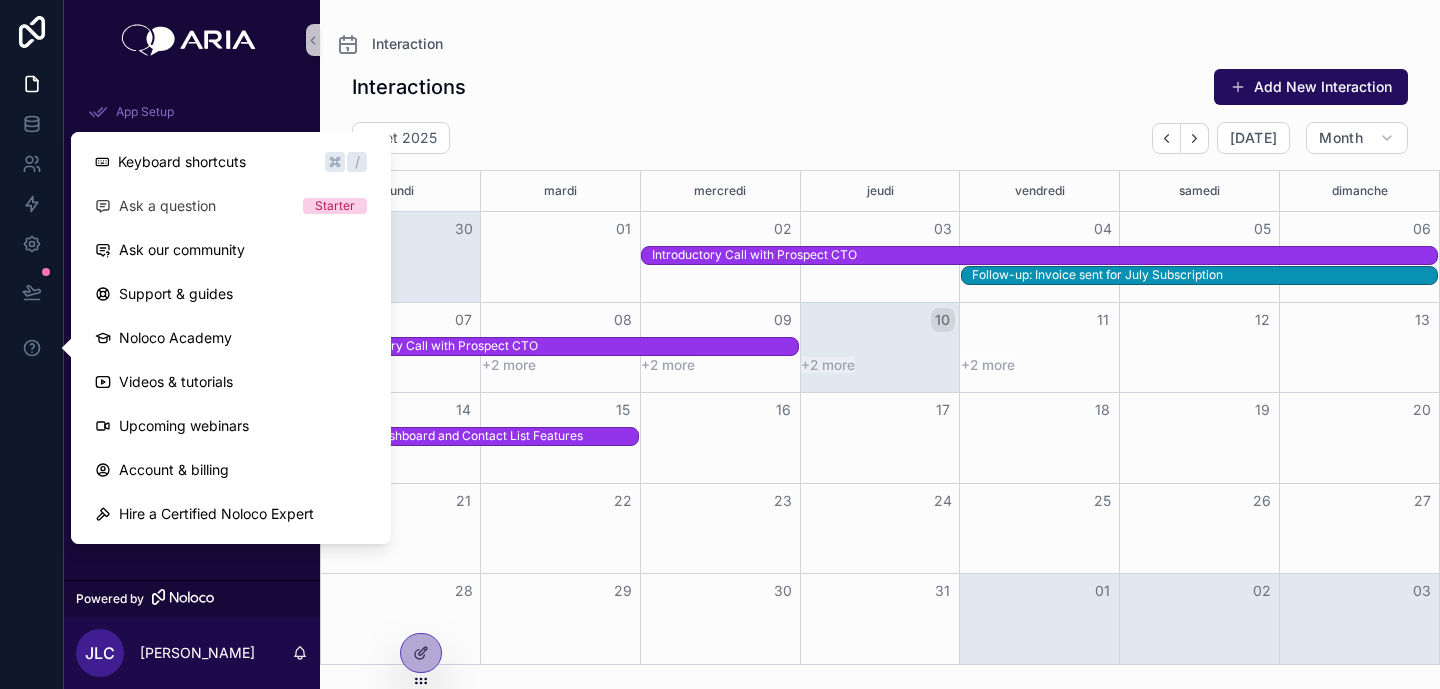 click at bounding box center (32, 344) 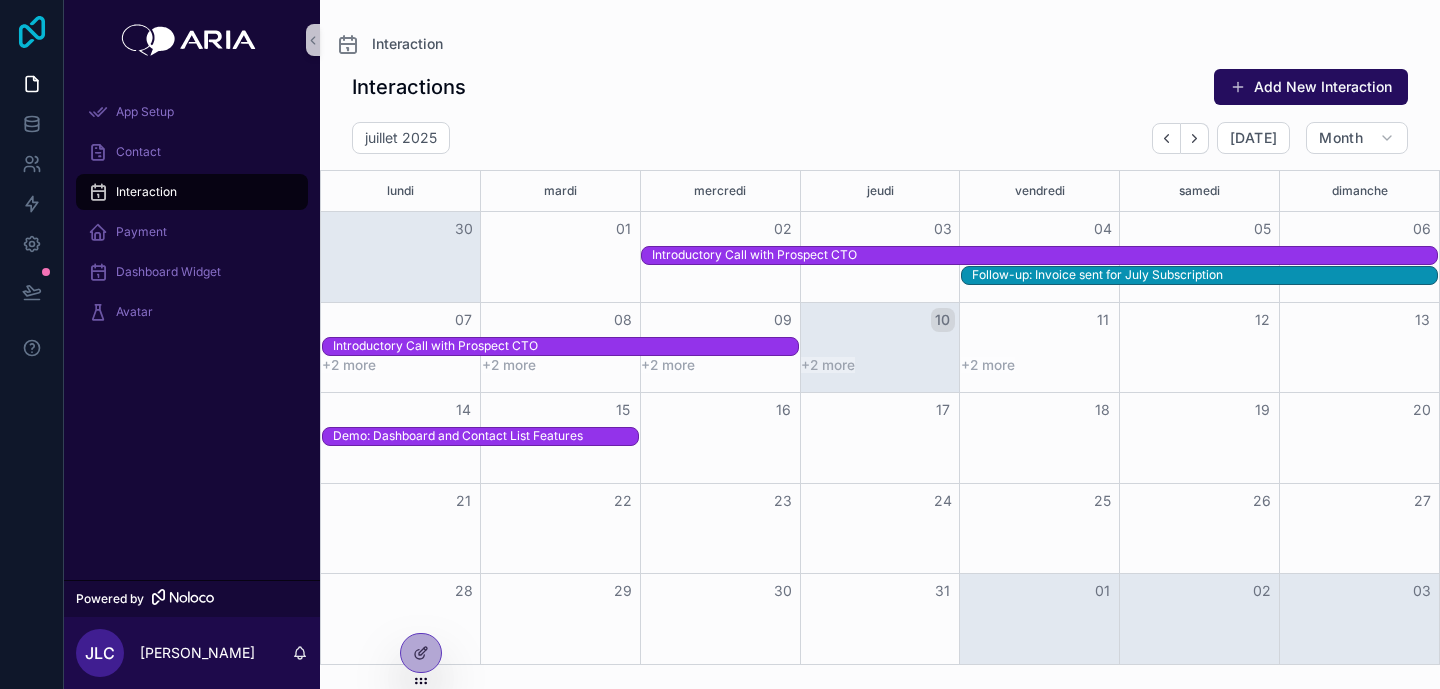 click 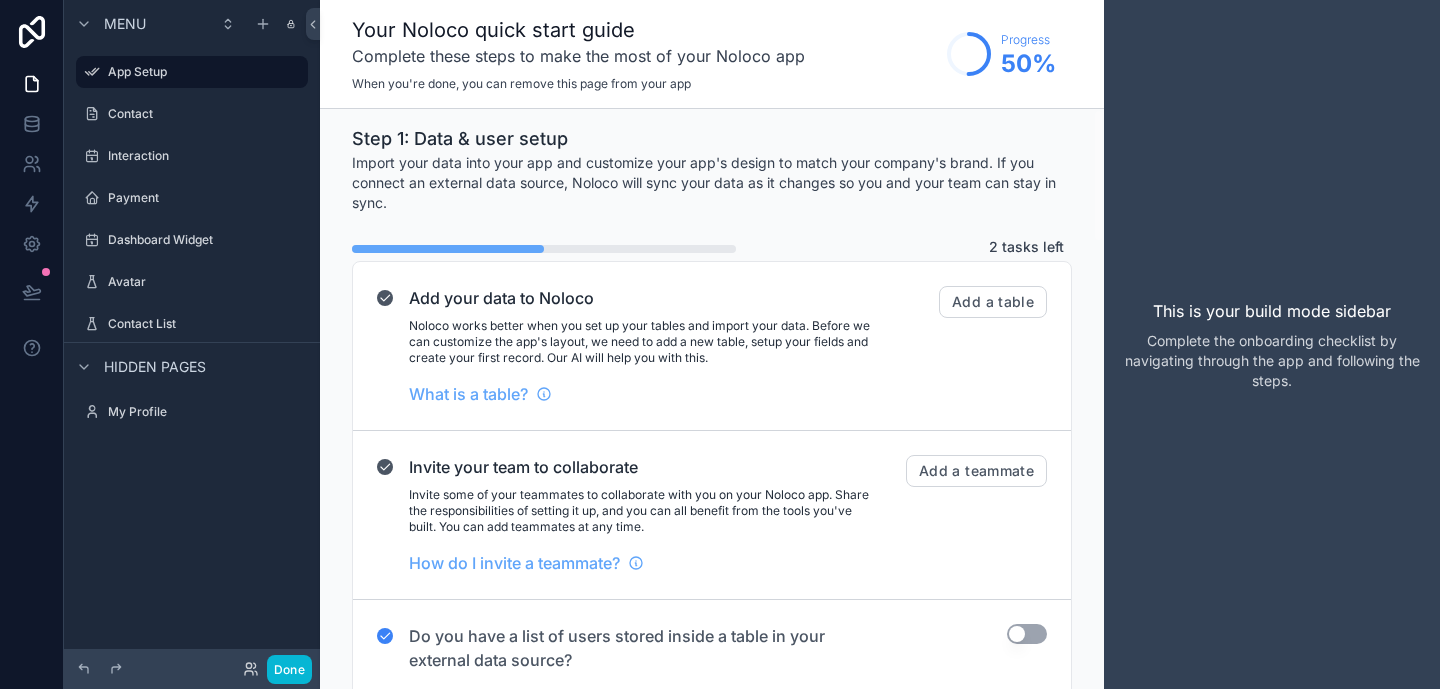 scroll, scrollTop: 0, scrollLeft: 0, axis: both 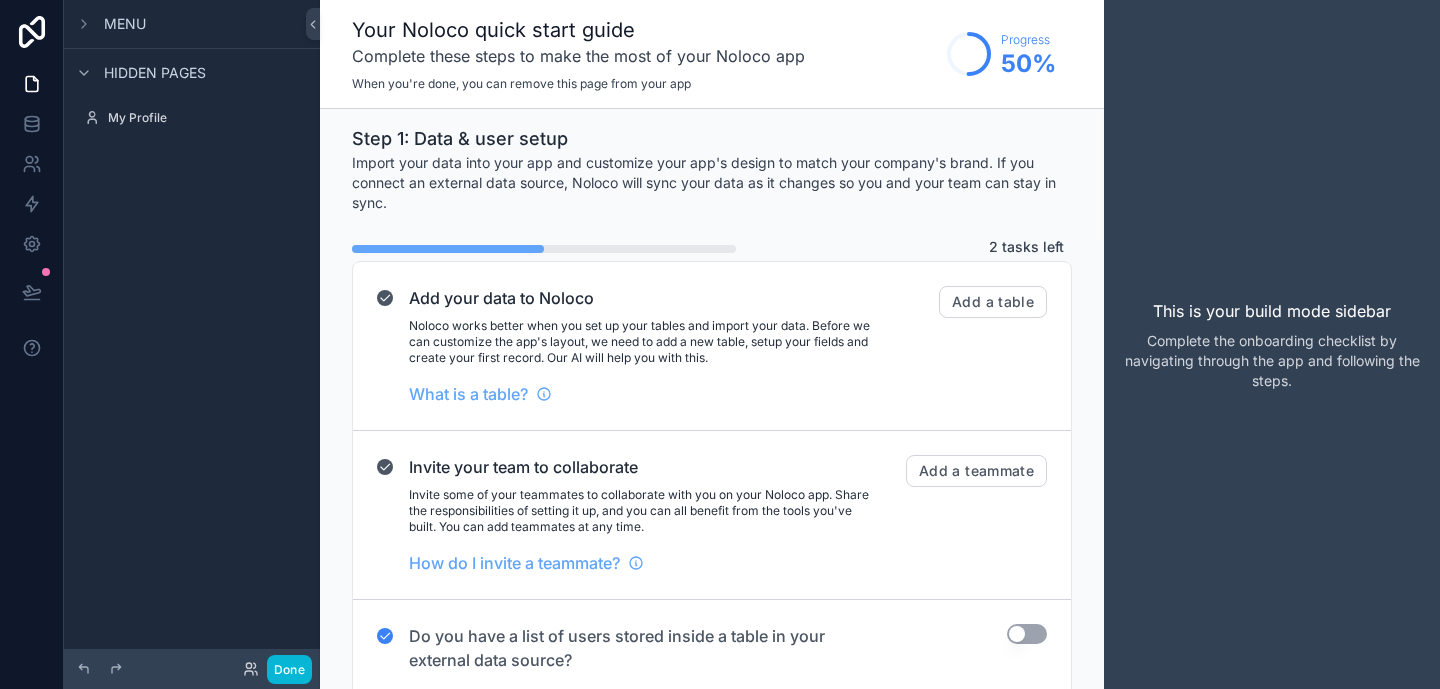 click on "Menu" at bounding box center (125, 24) 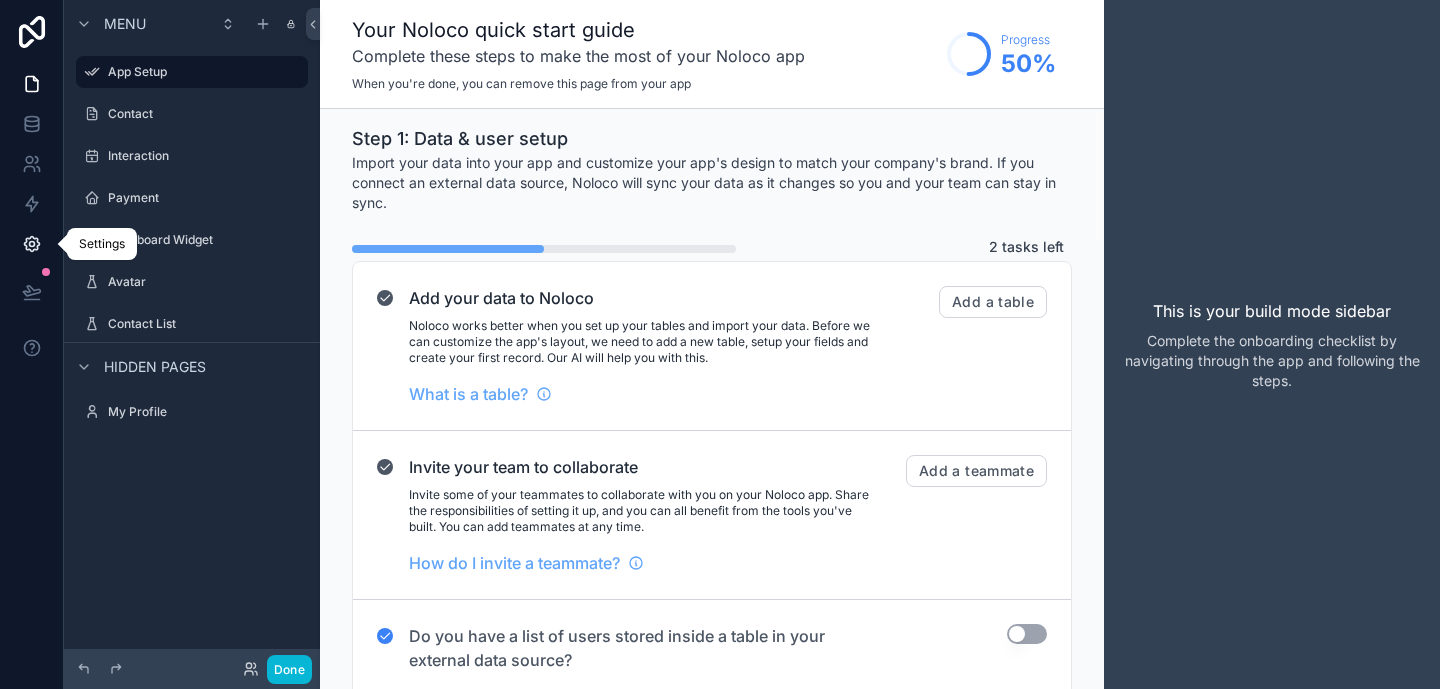 click 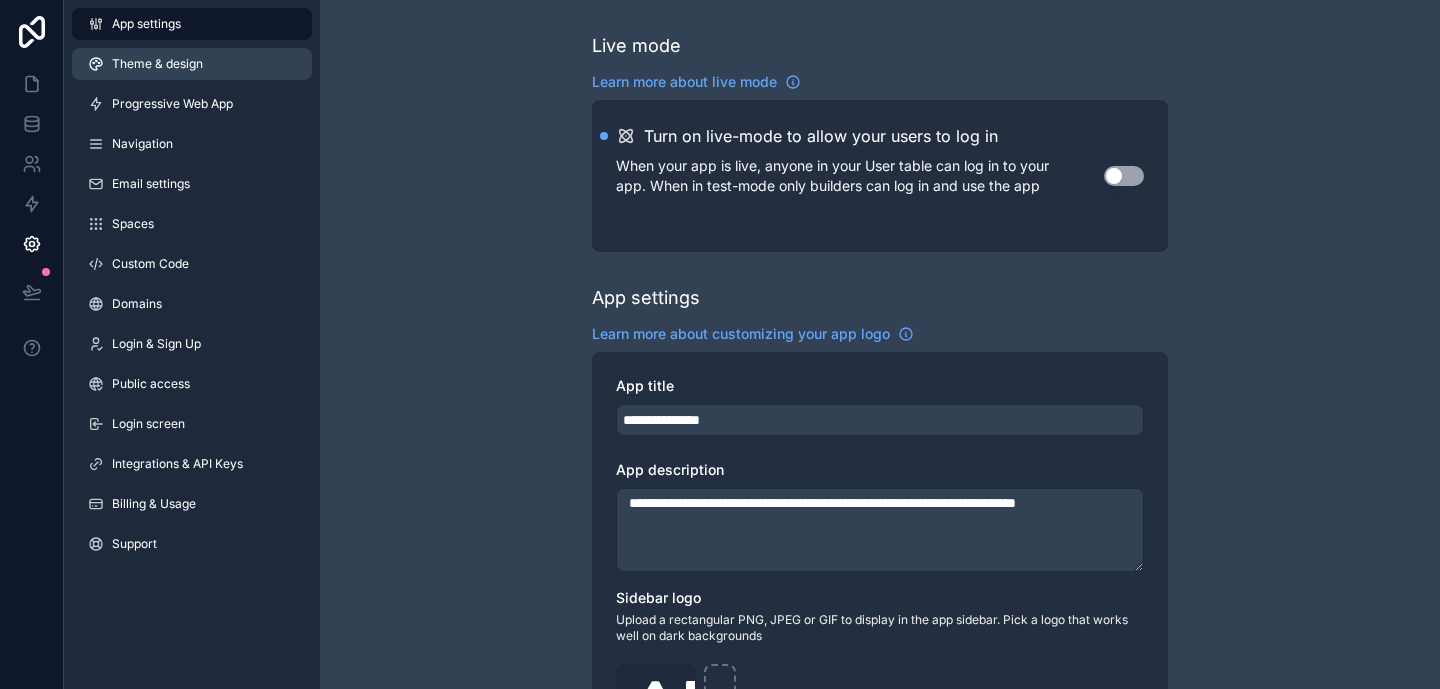click on "Theme & design" at bounding box center [157, 64] 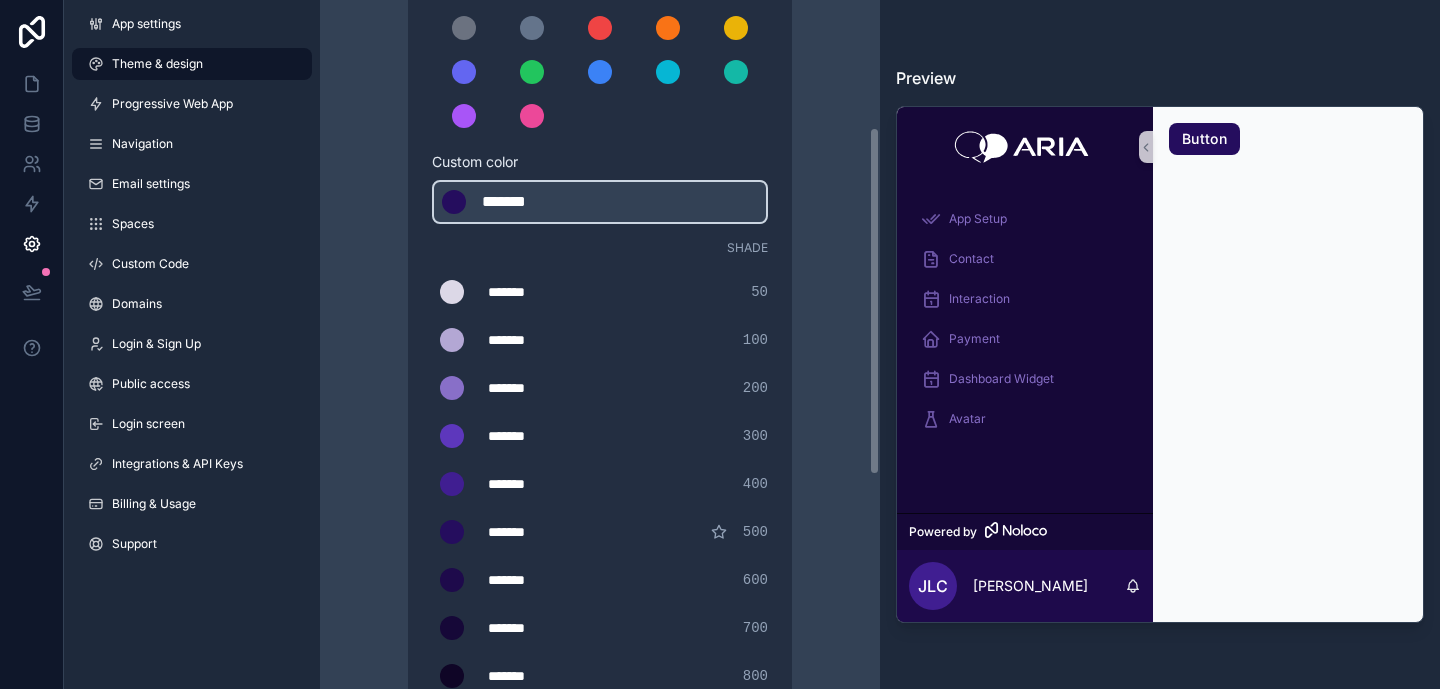 scroll, scrollTop: 354, scrollLeft: 0, axis: vertical 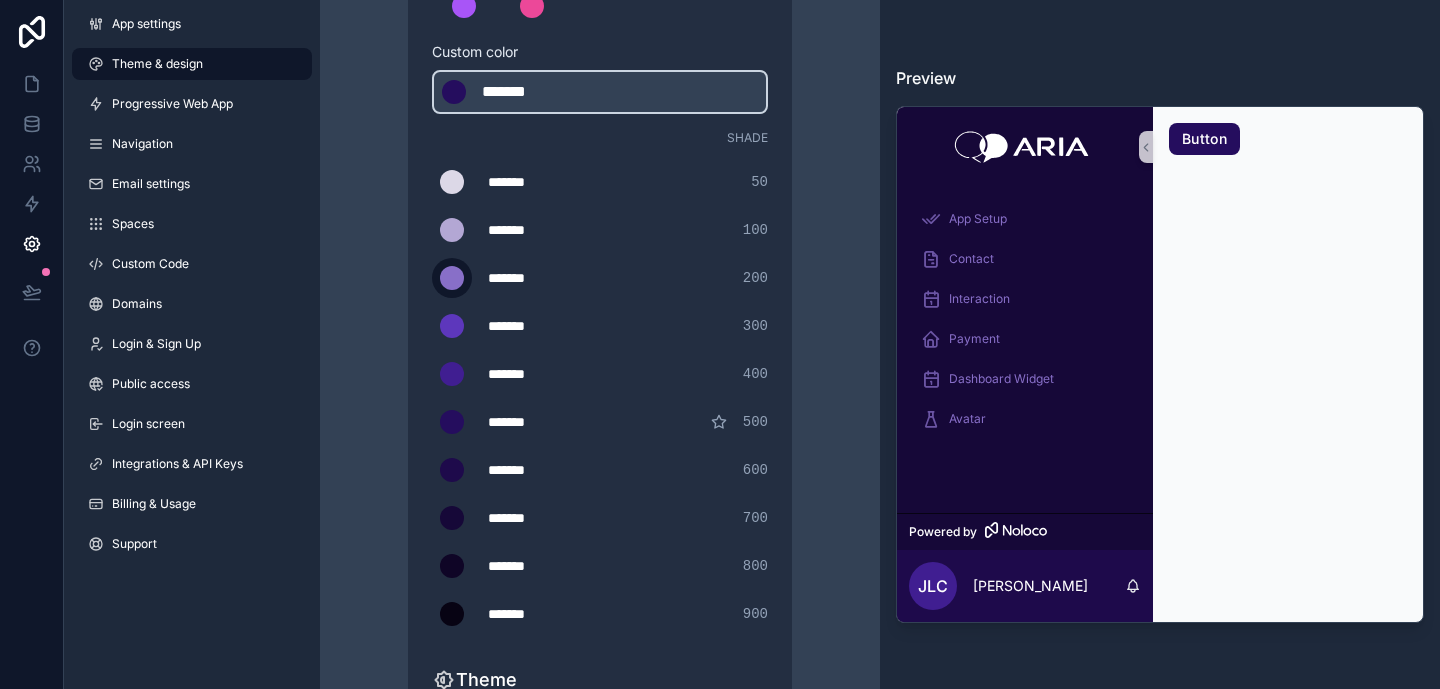 click at bounding box center (452, 278) 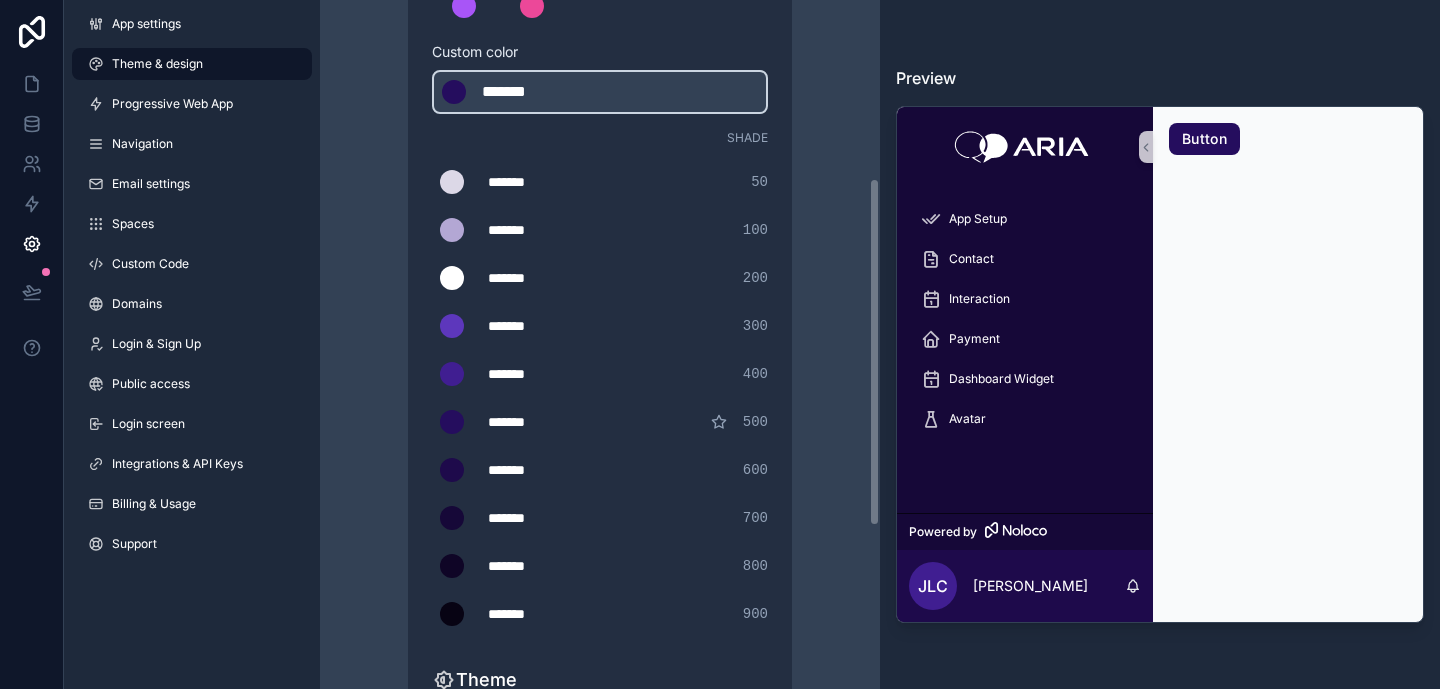 click on "Theme & design App colors Choose your app colors to match your app's style. Pick from one of our preset themes or specify a custom color Learn more about custom themes Custom color ******* ******* #250d5e Shade ******* ******* #dcd8e7 50 ******* ******* #b3a7d4 100 ******* ******* #ffffff 200 ******* ******* #5d37bc 300 ******* ******* #401e91 400 ******* ******* #250d5e 500 ******* ******* #1e0a4b 600 ******* ******* #160838 700 ******* ******* #0f0526 800 ******* ******* #070313 900 Theme Choose the default theme for your app Light Dark Auto Allow your users to toggle between light and dark themes Use setting" at bounding box center [600, 328] 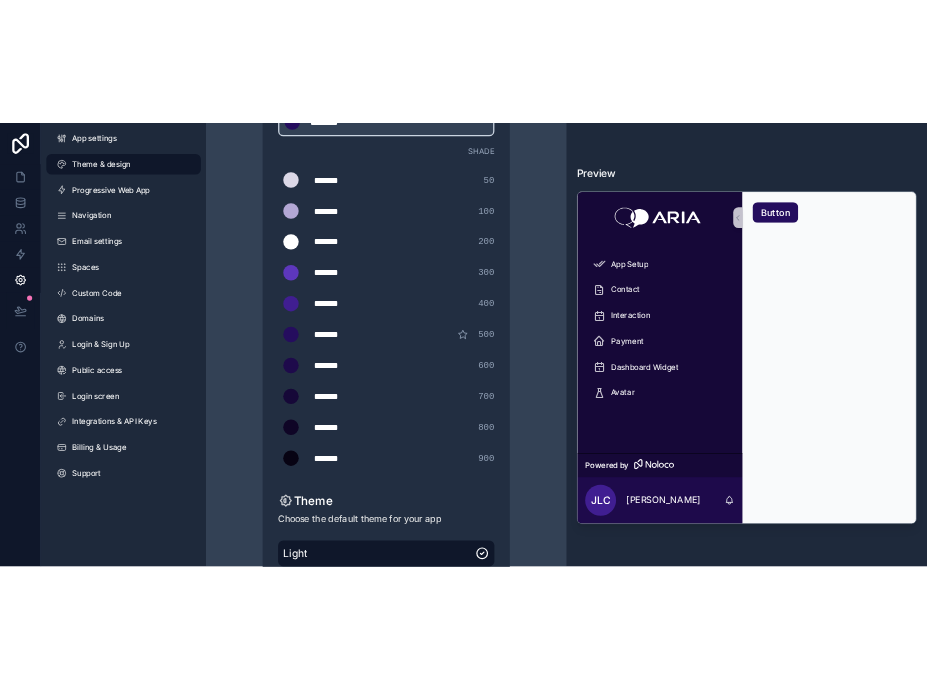 scroll, scrollTop: 416, scrollLeft: 0, axis: vertical 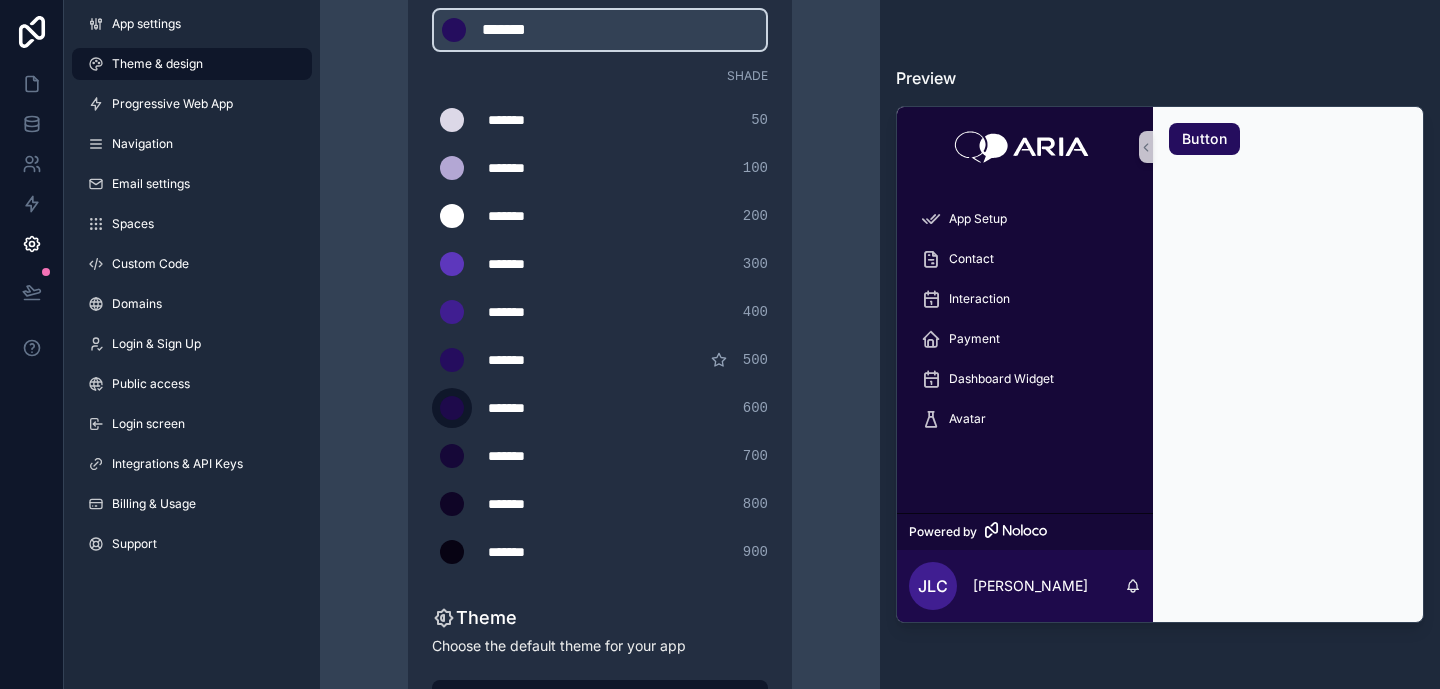 click at bounding box center [452, 408] 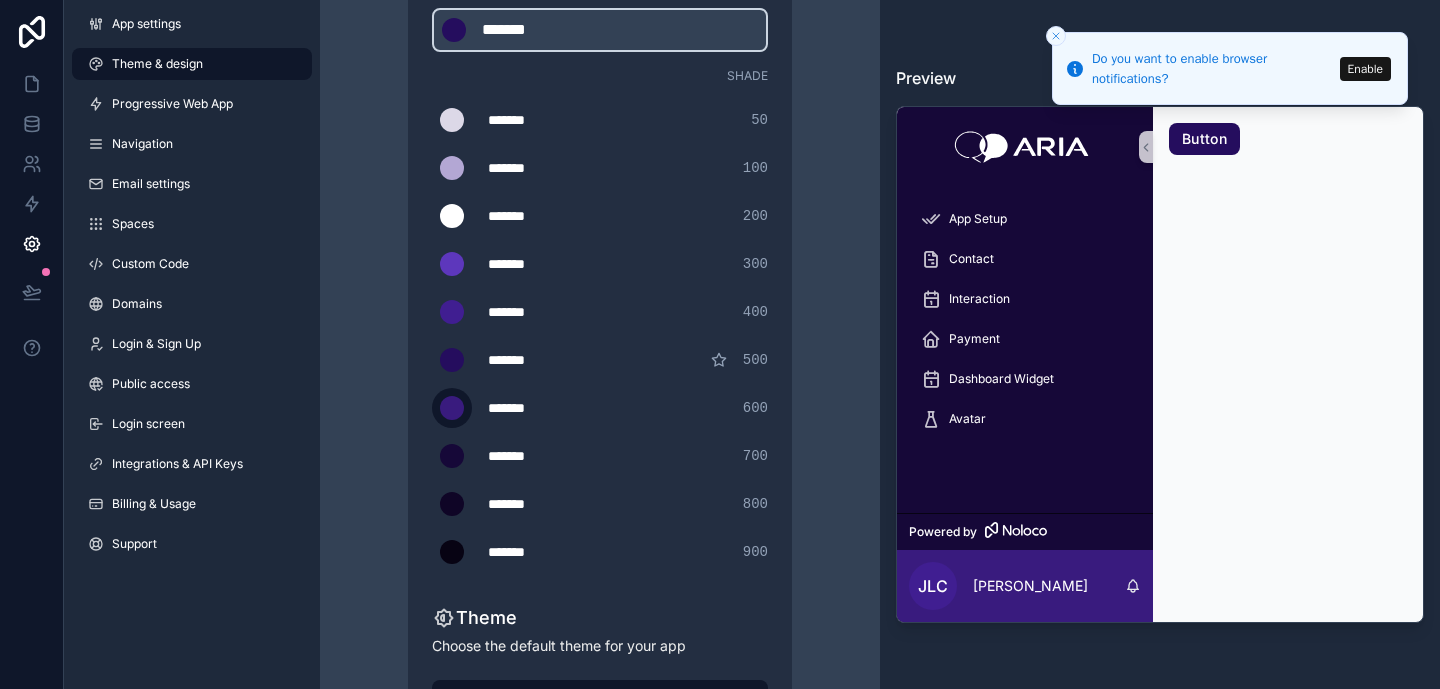 click at bounding box center (452, 408) 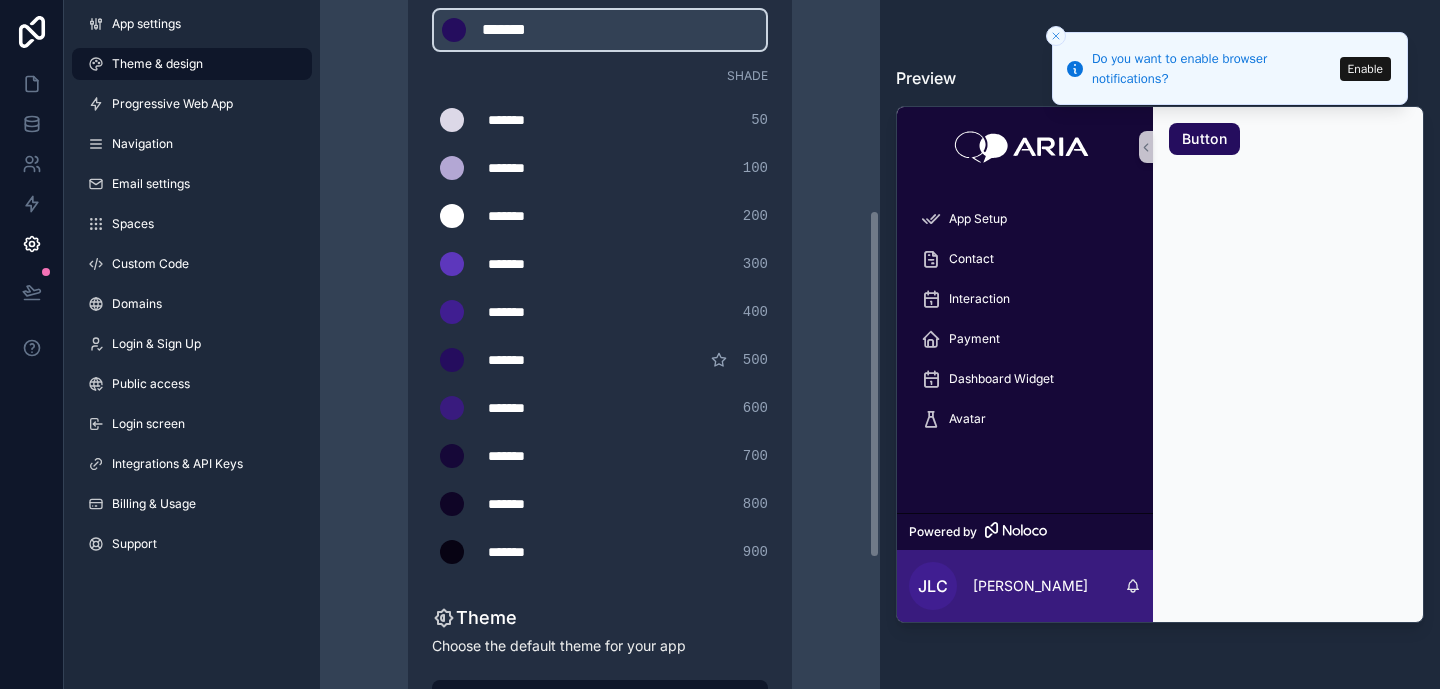 click on "Theme & design App colors Choose your app colors to match your app's style. Pick from one of our preset themes or specify a custom color Learn more about custom themes Custom color ******* ******* #250d5e Shade ******* ******* #dcd8e7 50 ******* ******* #b3a7d4 100 ******* ******* #ffffff 200 ******* ******* #5d37bc 300 ******* ******* #401e91 400 ******* ******* #250d5e 500 ******* ******* #391b7e 600 ******* ******* #160838 700 ******* ******* #0f0526 800 ******* ******* #070313 900 Theme Choose the default theme for your app Light Dark Auto Allow your users to toggle between light and dark themes Use setting" at bounding box center (600, 266) 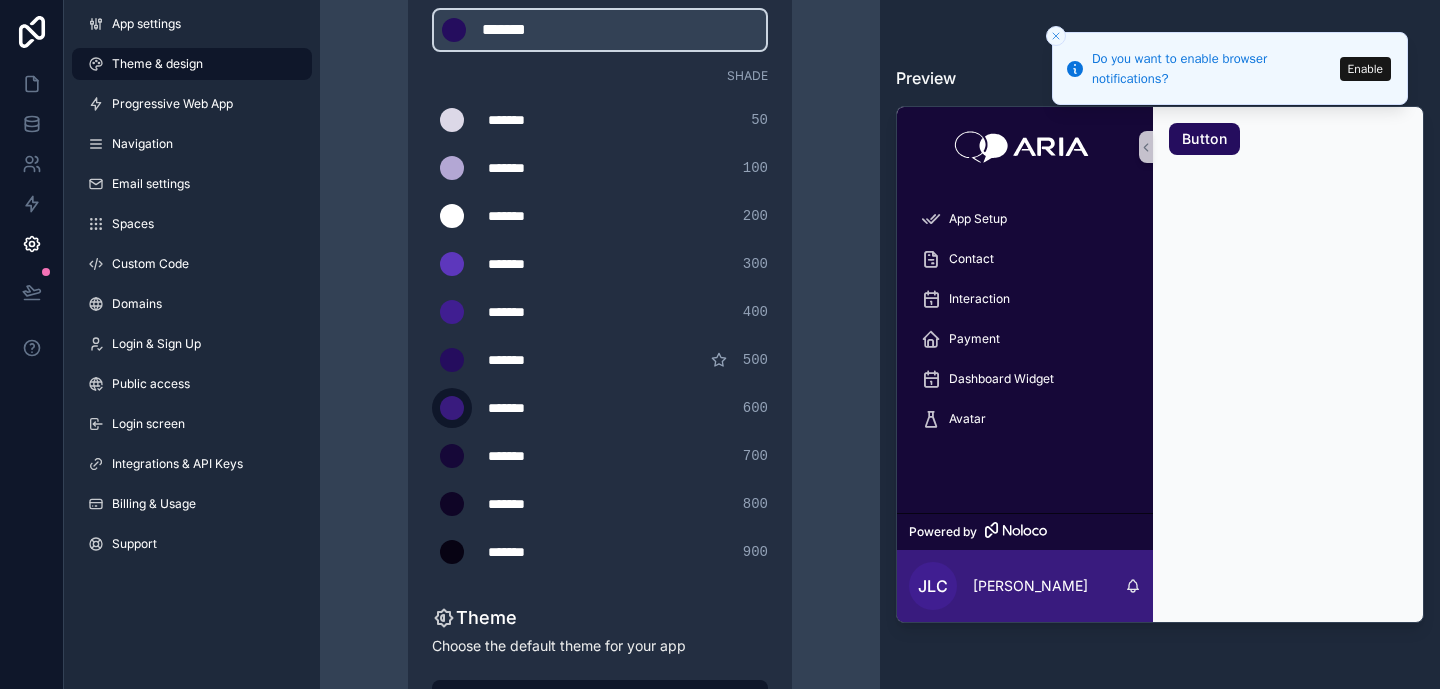 click at bounding box center (452, 408) 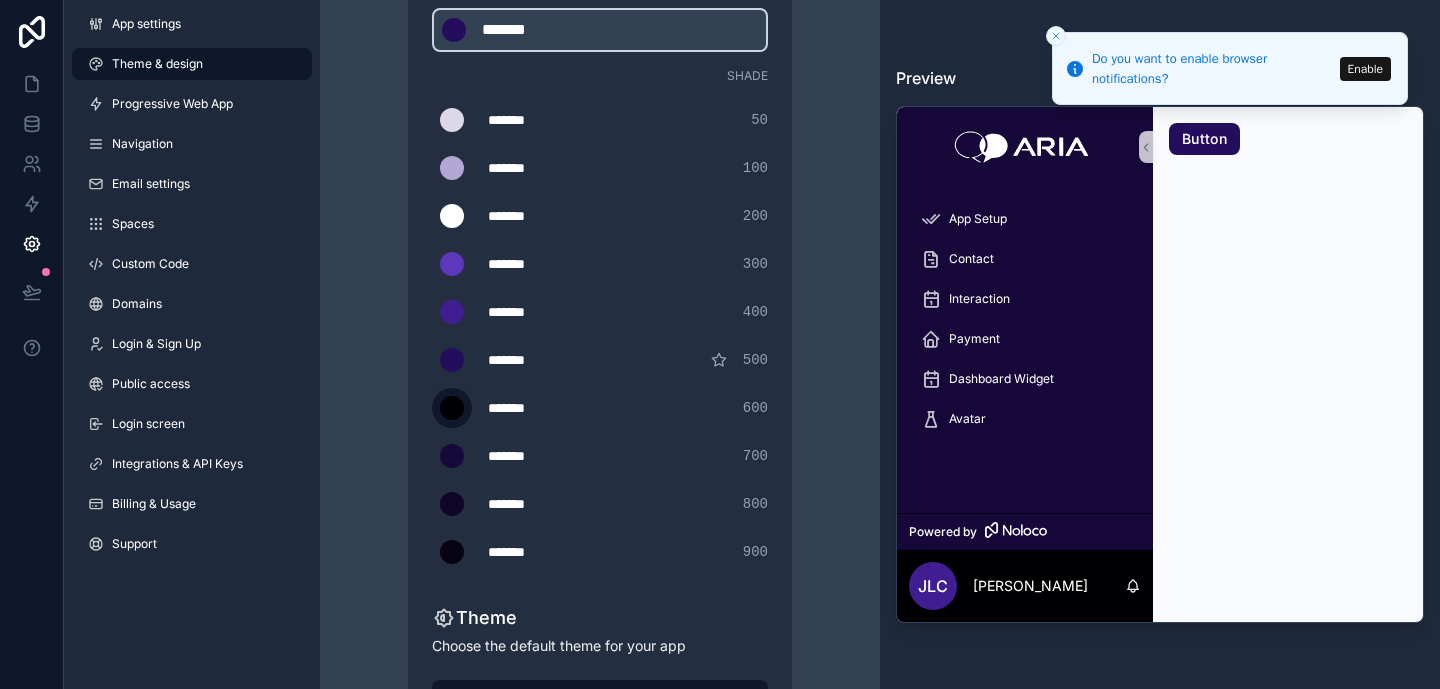 click at bounding box center (452, 408) 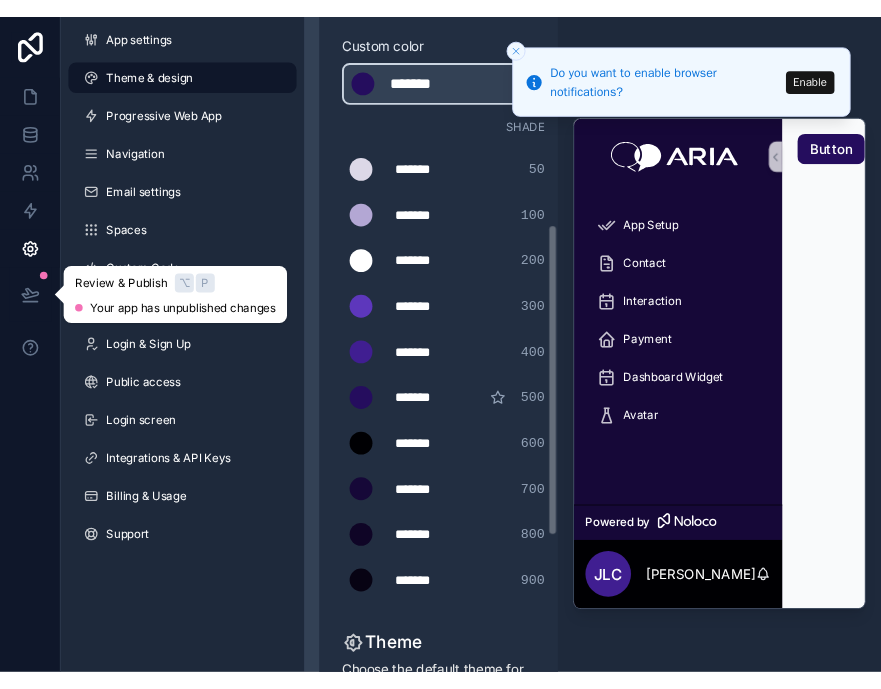 scroll, scrollTop: 456, scrollLeft: 0, axis: vertical 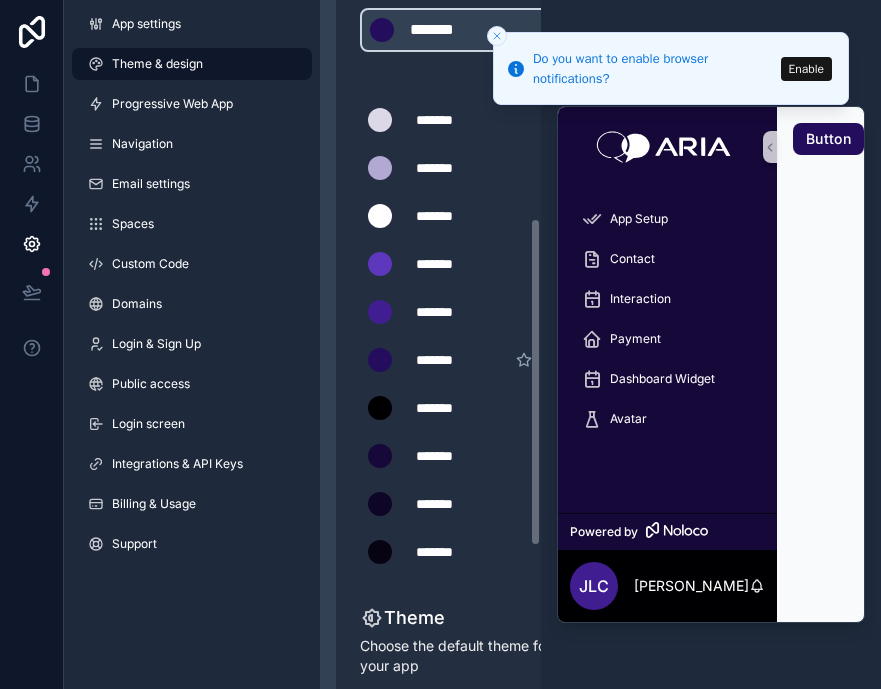 click on "*******" at bounding box center (466, 408) 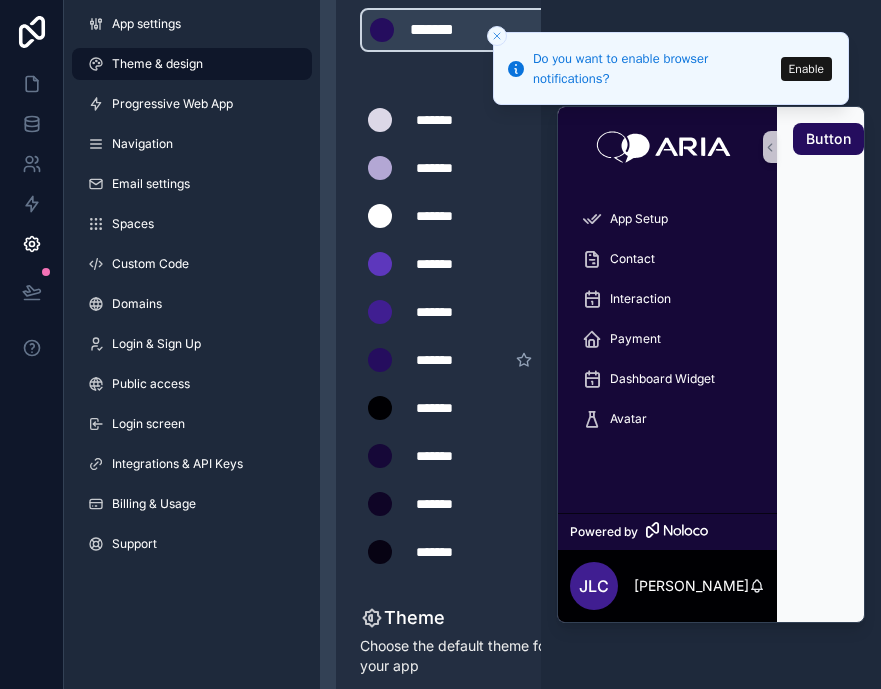 type on "*******" 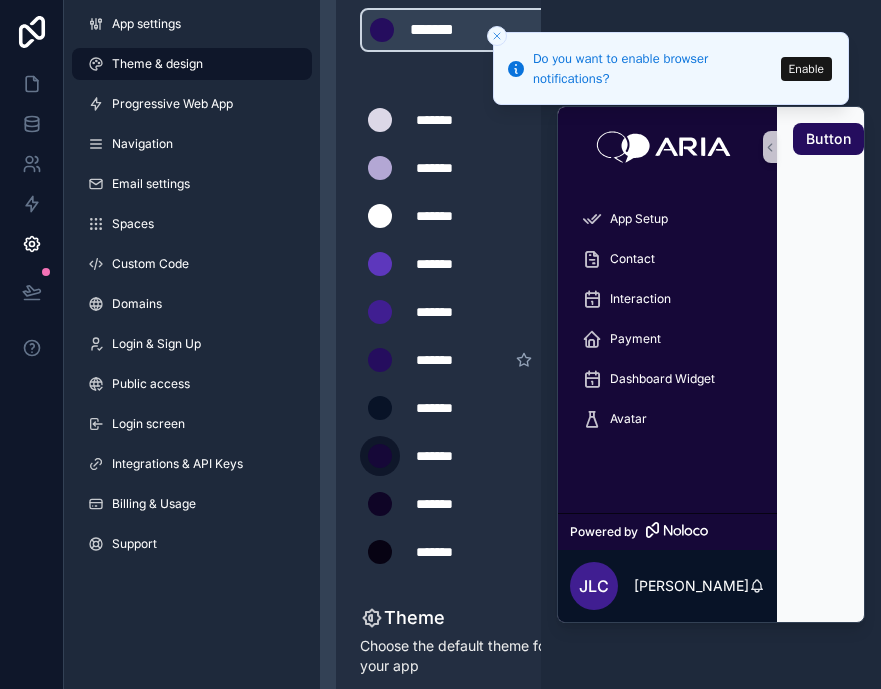 click at bounding box center [380, 456] 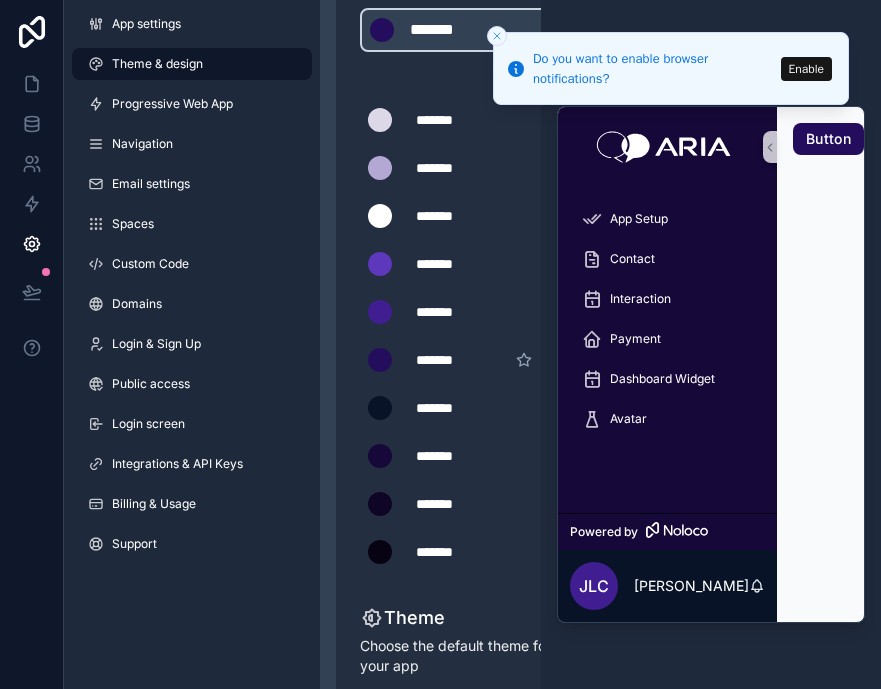 click on "******* ******* #160838 700" at bounding box center (466, 456) 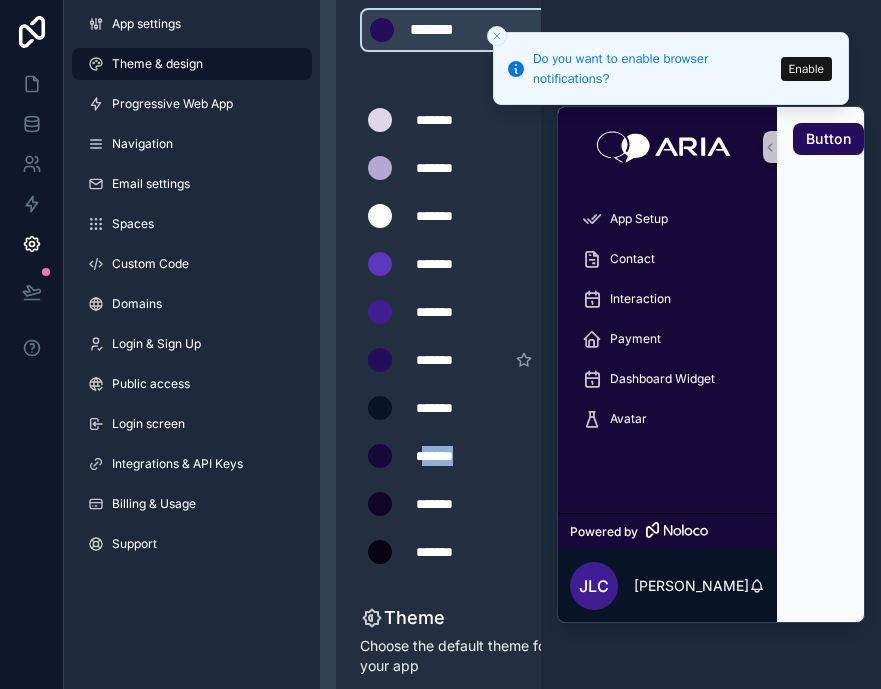 click on "*******" at bounding box center (466, 456) 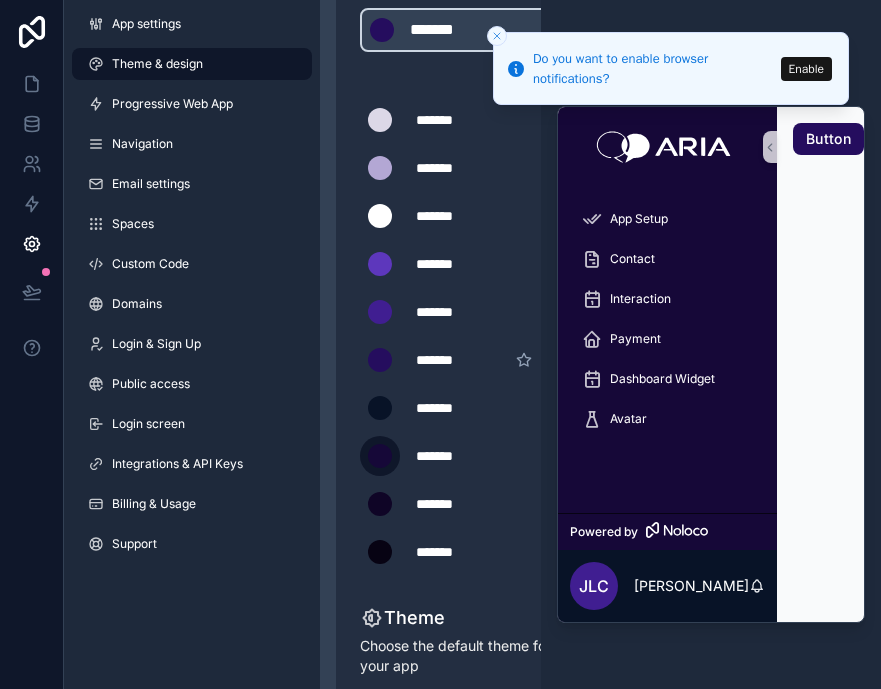 click at bounding box center (380, 456) 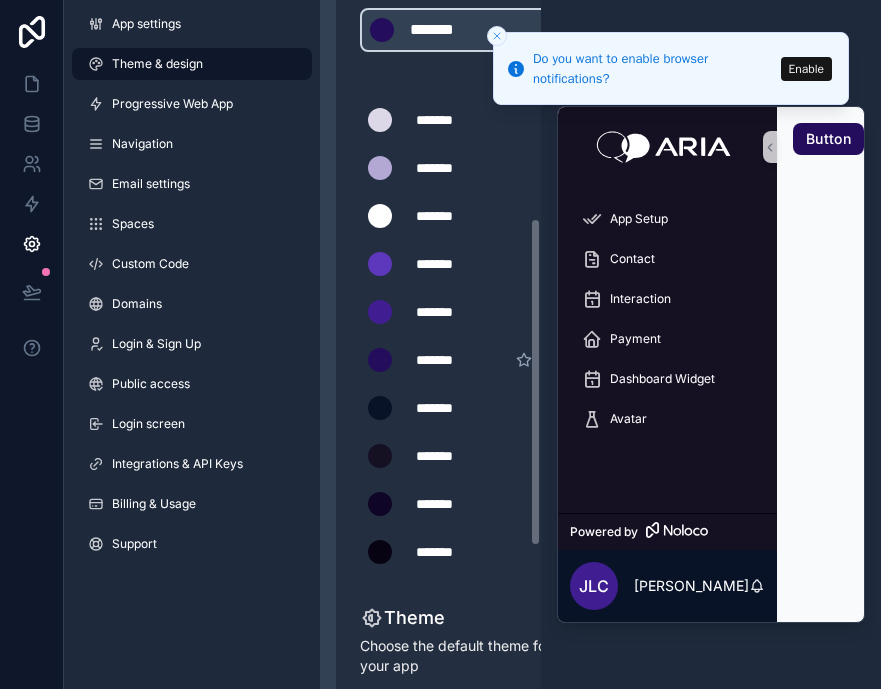 click on "******* ******* #0f0526 800" at bounding box center (466, 504) 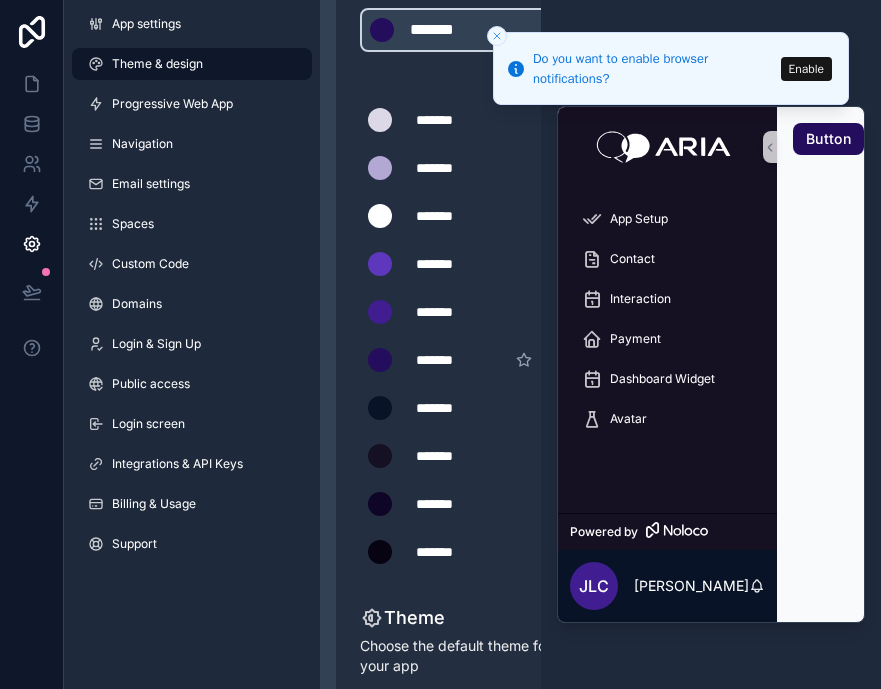 click on "*******" at bounding box center (466, 456) 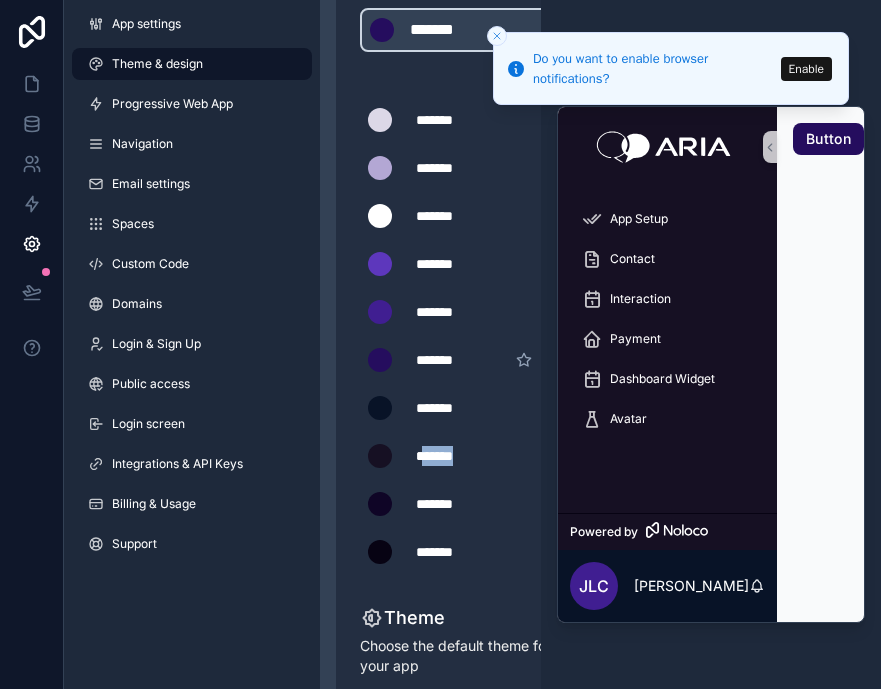 click on "*******" at bounding box center (466, 456) 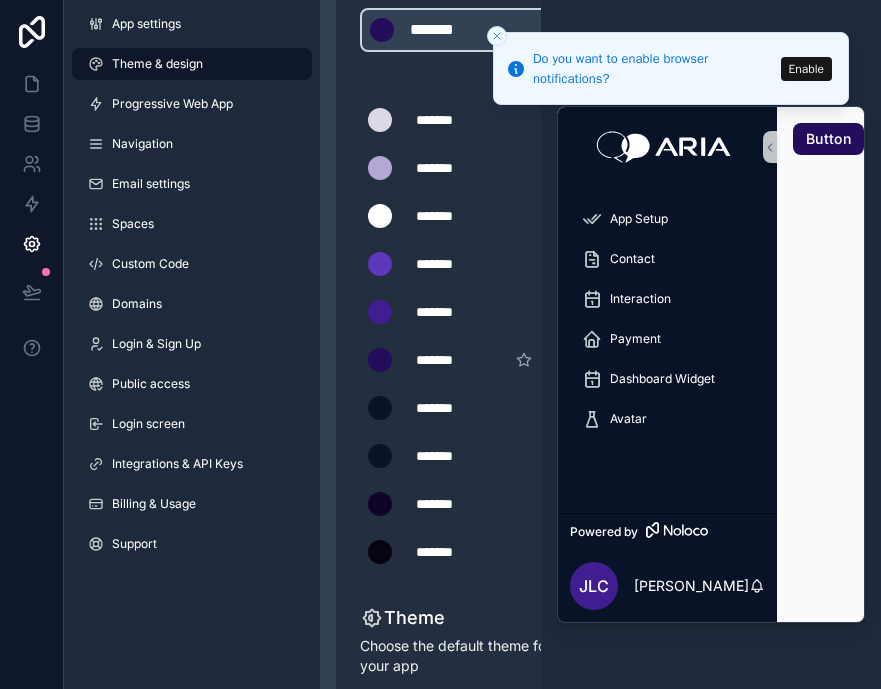 click on "*******" at bounding box center [466, 456] 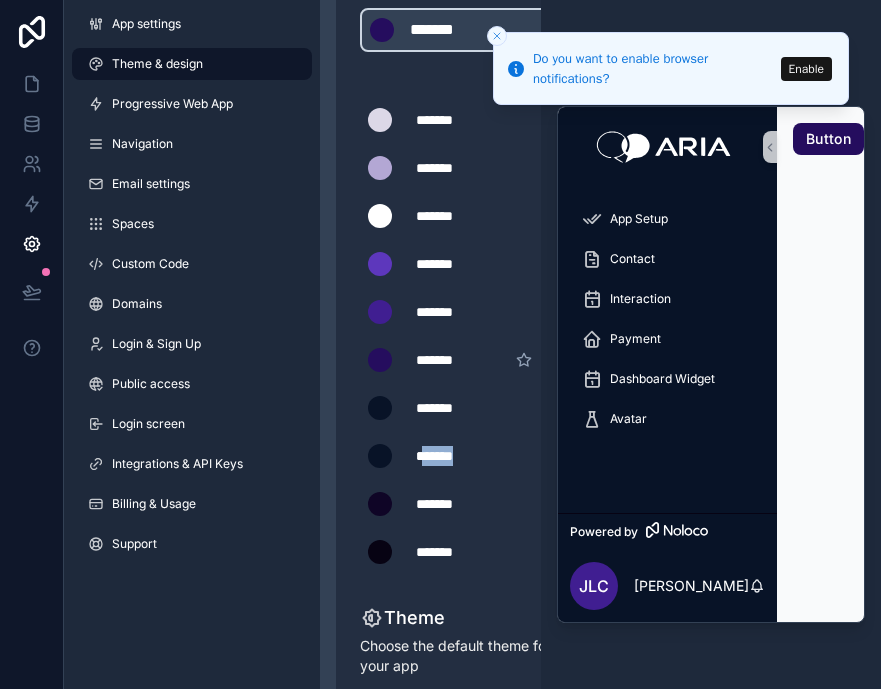 click on "*******" at bounding box center (466, 456) 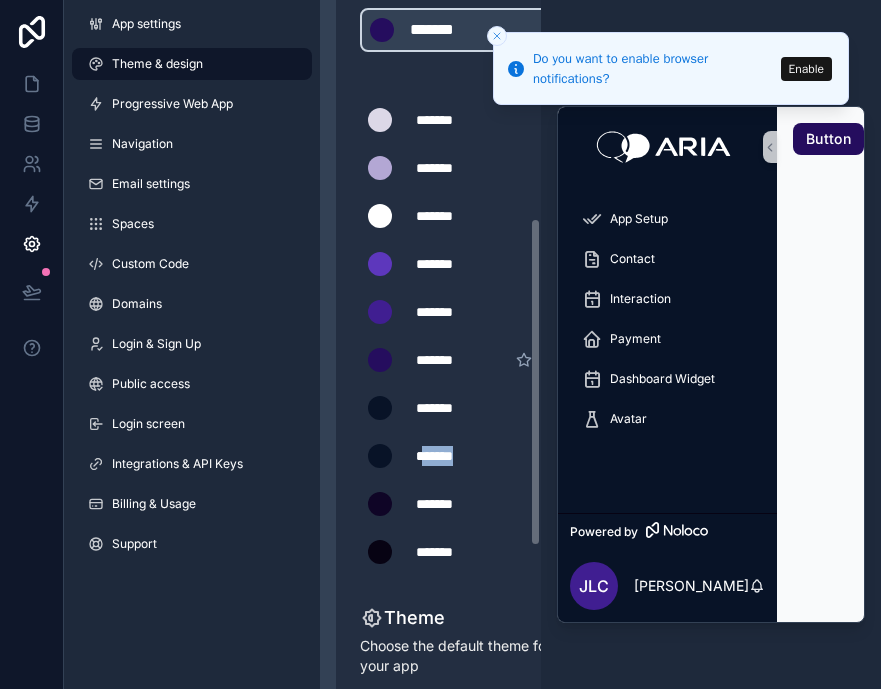 type on "*******" 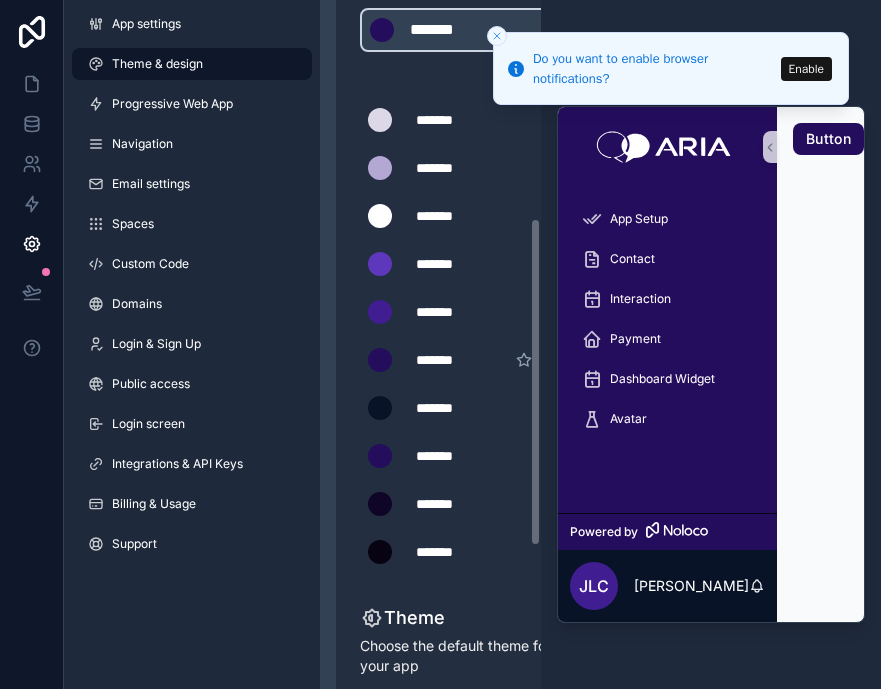 click on "*******" at bounding box center [466, 360] 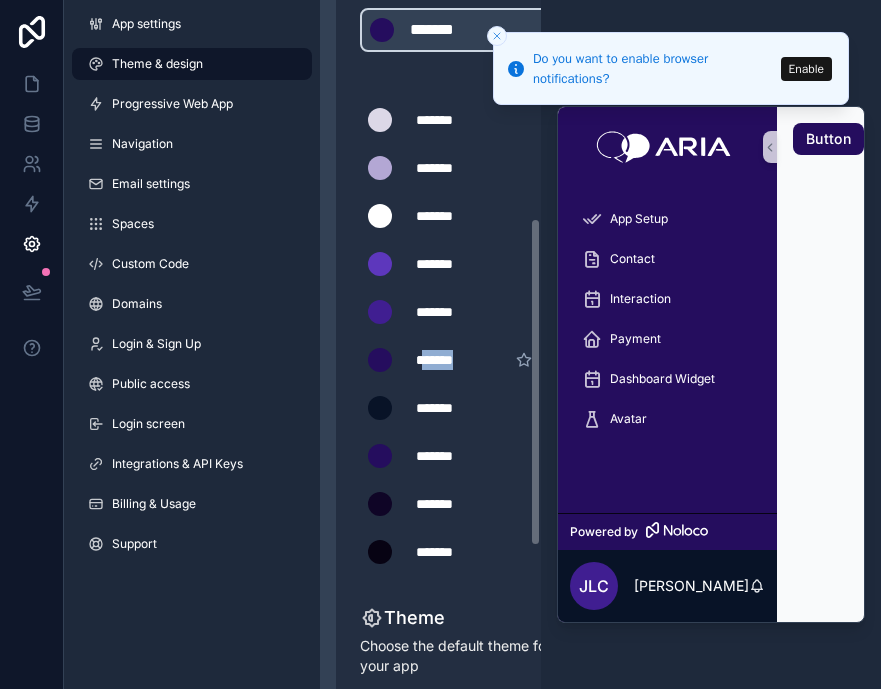 click on "*******" at bounding box center (466, 360) 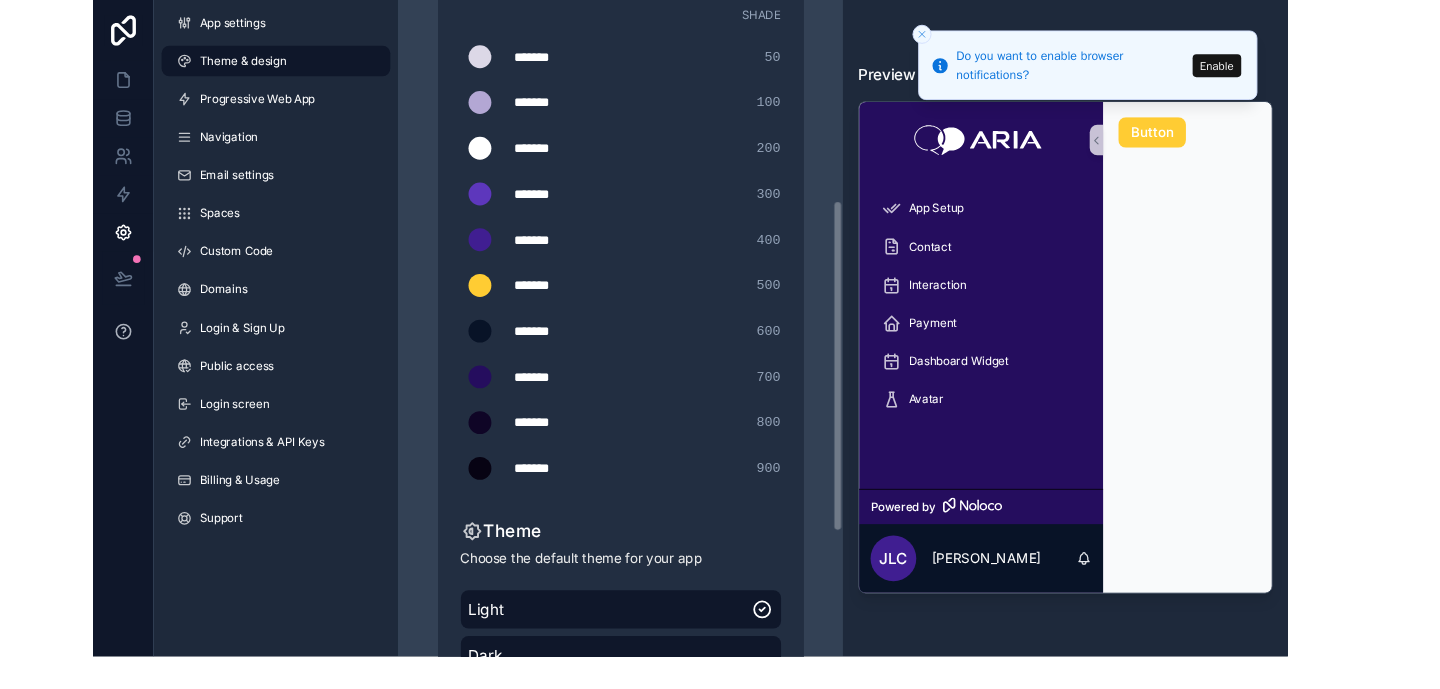 scroll, scrollTop: 416, scrollLeft: 0, axis: vertical 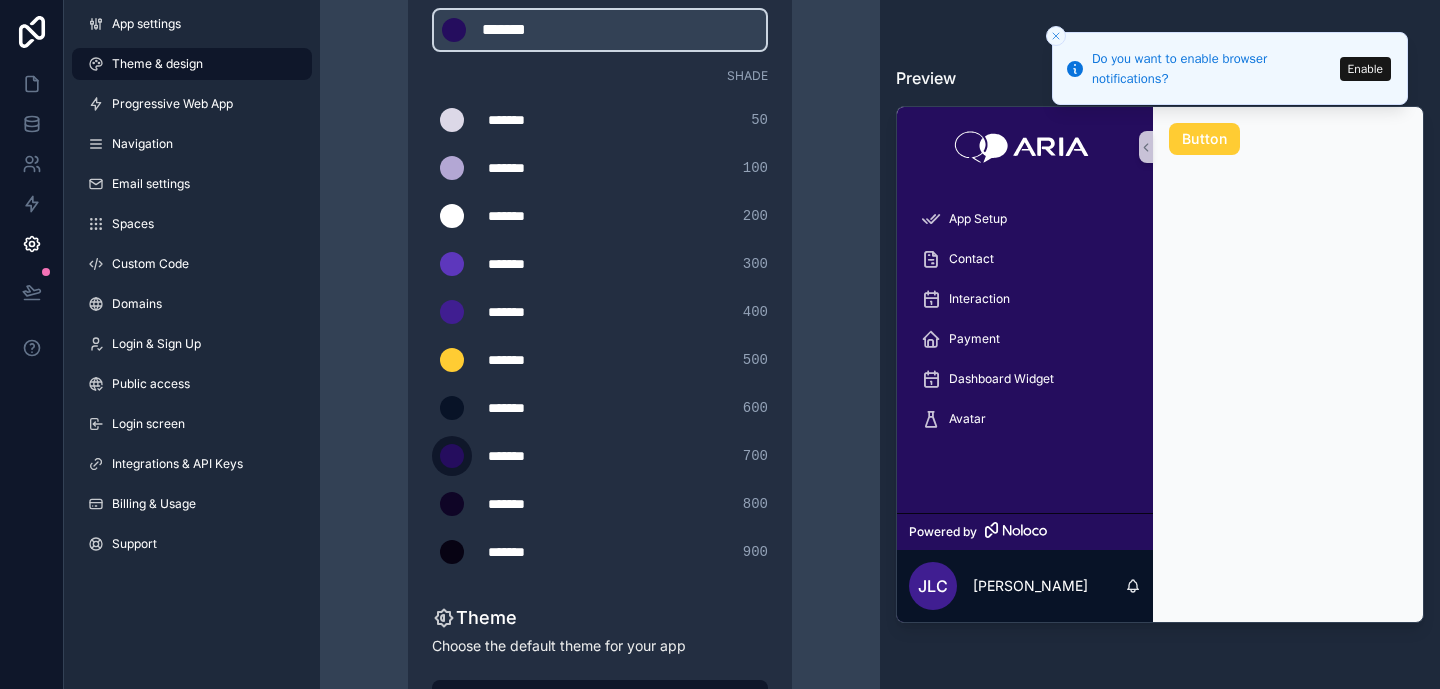 click at bounding box center [452, 456] 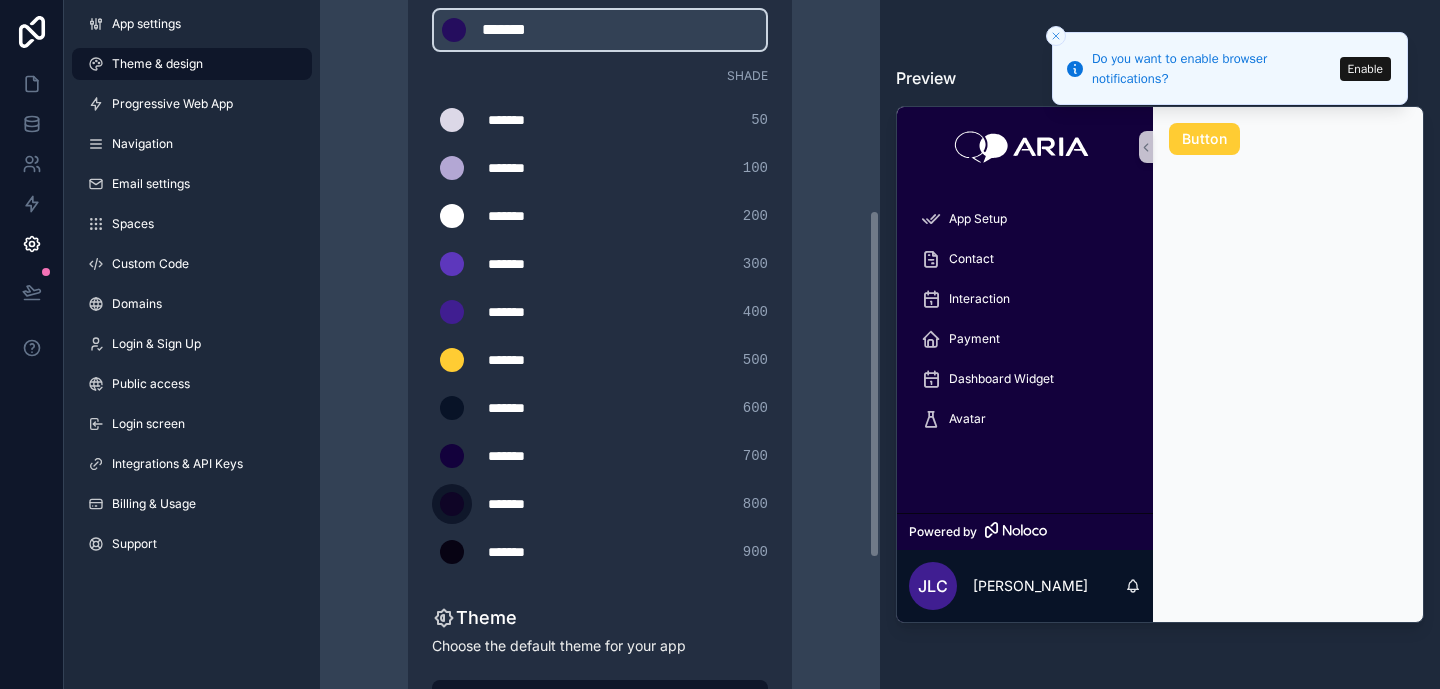 click at bounding box center (452, 504) 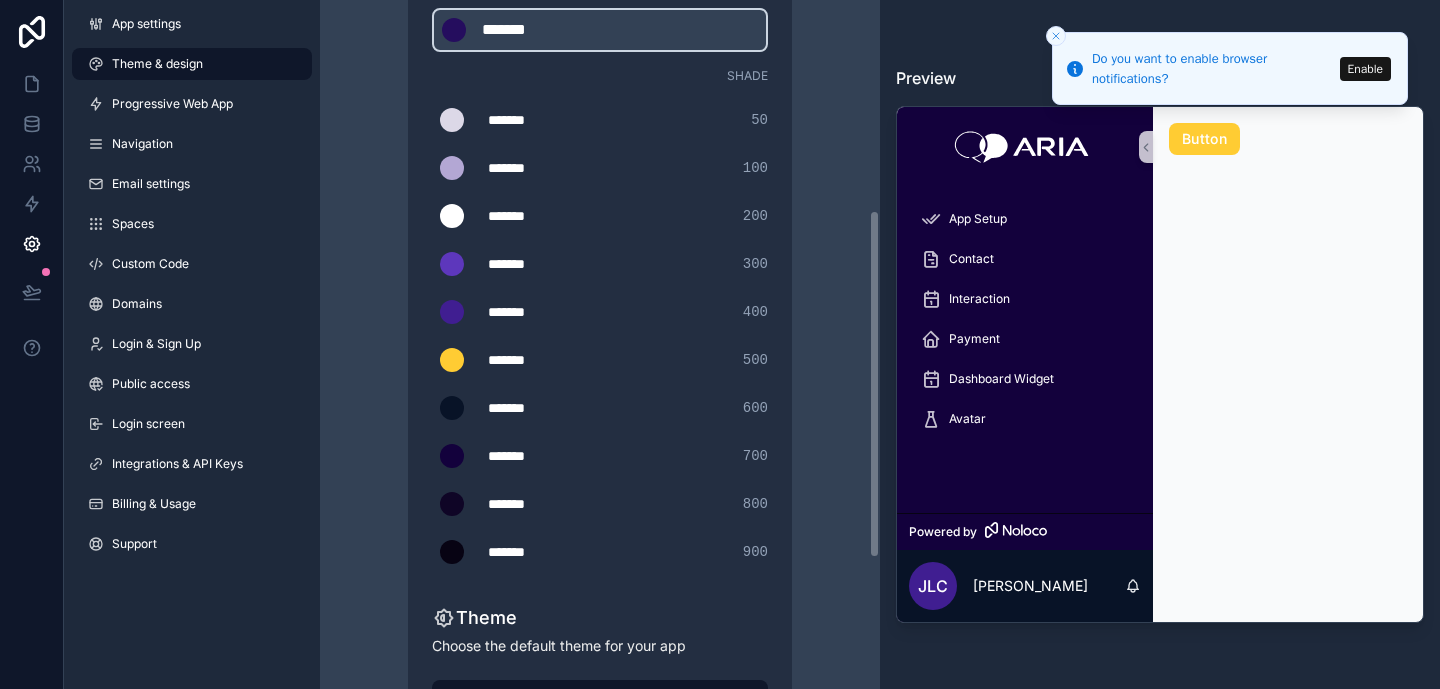 click on "Theme & design App colors Choose your app colors to match your app's style. Pick from one of our preset themes or specify a custom color Learn more about custom themes Custom color ******* ******* #250d5e Shade ******* ******* #dcd8e7 50 ******* ******* #b3a7d4 100 ******* ******* #ffffff 200 ******* ******* #5d37bc 300 ******* ******* #401e91 400 ******* ******* #FFCC33 500 ******* ******* #081327 600 ******* ******* #13013c 700 ******* ******* #0f0526 800 ******* ******* #070313 900 Theme Choose the default theme for your app Light Dark Auto Allow your users to toggle between light and dark themes Use setting" at bounding box center [600, 266] 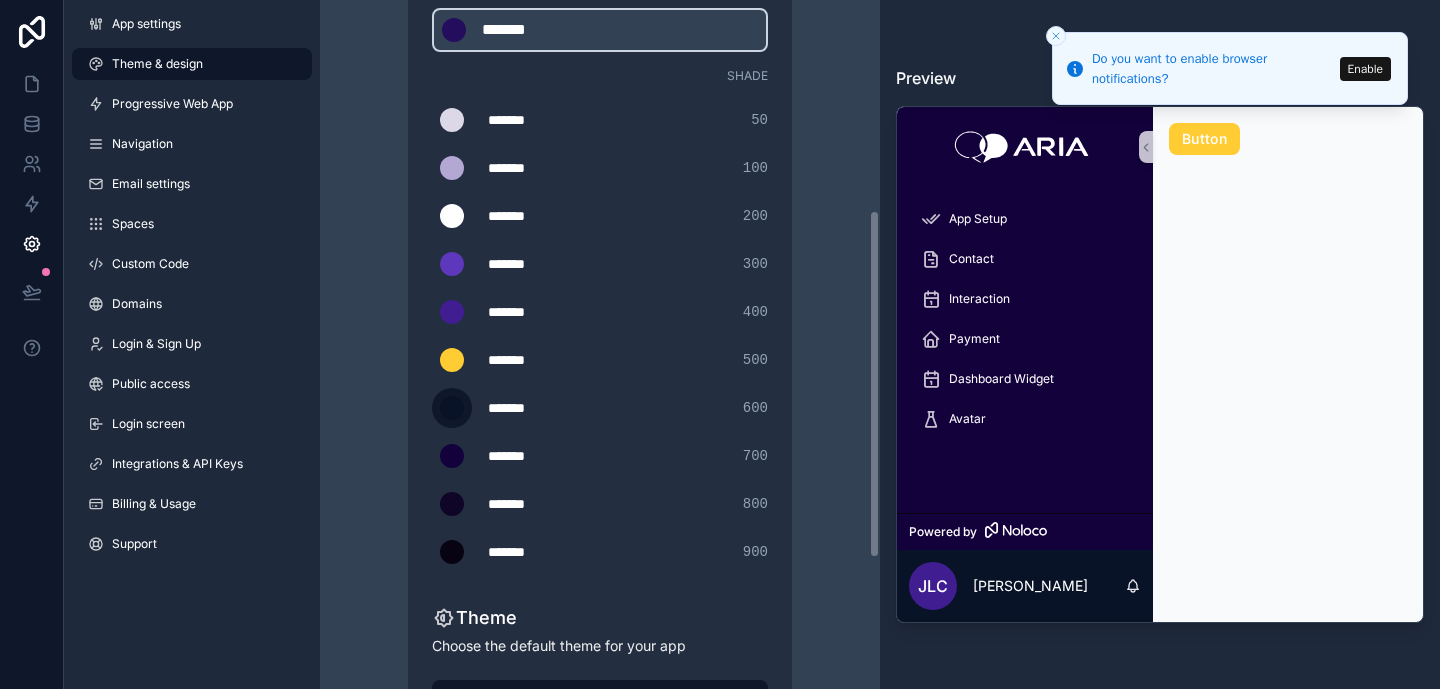 click at bounding box center (452, 408) 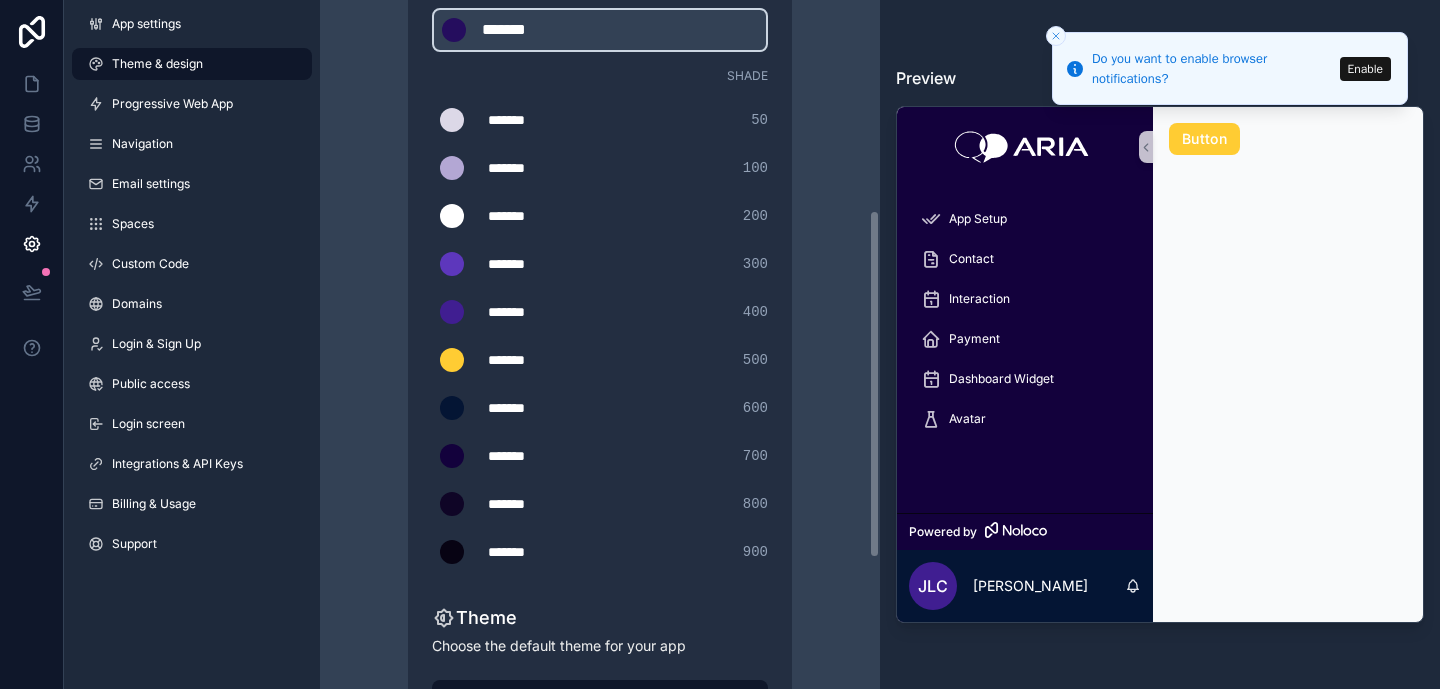click on "******* ******* #dcd8e7 50 ******* ******* #b3a7d4 100 ******* ******* #ffffff 200 ******* ******* #5d37bc 300 ******* ******* #401e91 400 ******* ******* #FFCC33 500 ******* ******* #041534 600 ******* ******* #13013c 700 ******* ******* #0f0526 800 ******* ******* #070313 900" at bounding box center [600, 336] 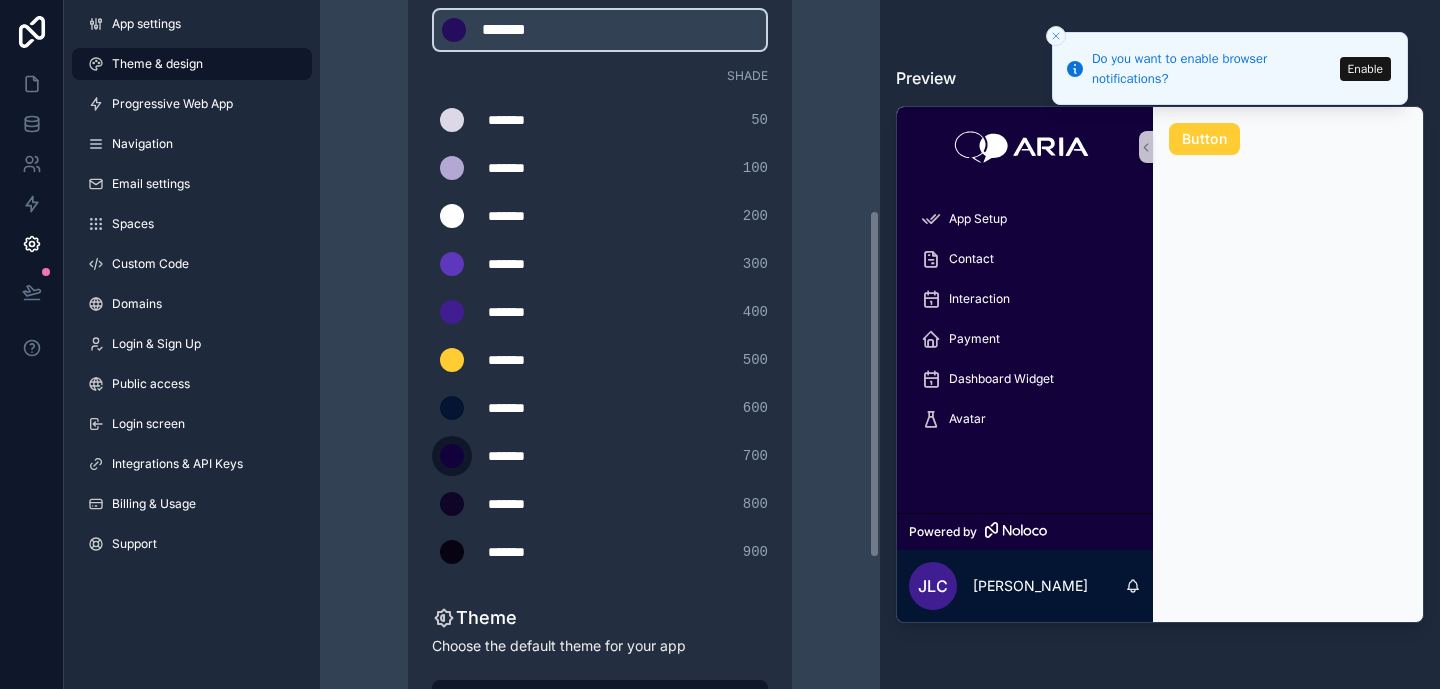 click at bounding box center [452, 456] 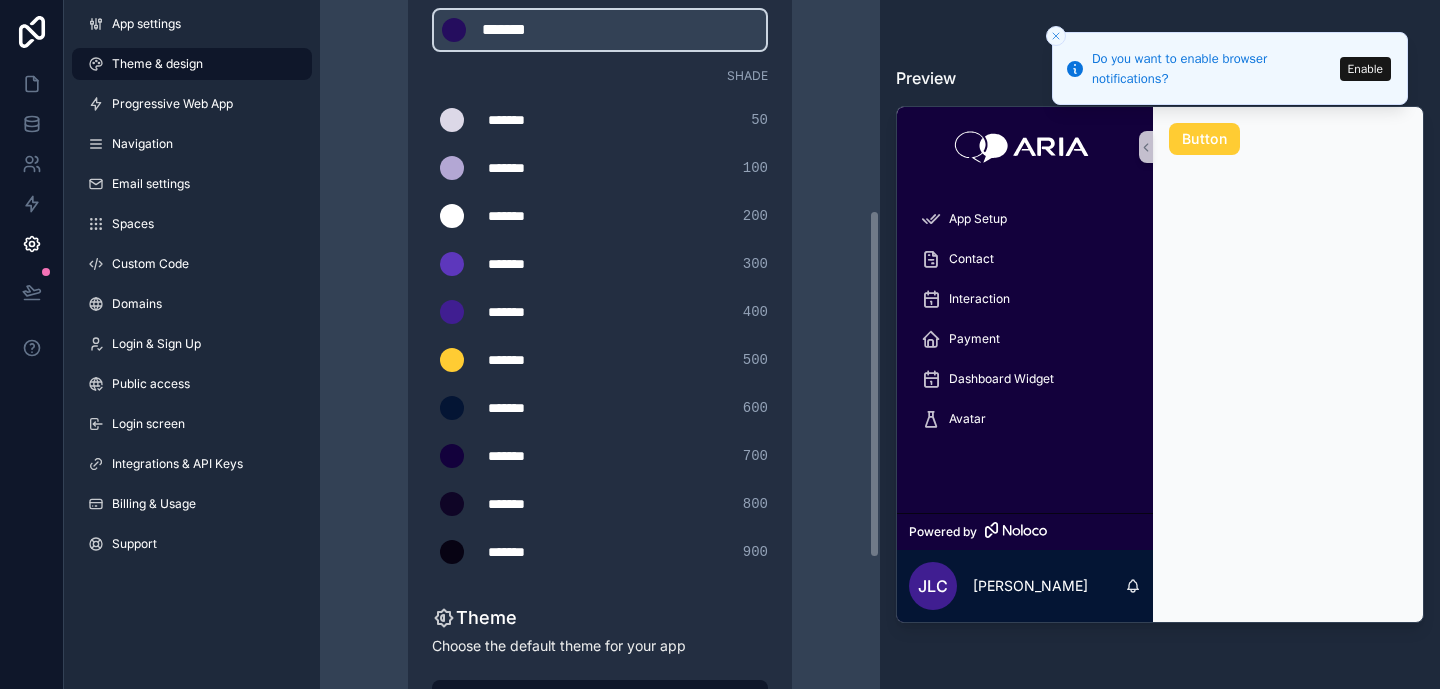 click on "*******" at bounding box center [538, 456] 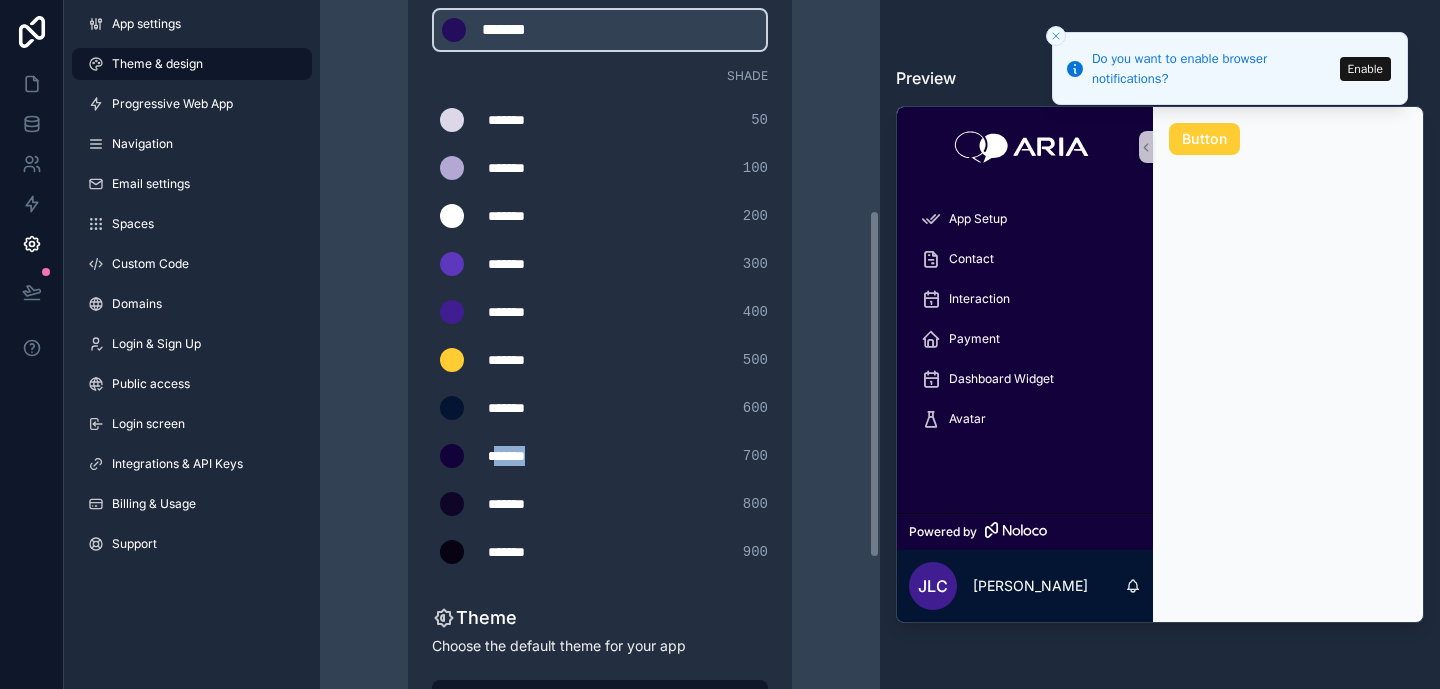 click on "*******" at bounding box center (538, 456) 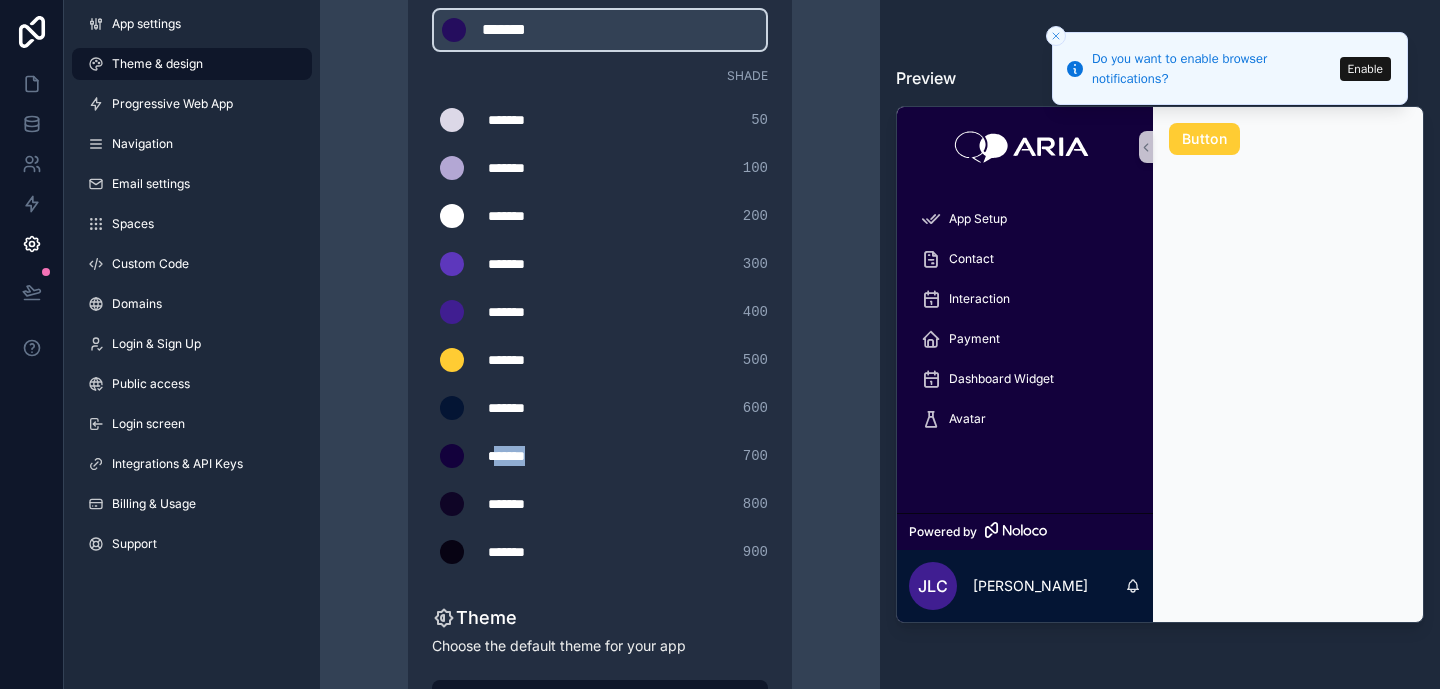 type on "*******" 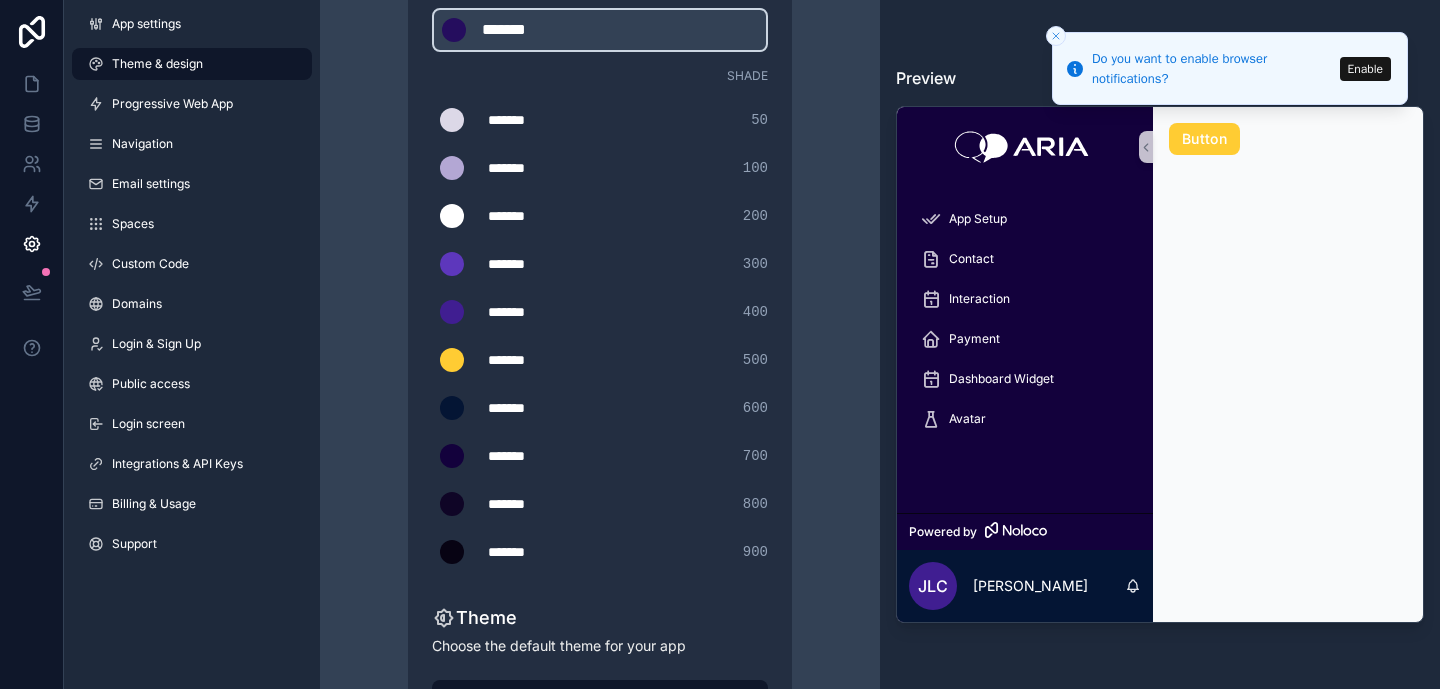 click on "*******" at bounding box center [538, 408] 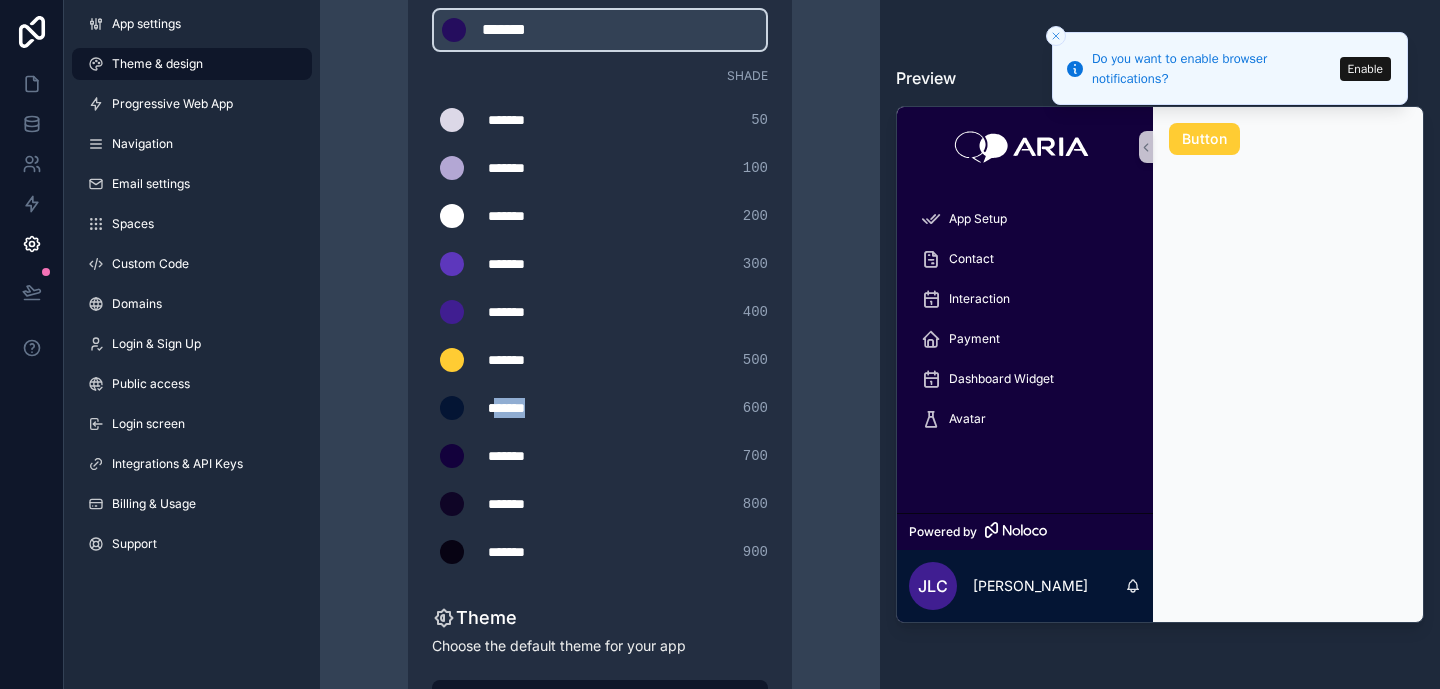 click on "*******" at bounding box center (538, 408) 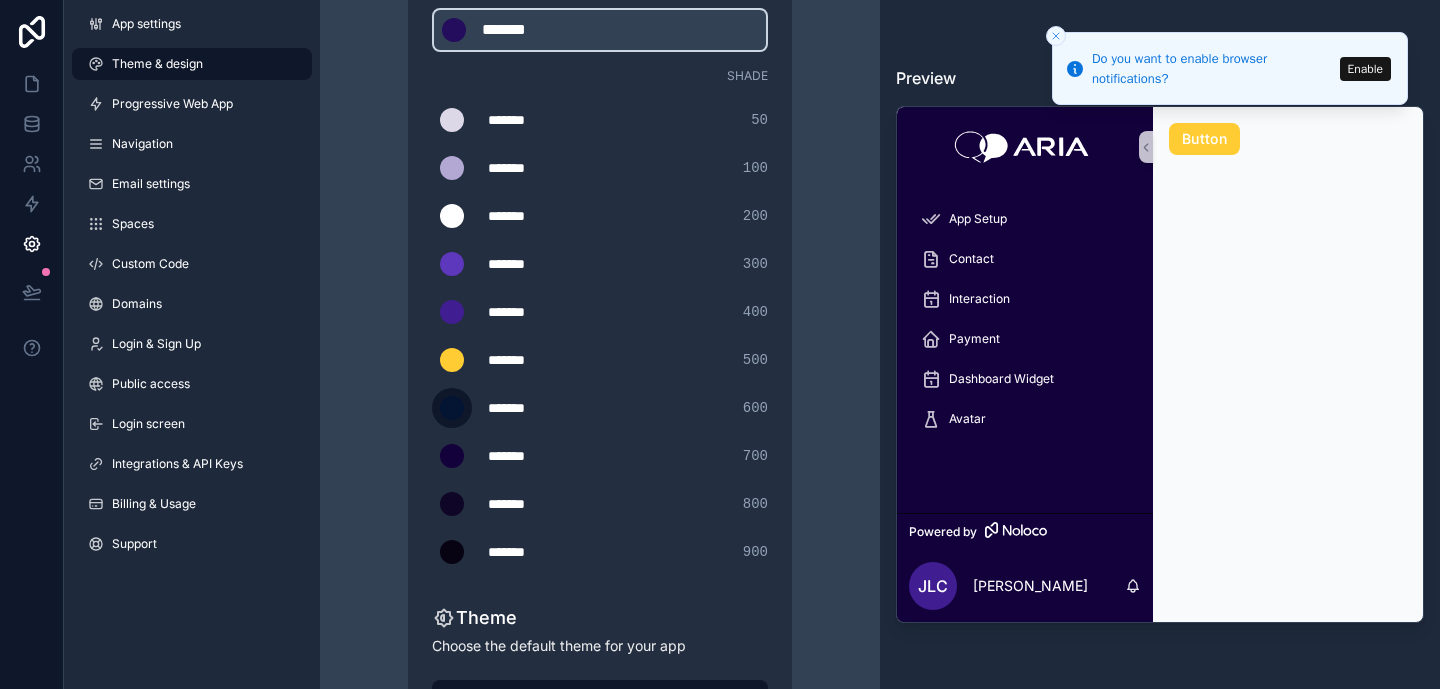 click at bounding box center (452, 408) 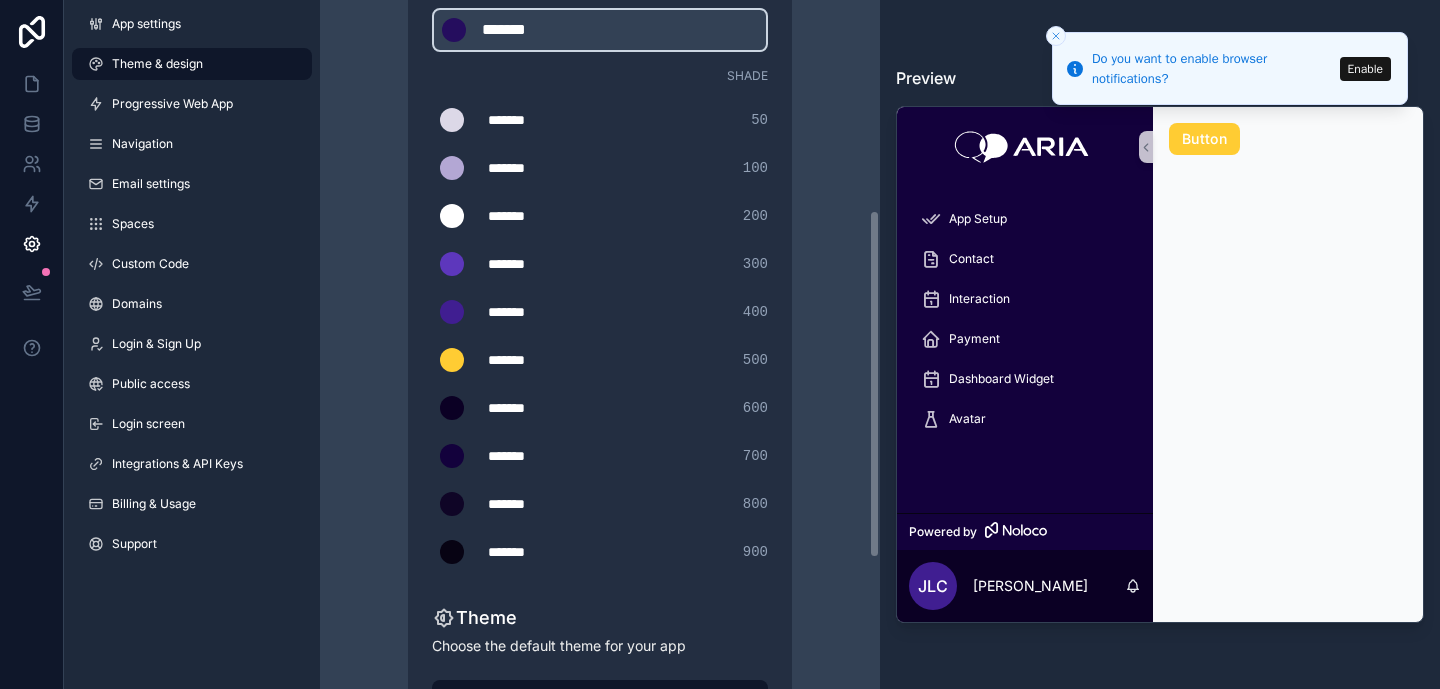 click on "Theme & design App colors Choose your app colors to match your app's style. Pick from one of our preset themes or specify a custom color Learn more about custom themes Custom color ******* ******* #250d5e Shade ******* ******* #dcd8e7 50 ******* ******* #b3a7d4 100 ******* ******* #ffffff 200 ******* ******* #5d37bc 300 ******* ******* #401e91 400 ******* ******* #FFCC33 500 ******* ******* #0b0024 600 ******* ******* #13013c 700 ******* ******* #0f0526 800 ******* ******* #070313 900 Theme Choose the default theme for your app Light Dark Auto Allow your users to toggle between light and dark themes Use setting" at bounding box center (600, 266) 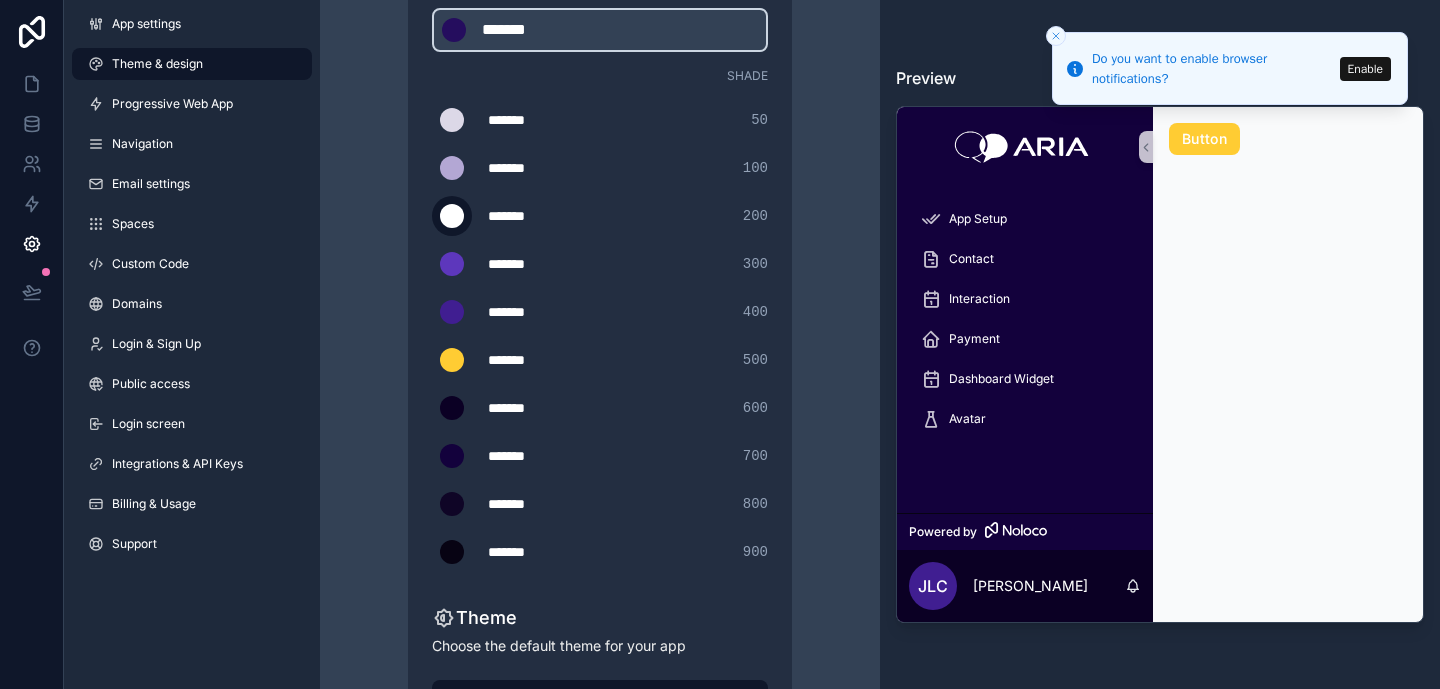 click at bounding box center [452, 216] 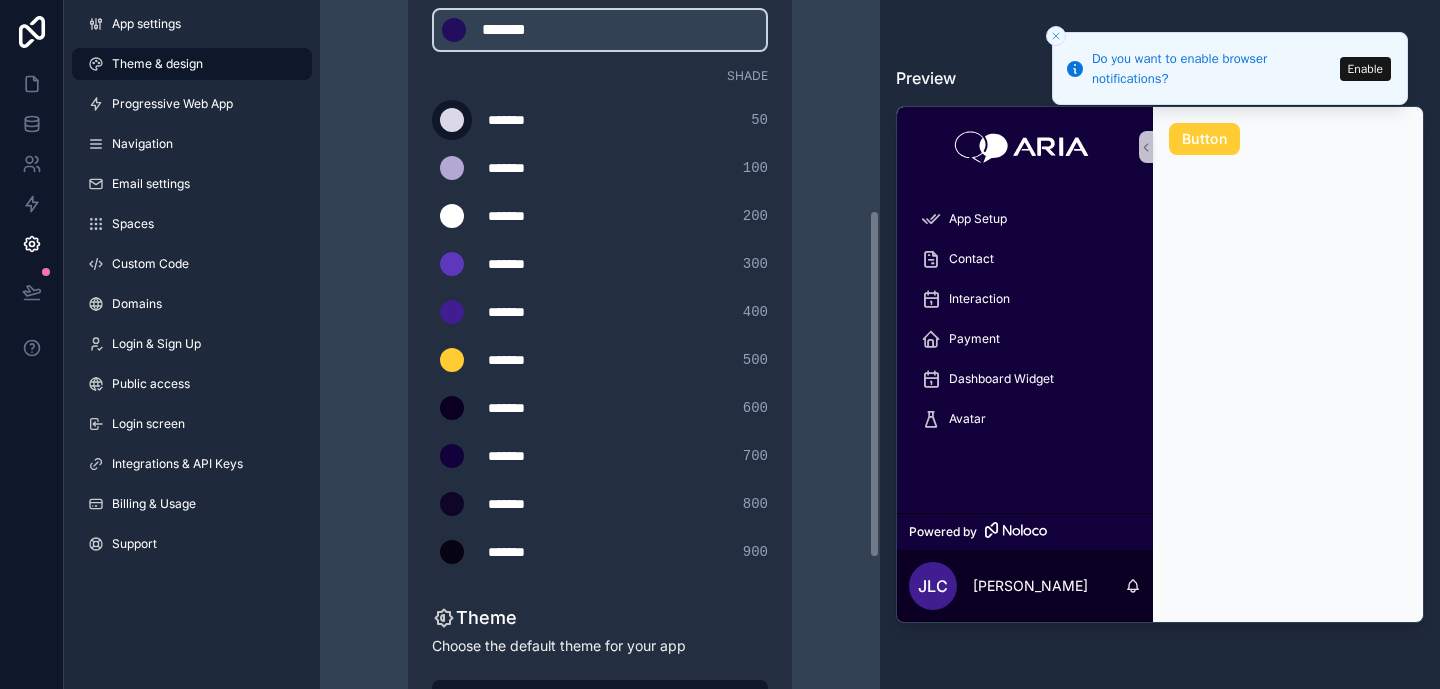 click at bounding box center [452, 120] 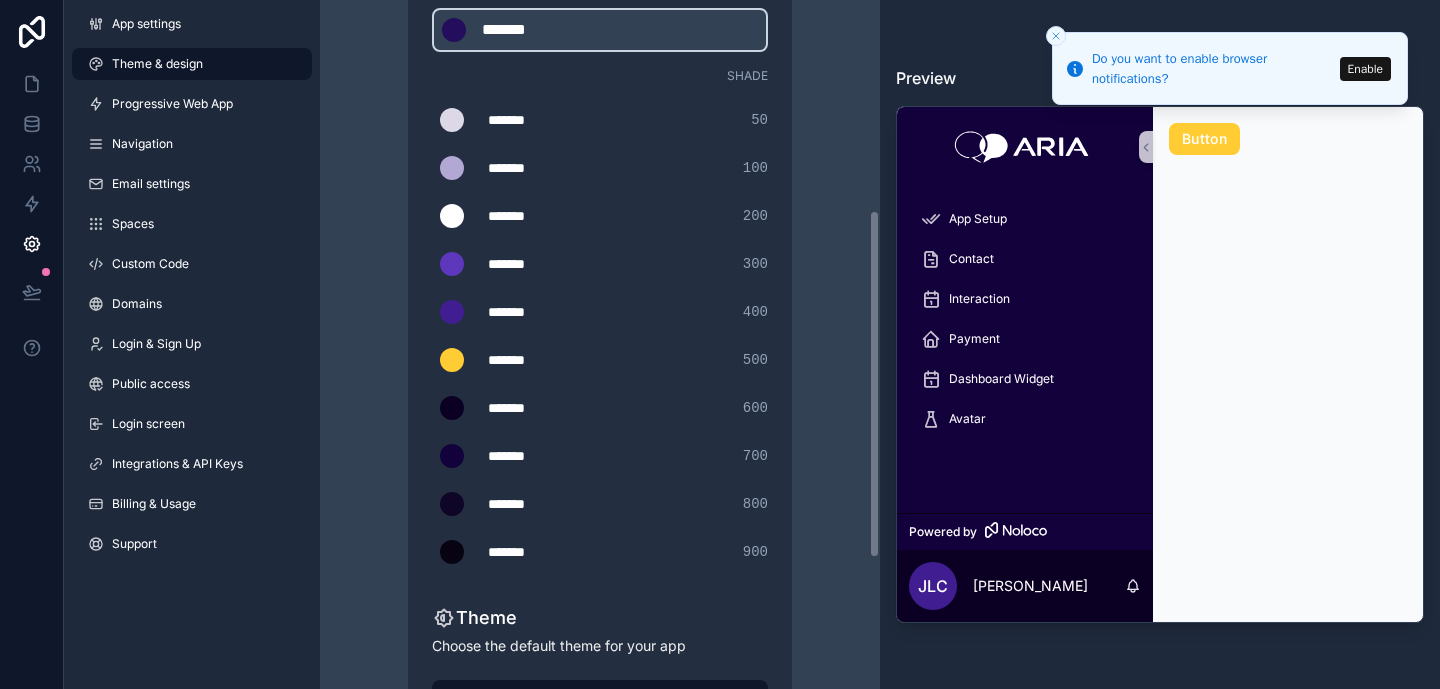 click on "Theme & design App colors Choose your app colors to match your app's style. Pick from one of our preset themes or specify a custom color Learn more about custom themes Custom color ******* ******* #250d5e Shade ******* ******* #b3b3b3 50 ******* ******* #b3a7d4 100 ******* ******* #ffffff 200 ******* ******* #5d37bc 300 ******* ******* #401e91 400 ******* ******* #FFCC33 500 ******* ******* #0b0024 600 ******* ******* #13013c 700 ******* ******* #0f0526 800 ******* ******* #070313 900 Theme Choose the default theme for your app Light Dark Auto Allow your users to toggle between light and dark themes Use setting" at bounding box center (600, 266) 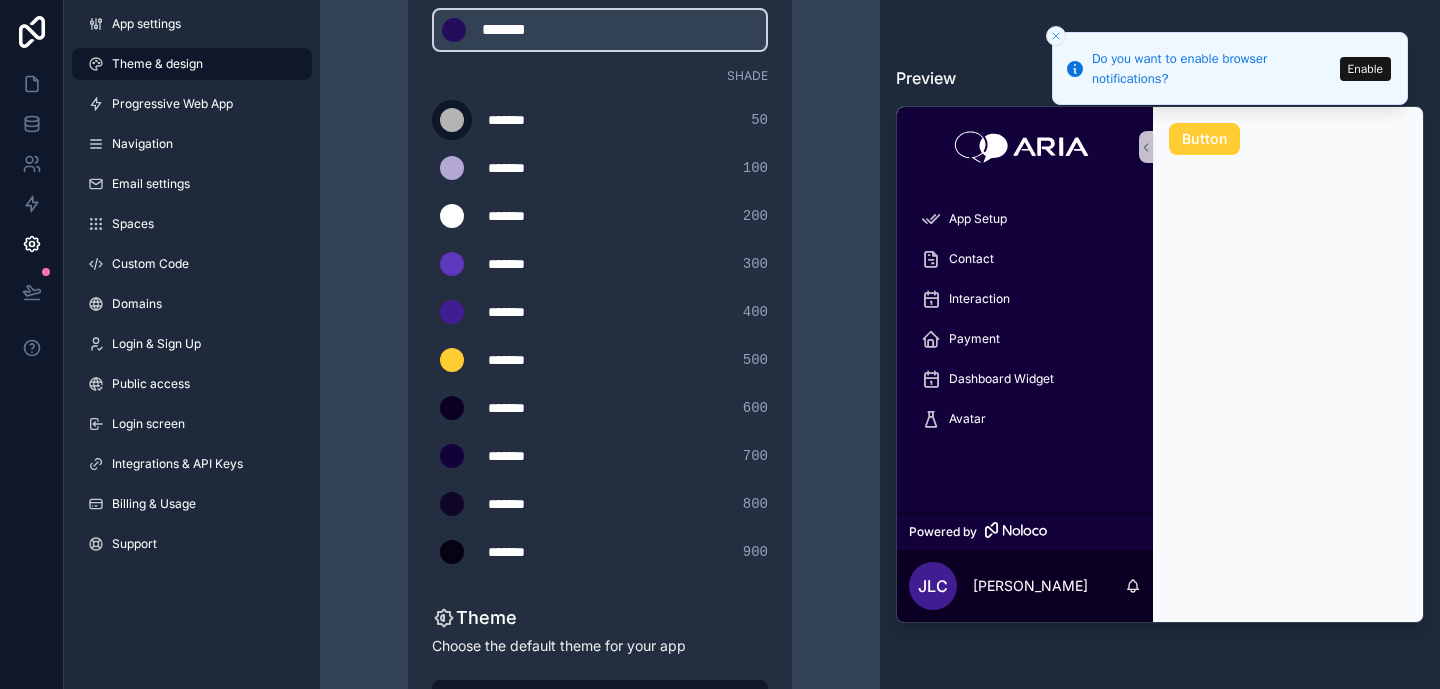 click at bounding box center (452, 120) 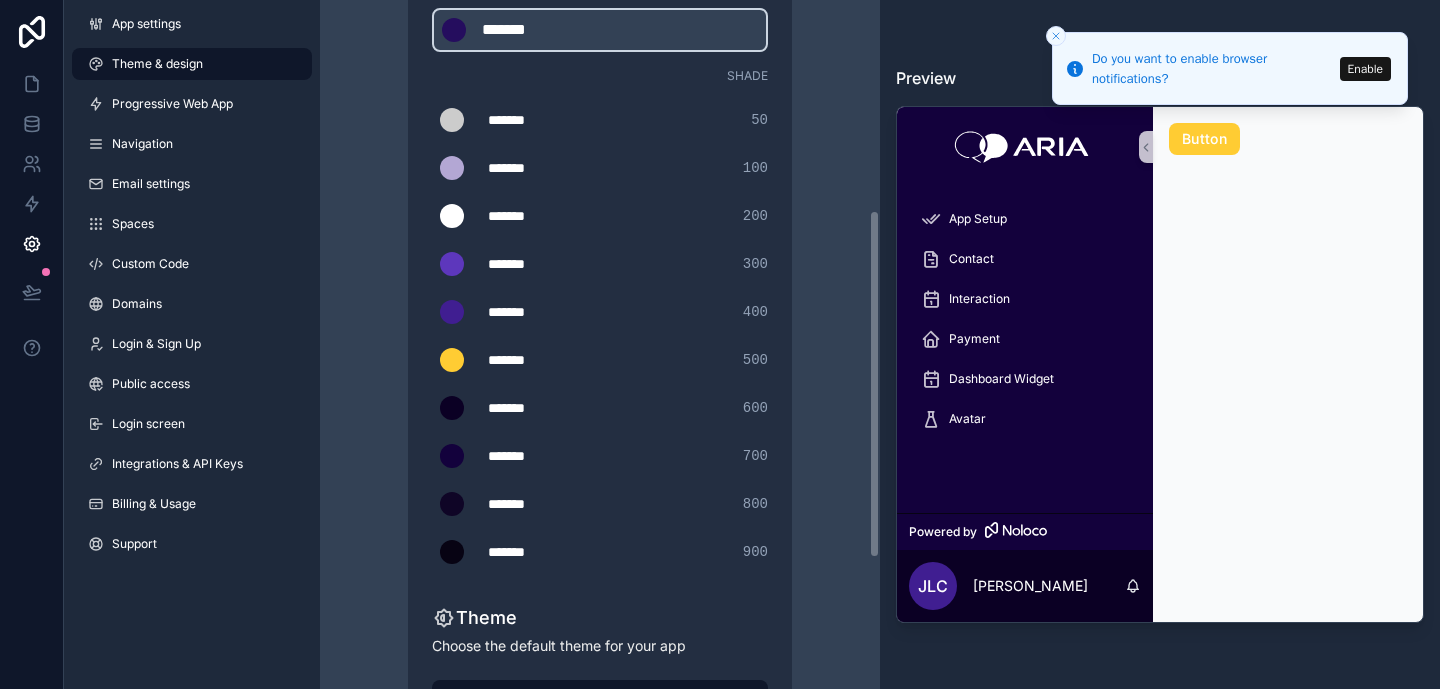 click on "*******" at bounding box center [538, 120] 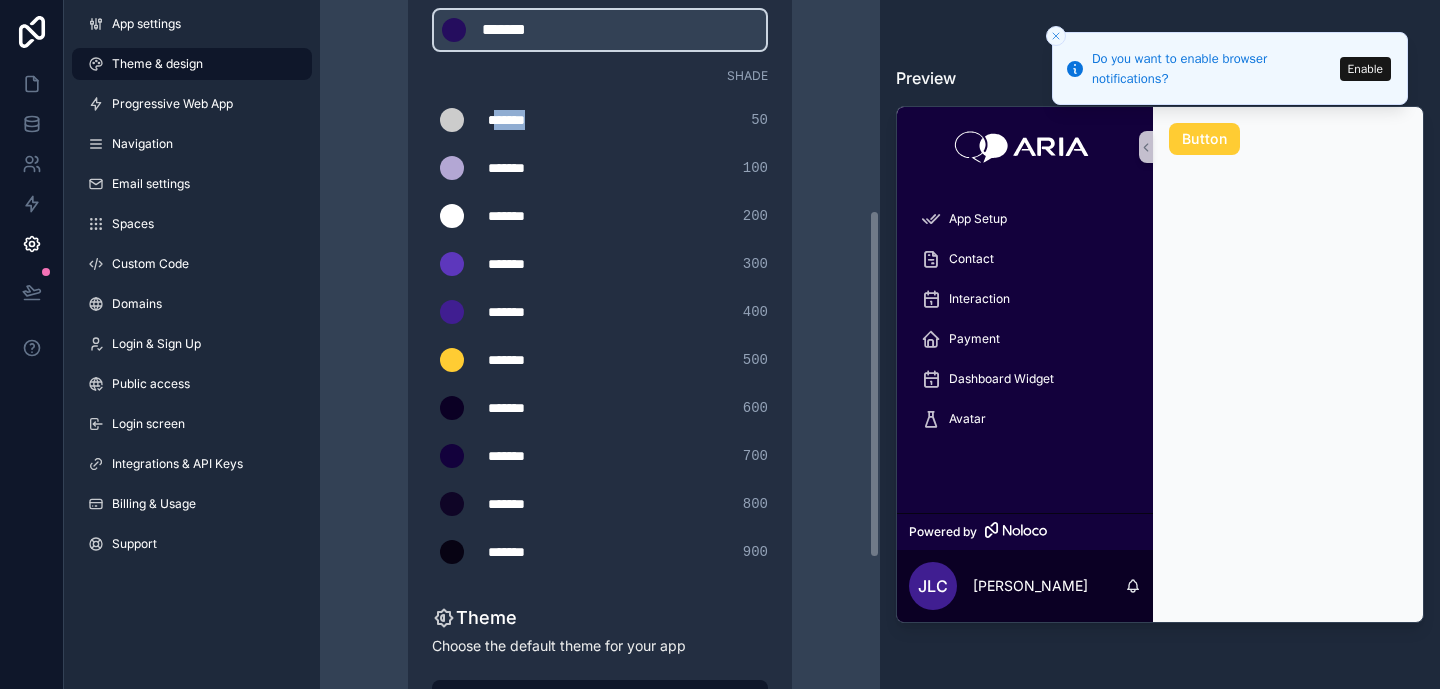 click on "*******" at bounding box center [538, 120] 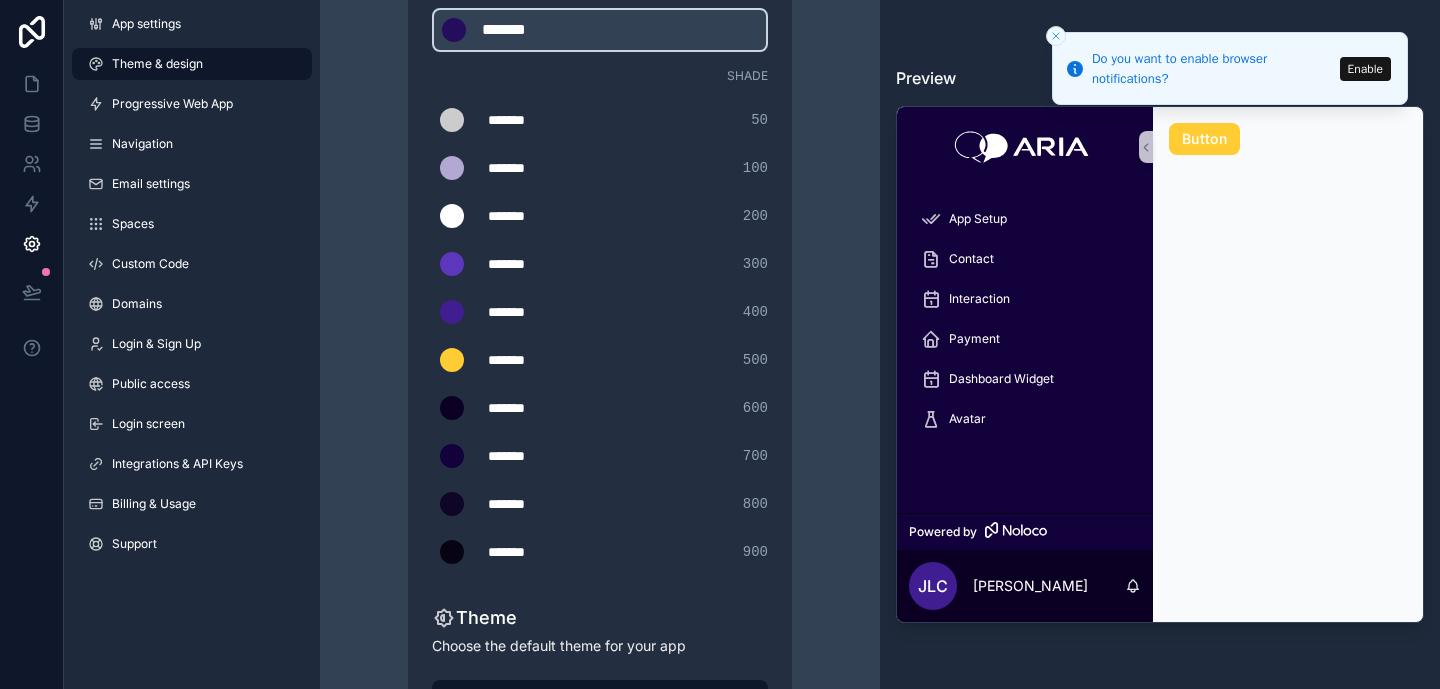 click on "Theme & design App colors Choose your app colors to match your app's style. Pick from one of our preset themes or specify a custom color Learn more about custom themes Custom color ******* ******* #250d5e Shade ******* ******* #FCFBF9 50 ******* ******* #b3a7d4 100 ******* ******* #ffffff 200 ******* ******* #5d37bc 300 ******* ******* #401e91 400 ******* ******* #FFCC33 500 ******* ******* #0b0024 600 ******* ******* #13013c 700 ******* ******* #0f0526 800 ******* ******* #070313 900 Theme Choose the default theme for your app Light Dark Auto Allow your users to toggle between light and dark themes Use setting" at bounding box center (600, 266) 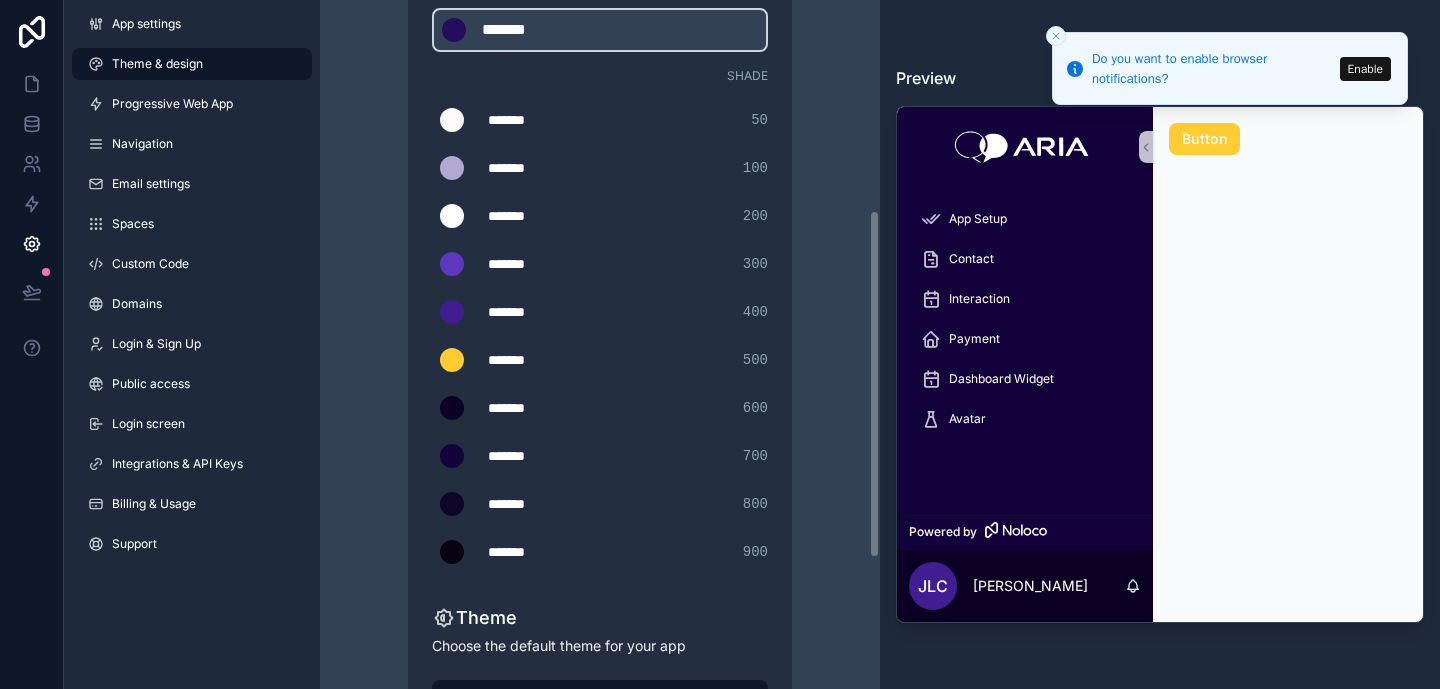 click on "*******" at bounding box center (538, 216) 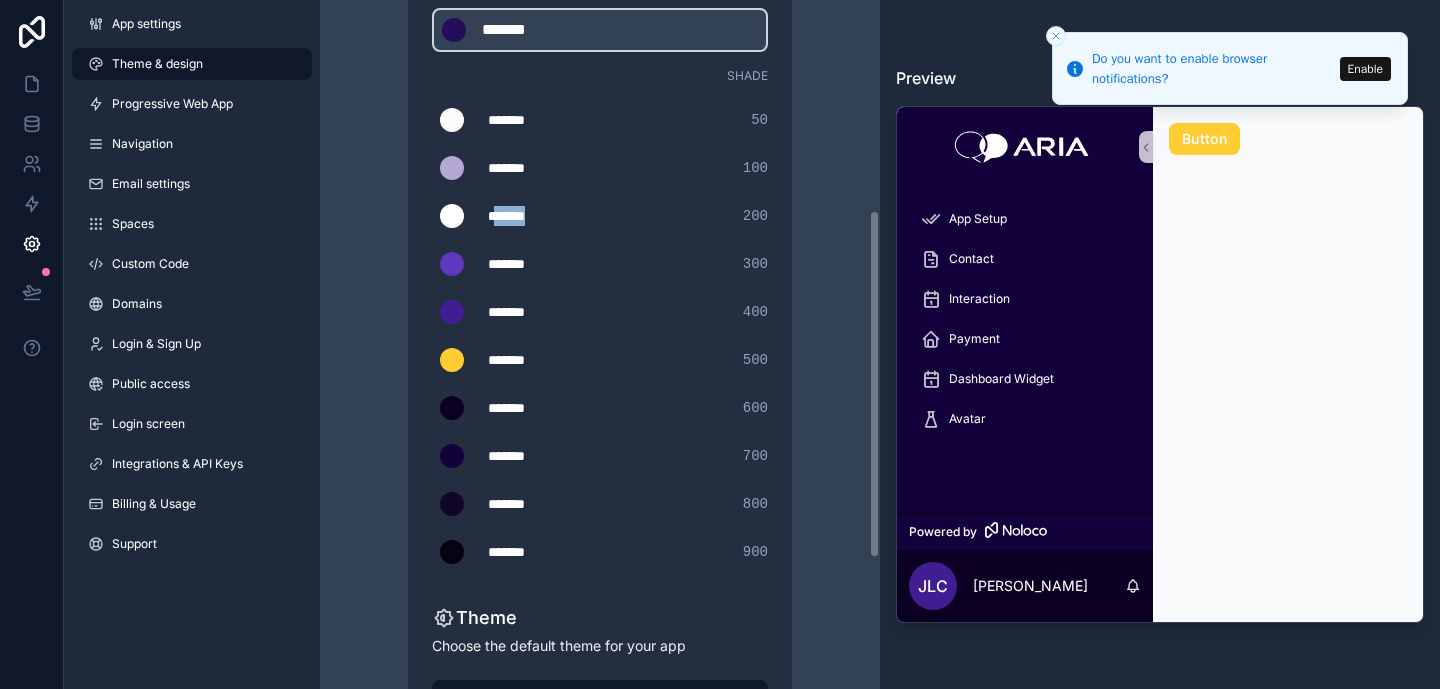 click on "*******" at bounding box center (538, 216) 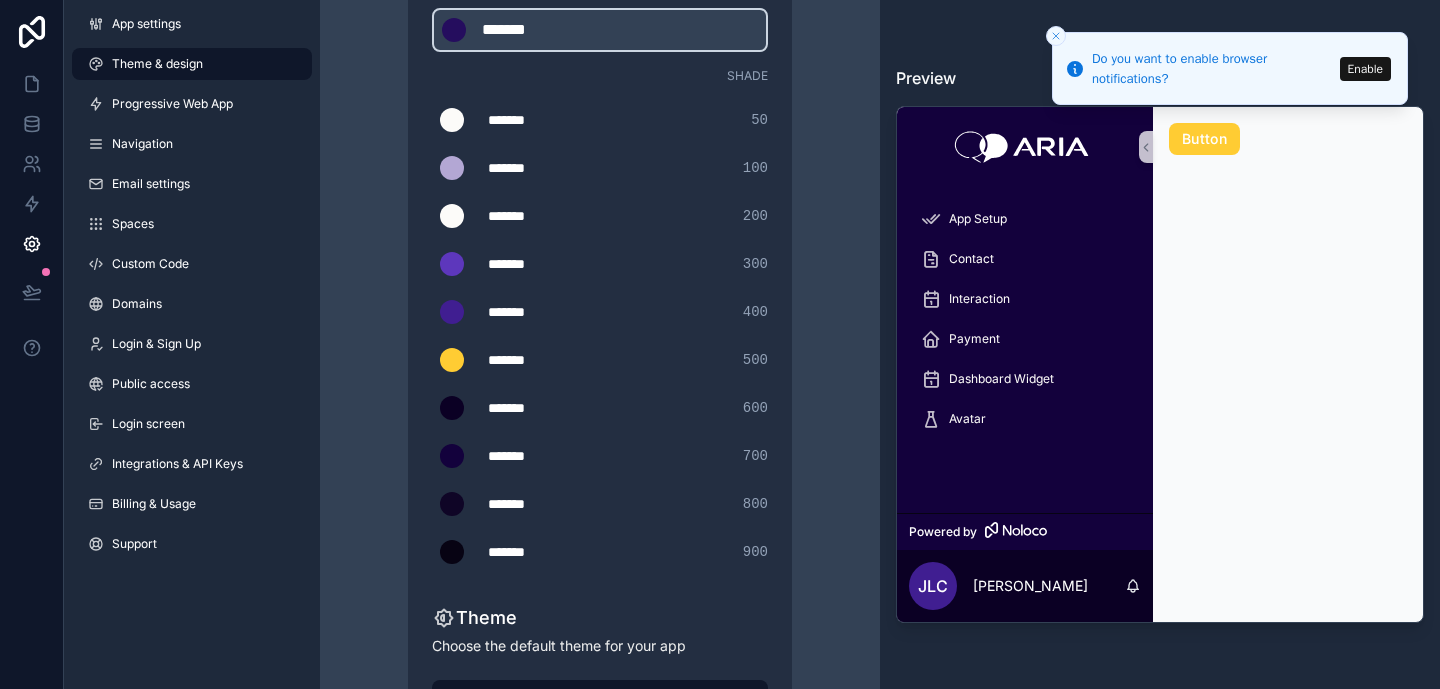 click on "Theme & design App colors Choose your app colors to match your app's style. Pick from one of our preset themes or specify a custom color Learn more about custom themes Custom color ******* ******* #250d5e Shade ******* ******* #FCFBF9 50 ******* ******* #b3a7d4 100 ******* ******* #FCFBF9 200 ******* ******* #5d37bc 300 ******* ******* #401e91 400 ******* ******* #FFCC33 500 ******* ******* #0b0024 600 ******* ******* #13013c 700 ******* ******* #0f0526 800 ******* ******* #070313 900 Theme Choose the default theme for your app Light Dark Auto Allow your users to toggle between light and dark themes Use setting" at bounding box center [600, 266] 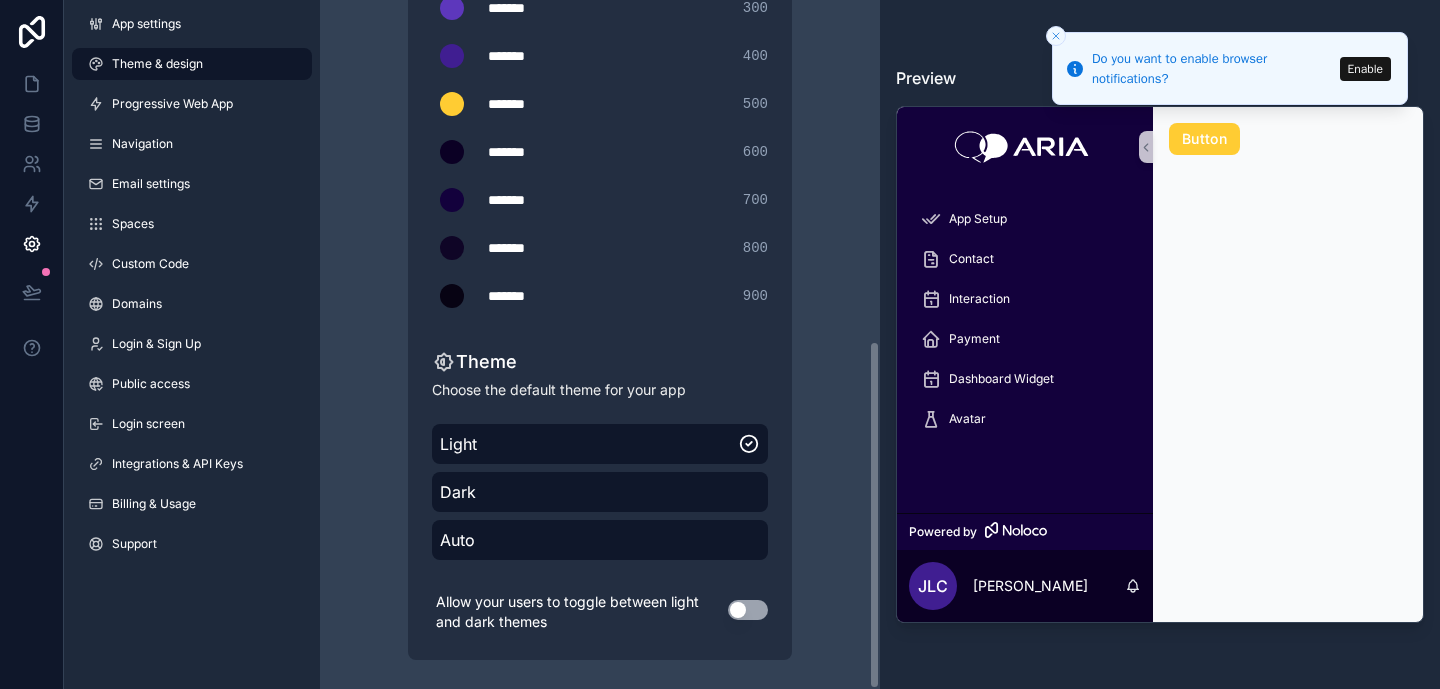 scroll, scrollTop: 675, scrollLeft: 0, axis: vertical 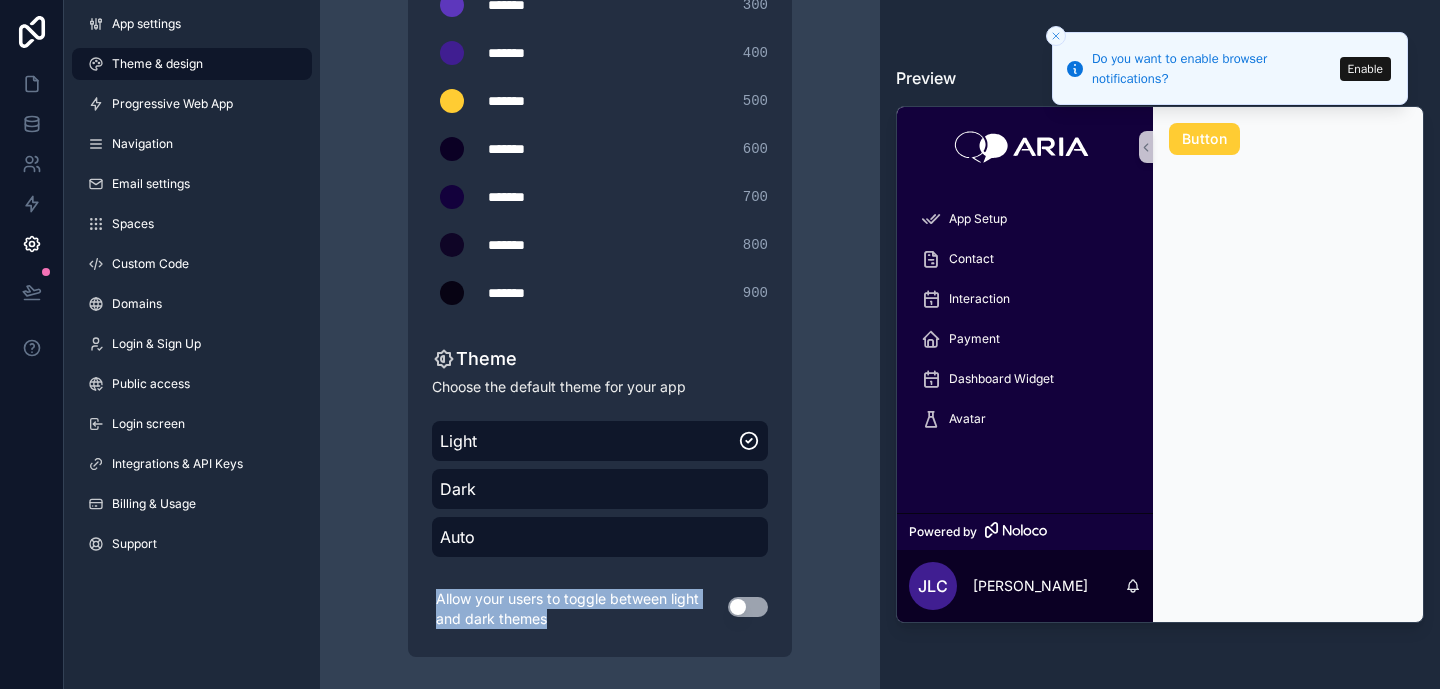 drag, startPoint x: 545, startPoint y: 621, endPoint x: 421, endPoint y: 604, distance: 125.1599 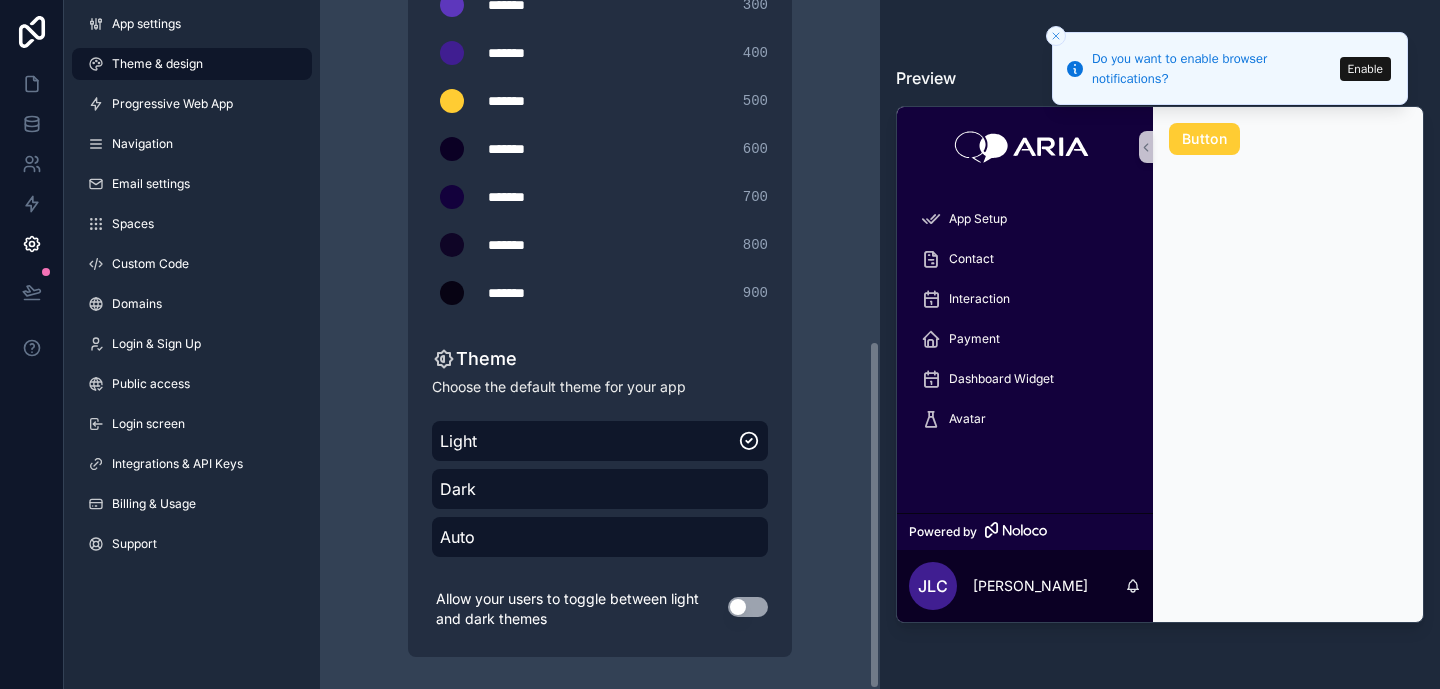 click 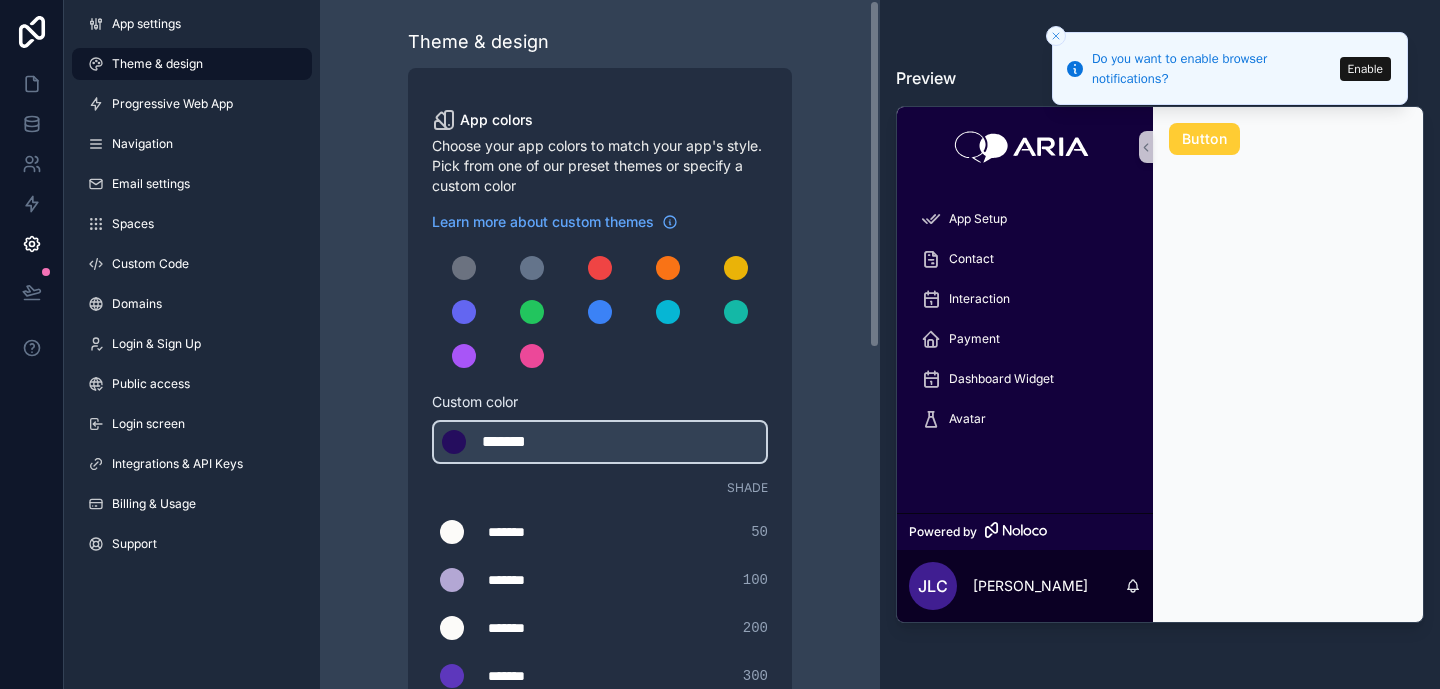 scroll, scrollTop: 0, scrollLeft: 0, axis: both 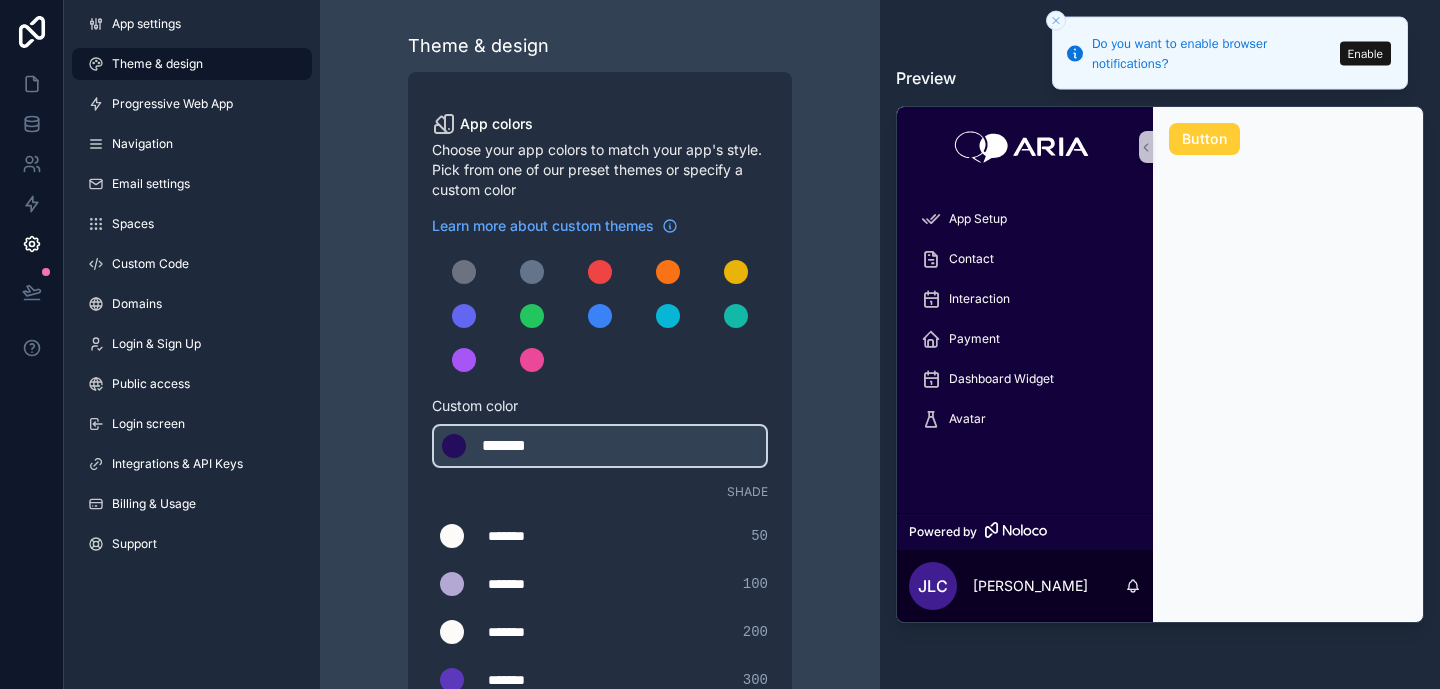 drag, startPoint x: 1178, startPoint y: 78, endPoint x: 1099, endPoint y: 63, distance: 80.411446 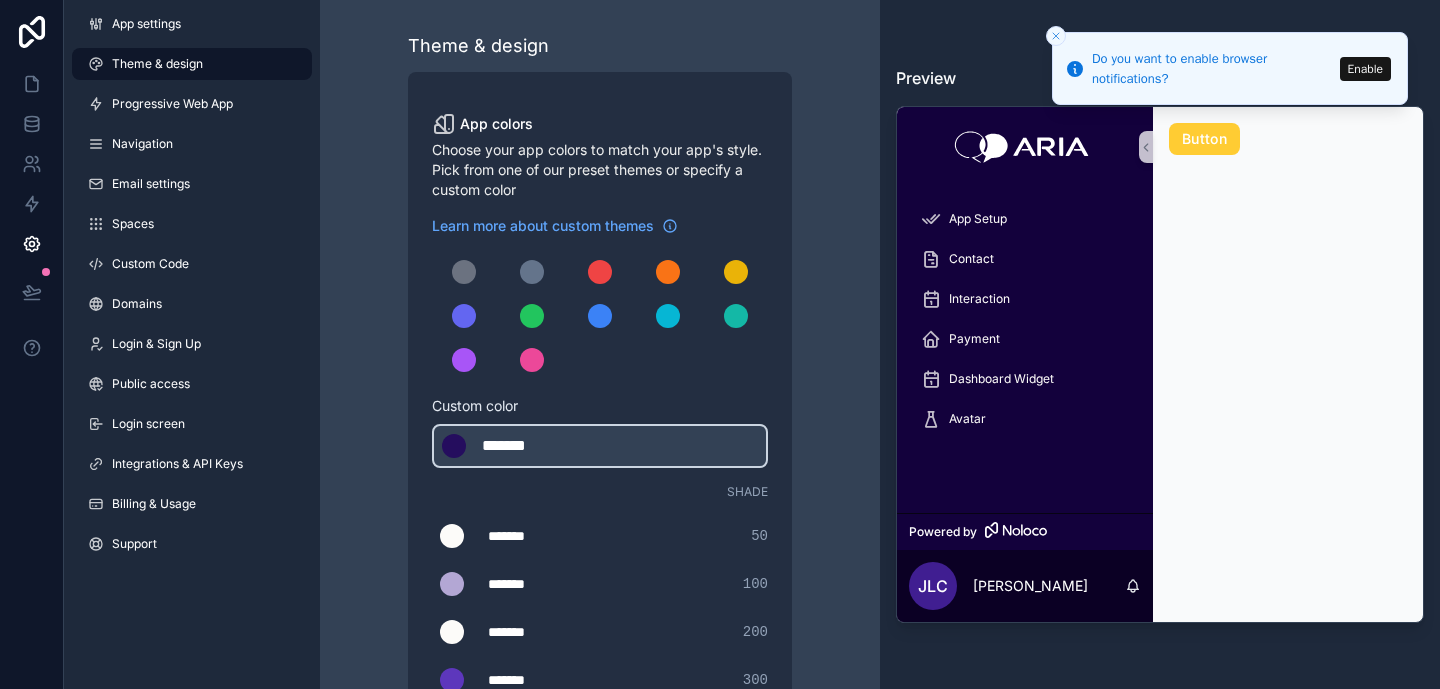 click on "Do you want to enable browser notifications?" at bounding box center [1213, 68] 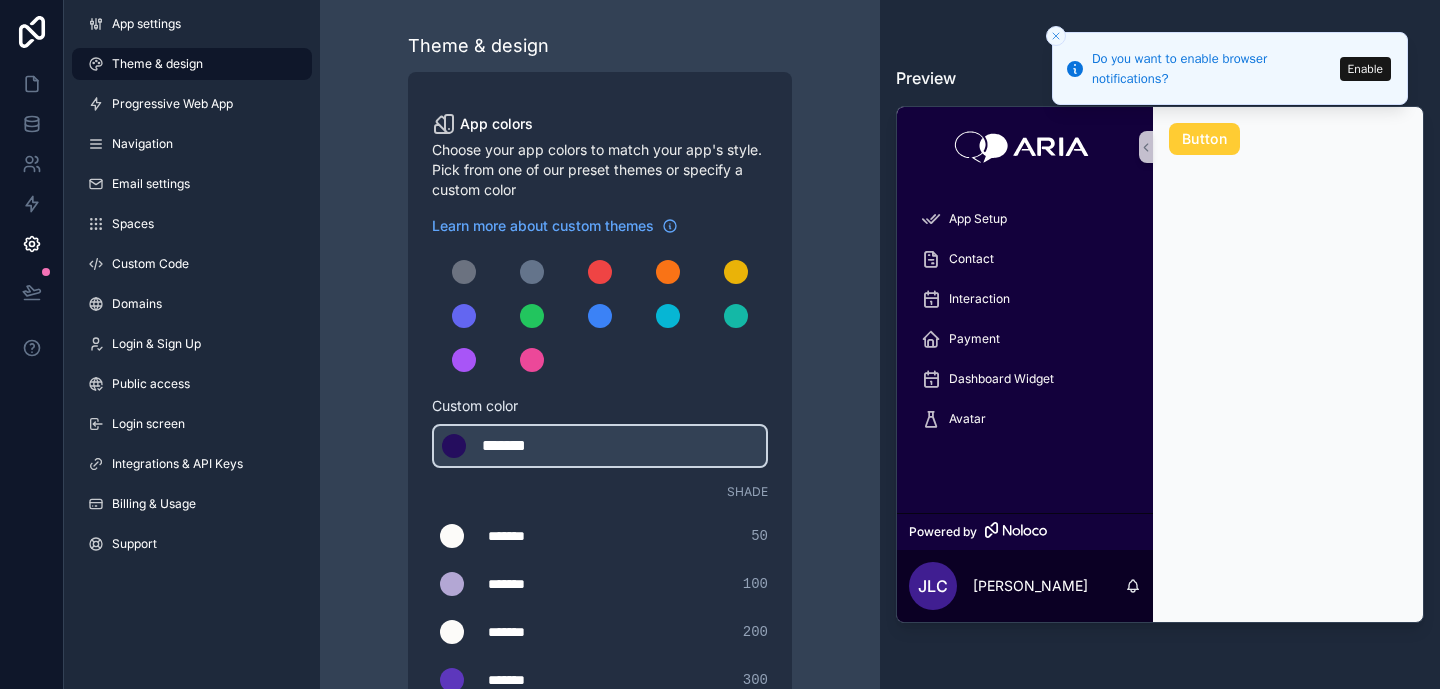 click on "Do you want to enable browser notifications?" at bounding box center (1213, 68) 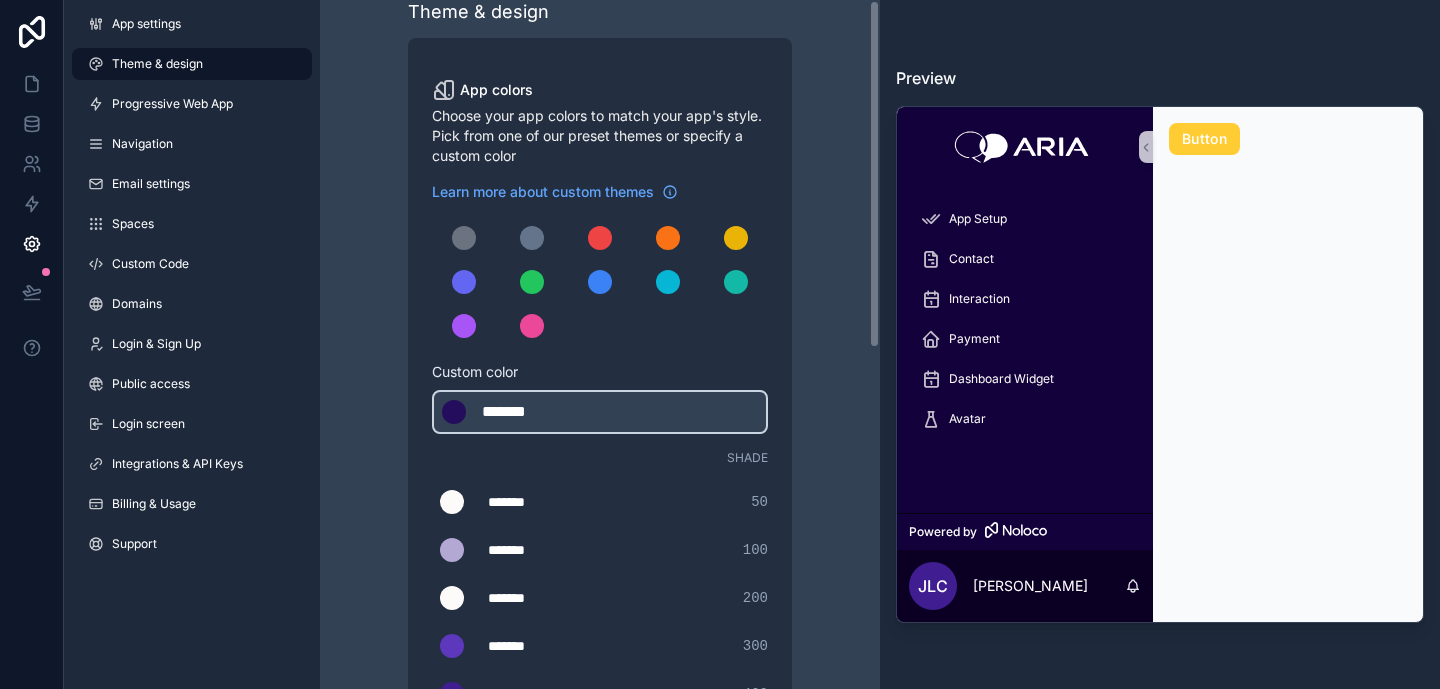 scroll, scrollTop: 0, scrollLeft: 0, axis: both 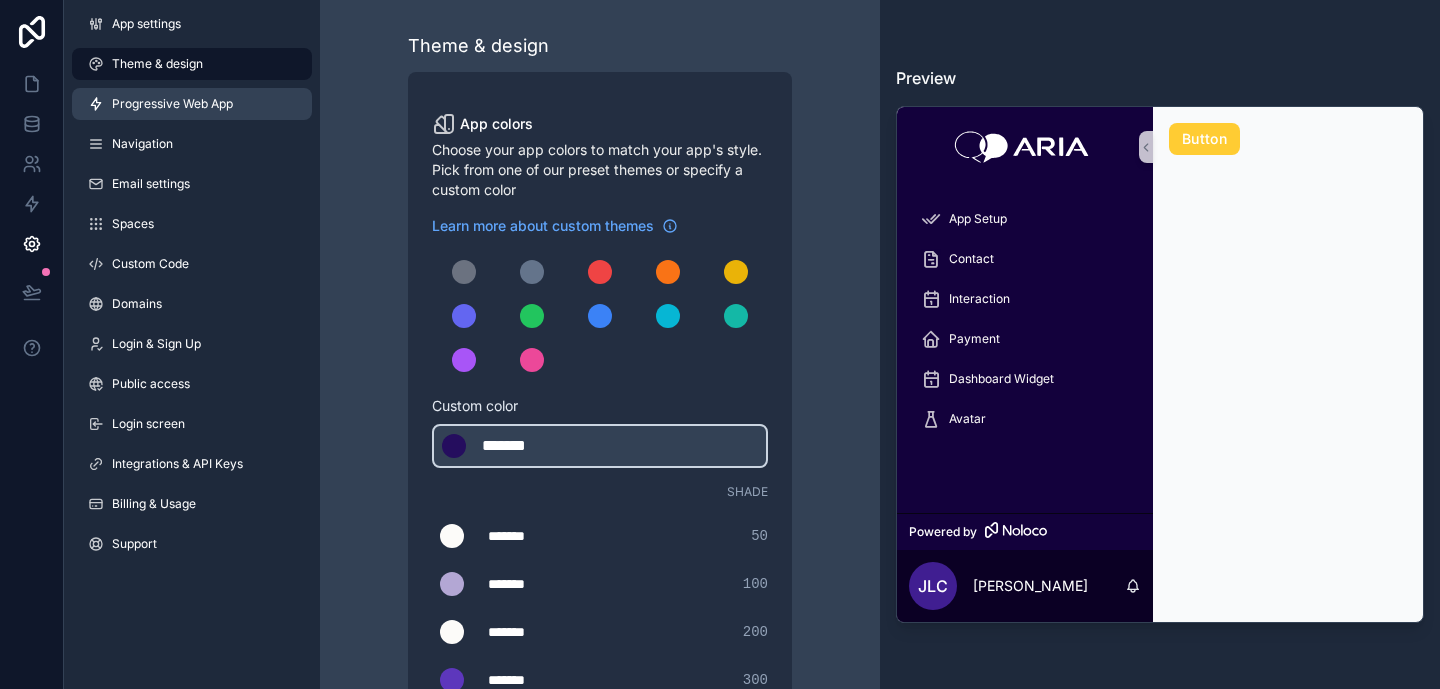 click on "Progressive Web App" at bounding box center [172, 104] 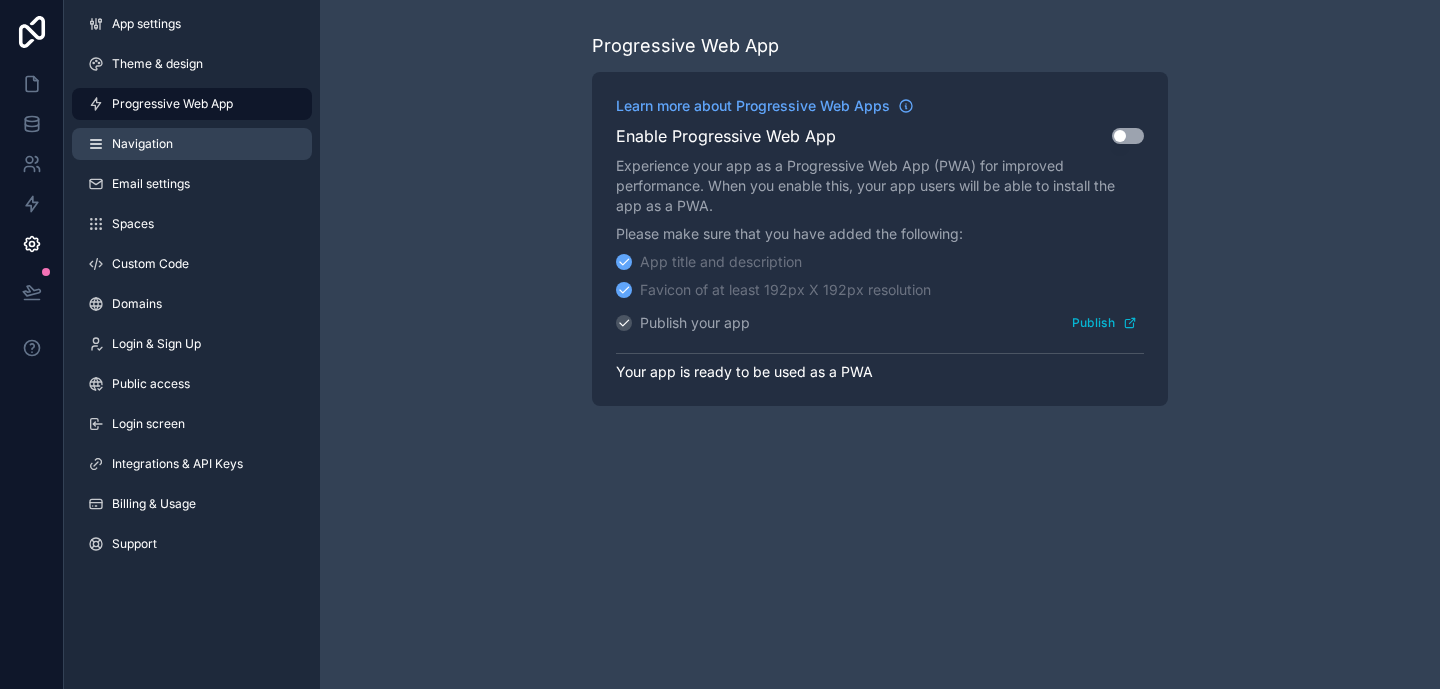 click on "Navigation" at bounding box center (192, 144) 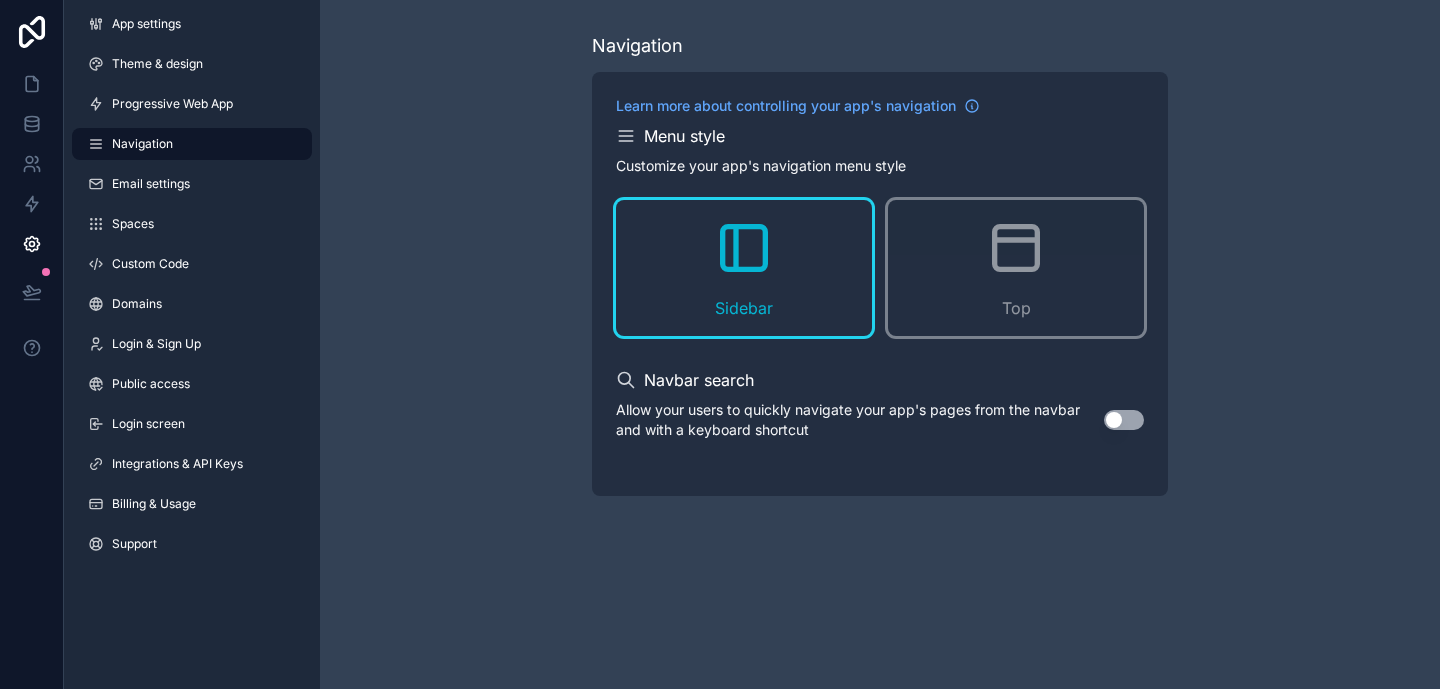 click 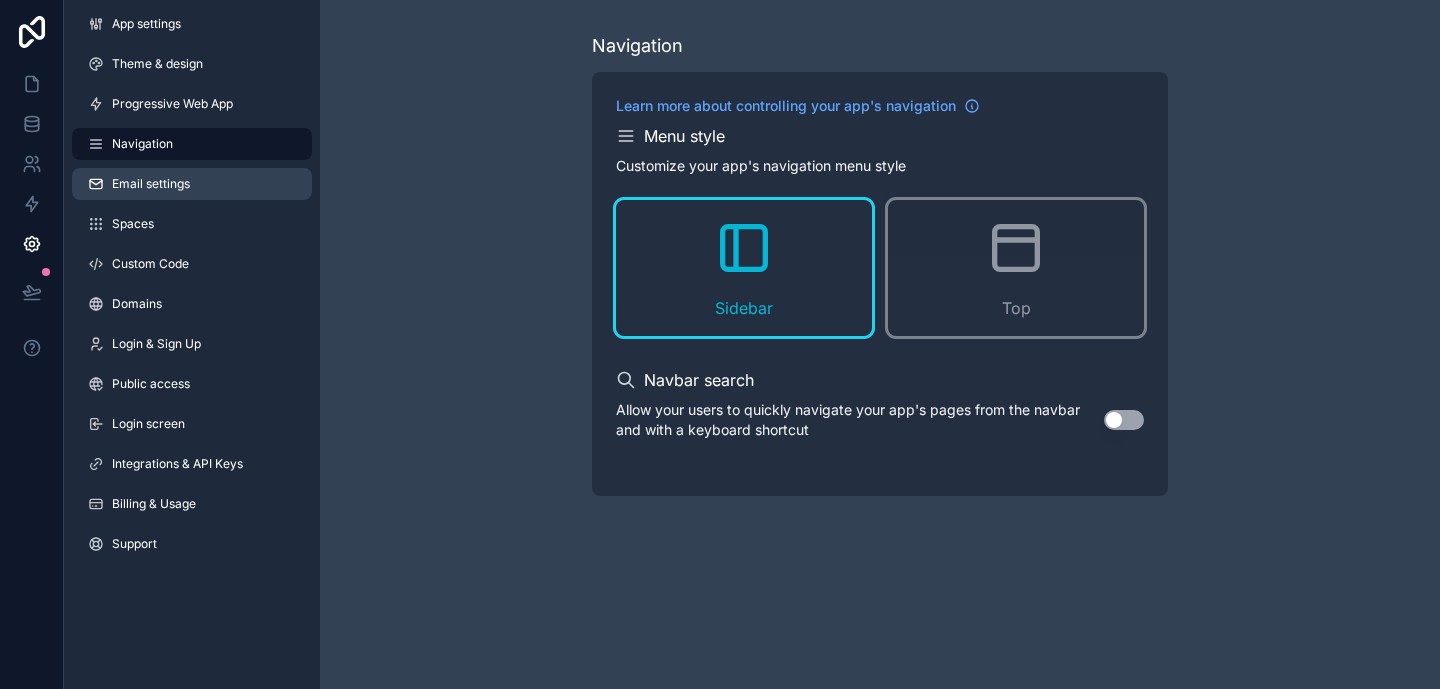 click on "Email settings" at bounding box center [192, 184] 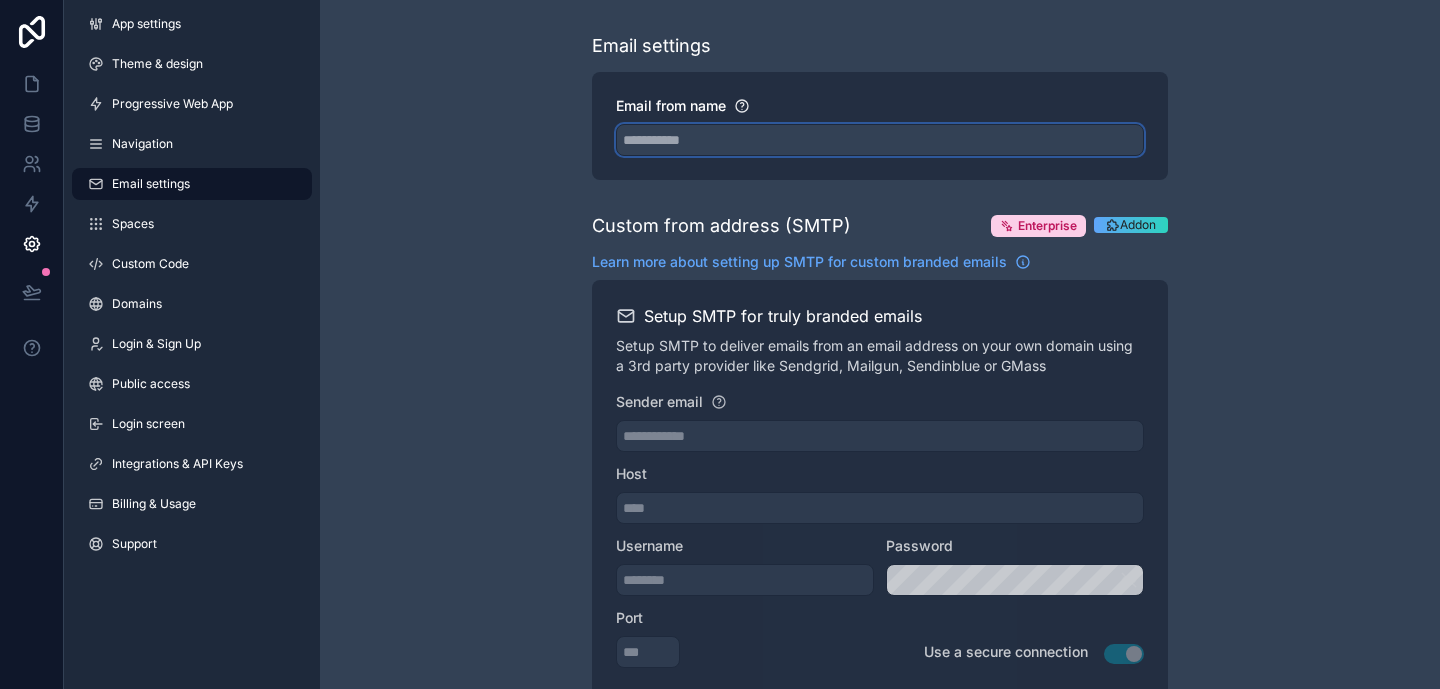 click on "Email from name" at bounding box center (880, 140) 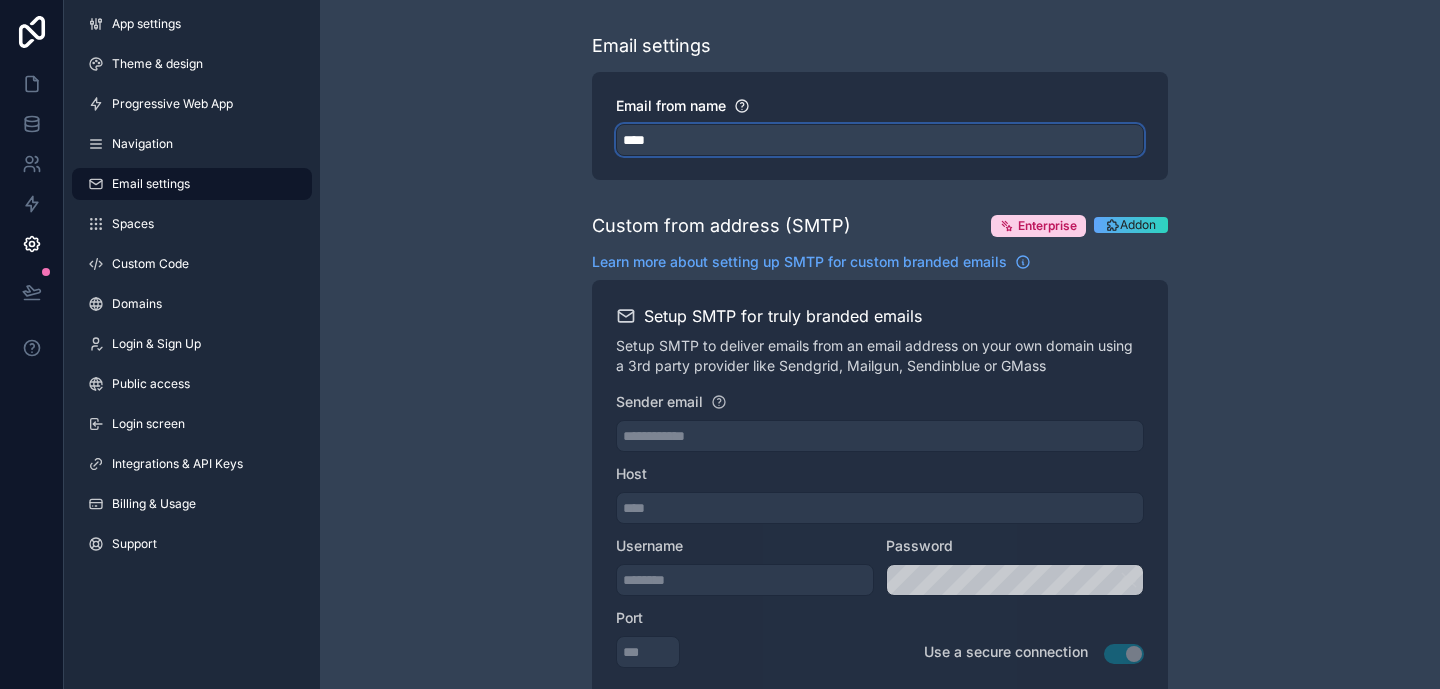 type on "****" 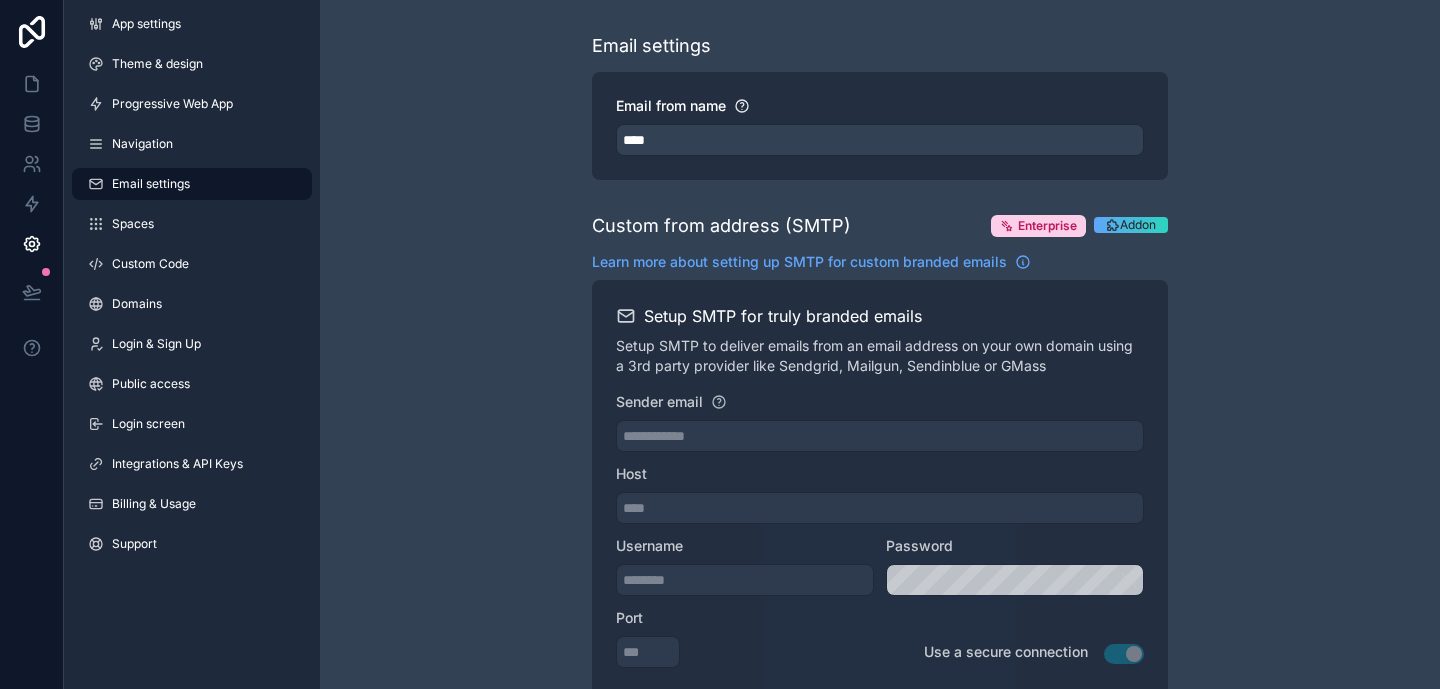 click on "**********" at bounding box center [880, 818] 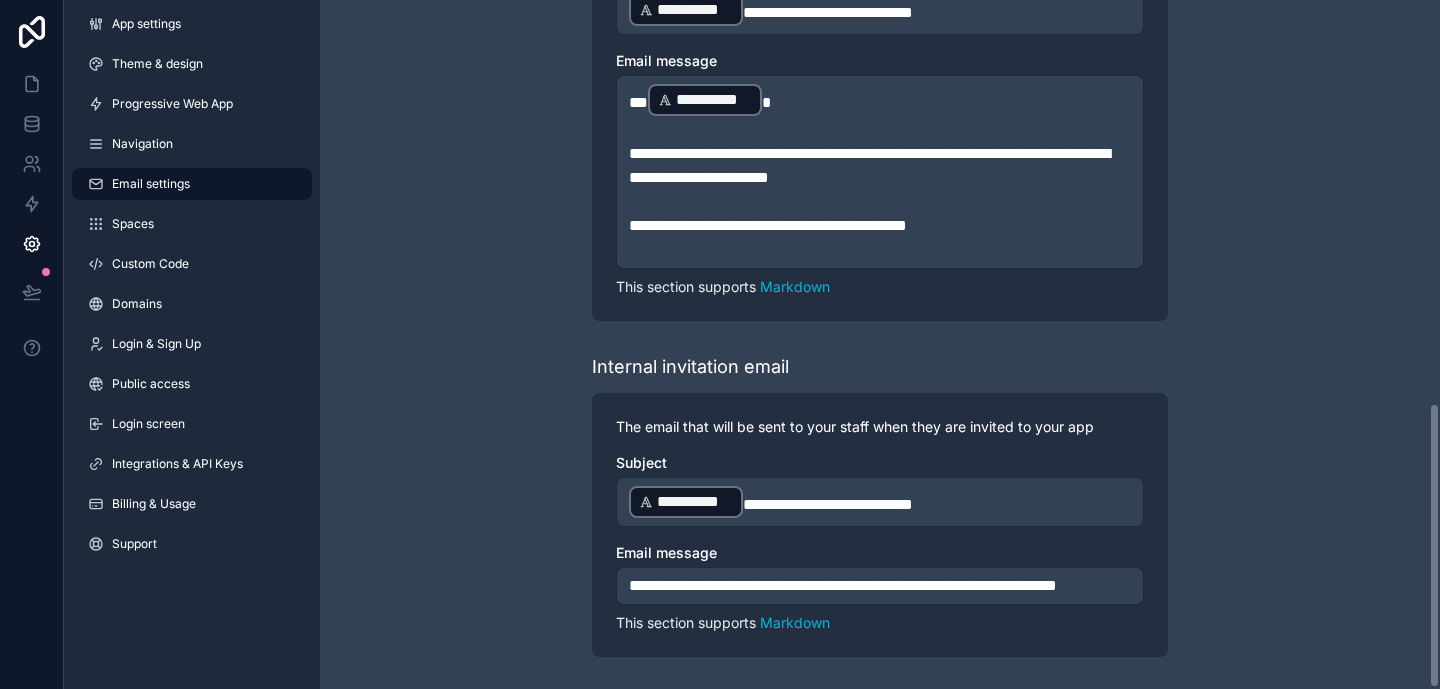 scroll, scrollTop: 970, scrollLeft: 0, axis: vertical 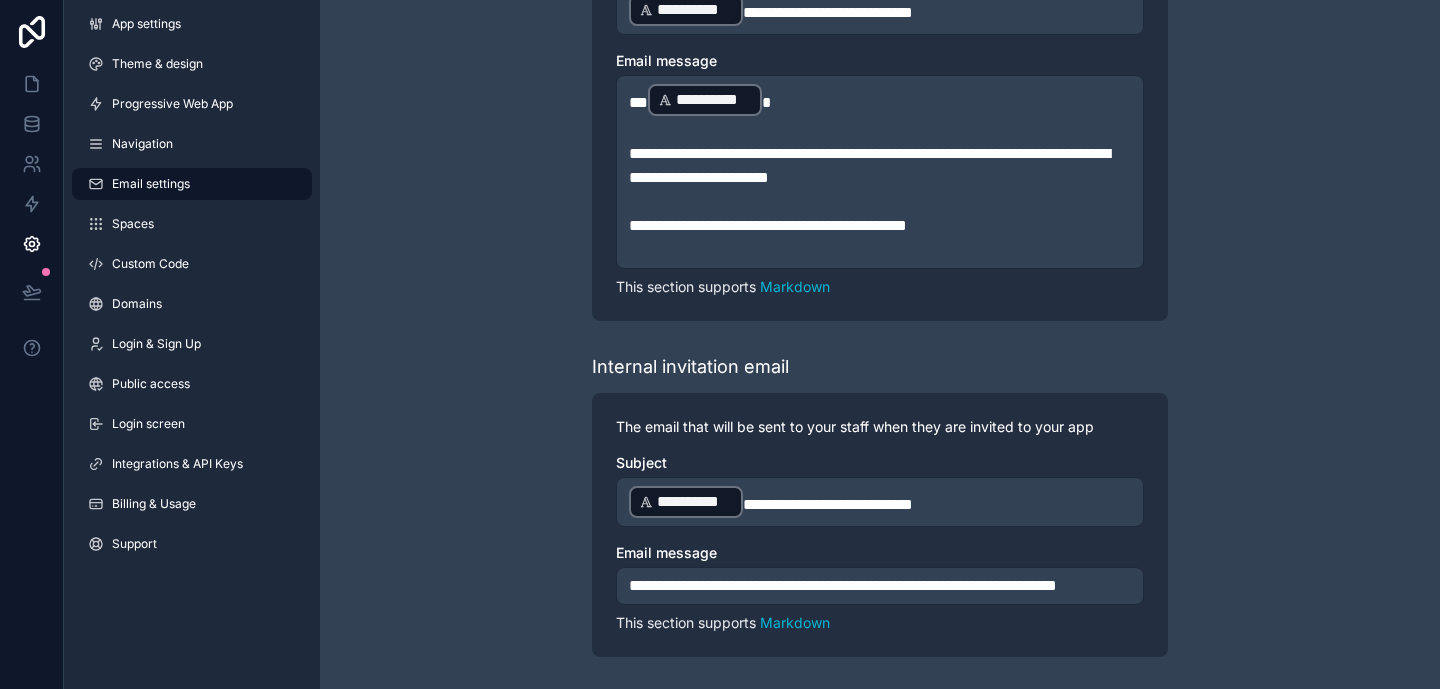 click on "**********" at bounding box center [768, 225] 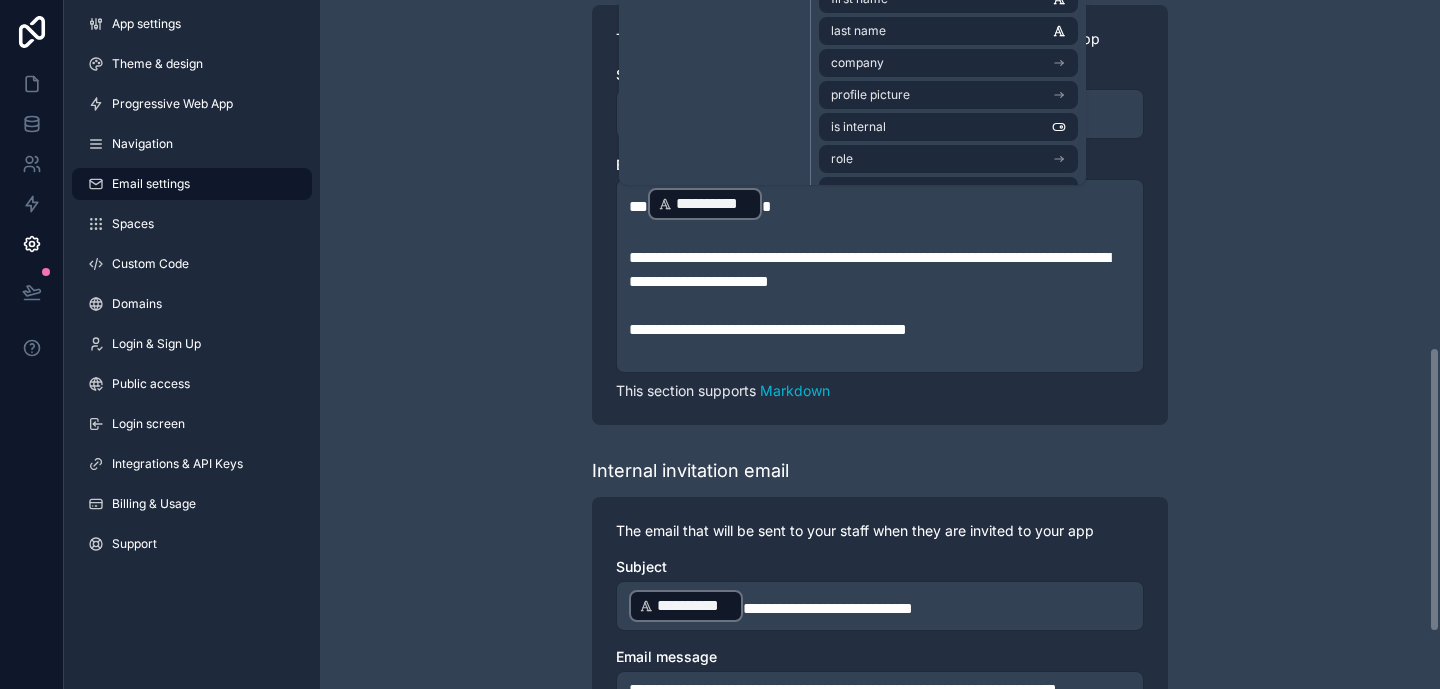 scroll, scrollTop: 825, scrollLeft: 0, axis: vertical 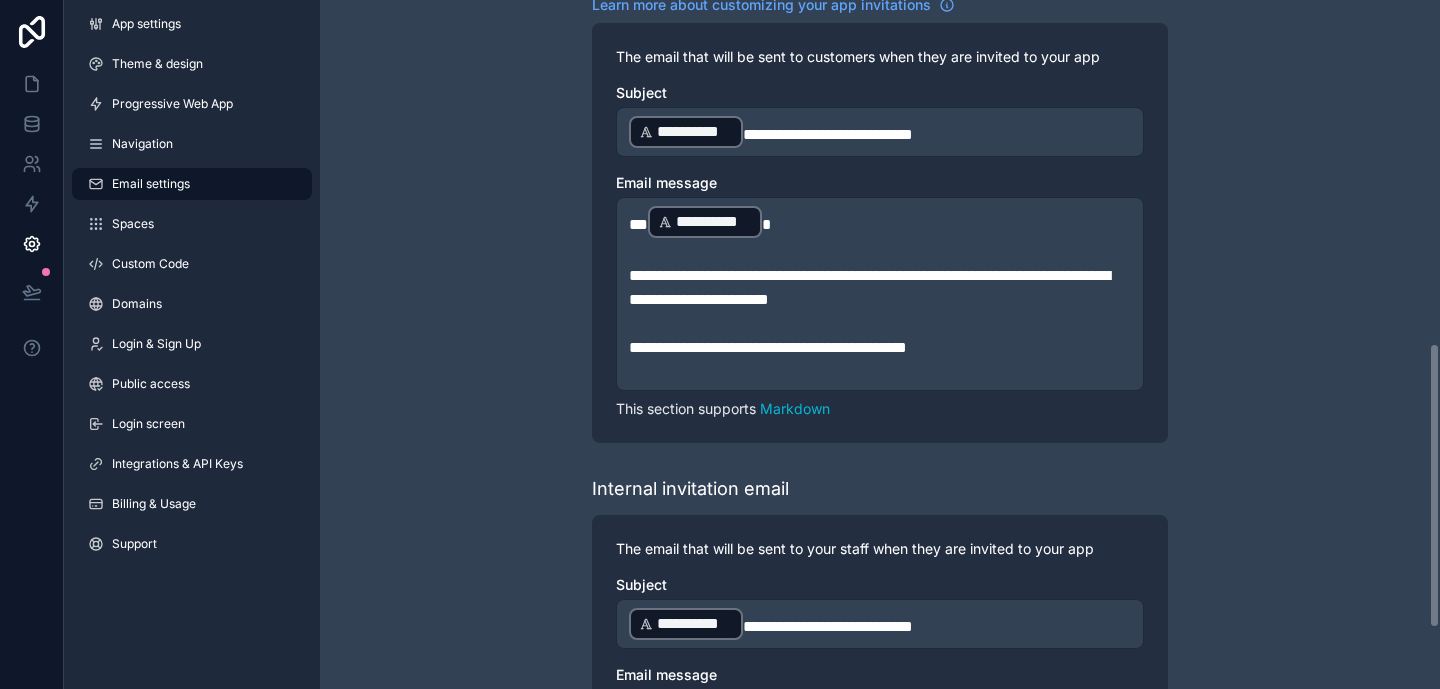 click on "**********" at bounding box center [880, -7] 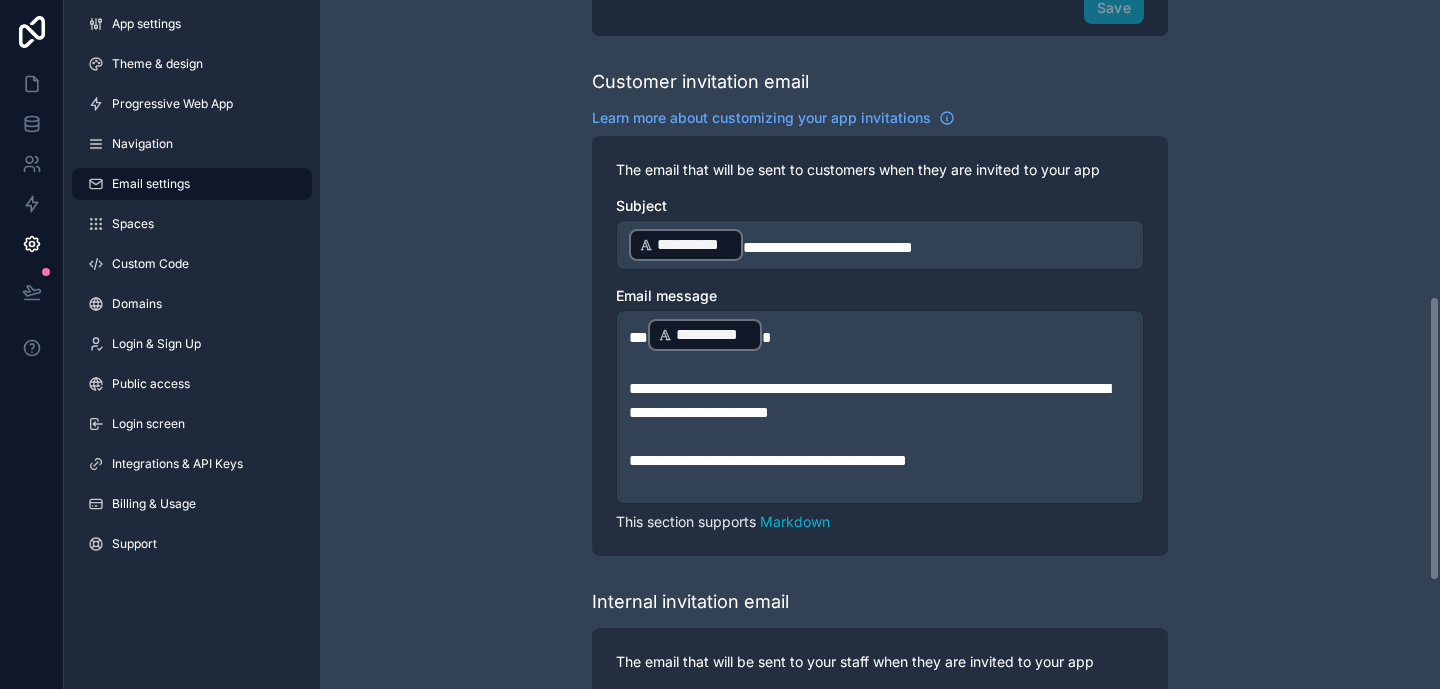 scroll, scrollTop: 762, scrollLeft: 0, axis: vertical 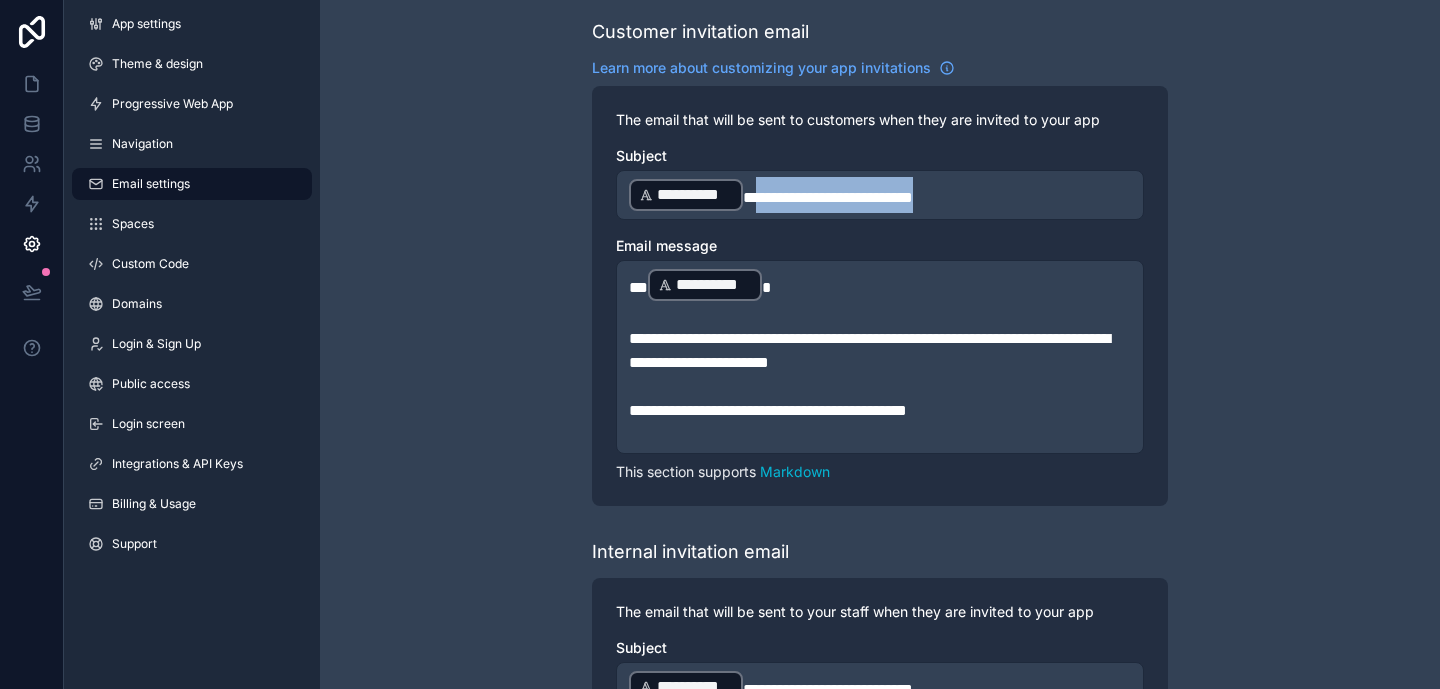 drag, startPoint x: 750, startPoint y: 197, endPoint x: 971, endPoint y: 192, distance: 221.05655 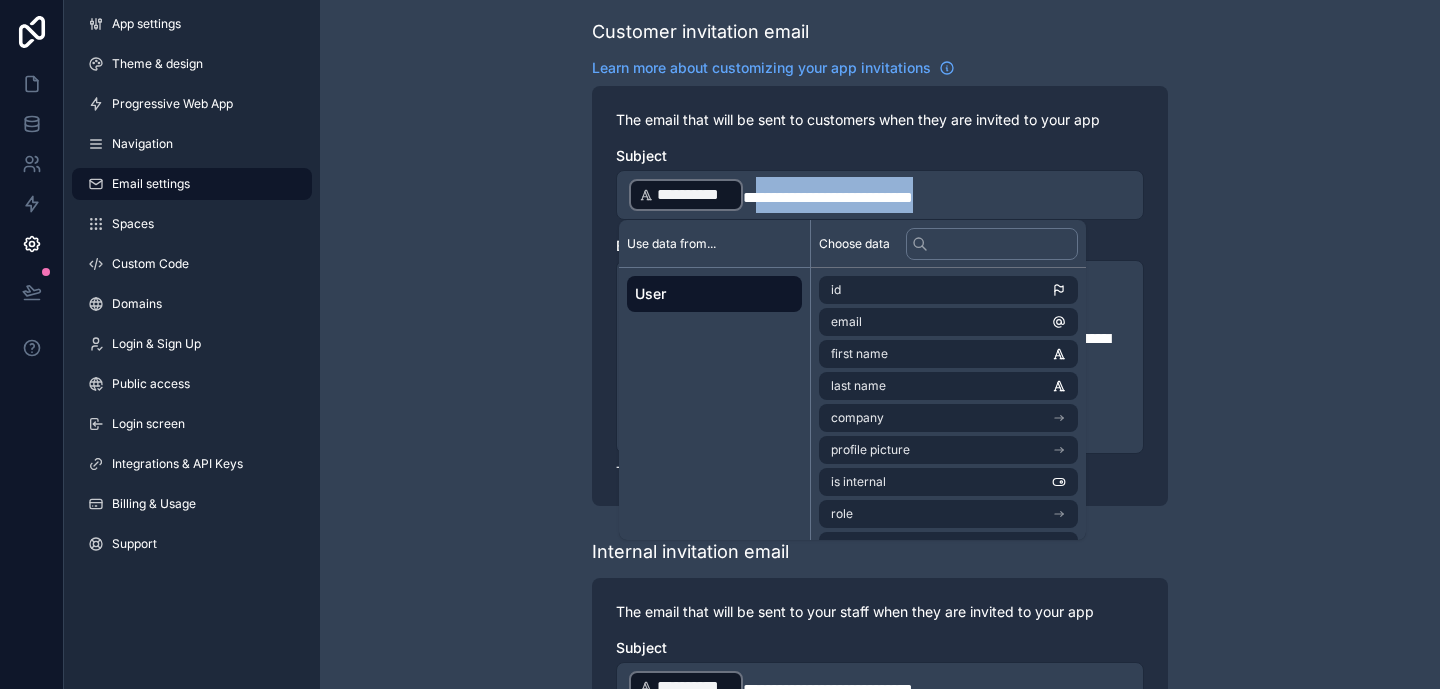 copy on "**********" 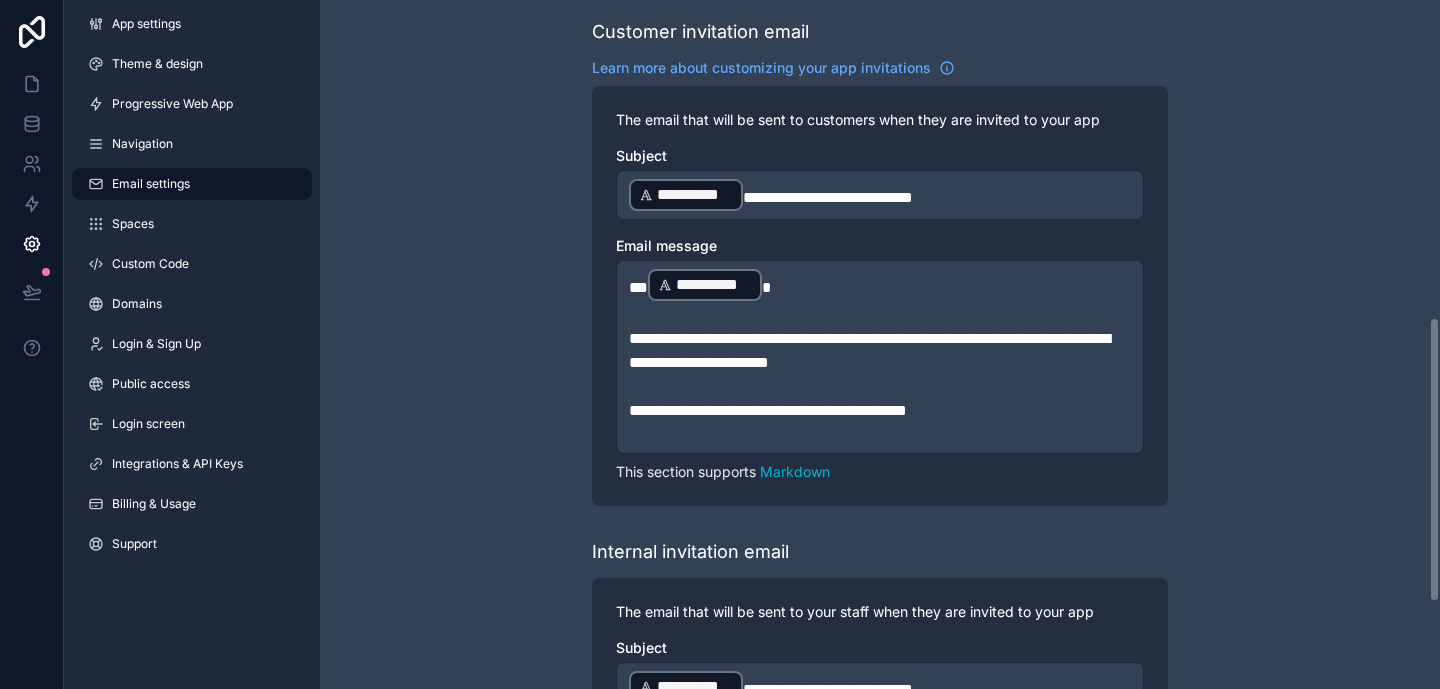 click on "**********" at bounding box center (880, 195) 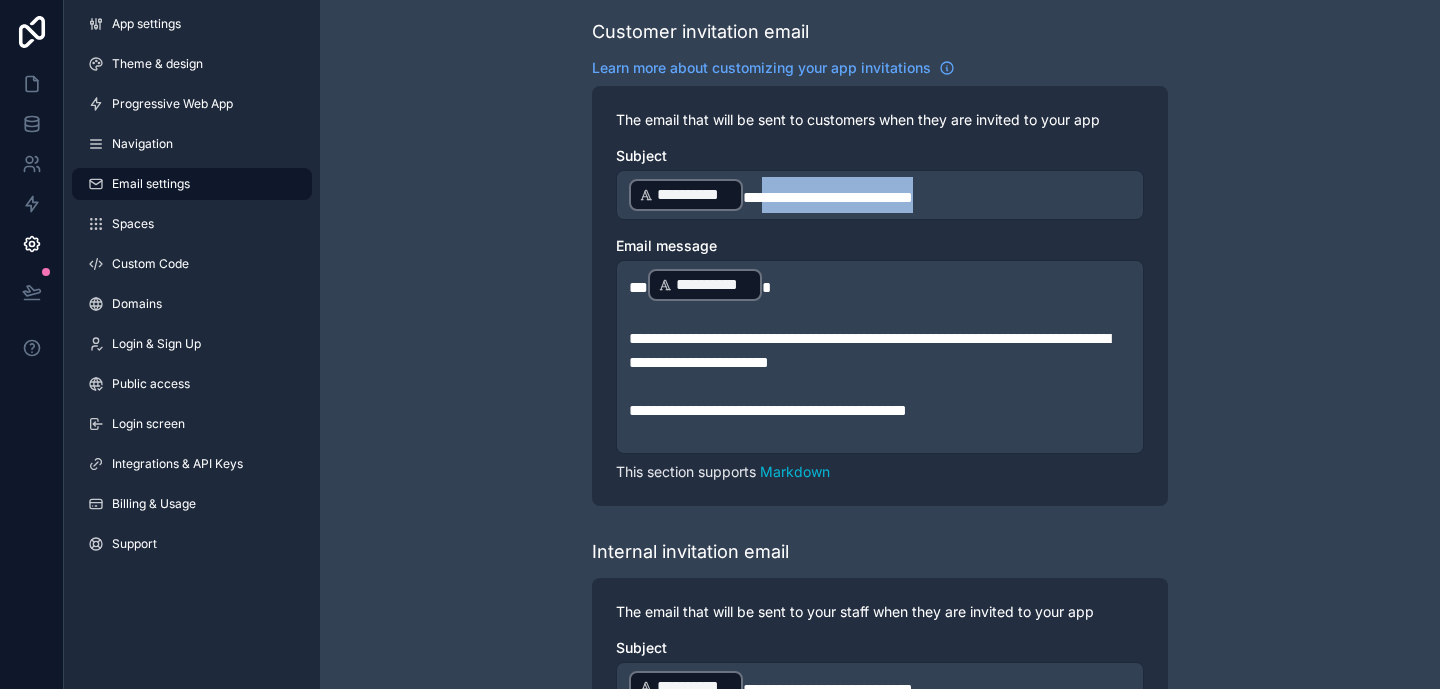 drag, startPoint x: 762, startPoint y: 195, endPoint x: 956, endPoint y: 195, distance: 194 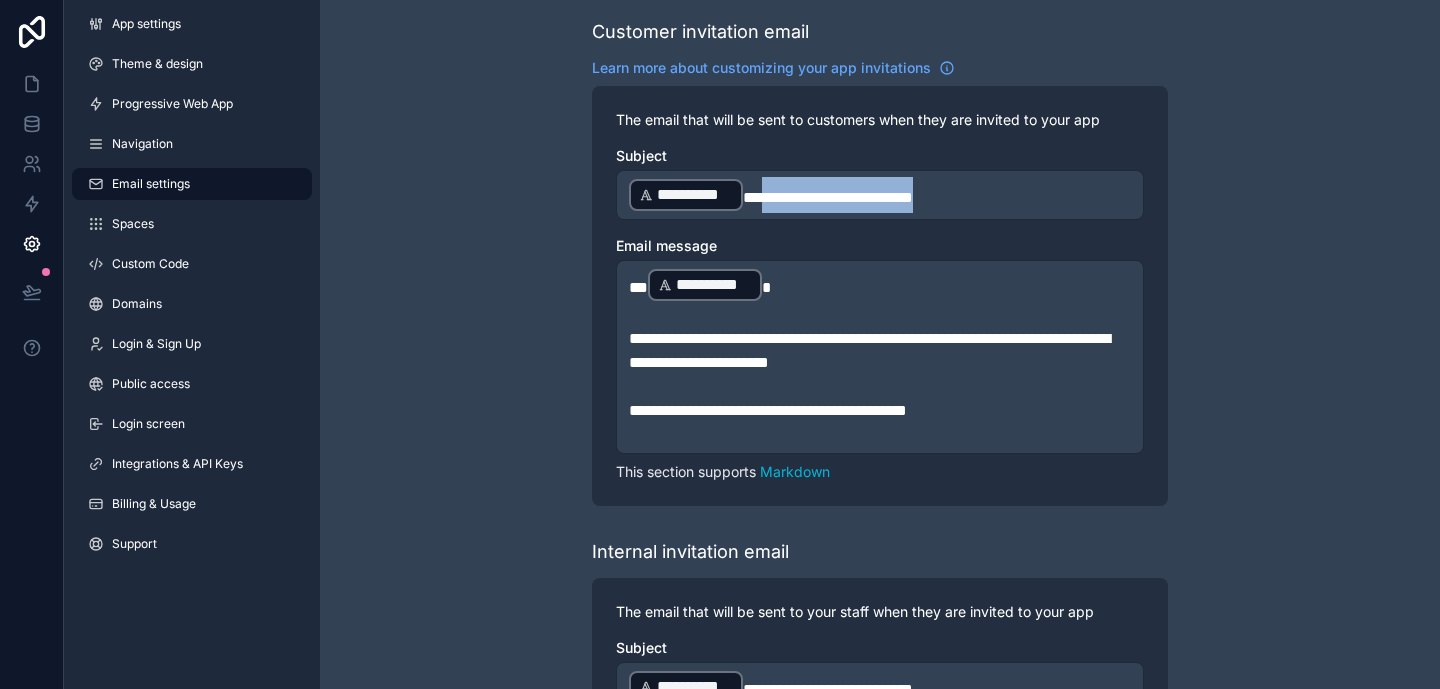 click on "**********" at bounding box center [880, 195] 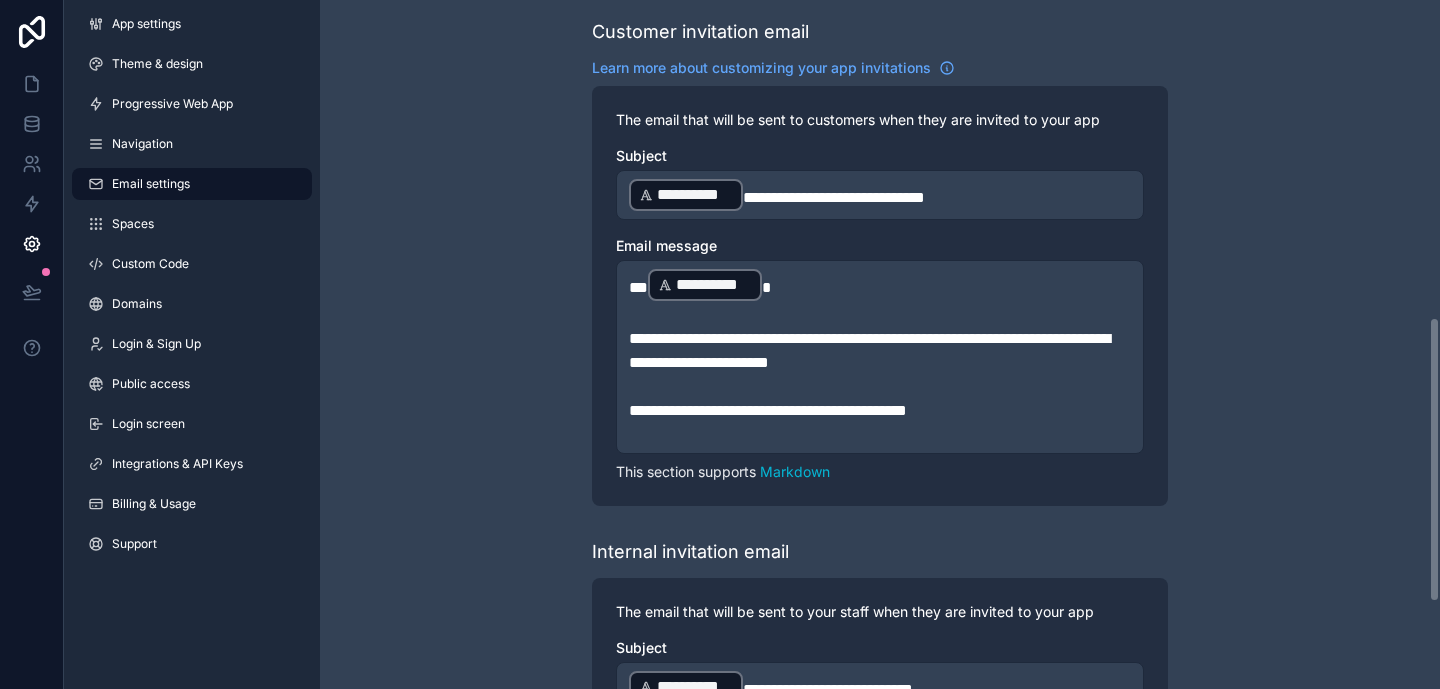 click on "**********" at bounding box center (834, 197) 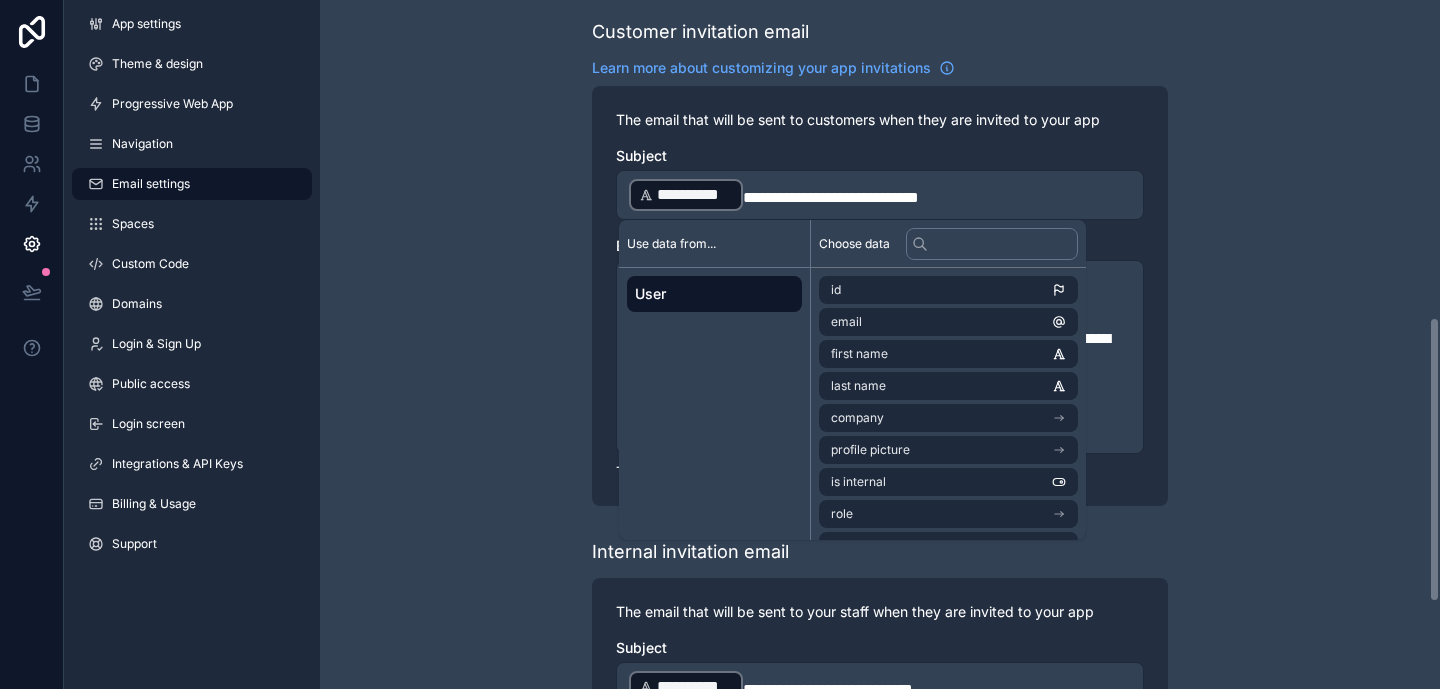 click on "**********" at bounding box center (880, 56) 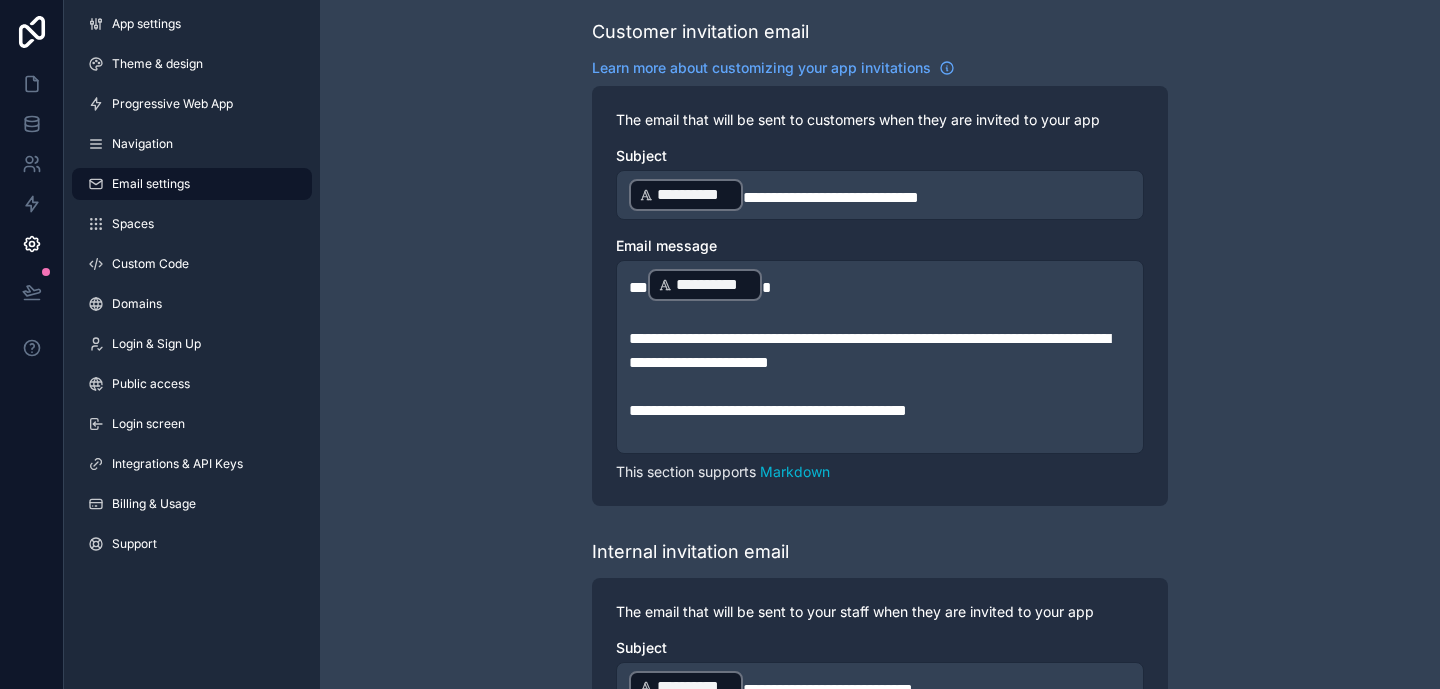click on "**" at bounding box center (638, 287) 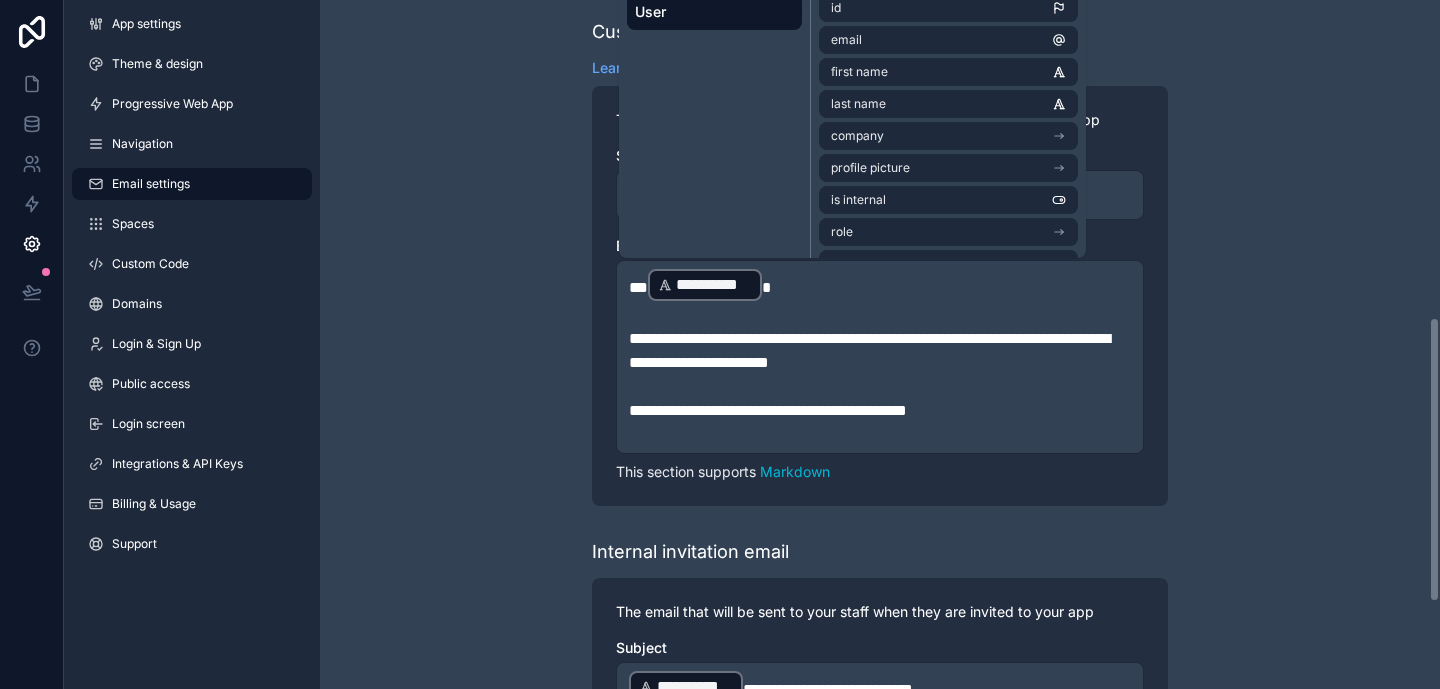 type 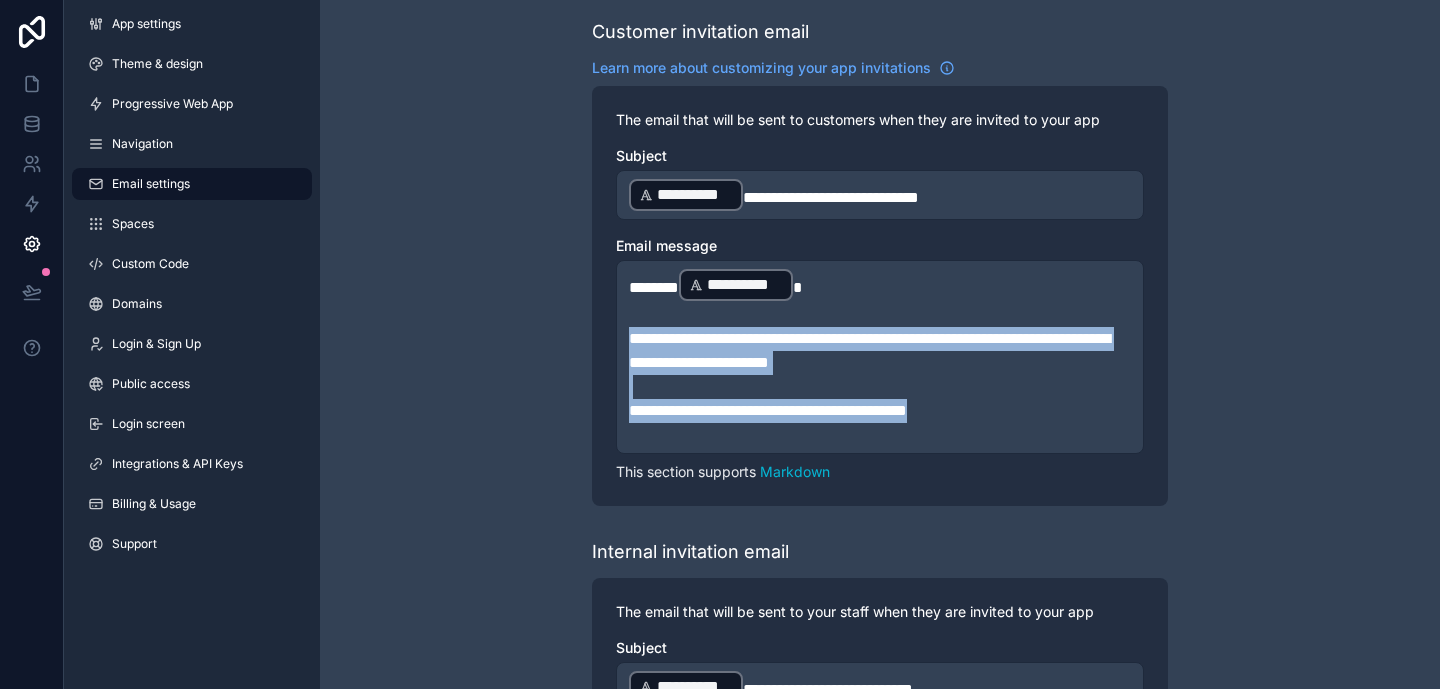 drag, startPoint x: 633, startPoint y: 338, endPoint x: 982, endPoint y: 413, distance: 356.96777 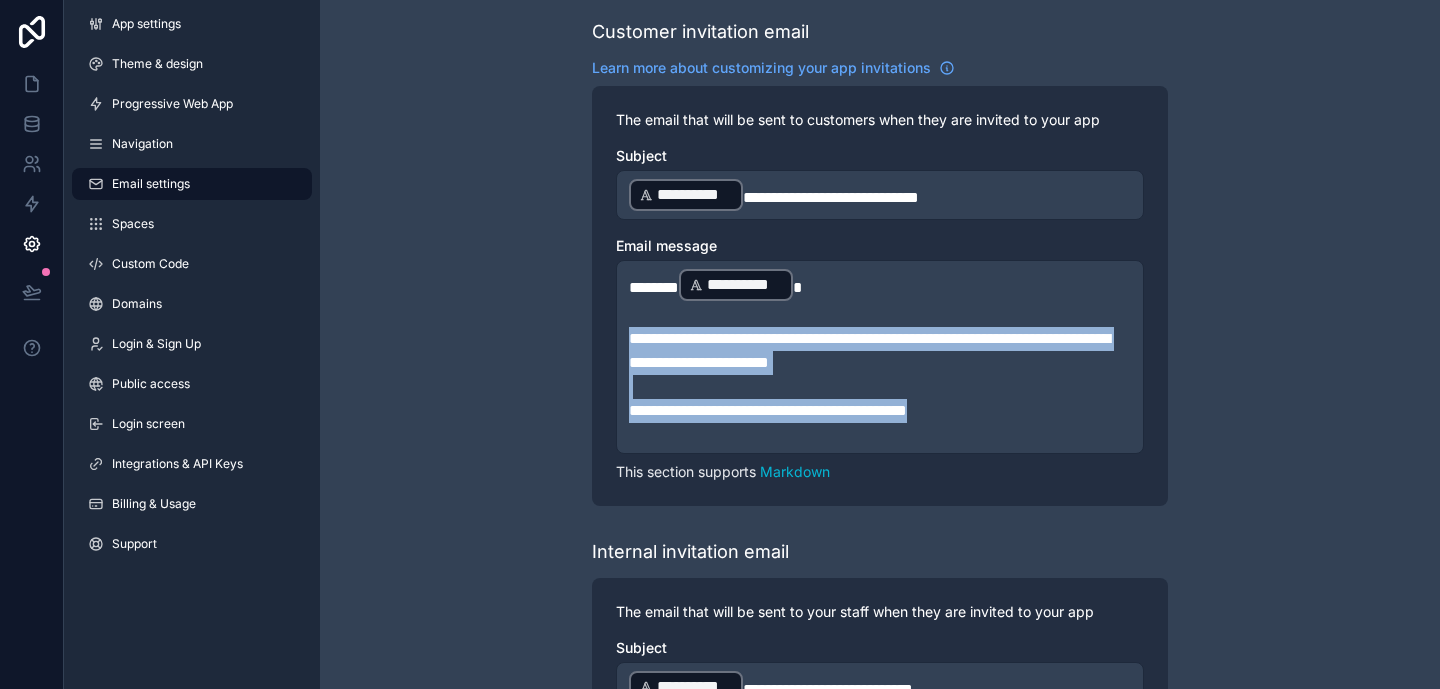 click on "**********" at bounding box center [880, 357] 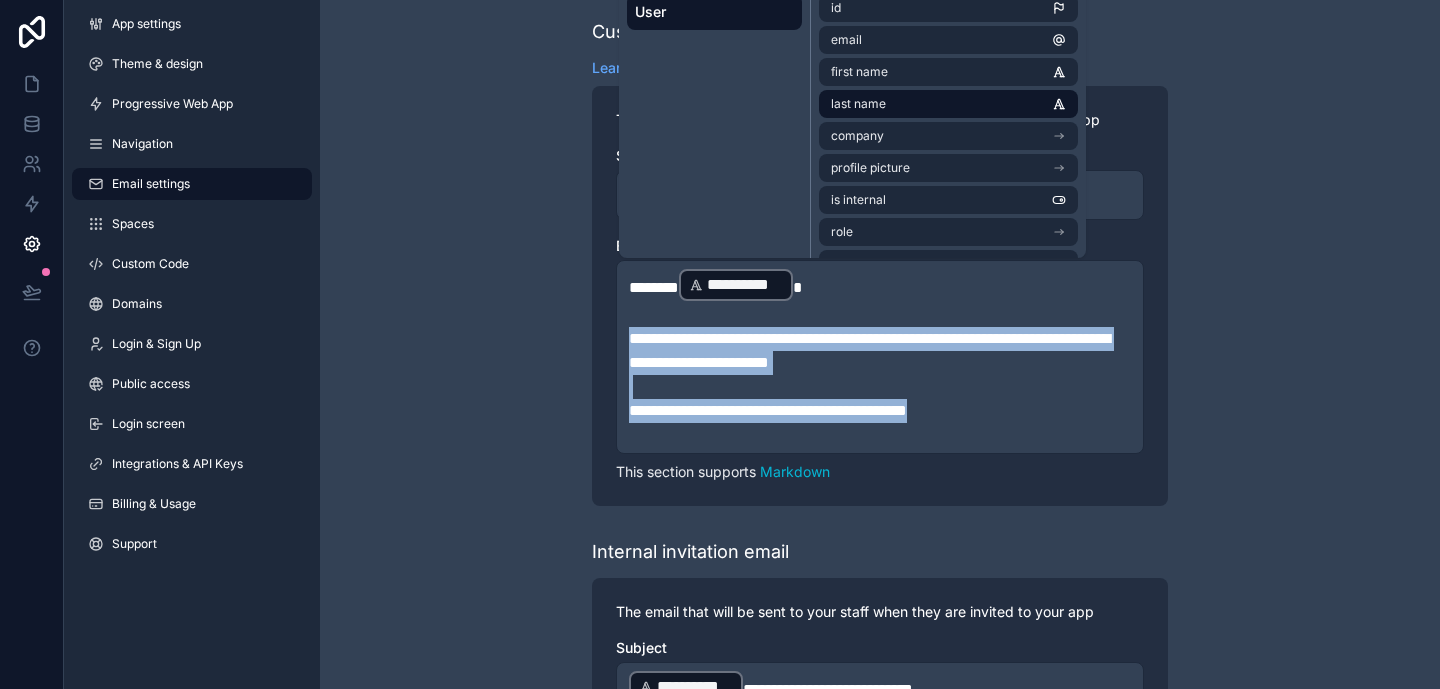 copy on "**********" 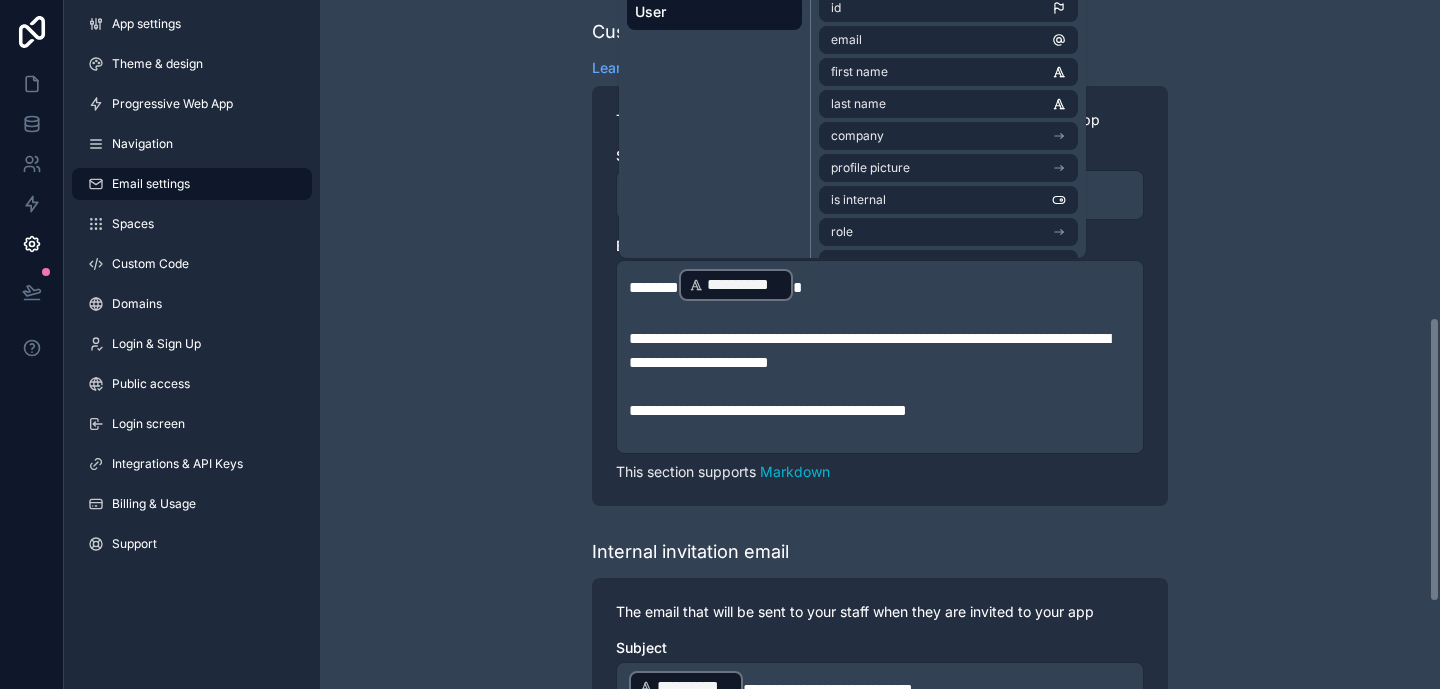 click on "﻿" at bounding box center (880, 387) 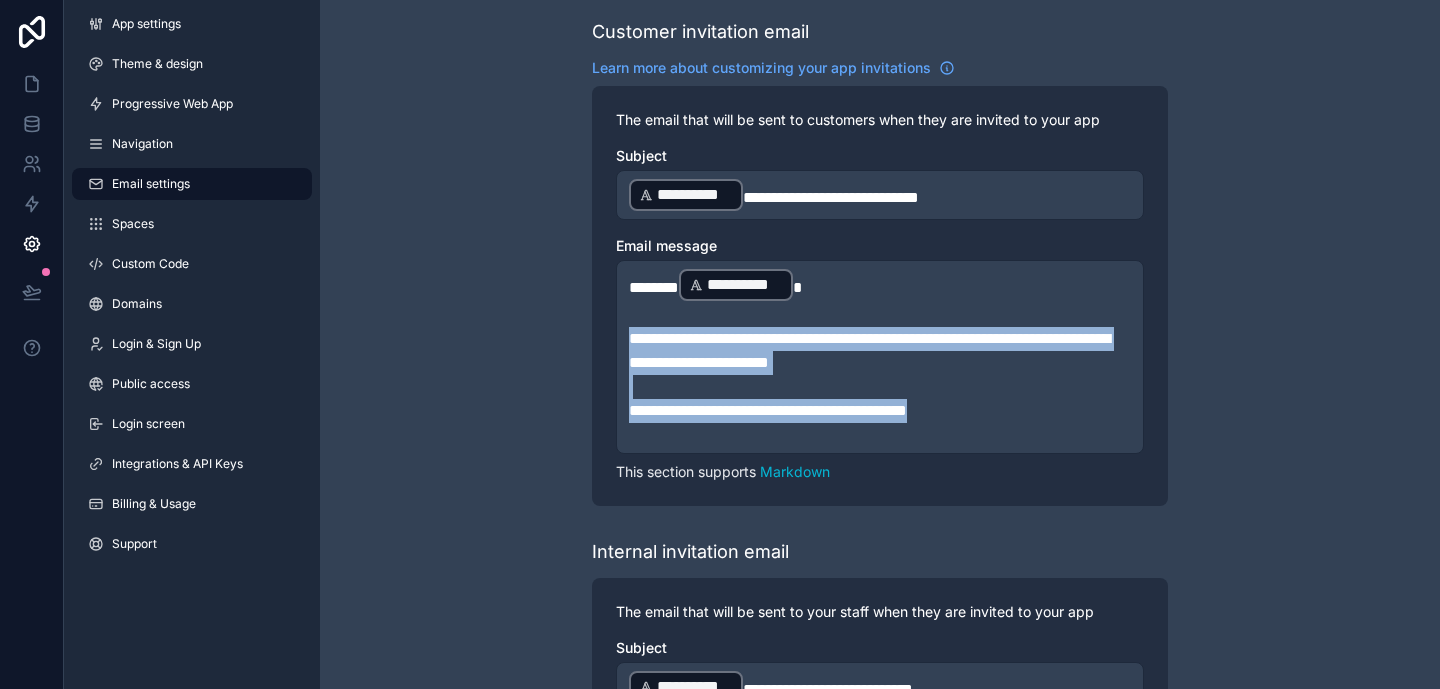 drag, startPoint x: 631, startPoint y: 339, endPoint x: 1010, endPoint y: 407, distance: 385.05194 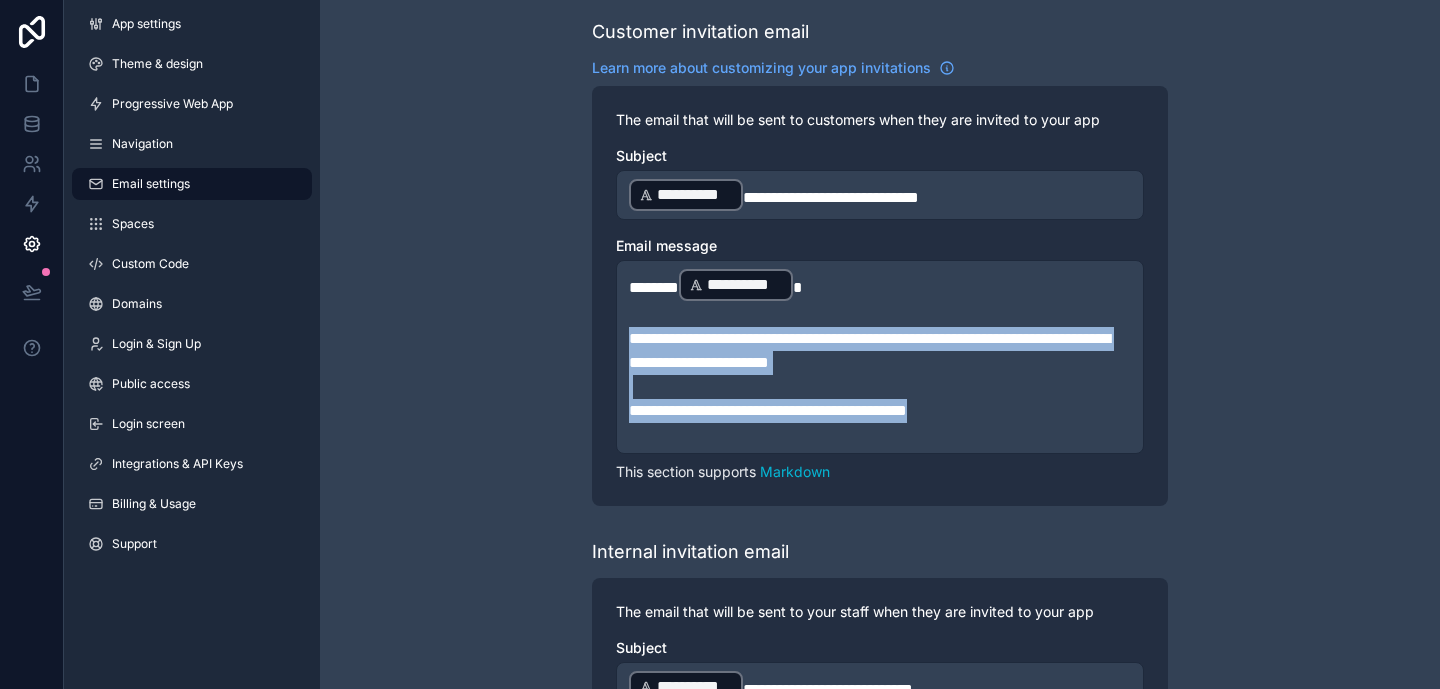 click on "**********" at bounding box center (880, 357) 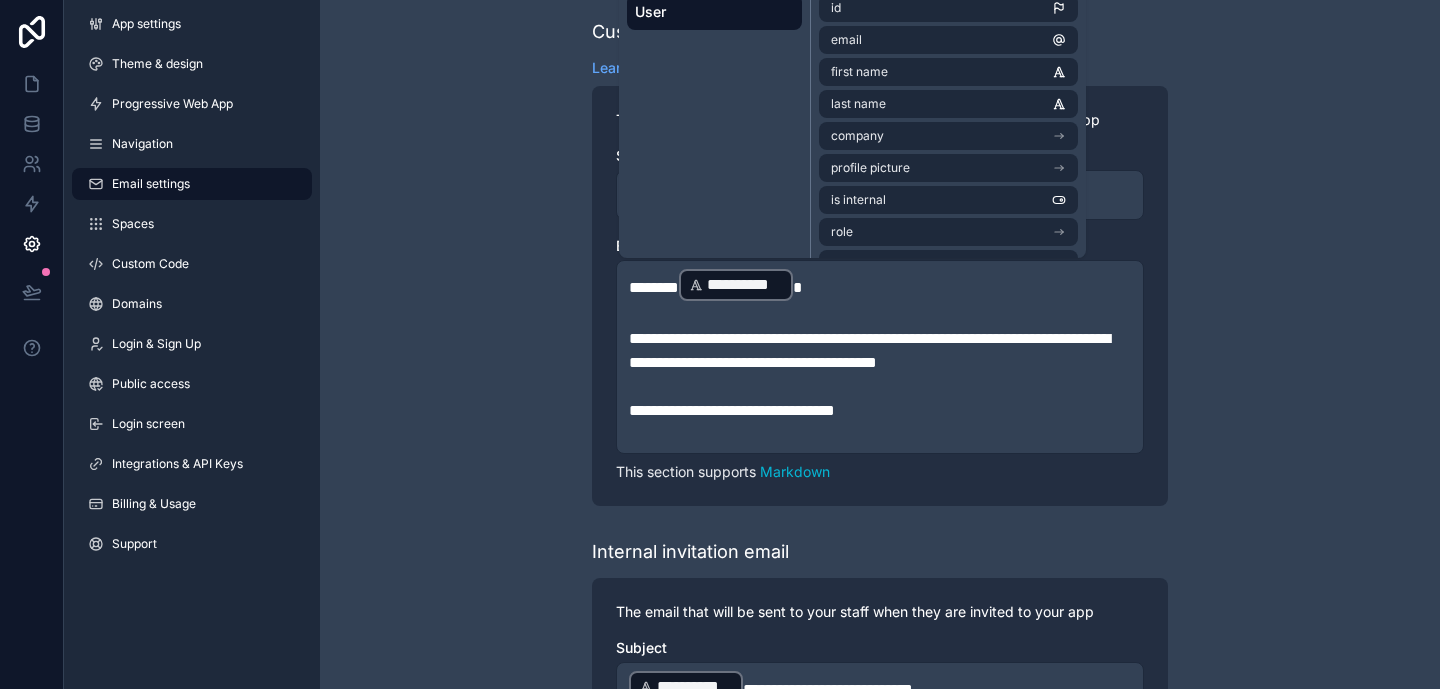 click on "**********" at bounding box center (869, 350) 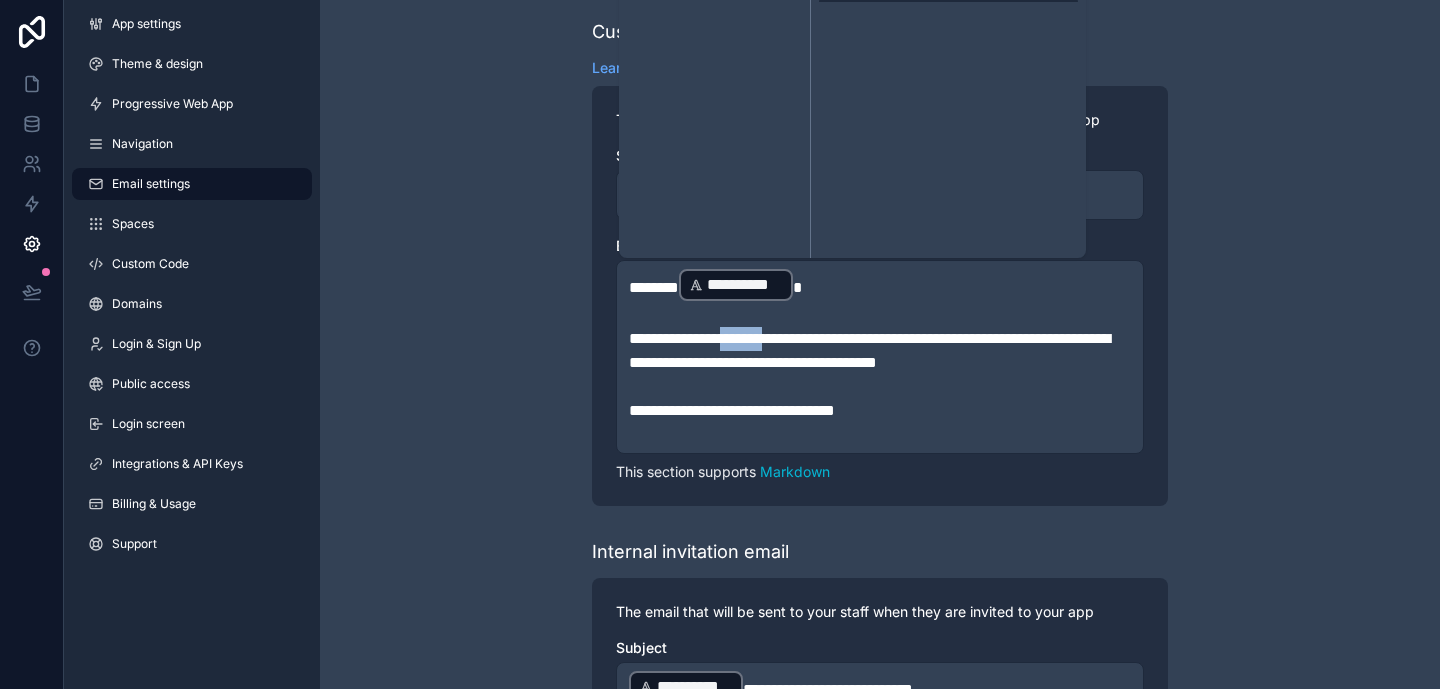 click on "**********" at bounding box center (869, 350) 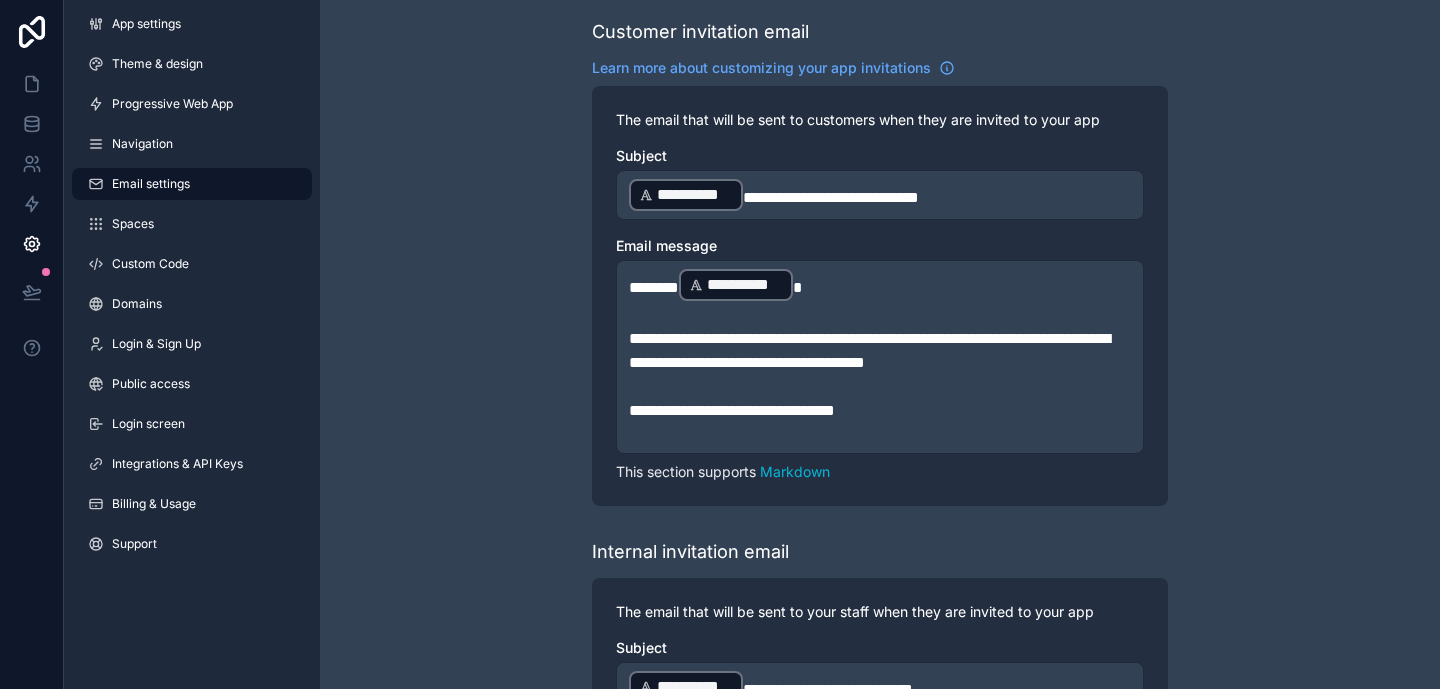 click on "**********" at bounding box center (880, 56) 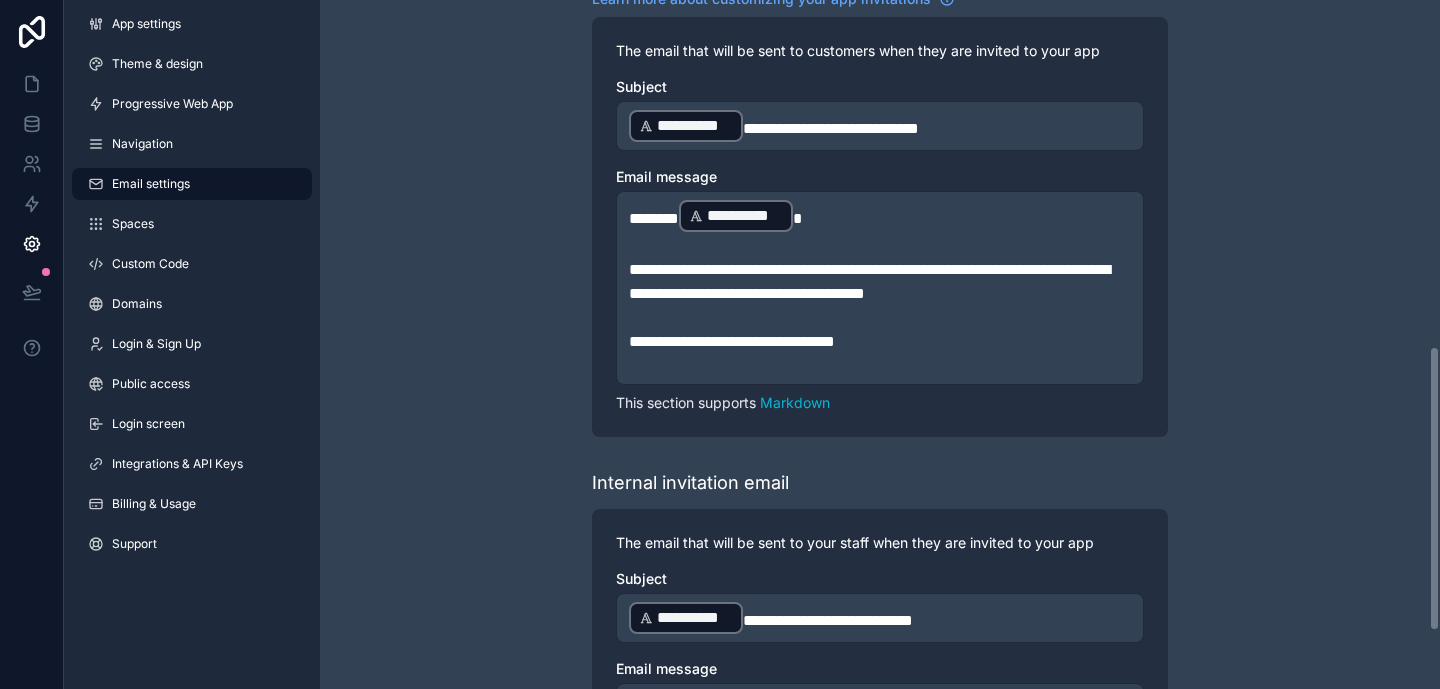 scroll, scrollTop: 833, scrollLeft: 0, axis: vertical 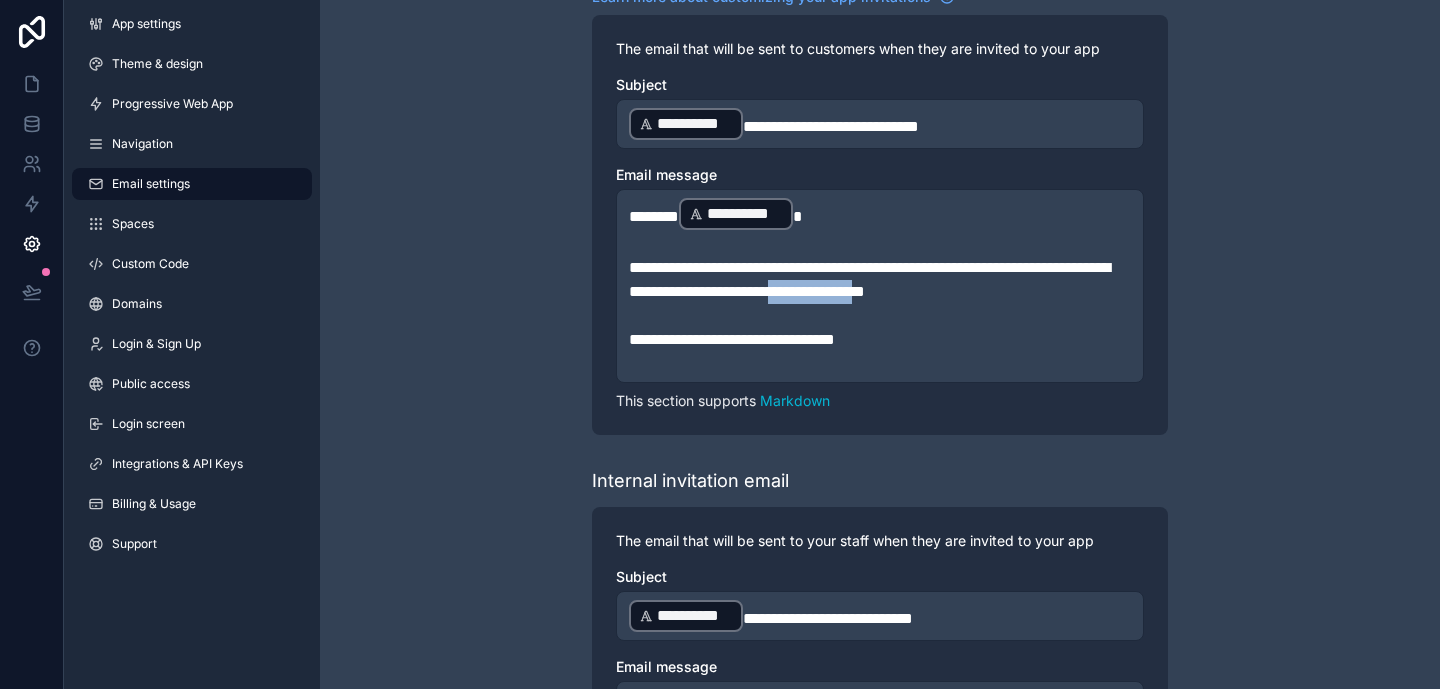 drag, startPoint x: 981, startPoint y: 292, endPoint x: 886, endPoint y: 292, distance: 95 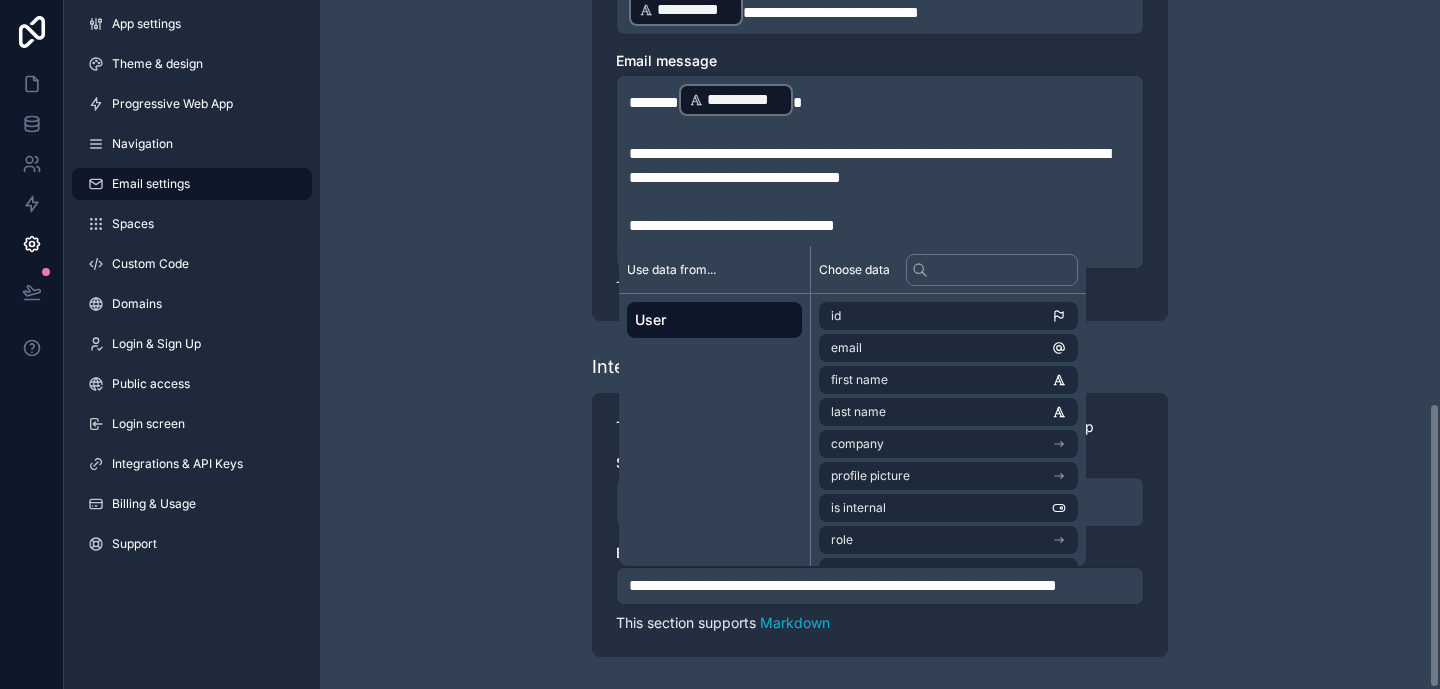 scroll, scrollTop: 970, scrollLeft: 0, axis: vertical 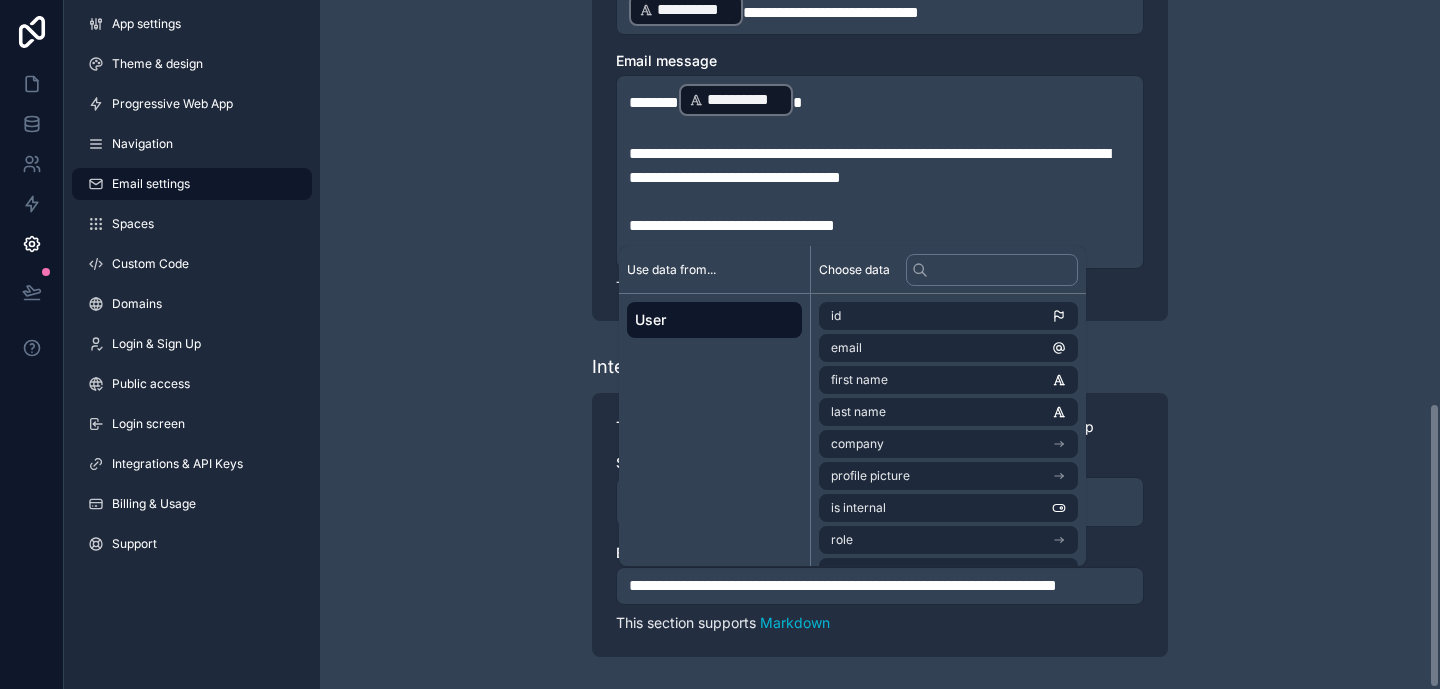 click on "**********" at bounding box center (880, -129) 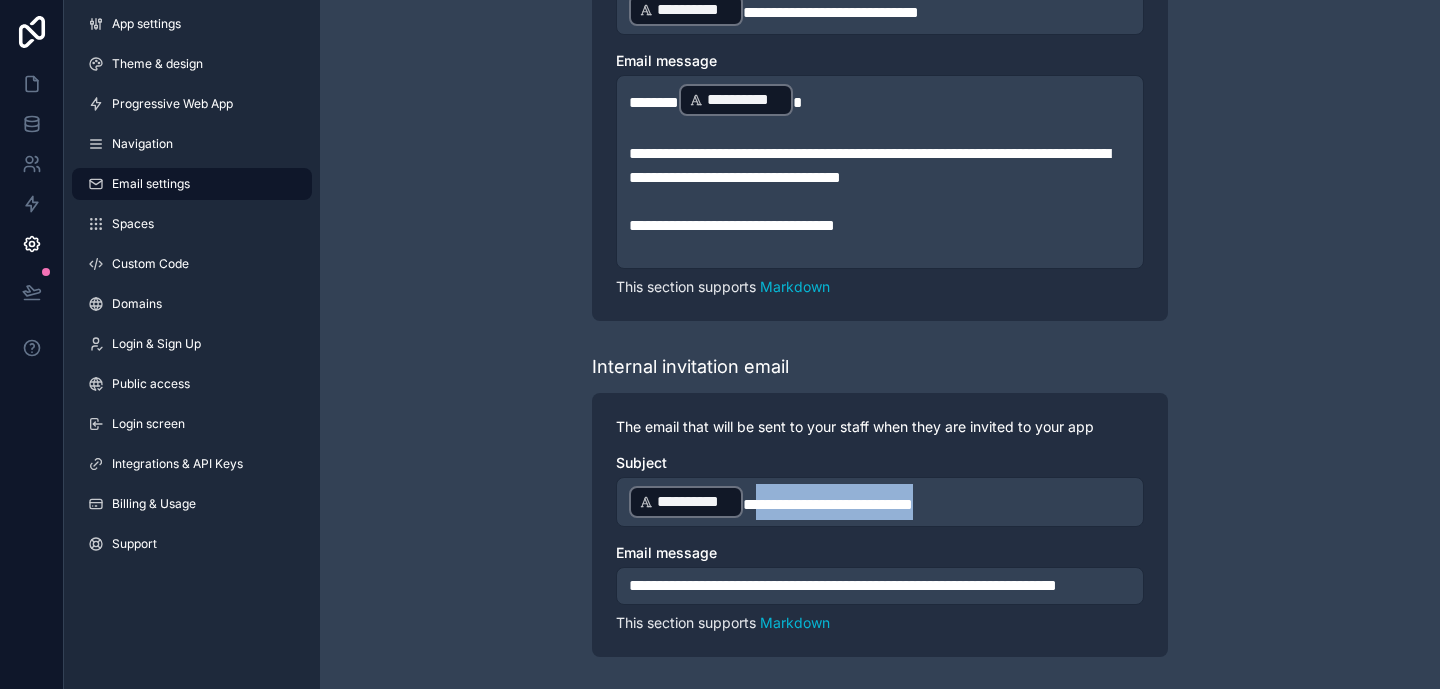 drag, startPoint x: 755, startPoint y: 481, endPoint x: 967, endPoint y: 480, distance: 212.00237 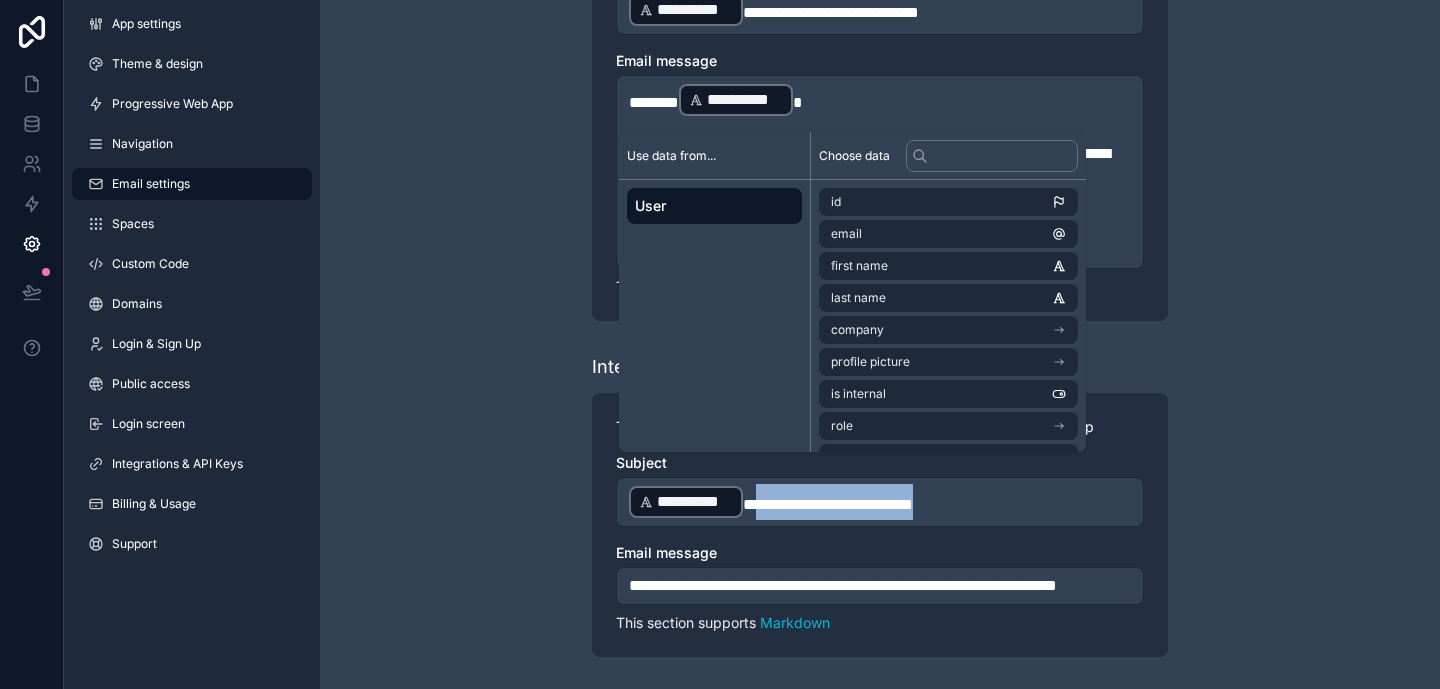 copy on "**********" 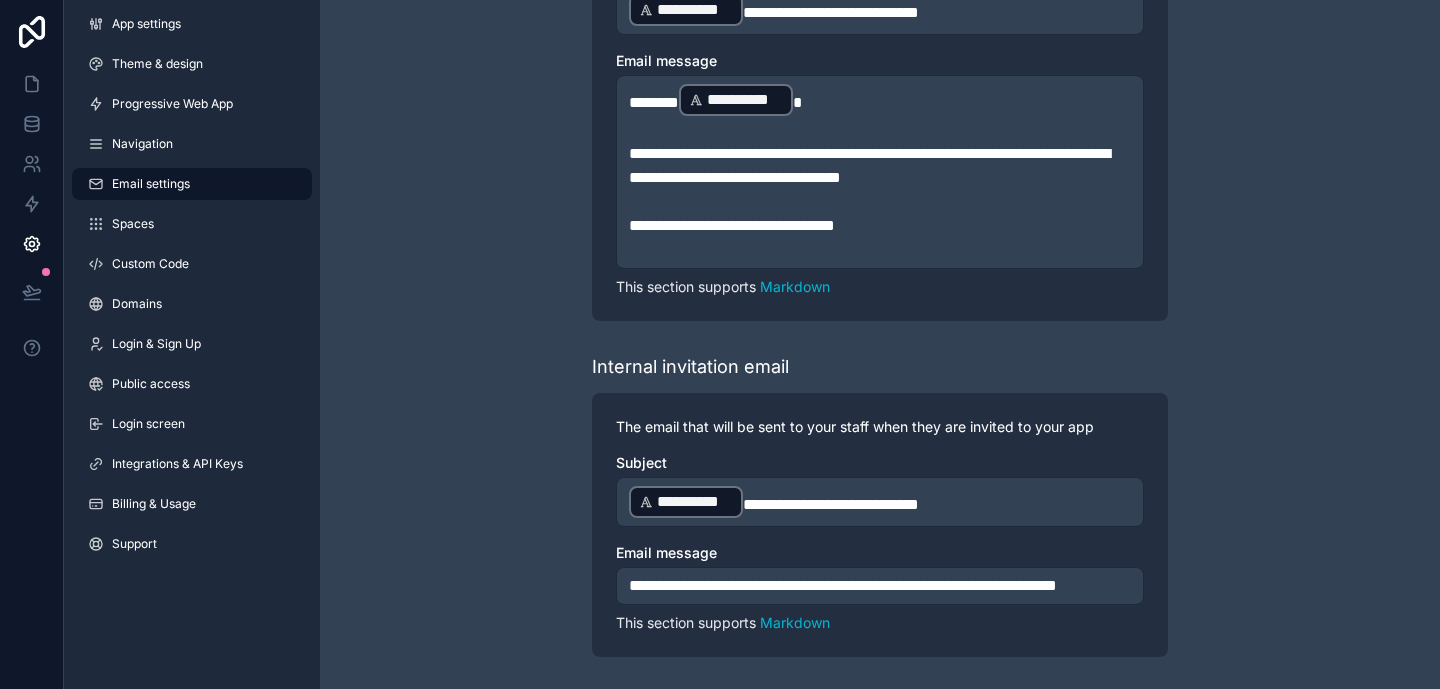 click on "**********" at bounding box center (880, 586) 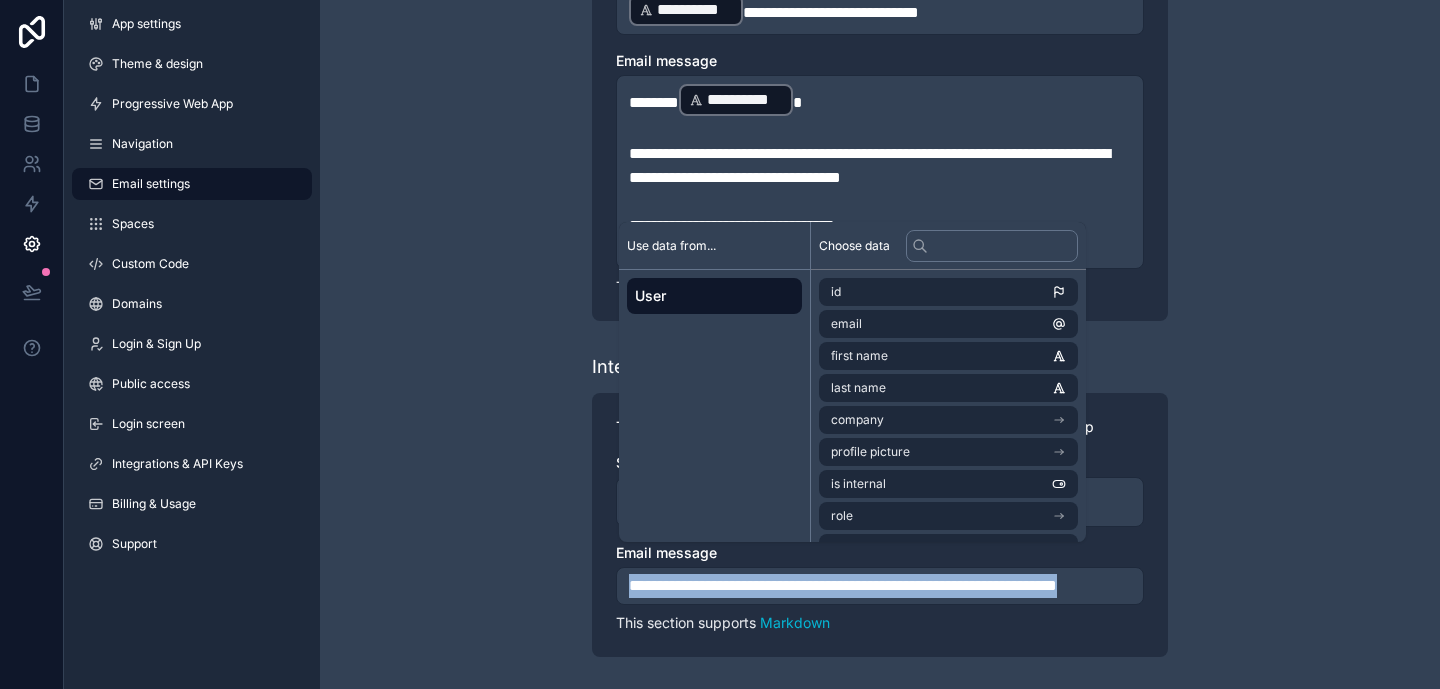 copy on "**********" 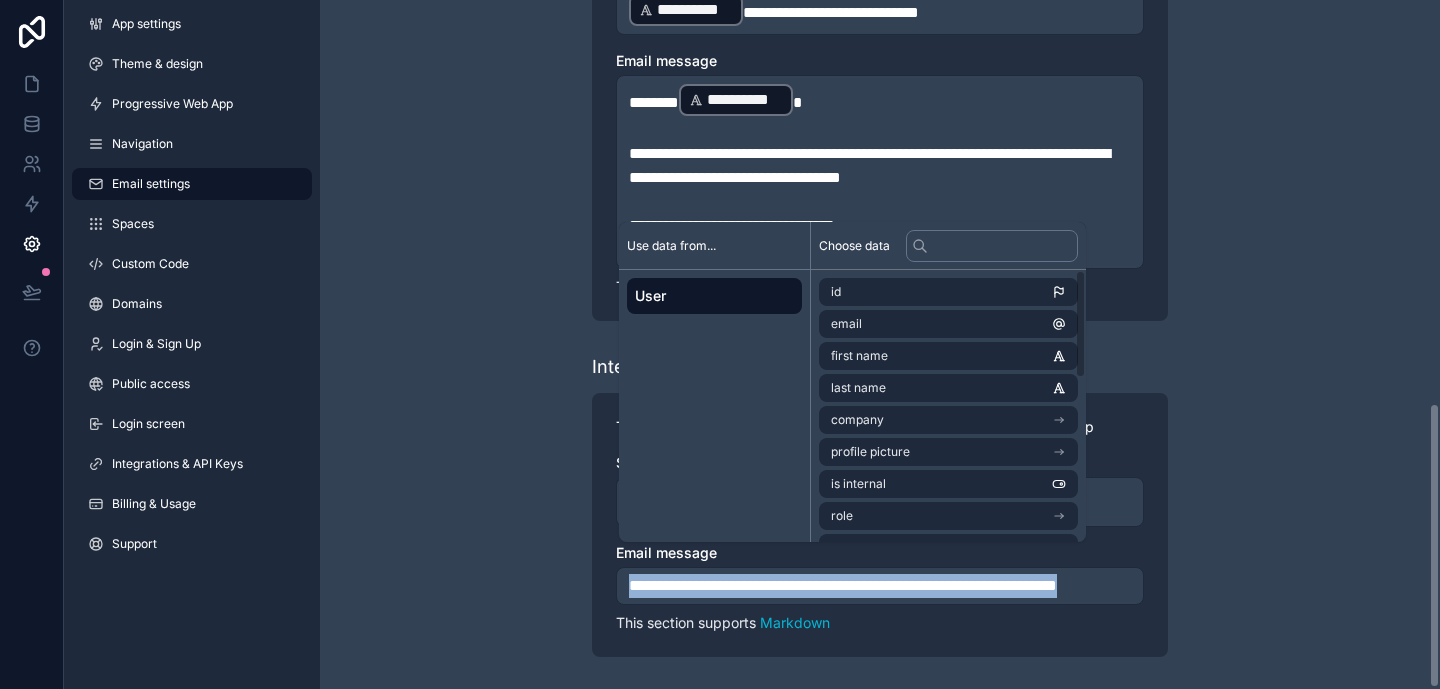 click on "**********" at bounding box center (880, 586) 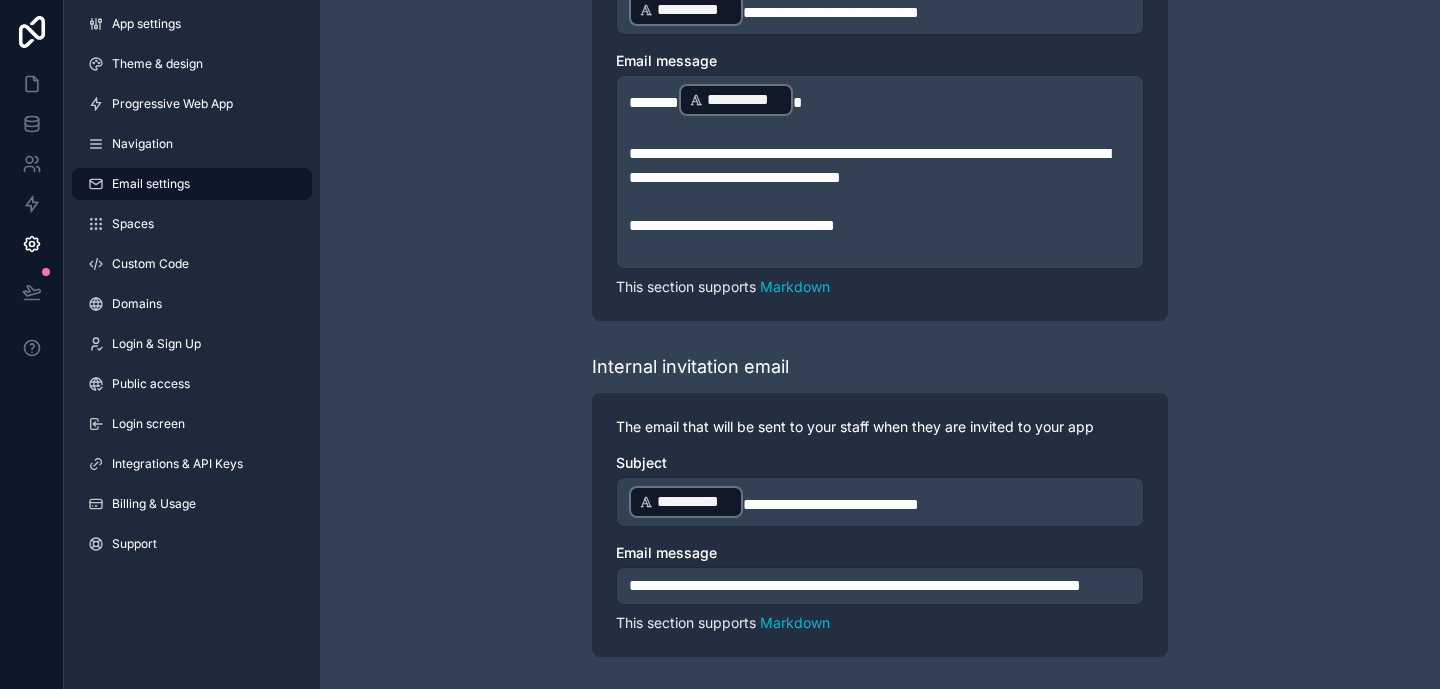 click on "**********" at bounding box center (855, 585) 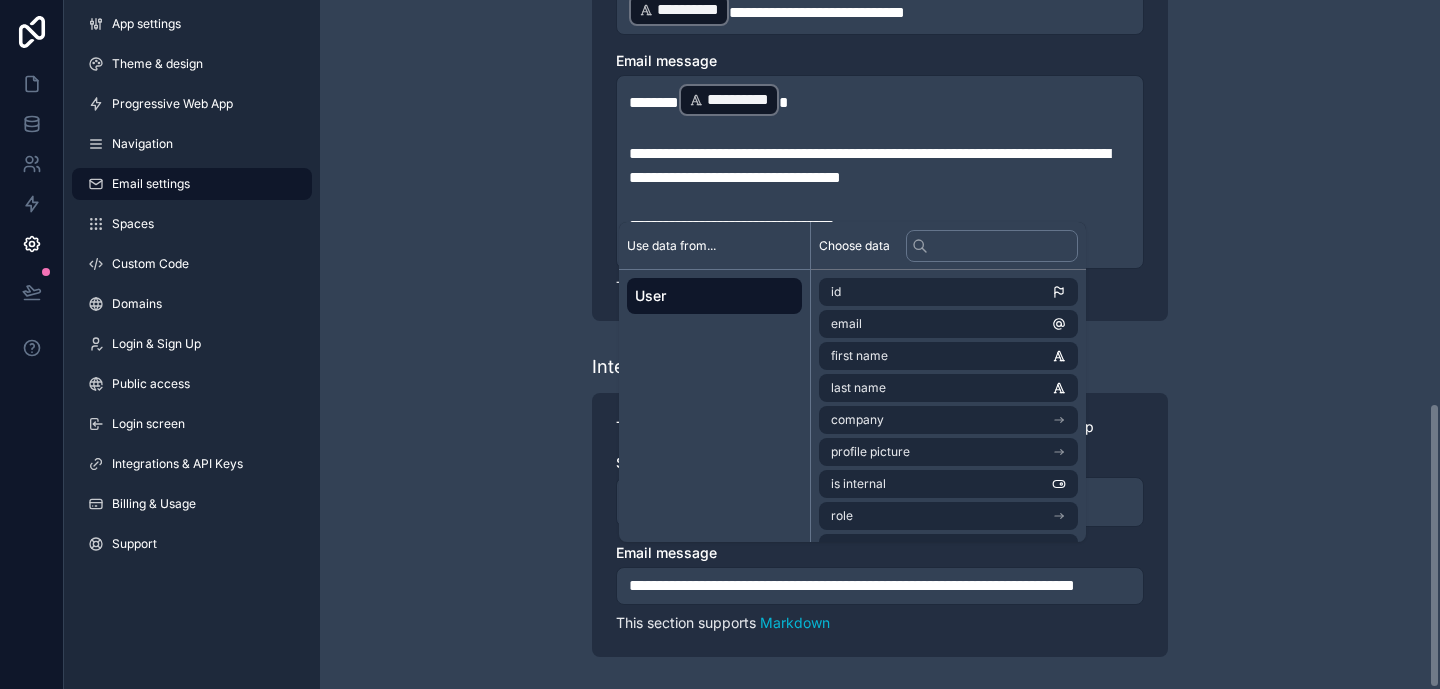 type 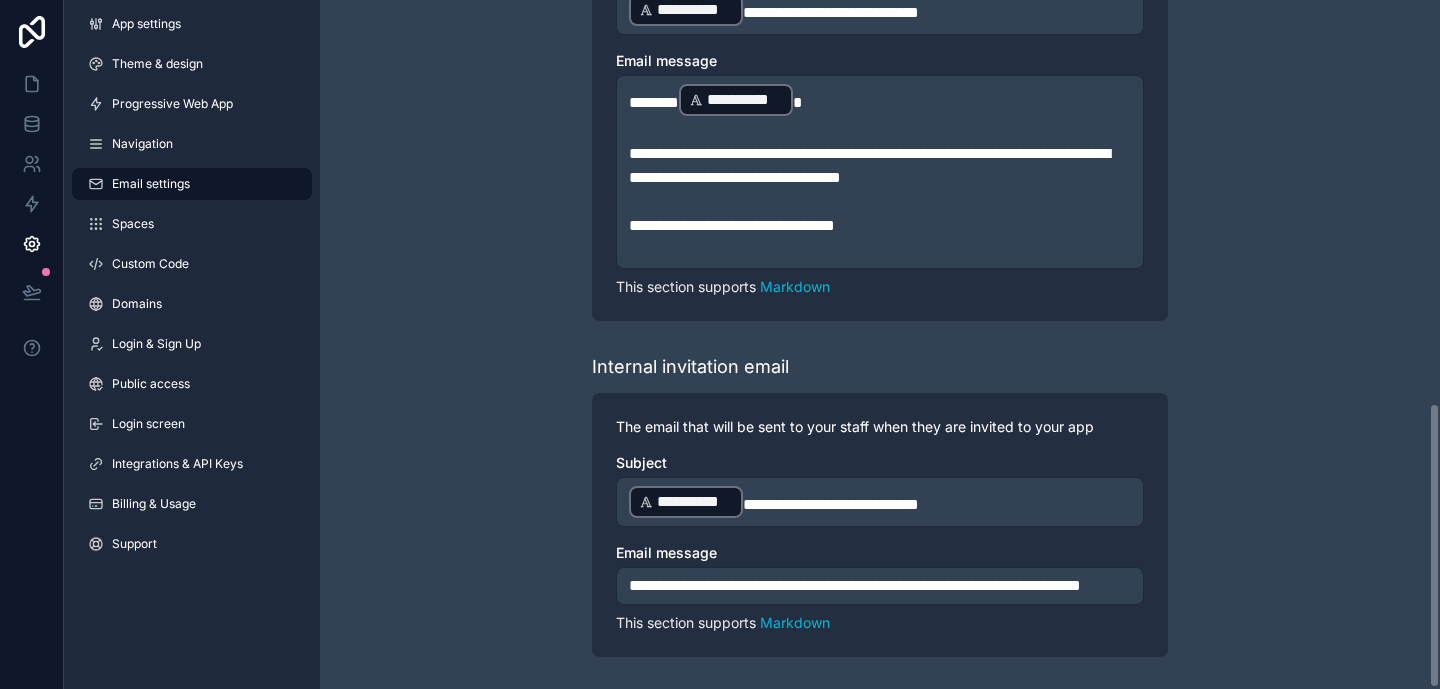 click on "**********" at bounding box center [880, -129] 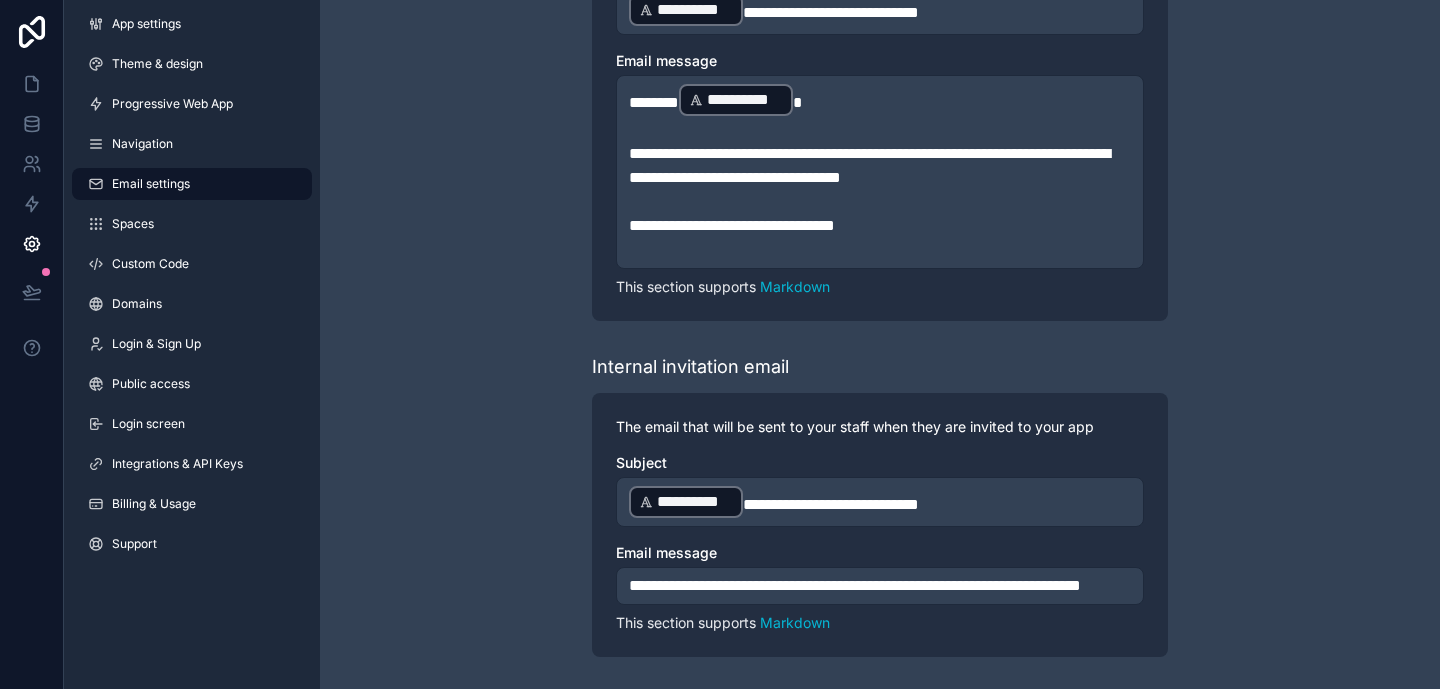 click on "**********" at bounding box center (855, 585) 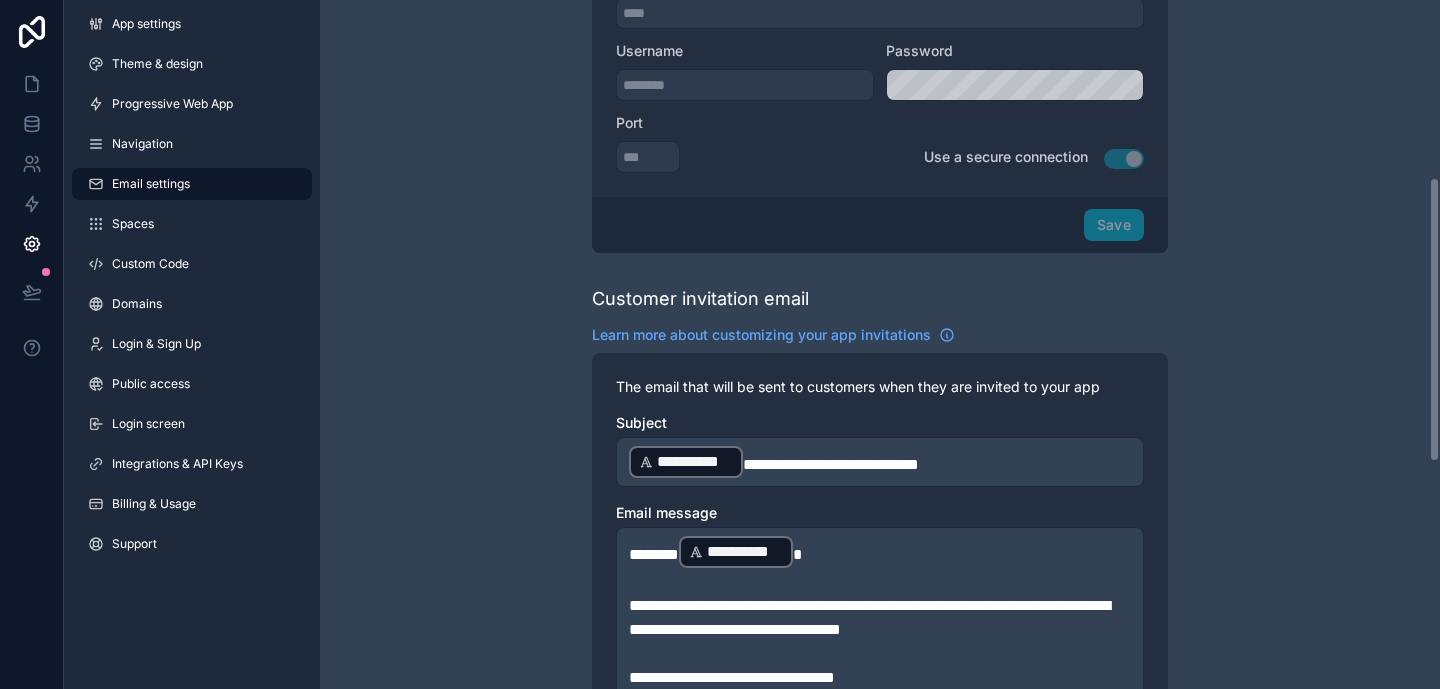 scroll, scrollTop: 511, scrollLeft: 0, axis: vertical 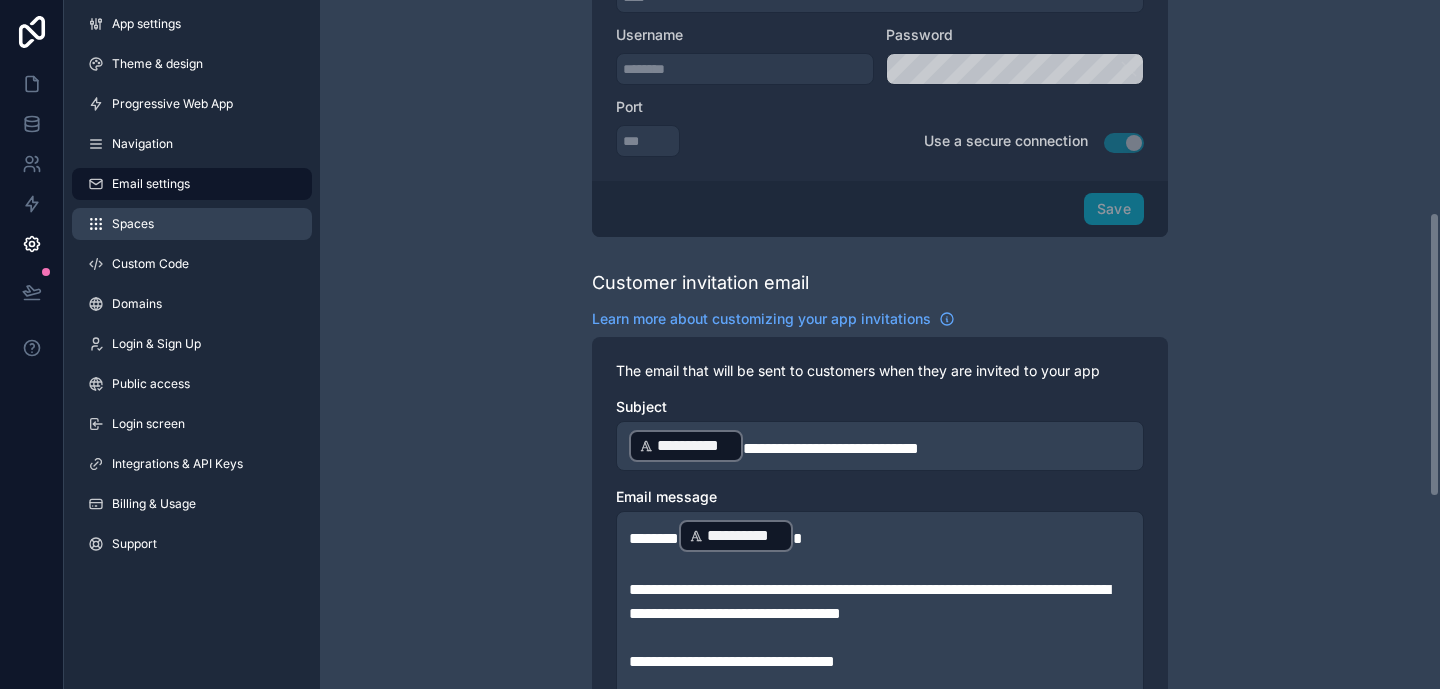 click on "Spaces" at bounding box center (192, 224) 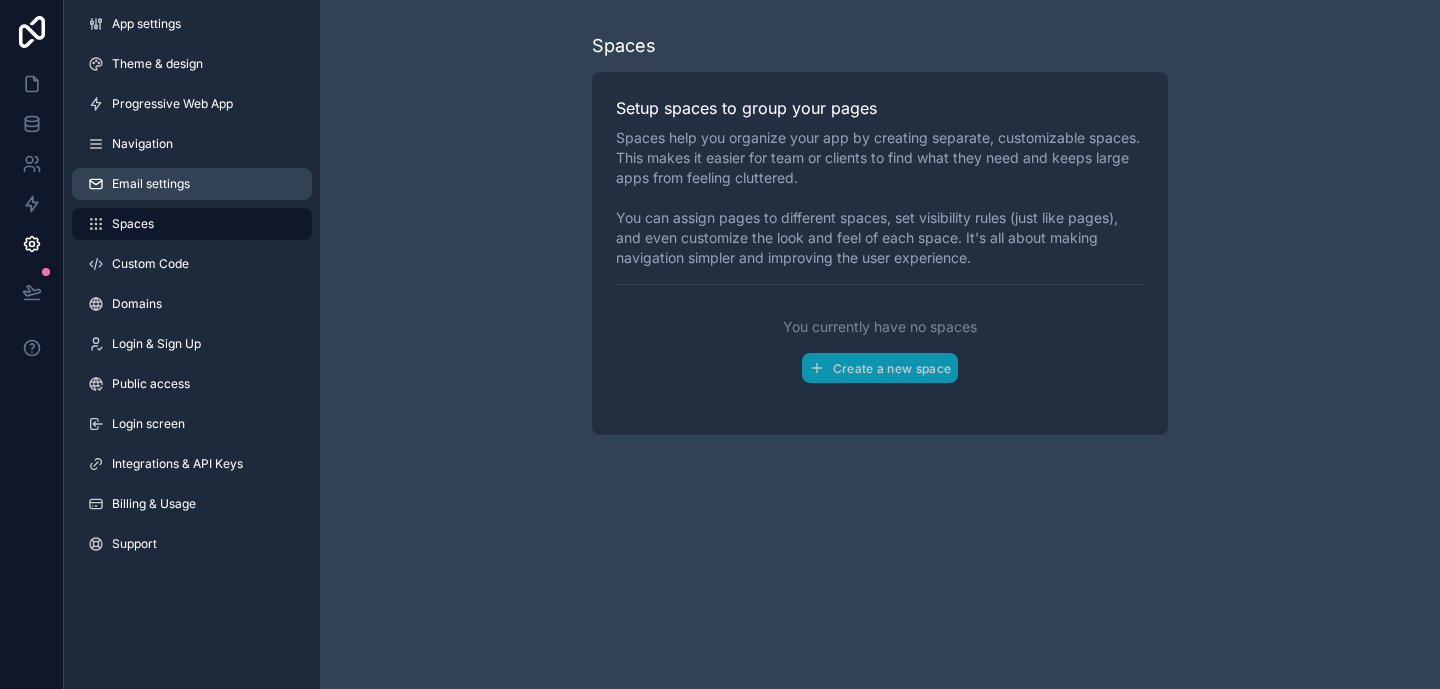 click on "Email settings" at bounding box center [192, 184] 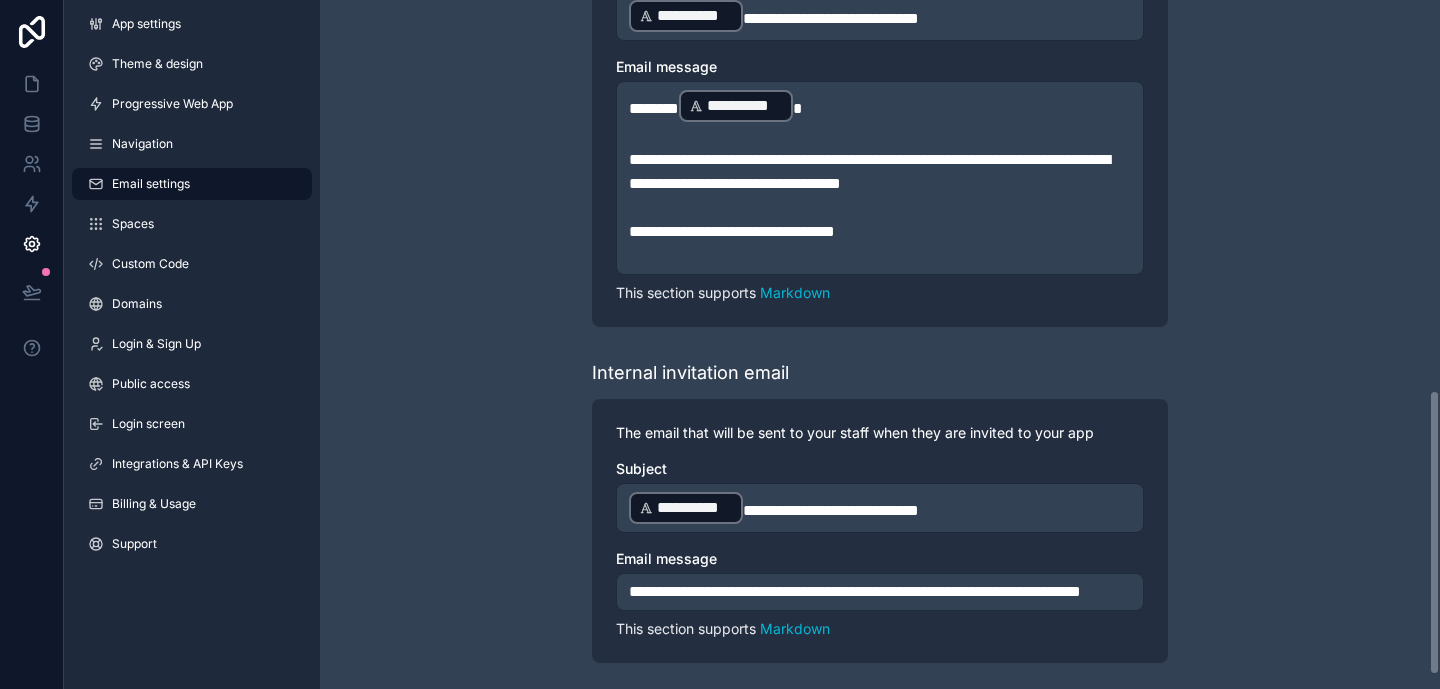scroll, scrollTop: 937, scrollLeft: 0, axis: vertical 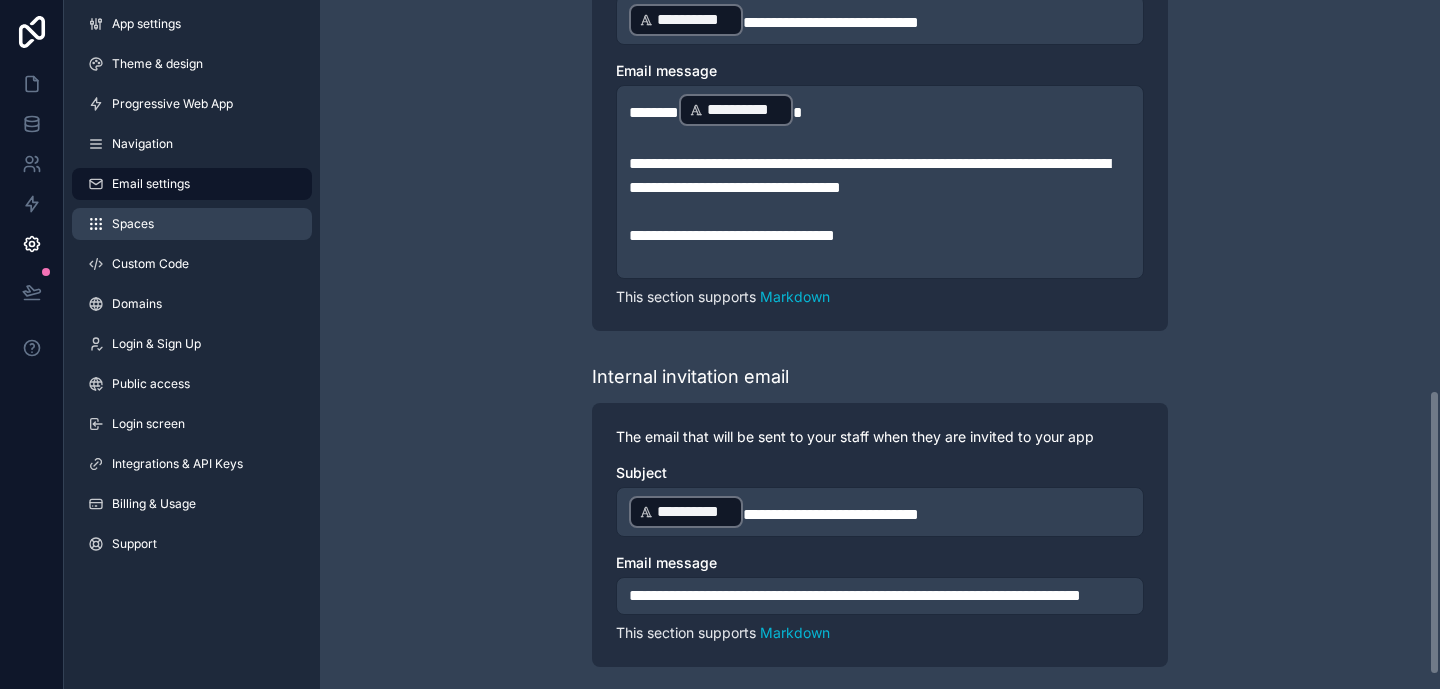 click on "Spaces" at bounding box center (192, 224) 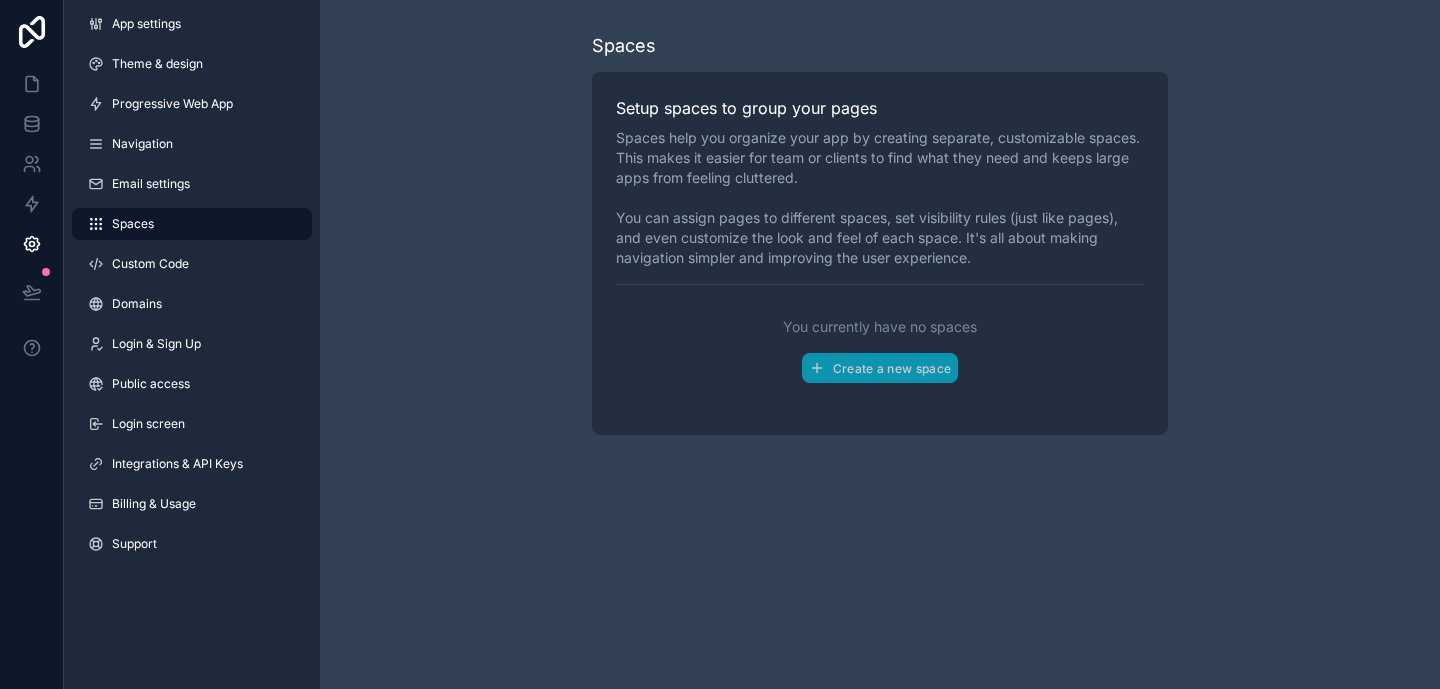 scroll, scrollTop: 0, scrollLeft: 0, axis: both 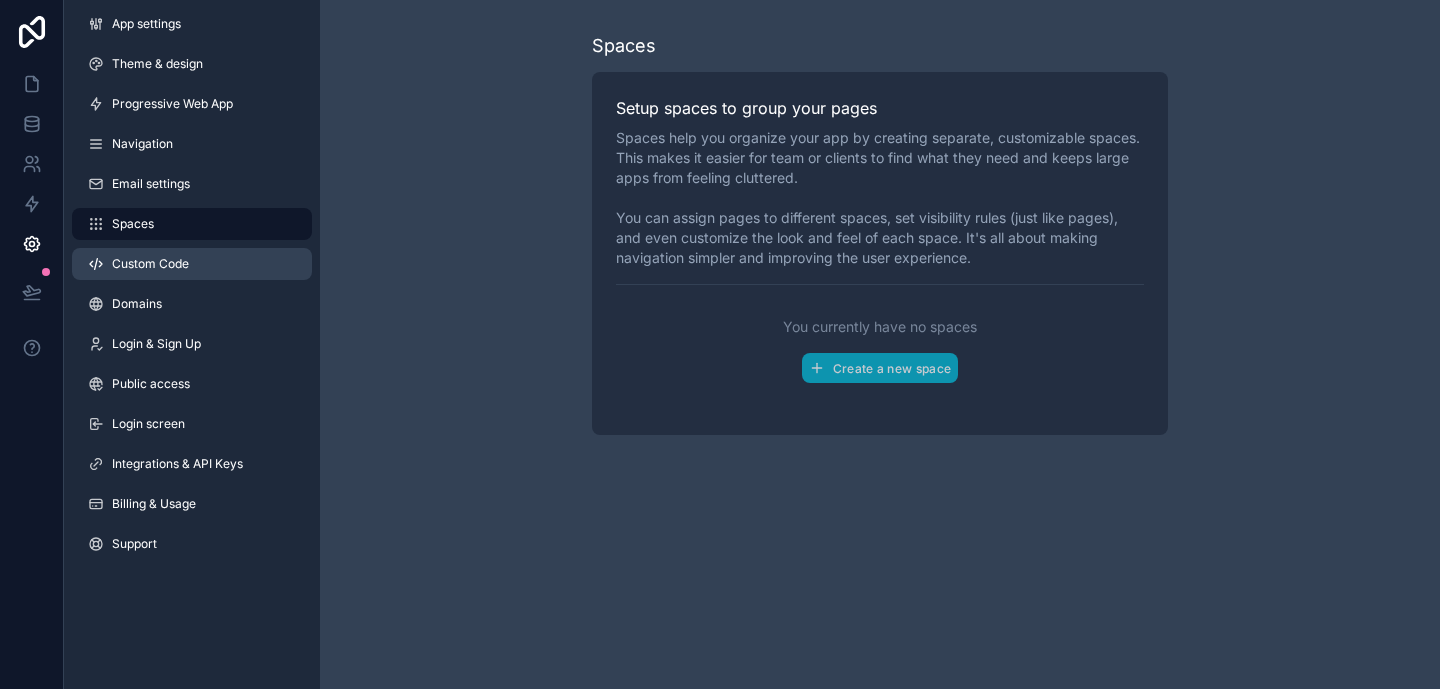 click on "Custom Code" at bounding box center (192, 264) 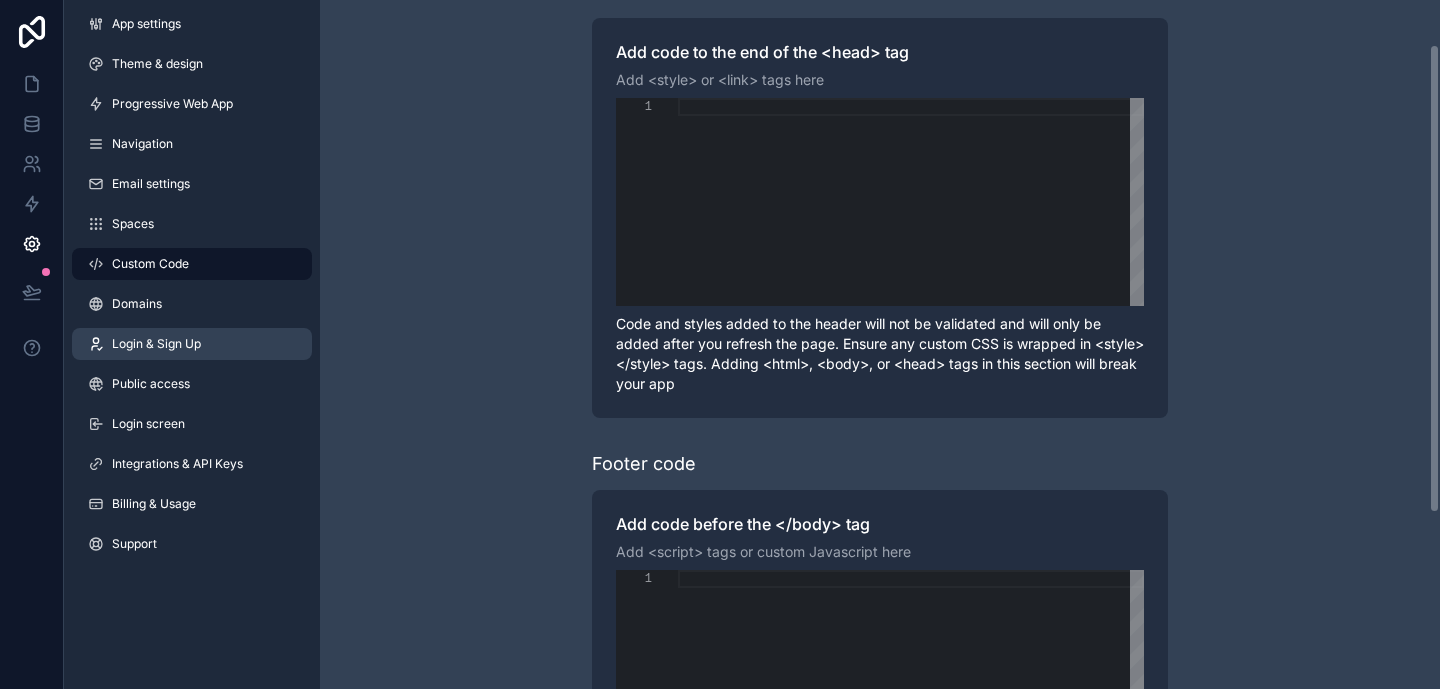 scroll, scrollTop: 44, scrollLeft: 0, axis: vertical 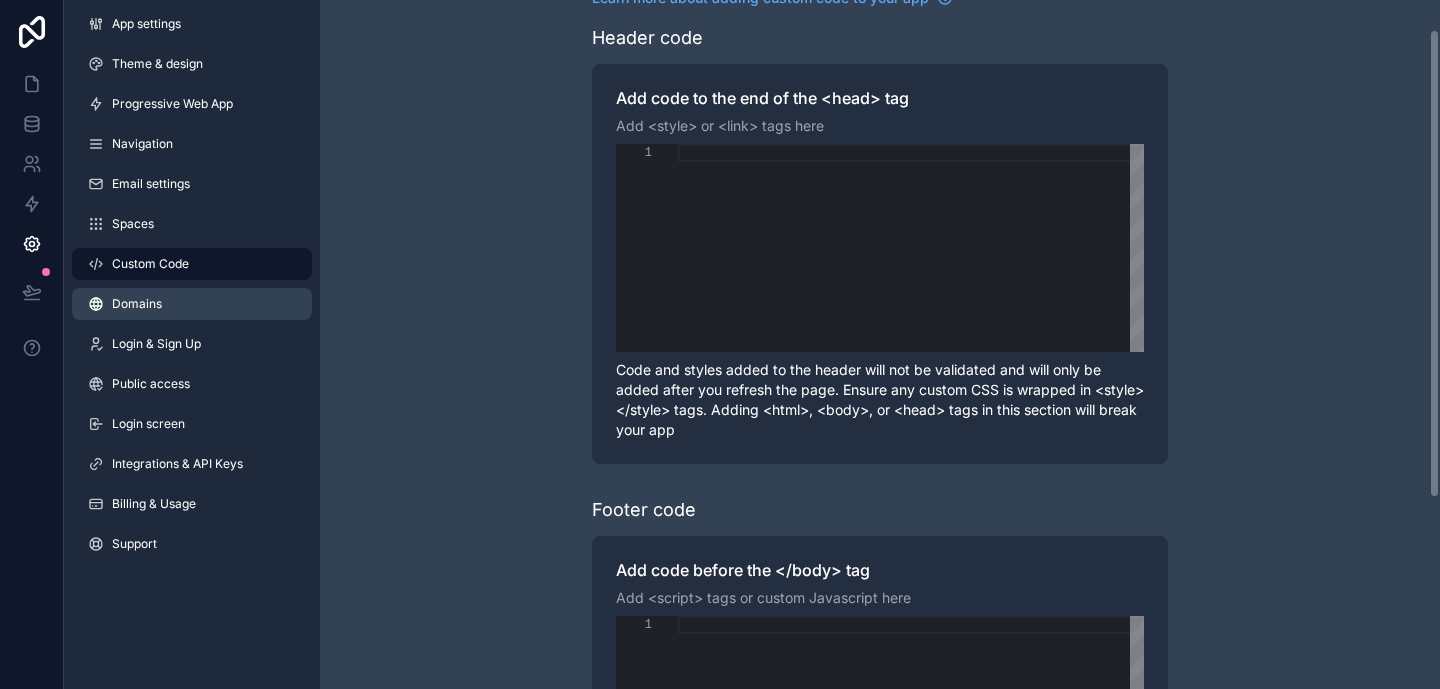click on "Domains" at bounding box center [192, 304] 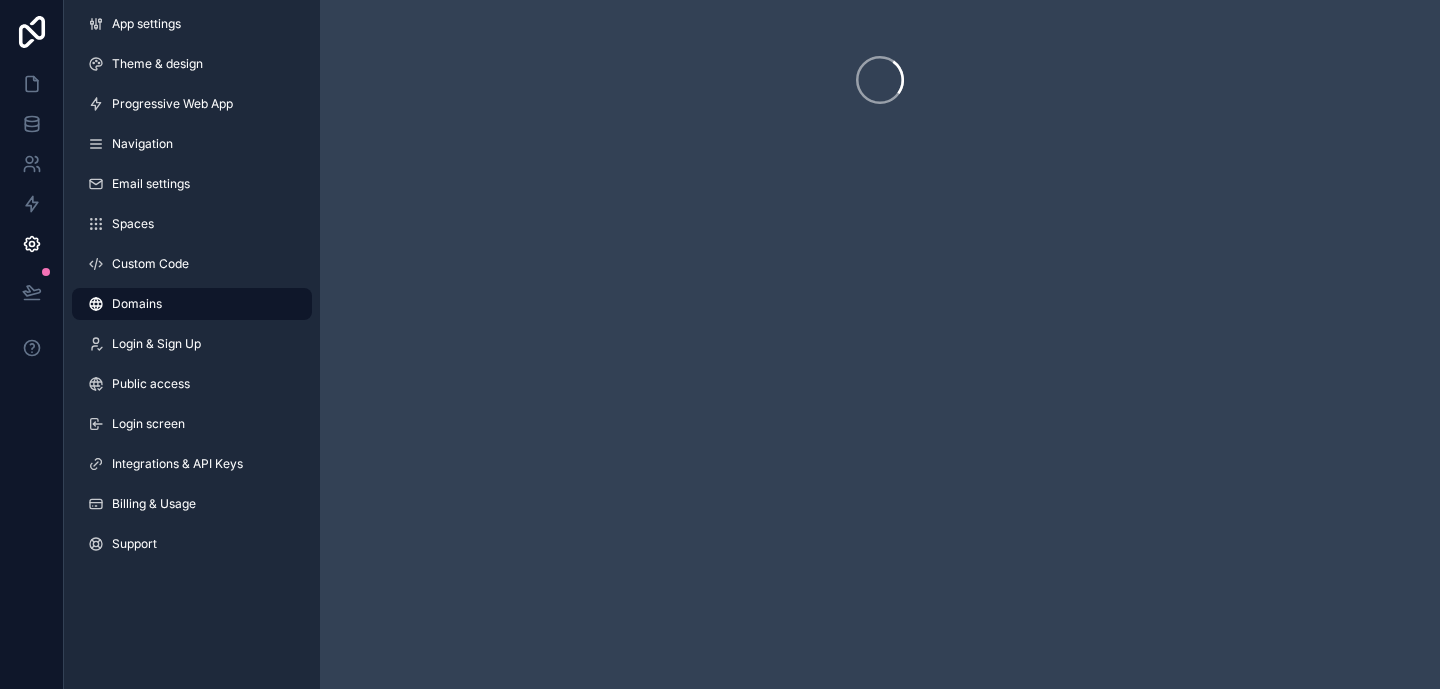 scroll, scrollTop: 0, scrollLeft: 0, axis: both 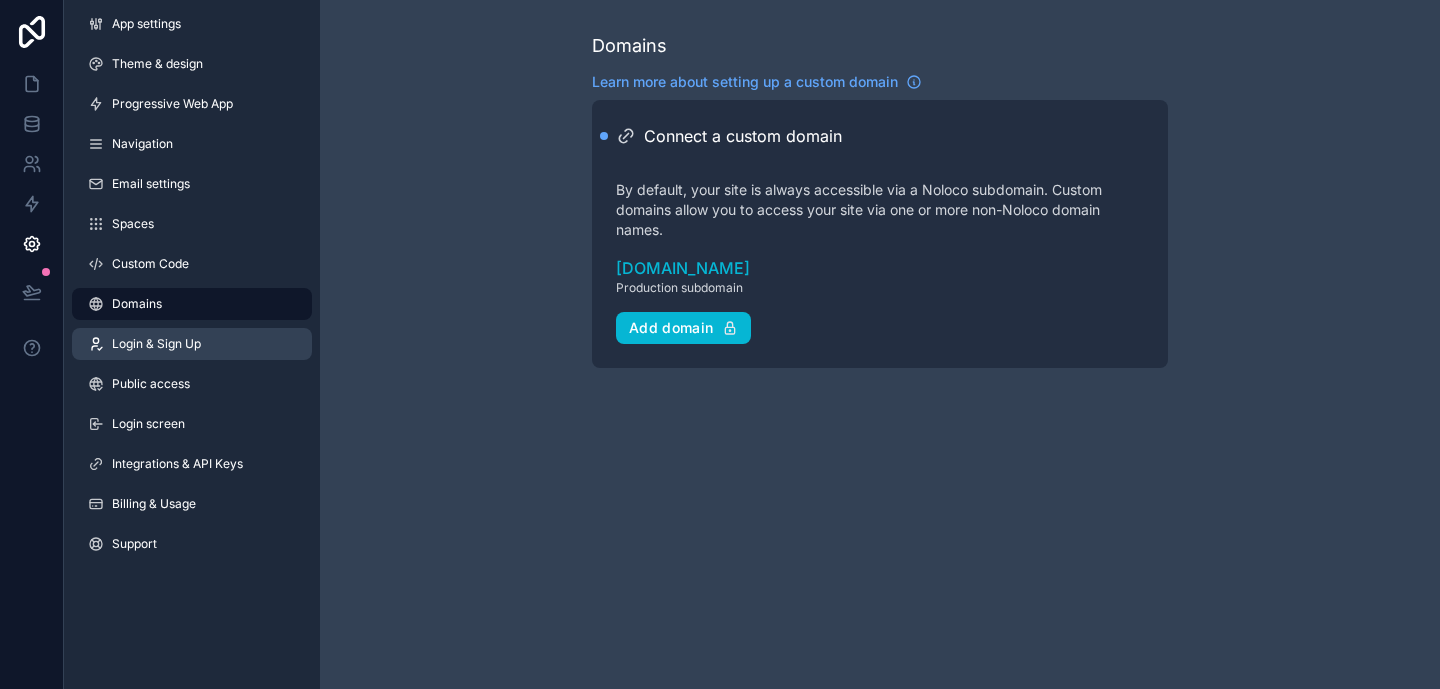 click on "Login & Sign Up" at bounding box center (192, 344) 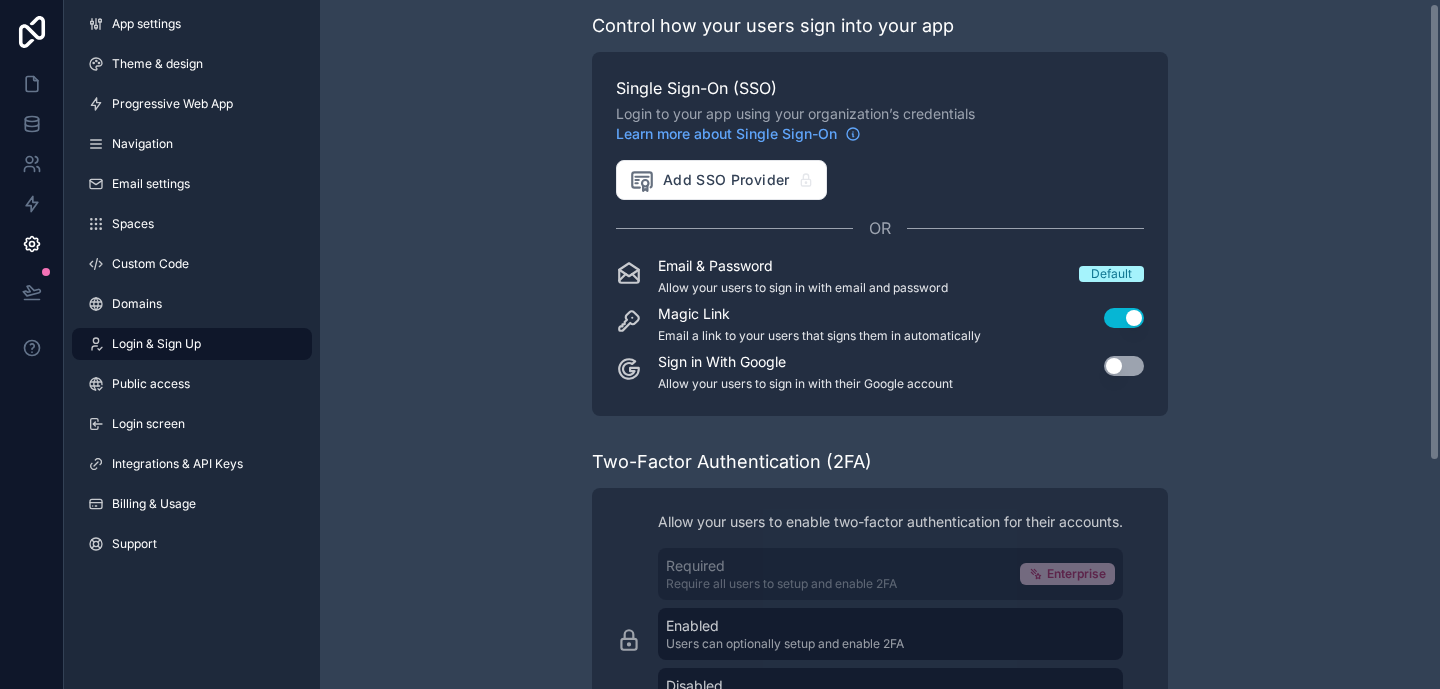 scroll, scrollTop: 0, scrollLeft: 0, axis: both 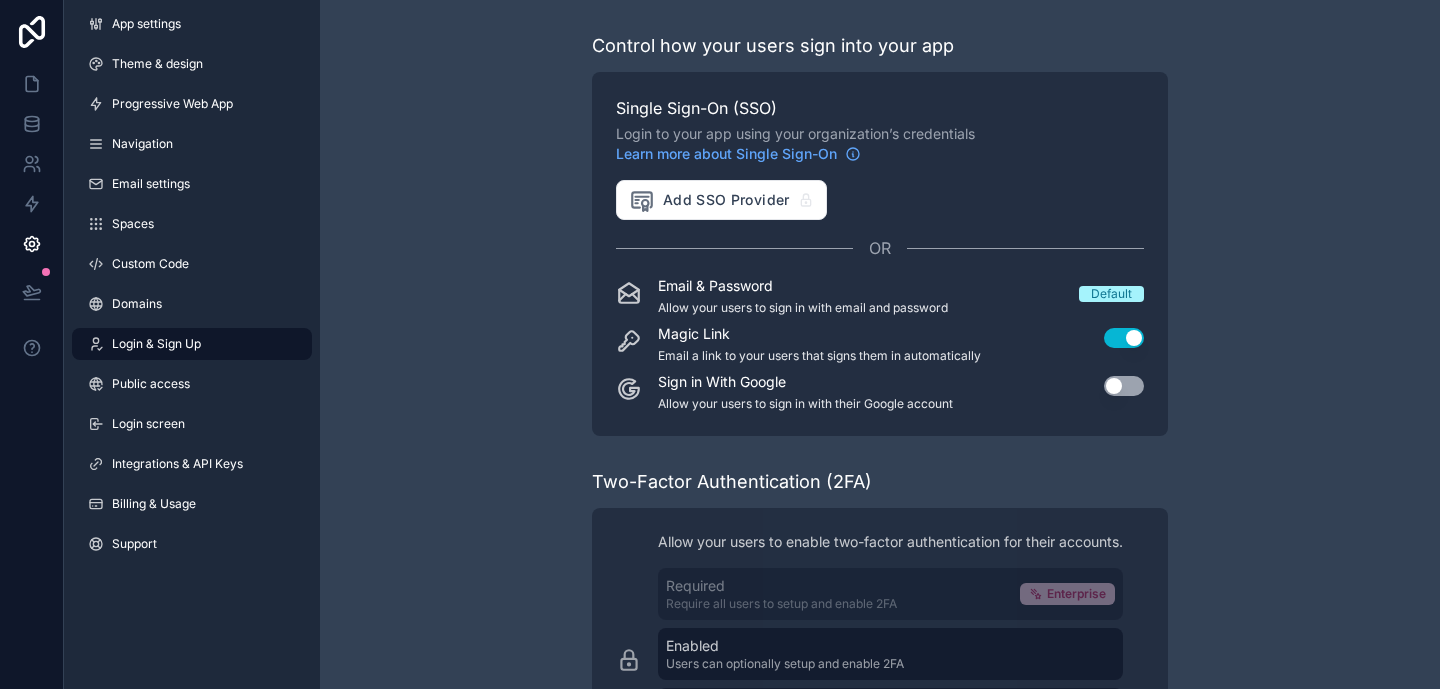 click on "Use setting" at bounding box center [1124, 386] 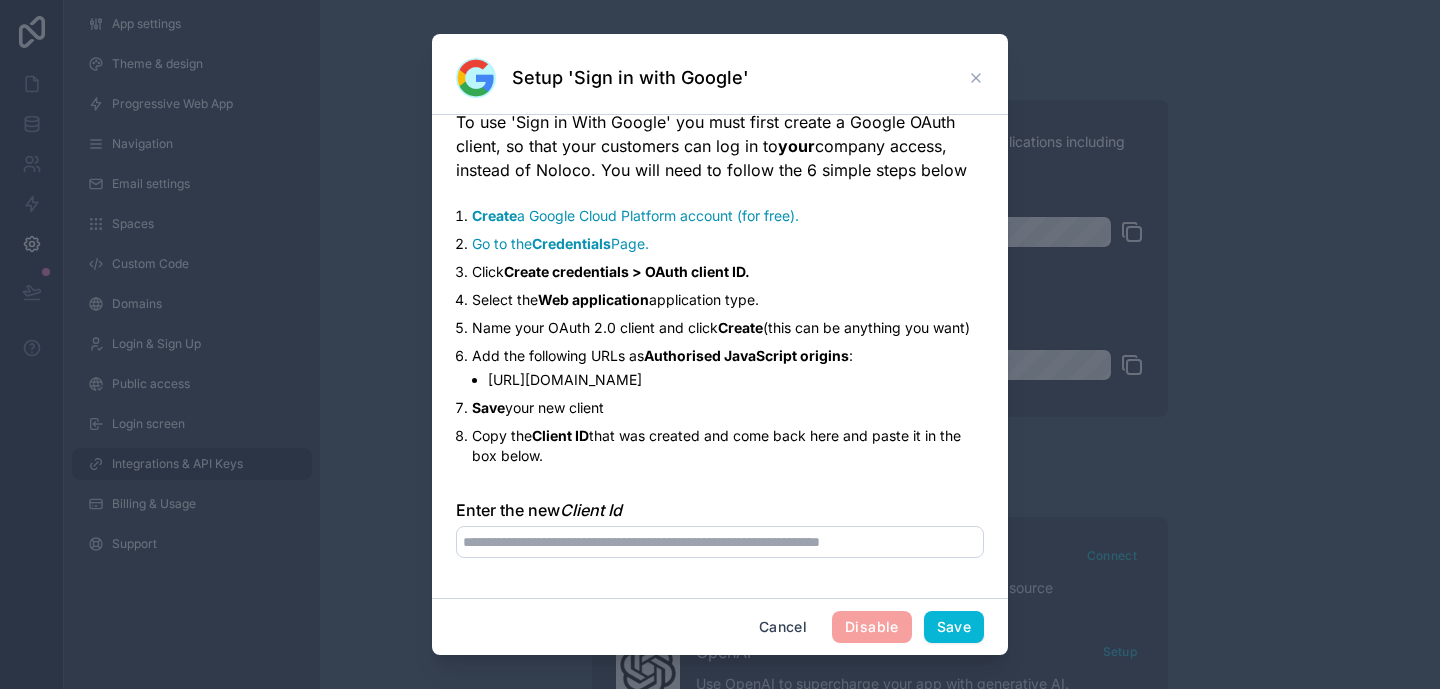 scroll, scrollTop: 0, scrollLeft: 0, axis: both 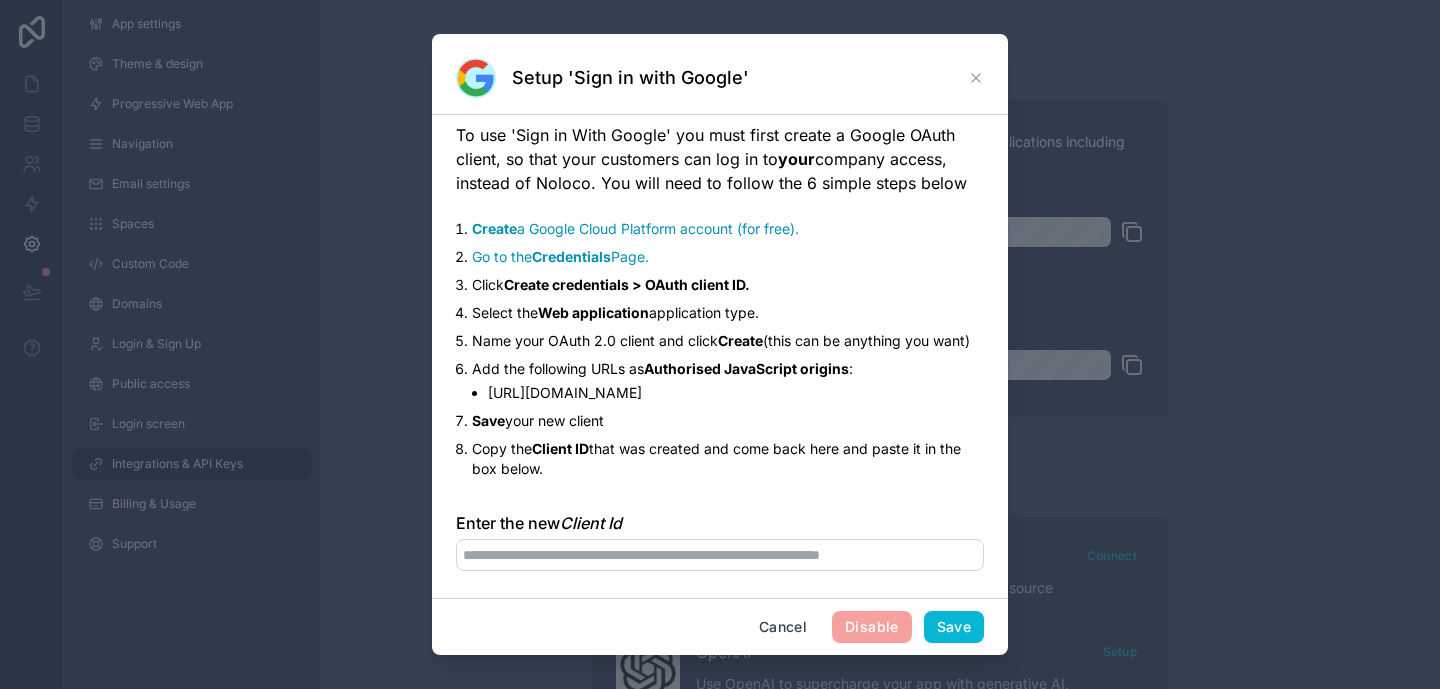 click 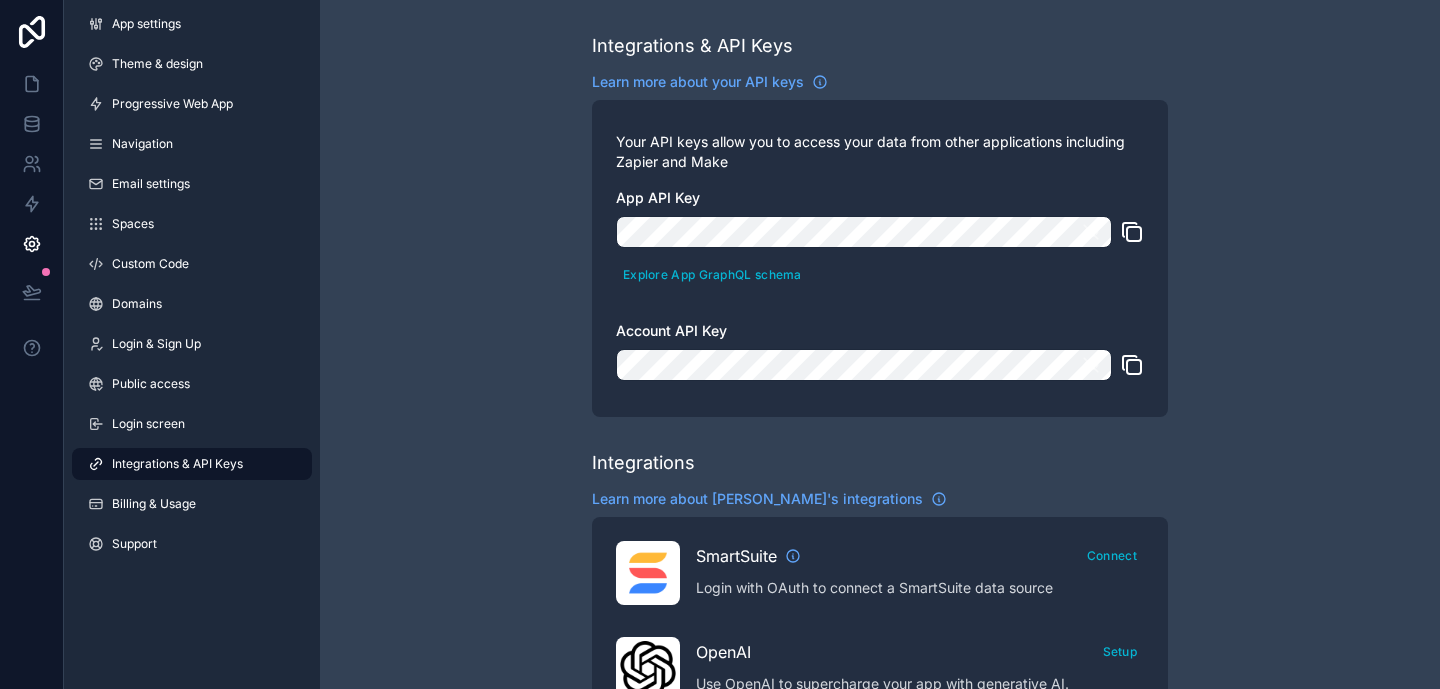 click on "Integrations & API Keys" at bounding box center (177, 464) 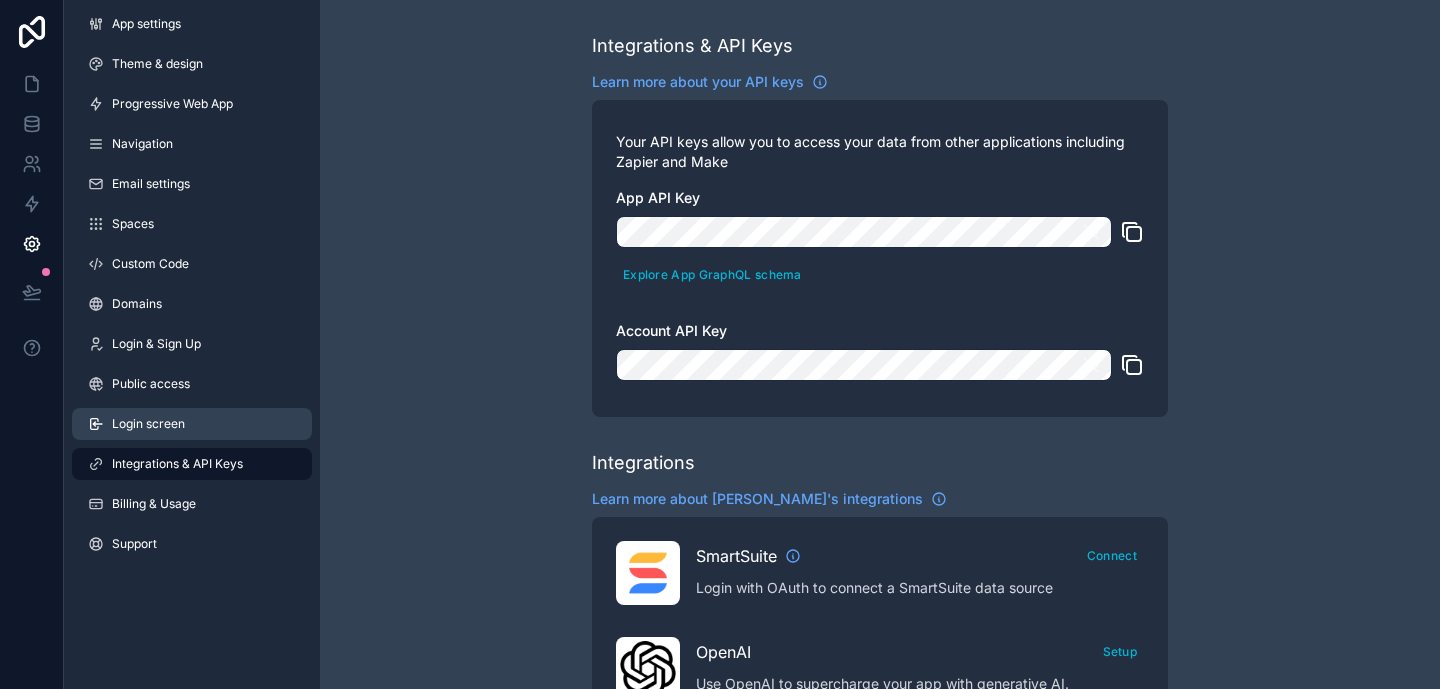 click on "Login screen" at bounding box center (192, 424) 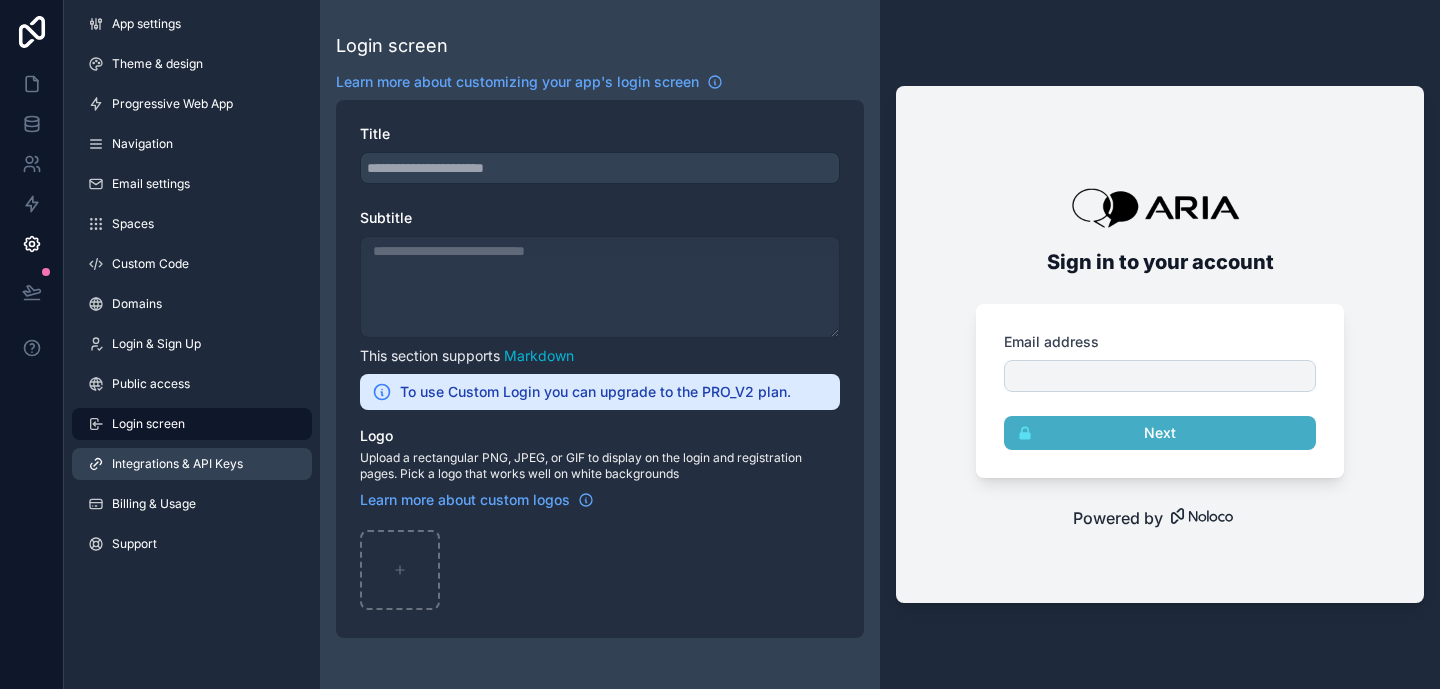 click on "Integrations & API Keys" at bounding box center (177, 464) 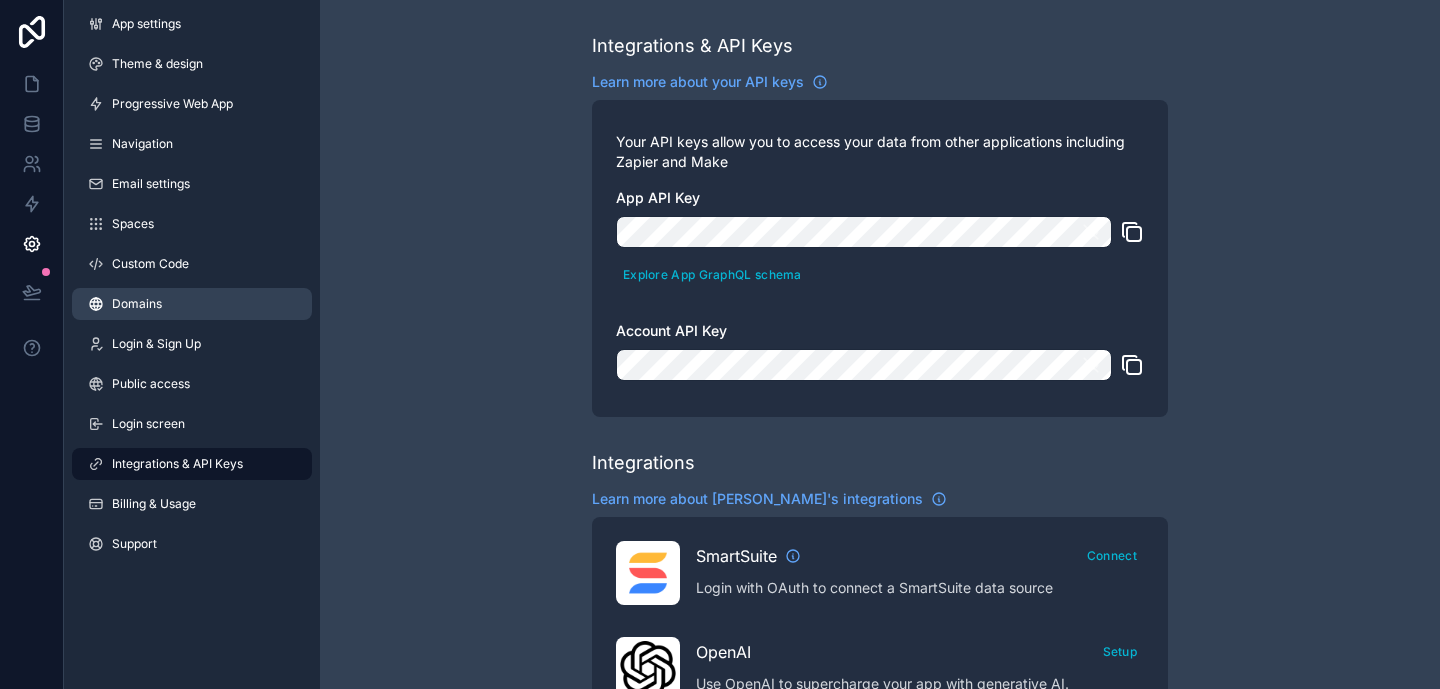 click on "Domains" at bounding box center [192, 304] 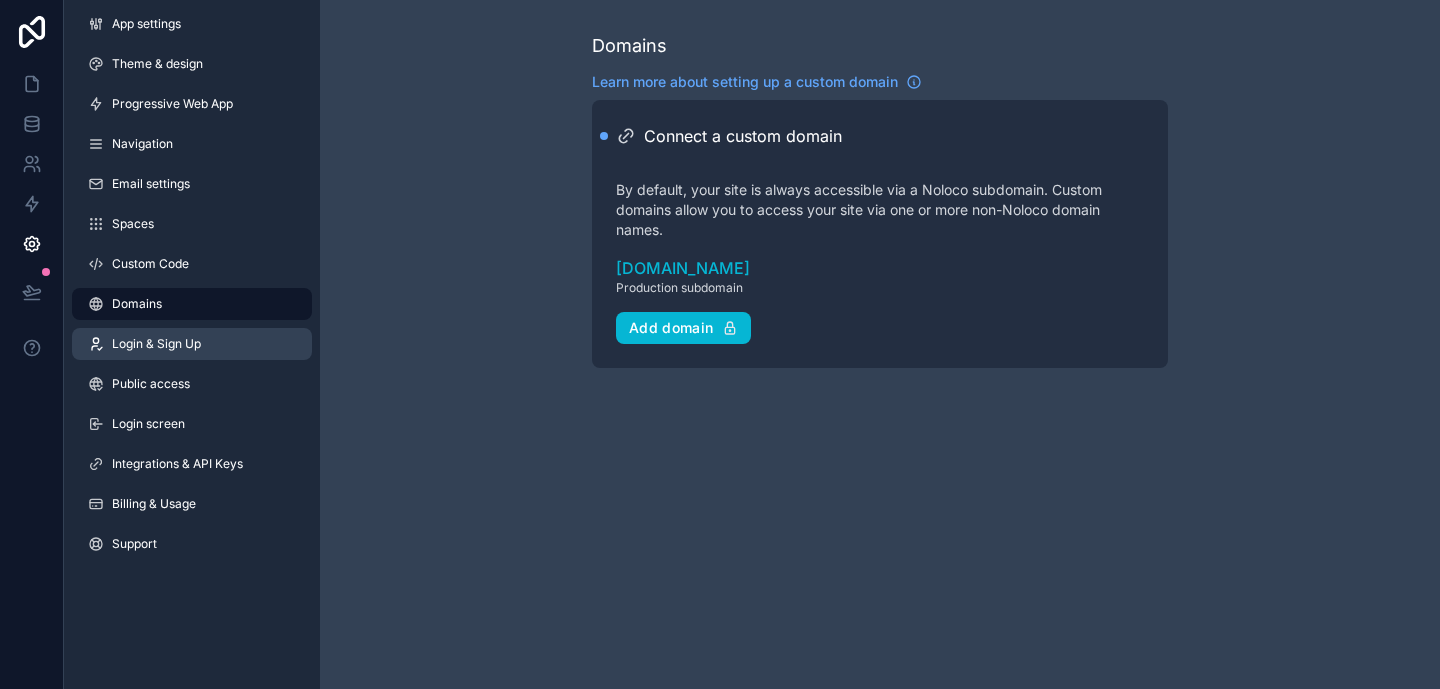 click on "Login & Sign Up" at bounding box center [192, 344] 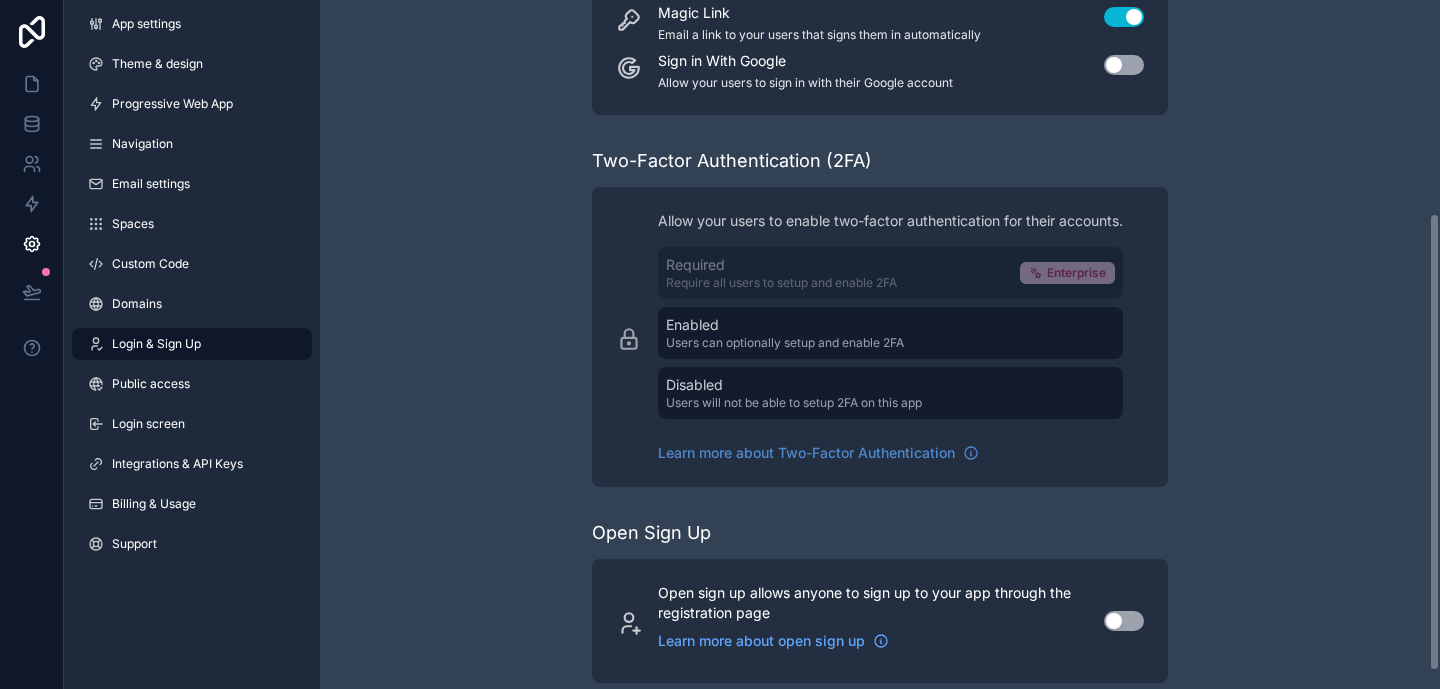 scroll, scrollTop: 347, scrollLeft: 0, axis: vertical 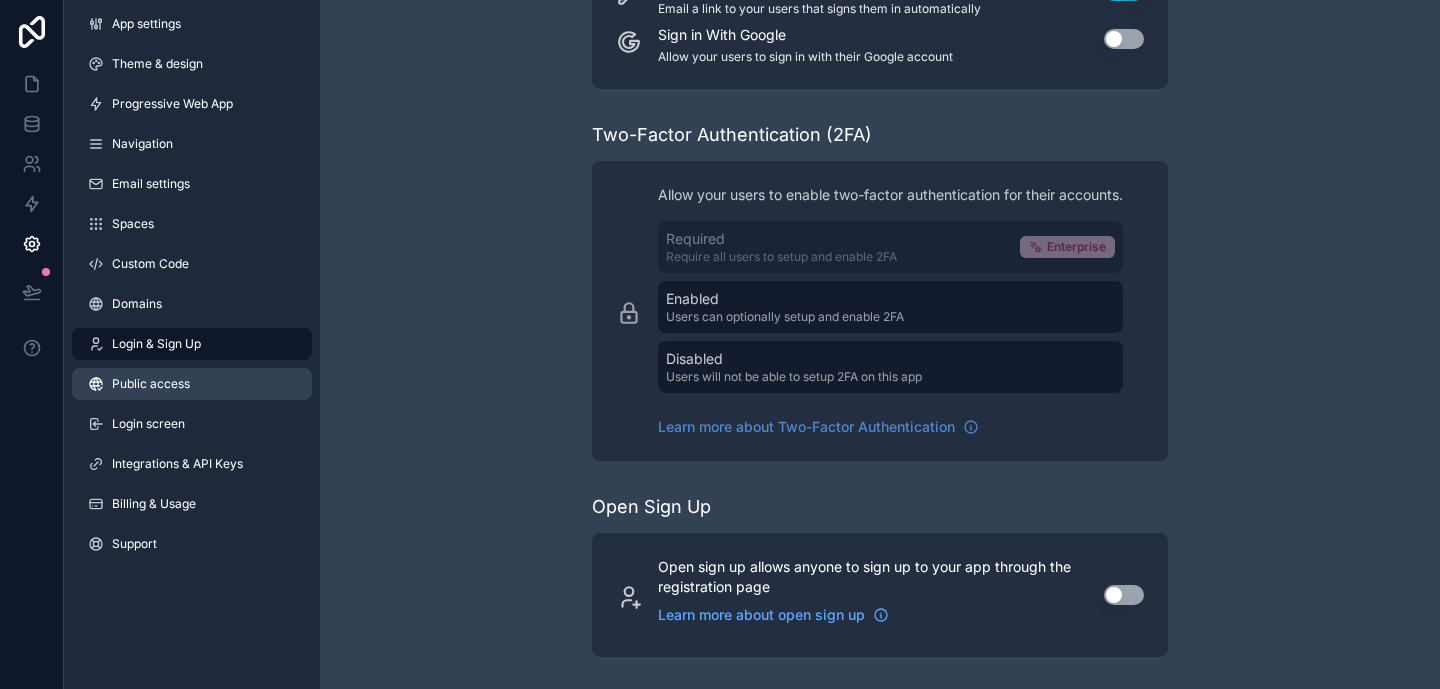 click on "Public access" at bounding box center [151, 384] 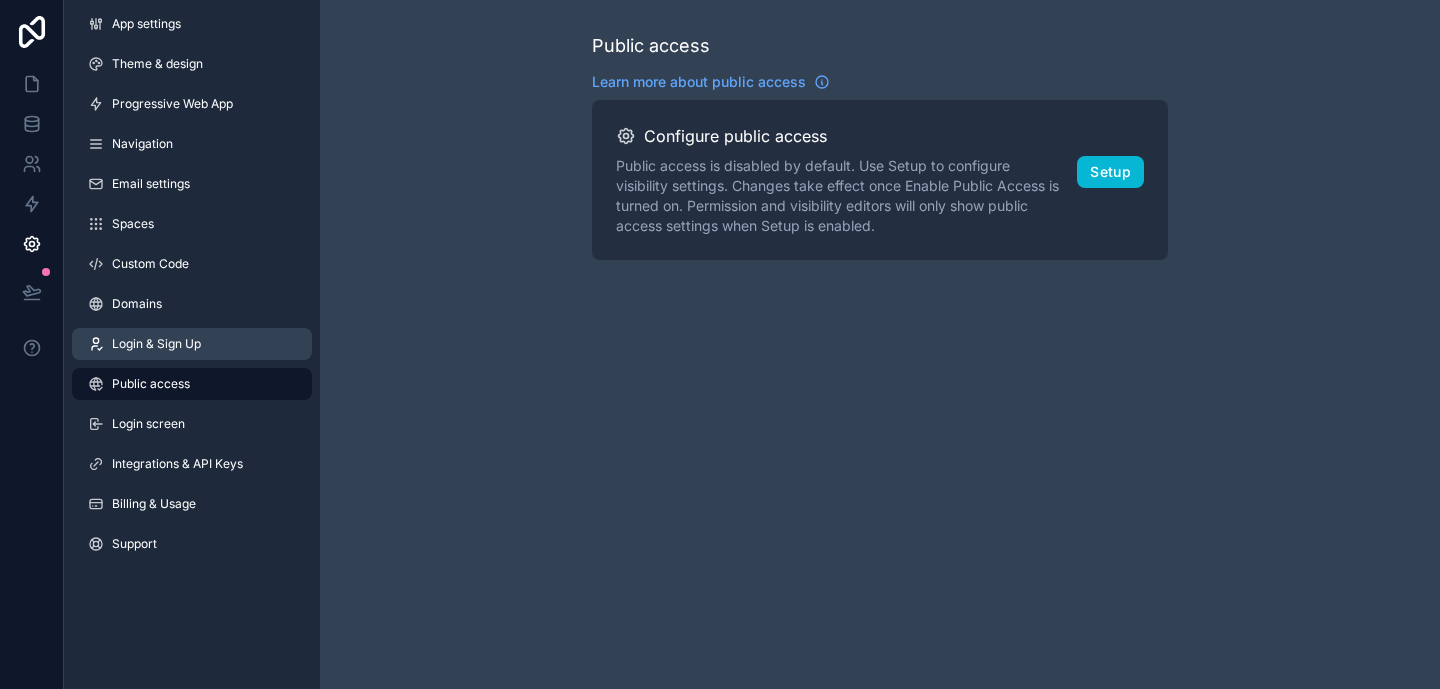 click on "Login & Sign Up" at bounding box center (156, 344) 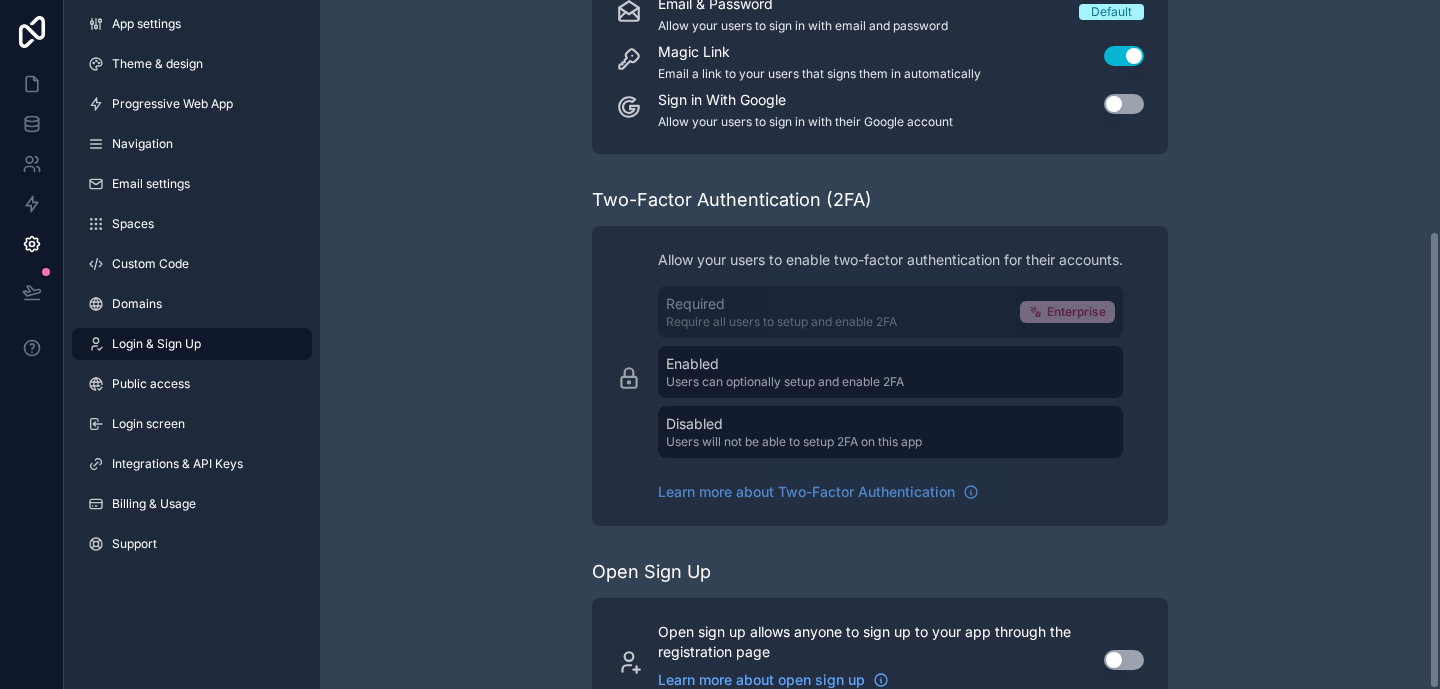 scroll, scrollTop: 347, scrollLeft: 0, axis: vertical 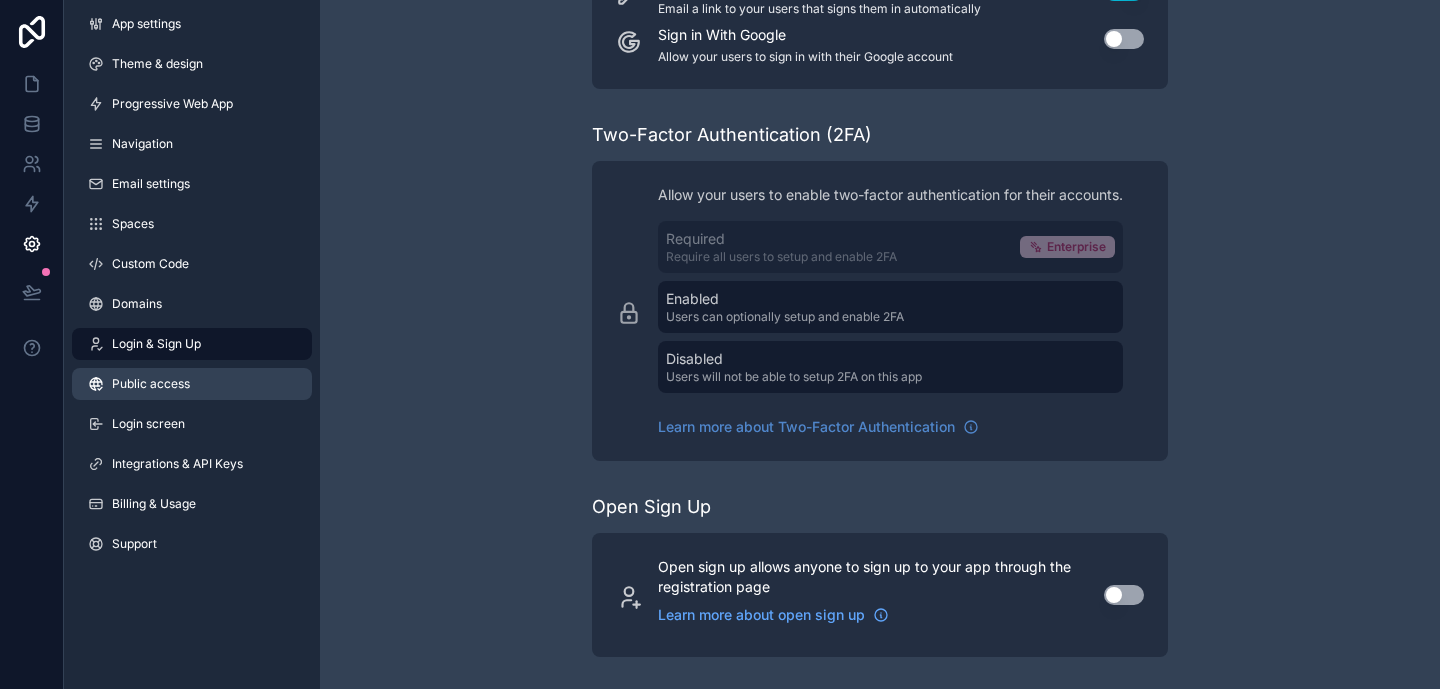 click on "Public access" at bounding box center [192, 384] 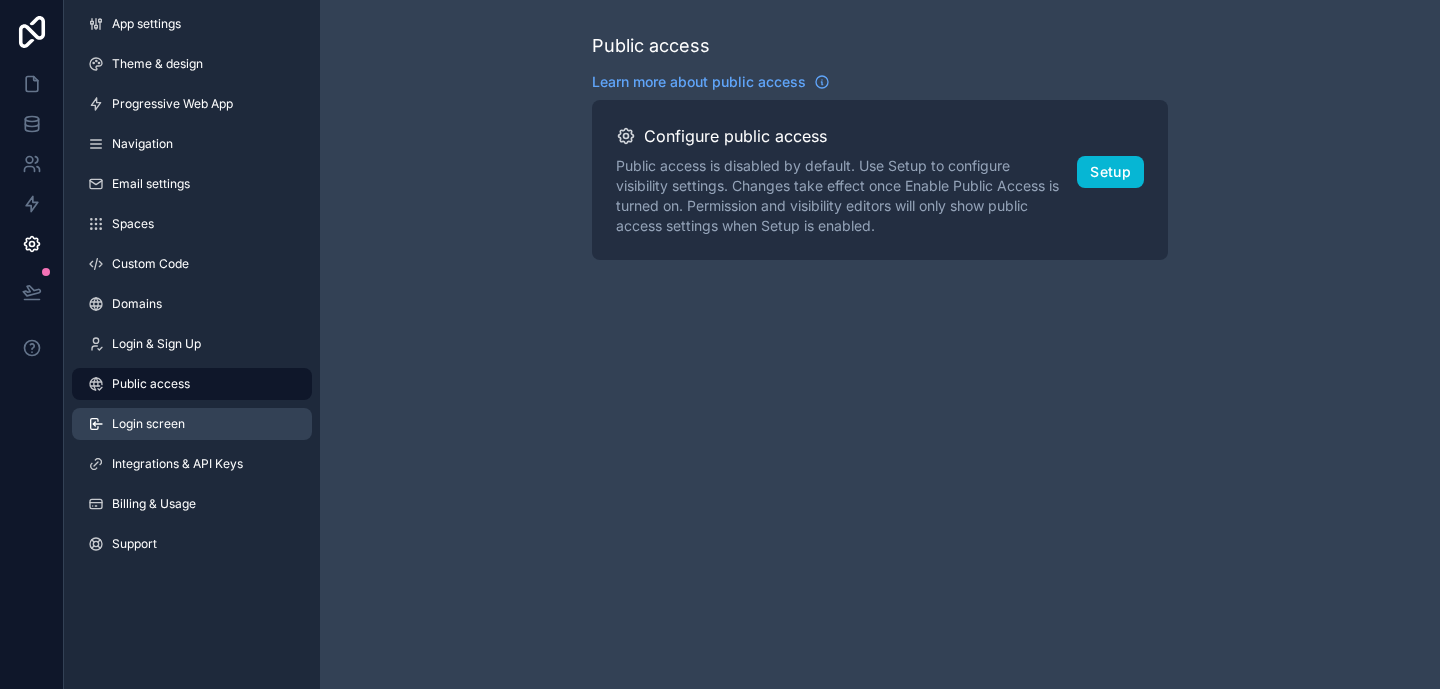 click on "Login screen" at bounding box center [192, 424] 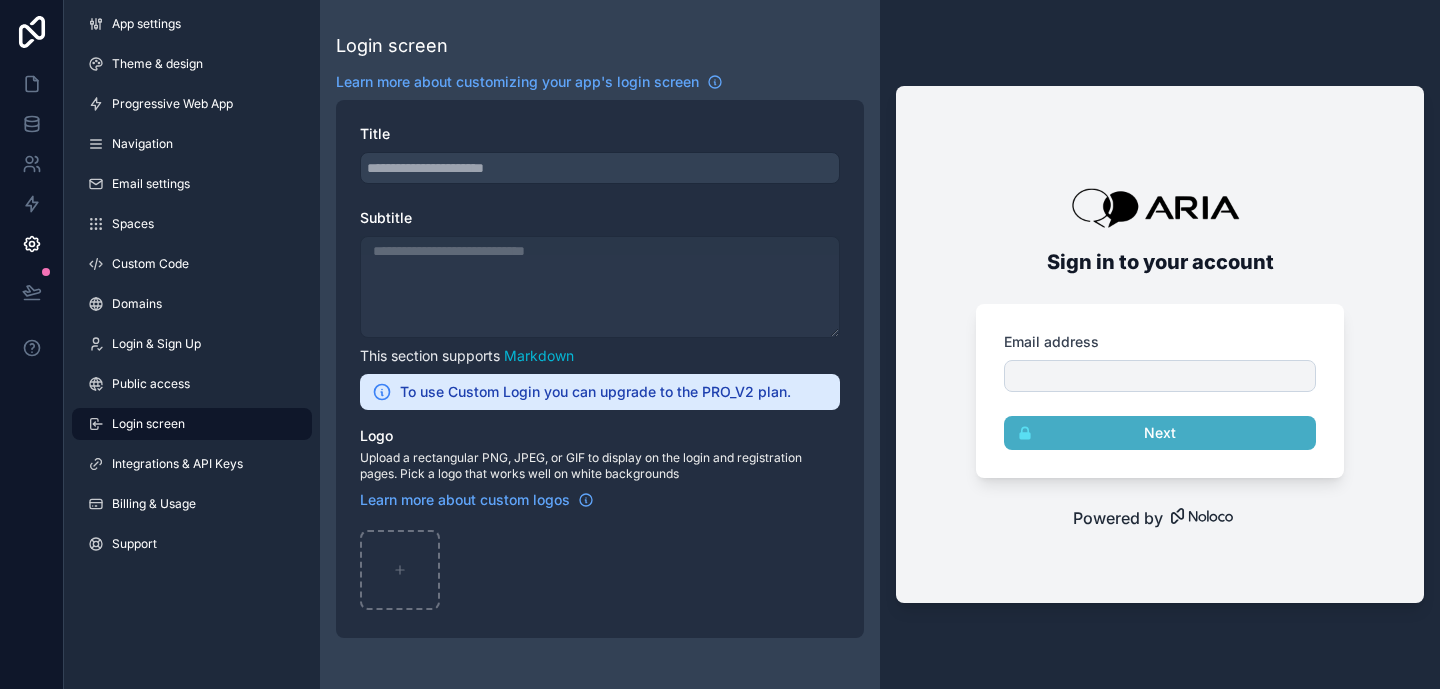 click at bounding box center (600, 287) 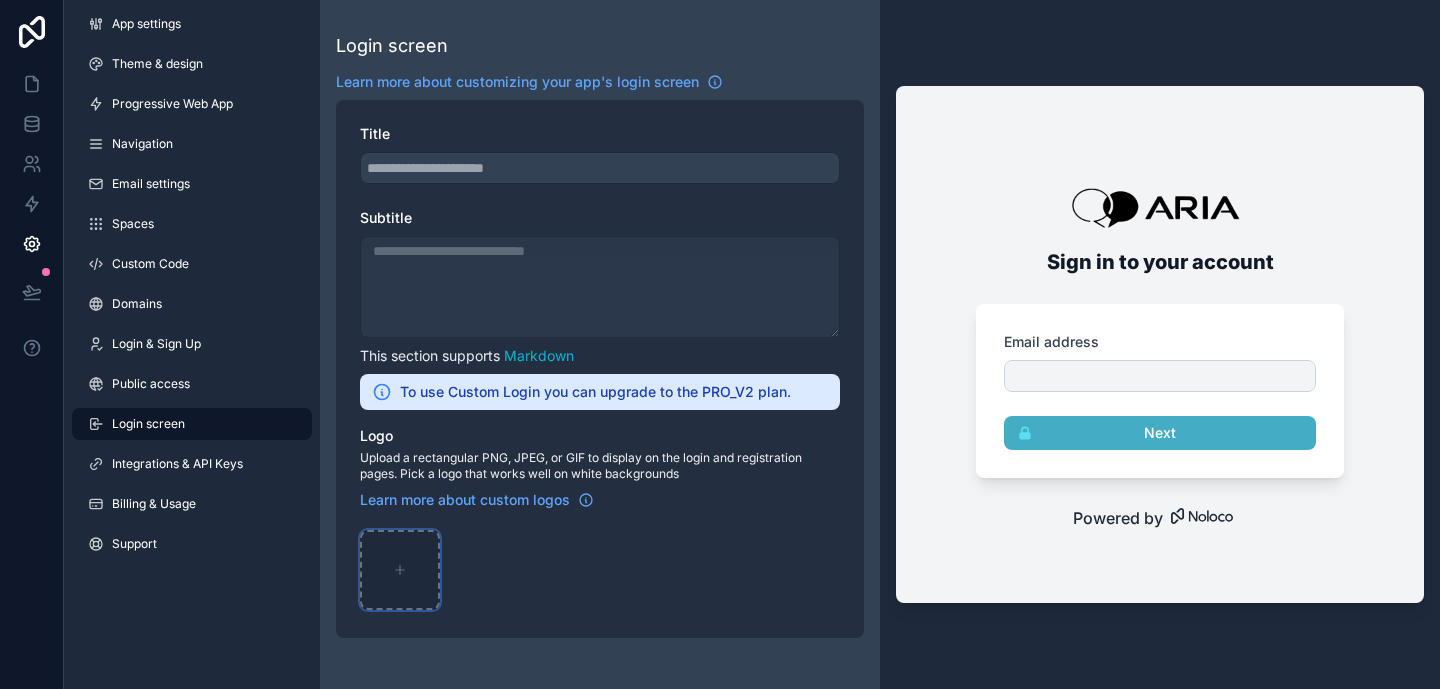 click at bounding box center [400, 570] 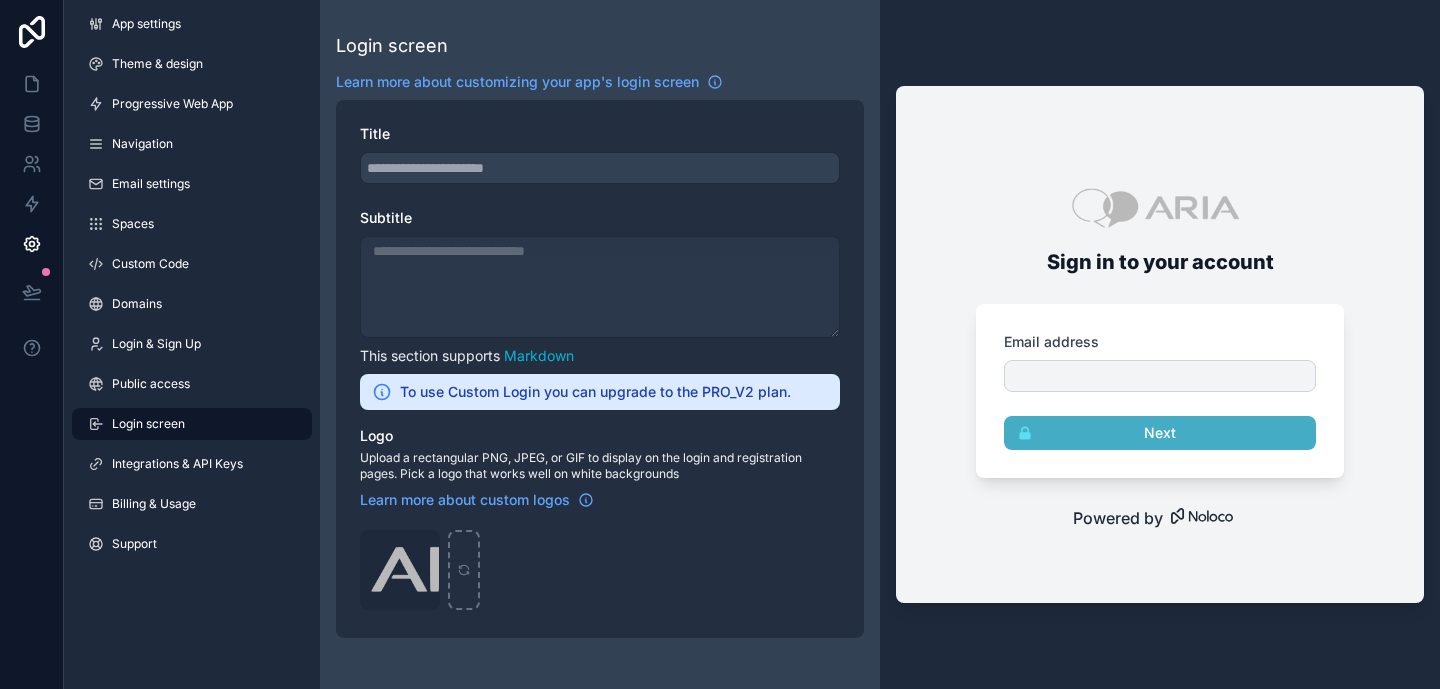 click at bounding box center [600, 168] 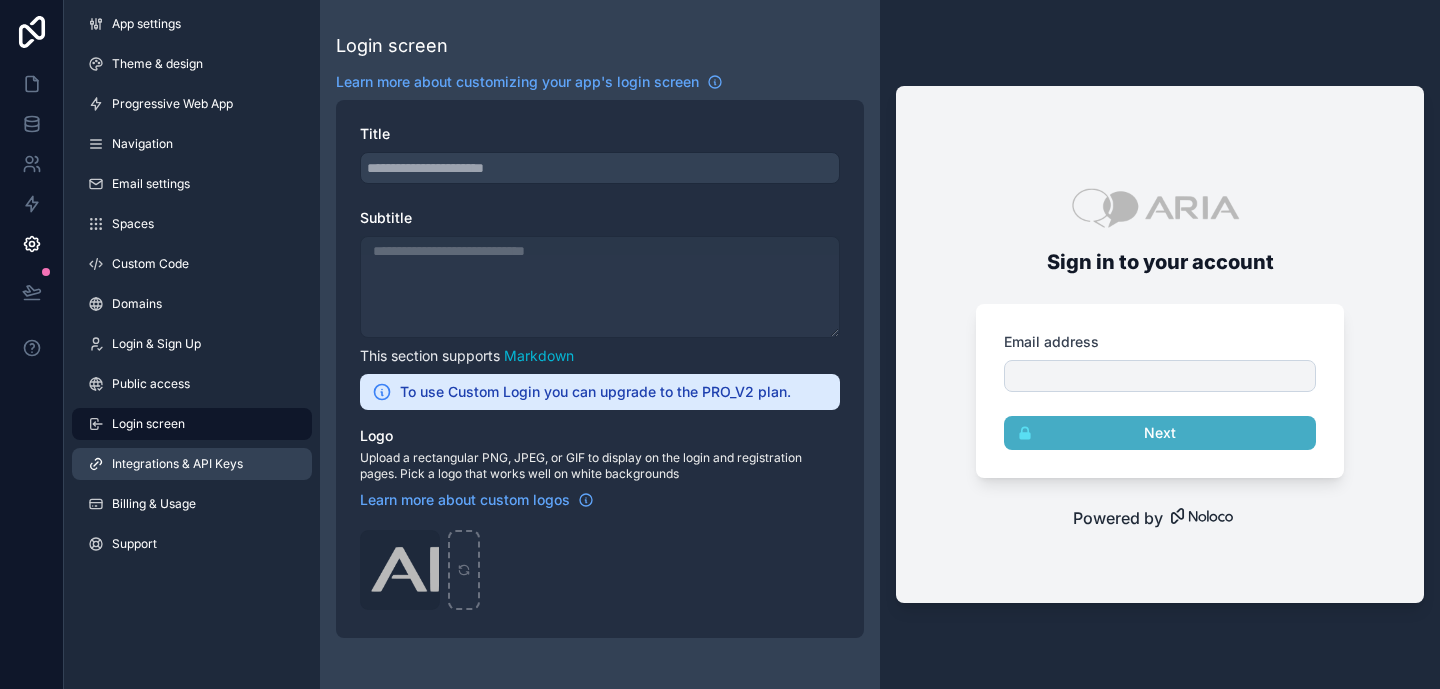 click on "Integrations & API Keys" at bounding box center [192, 464] 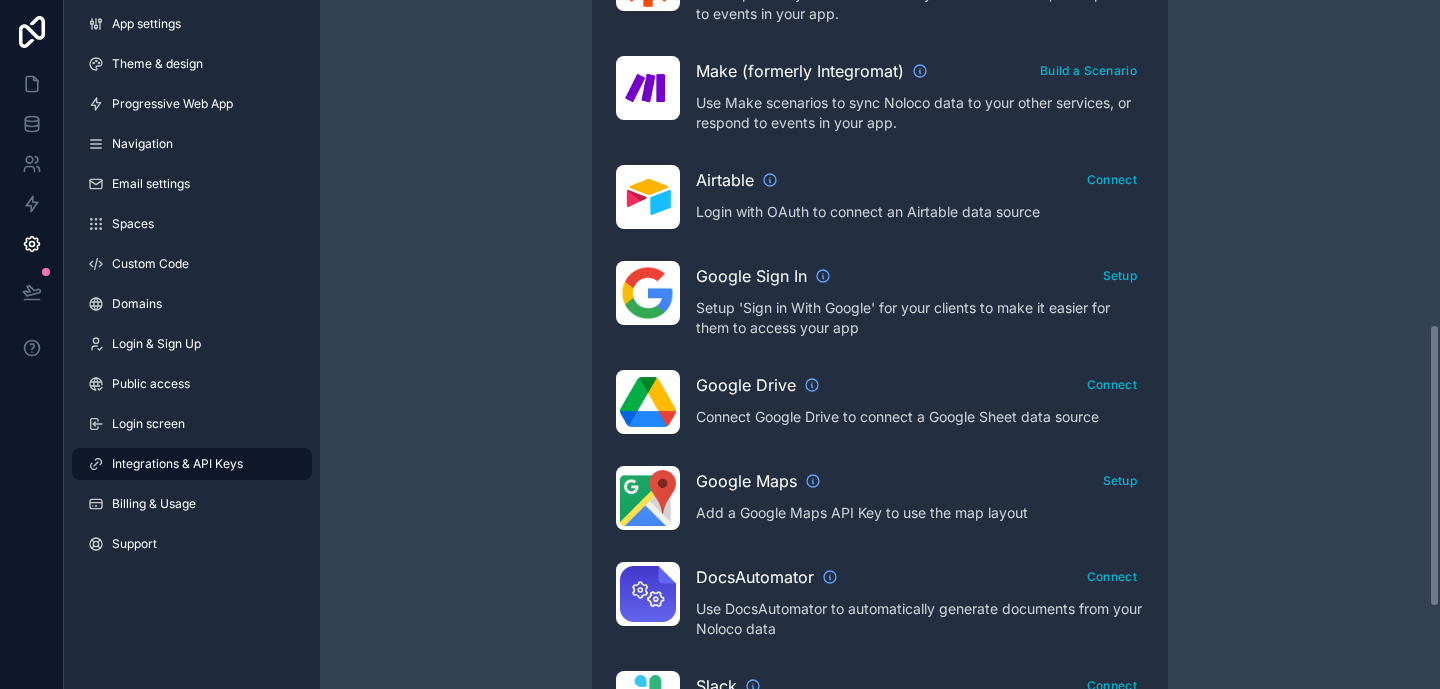 scroll, scrollTop: 825, scrollLeft: 0, axis: vertical 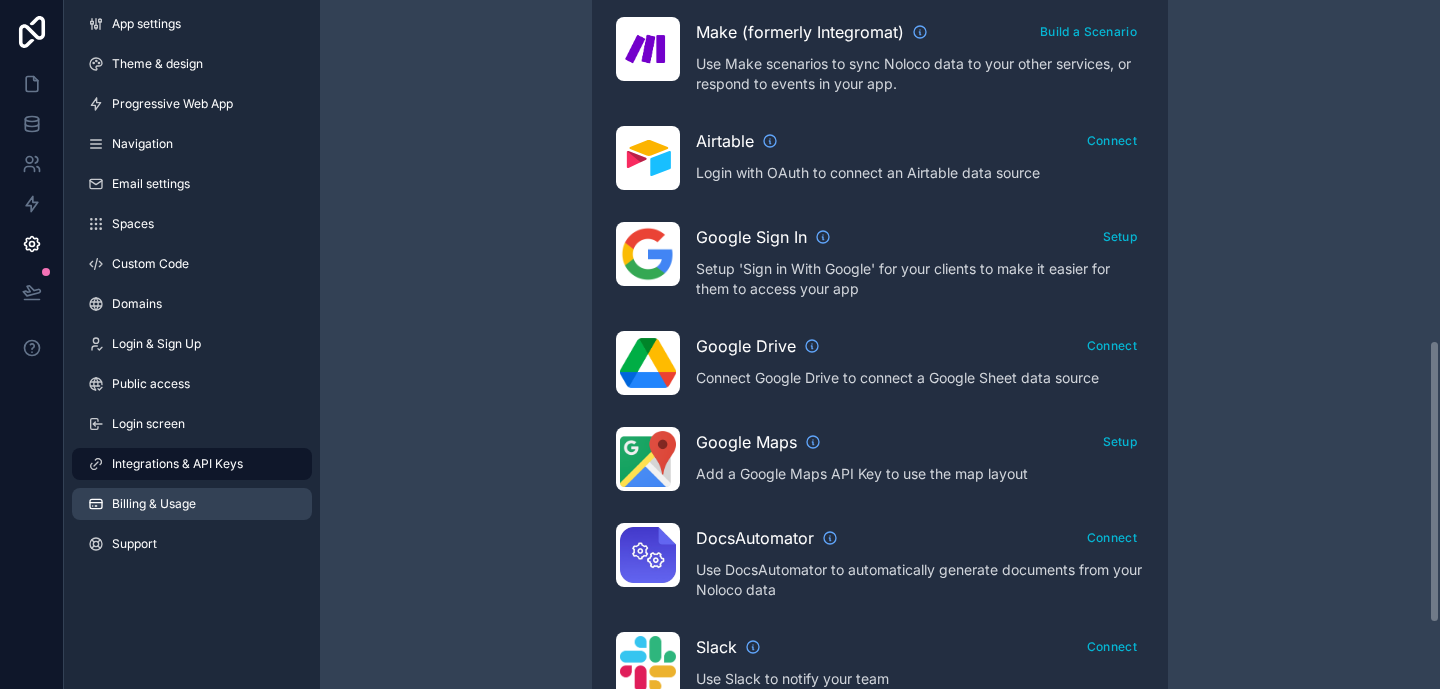 click on "Billing & Usage" at bounding box center [192, 504] 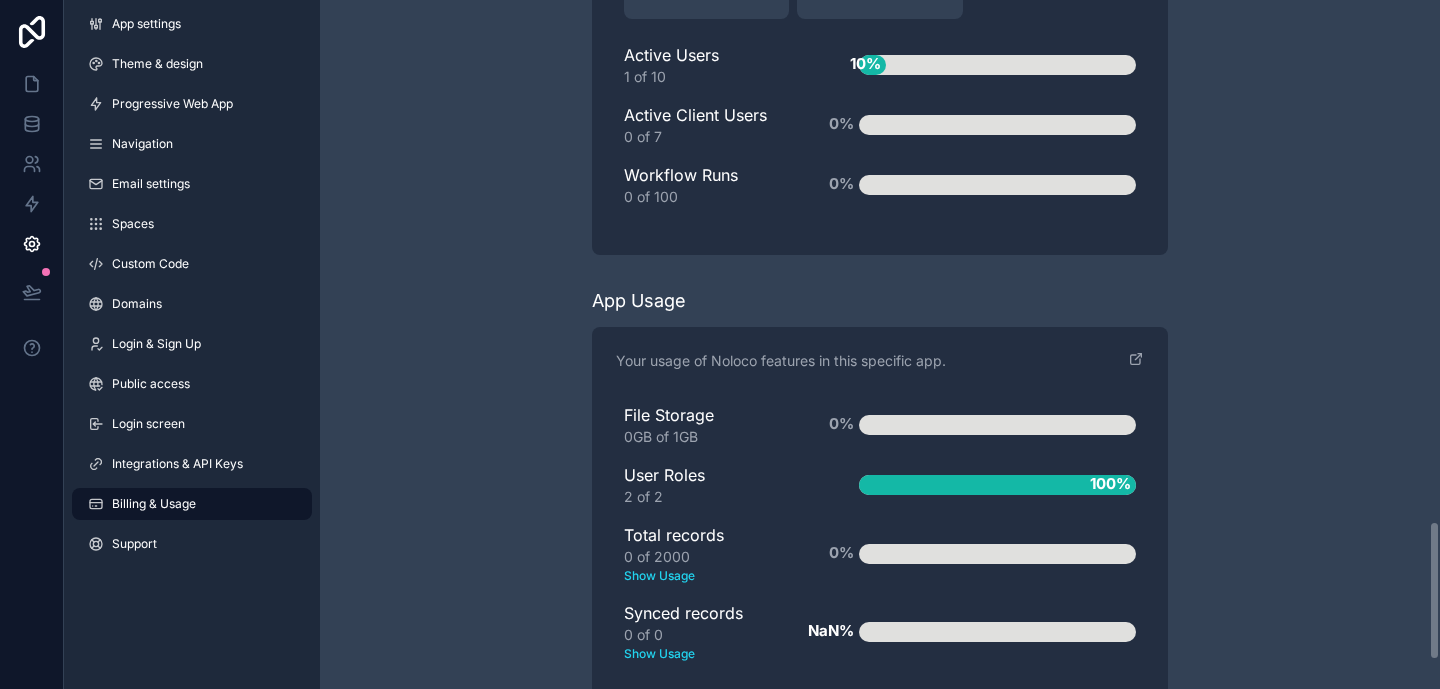 scroll, scrollTop: 2713, scrollLeft: 0, axis: vertical 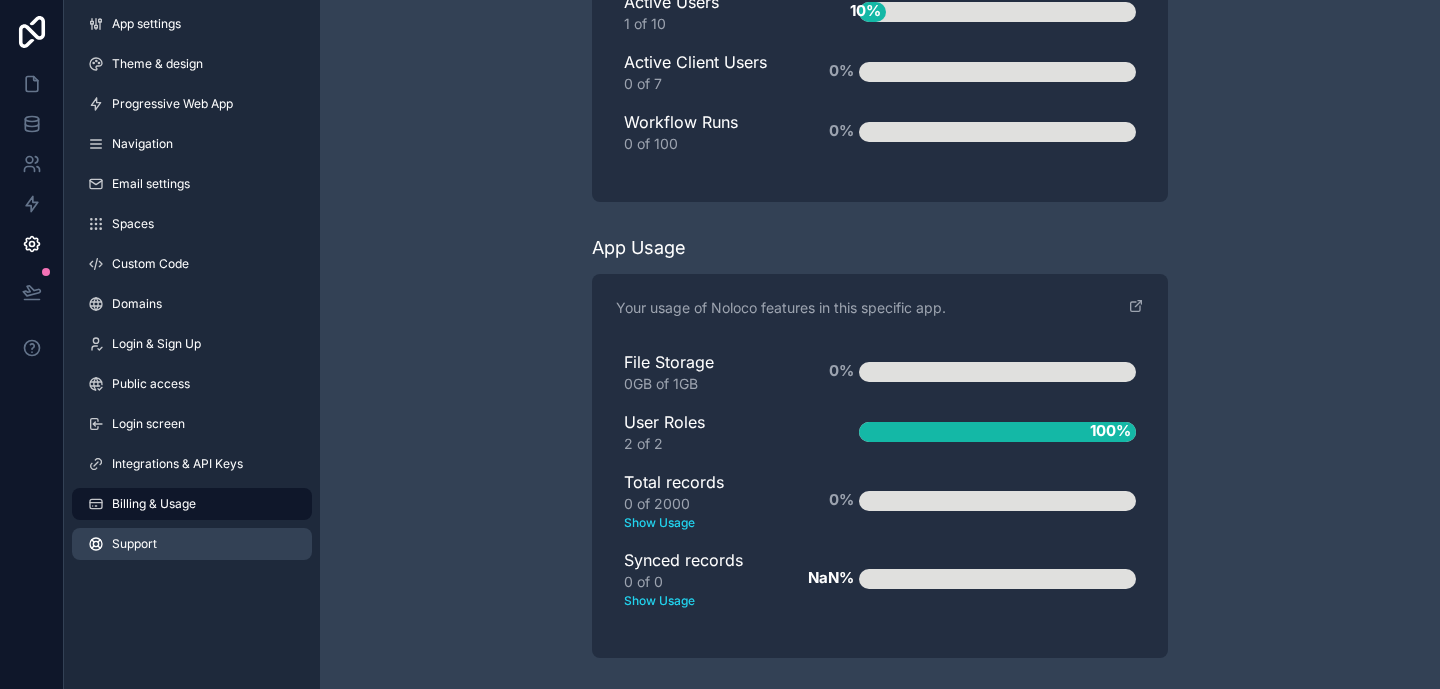 click on "Support" at bounding box center [192, 544] 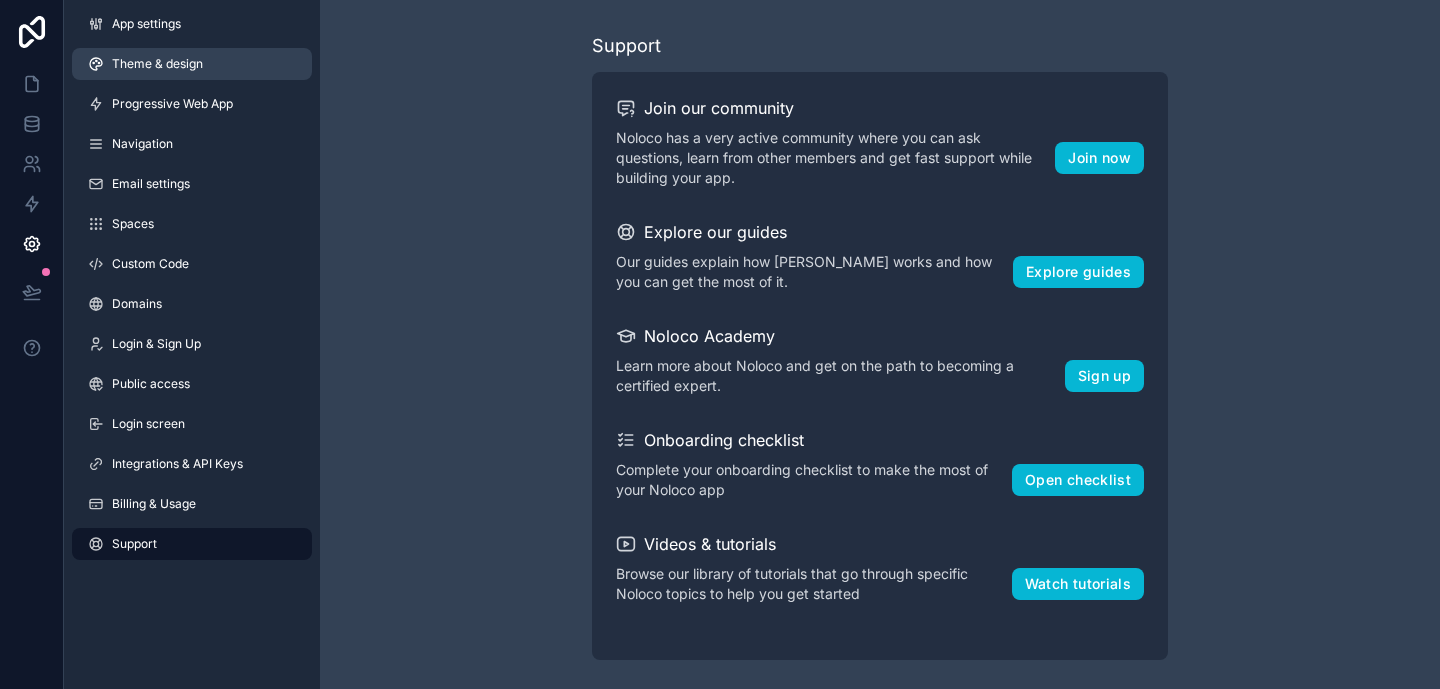 click on "Theme & design" at bounding box center (157, 64) 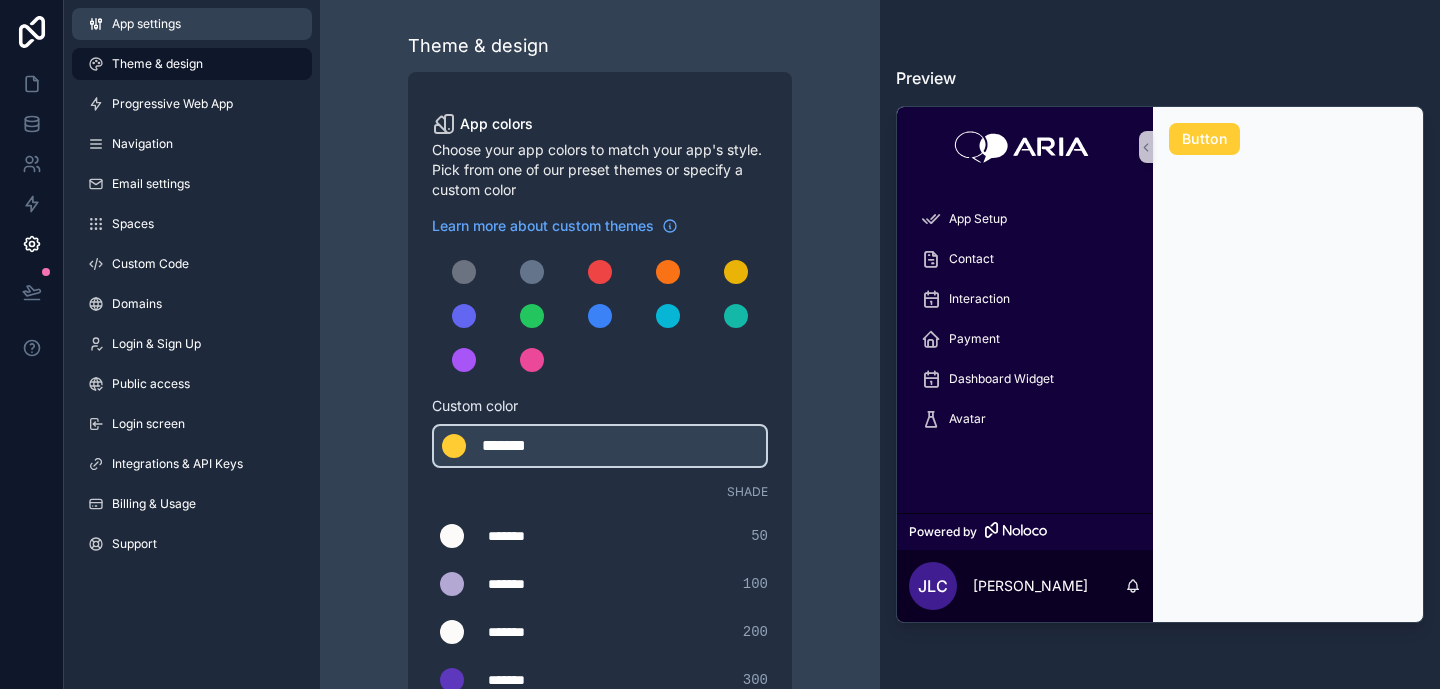 click on "App settings" at bounding box center [146, 24] 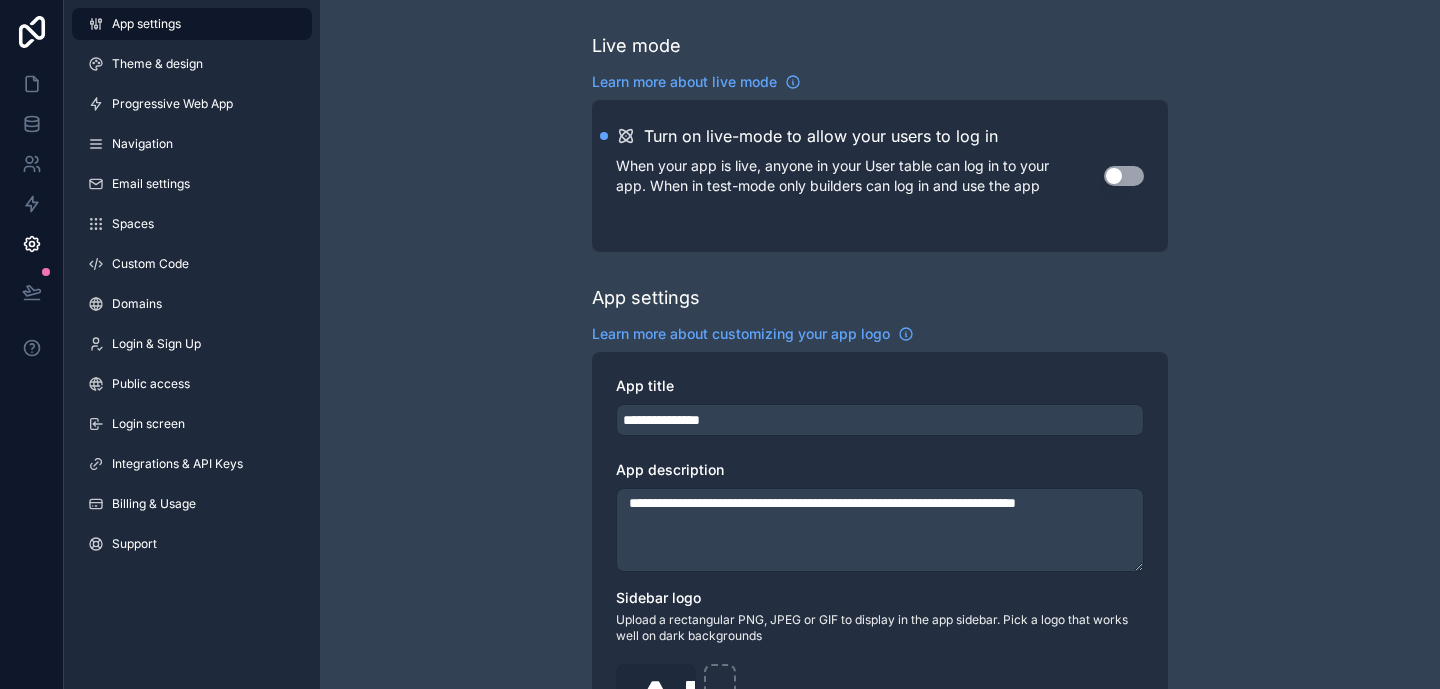 click on "App settings Theme & design Progressive Web App Navigation Email settings Spaces Custom Code Domains Login & Sign Up Public access Login screen Integrations & API Keys Billing & Usage Support" at bounding box center (192, 288) 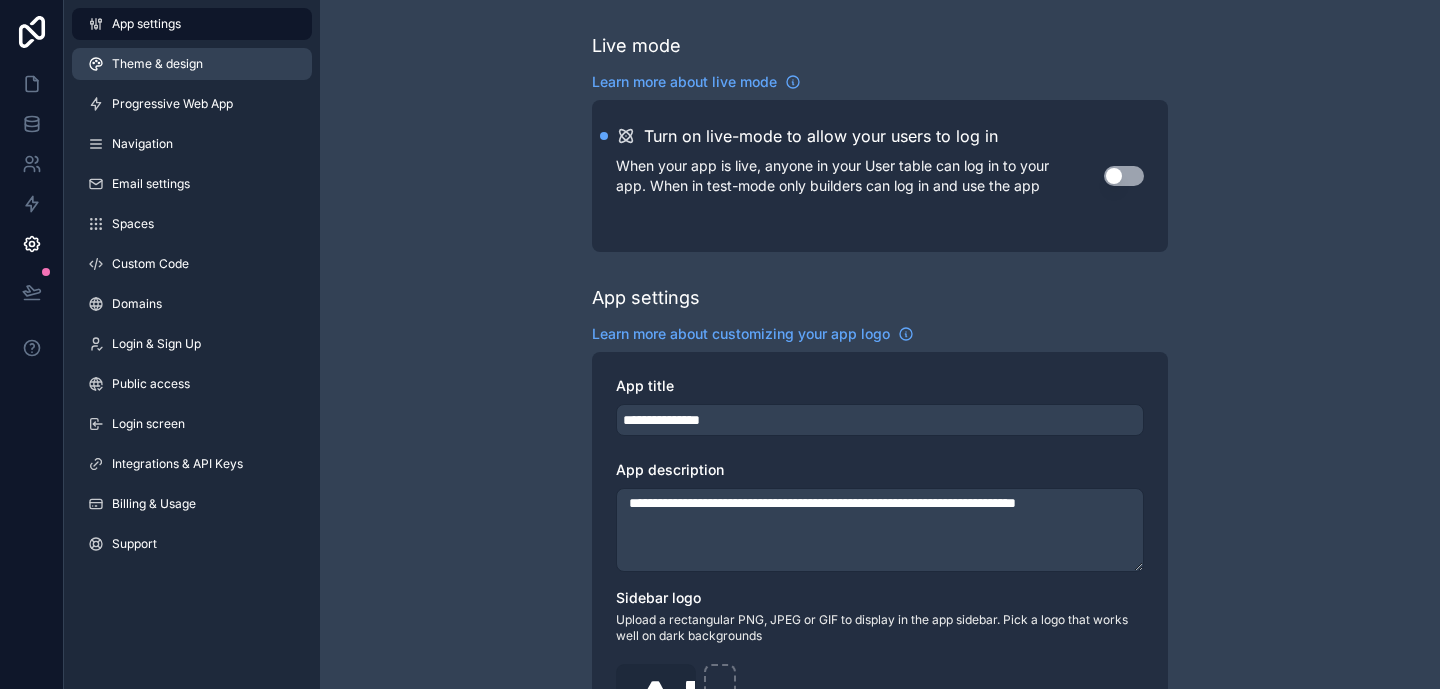 click on "Theme & design" at bounding box center [192, 64] 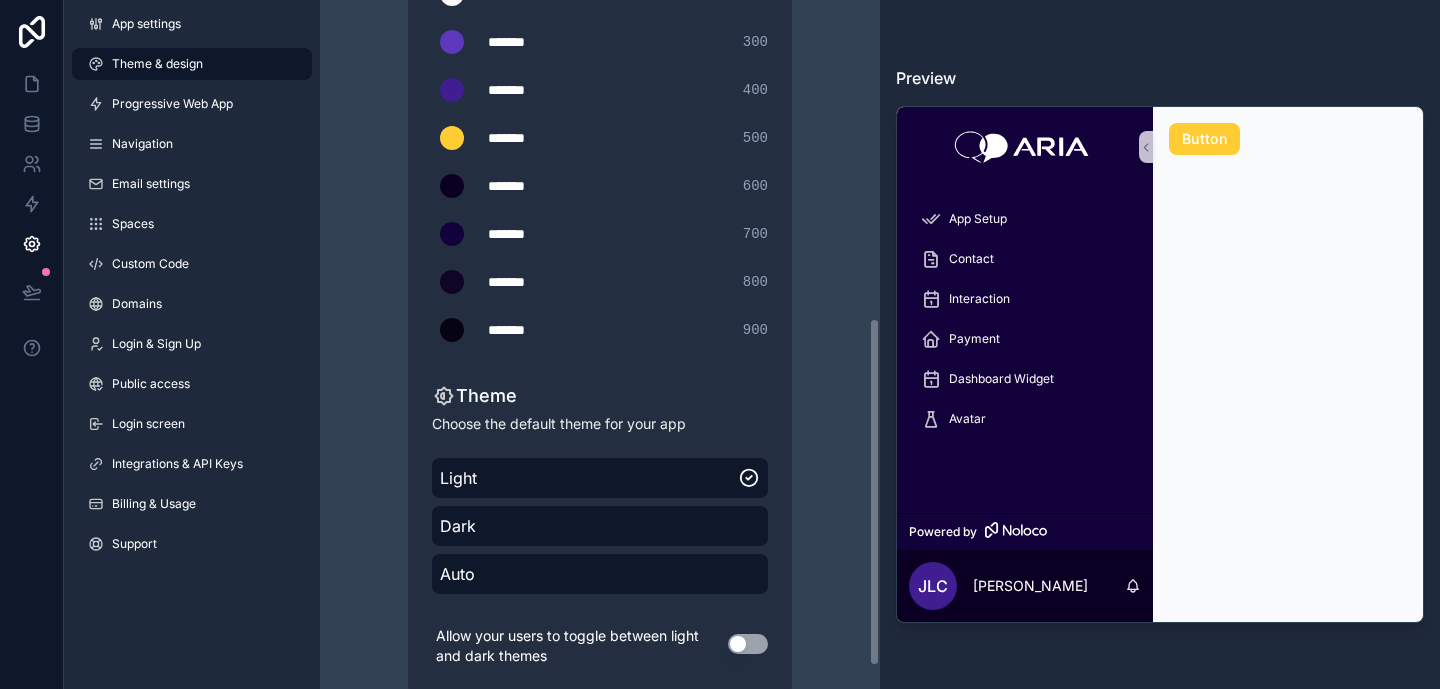 scroll, scrollTop: 675, scrollLeft: 0, axis: vertical 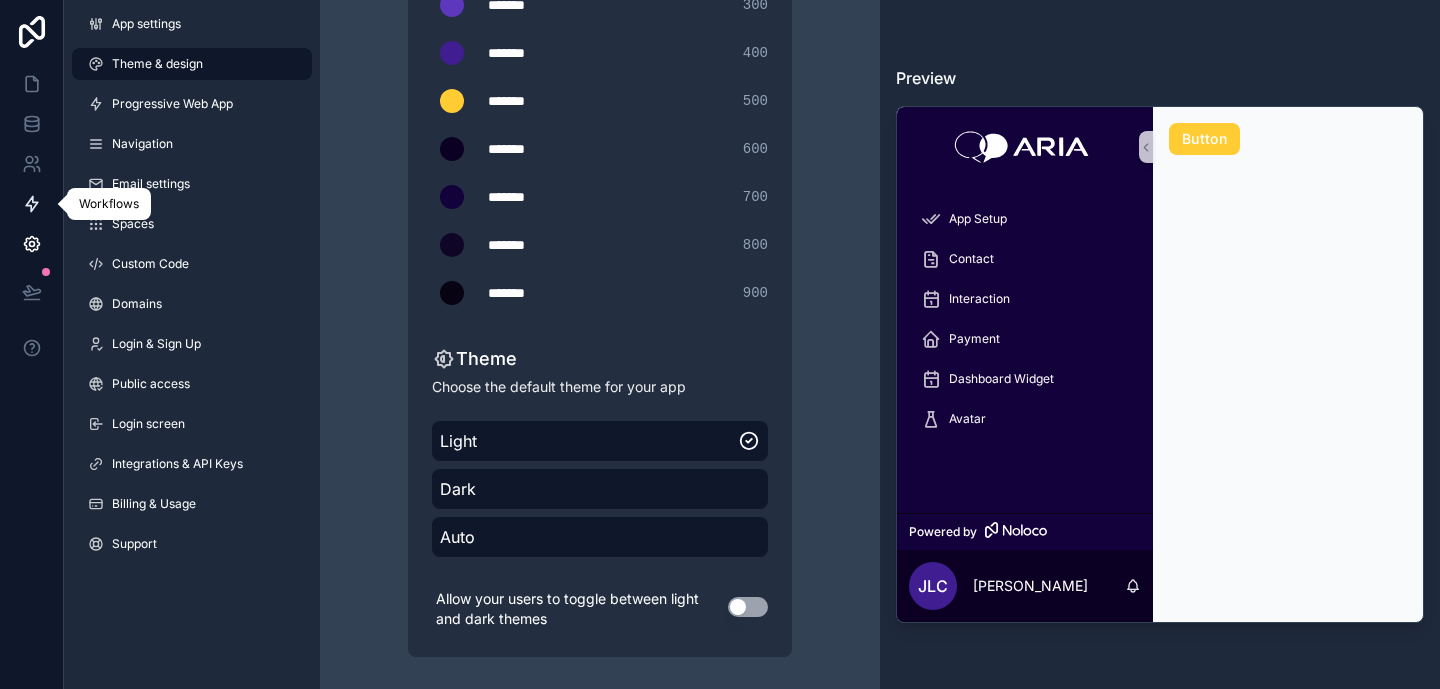click 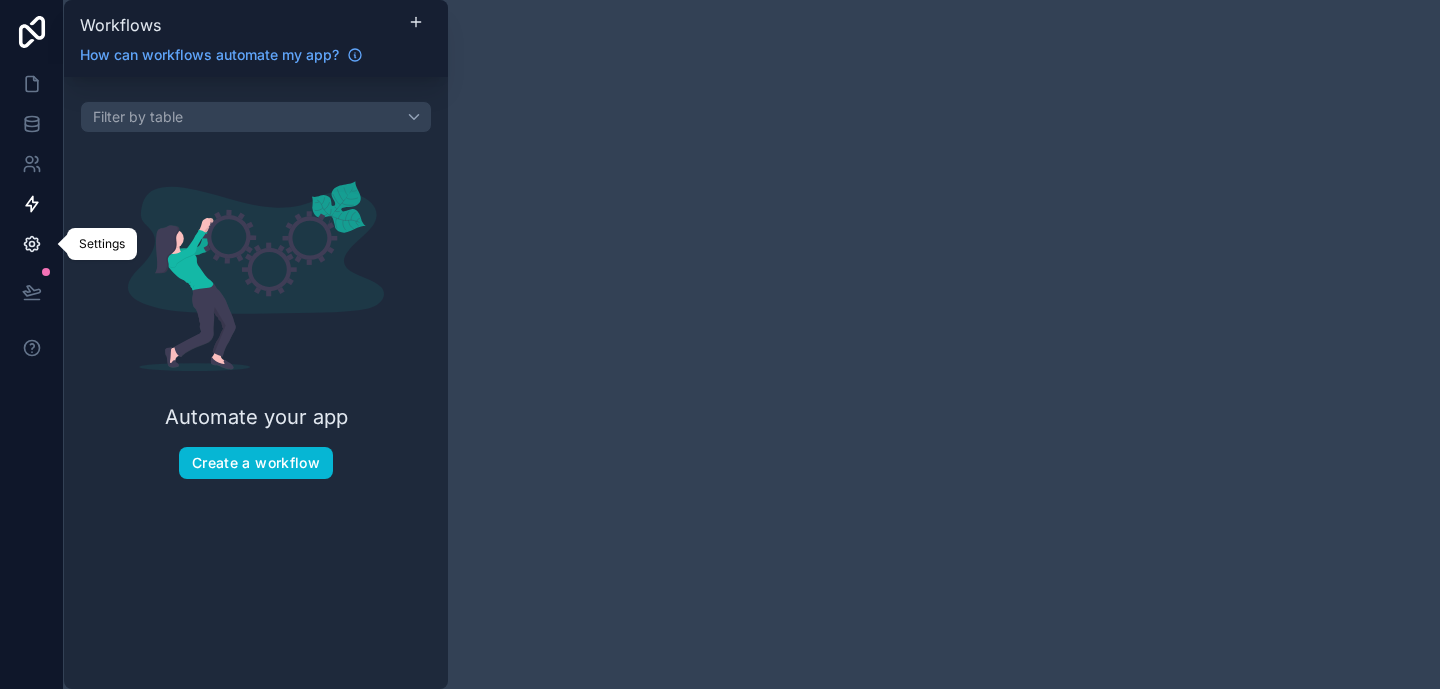 click at bounding box center [31, 244] 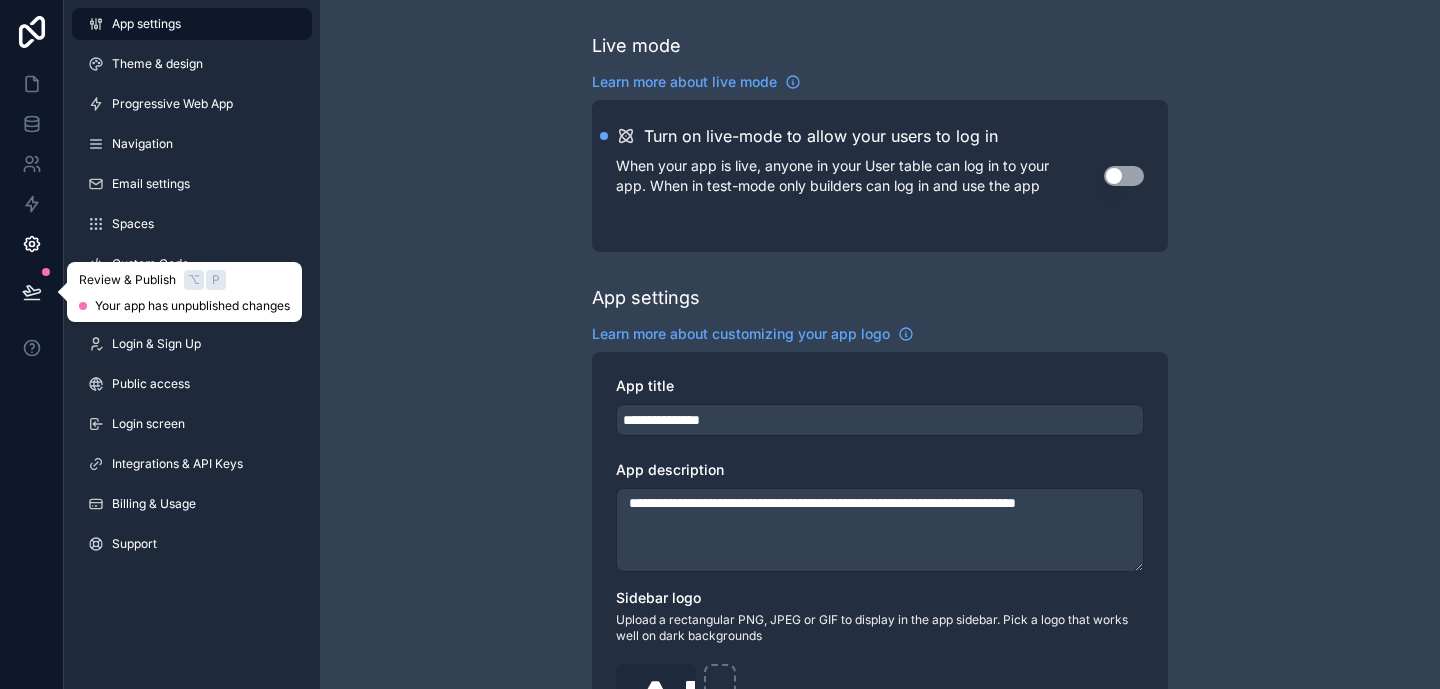 click at bounding box center (32, 292) 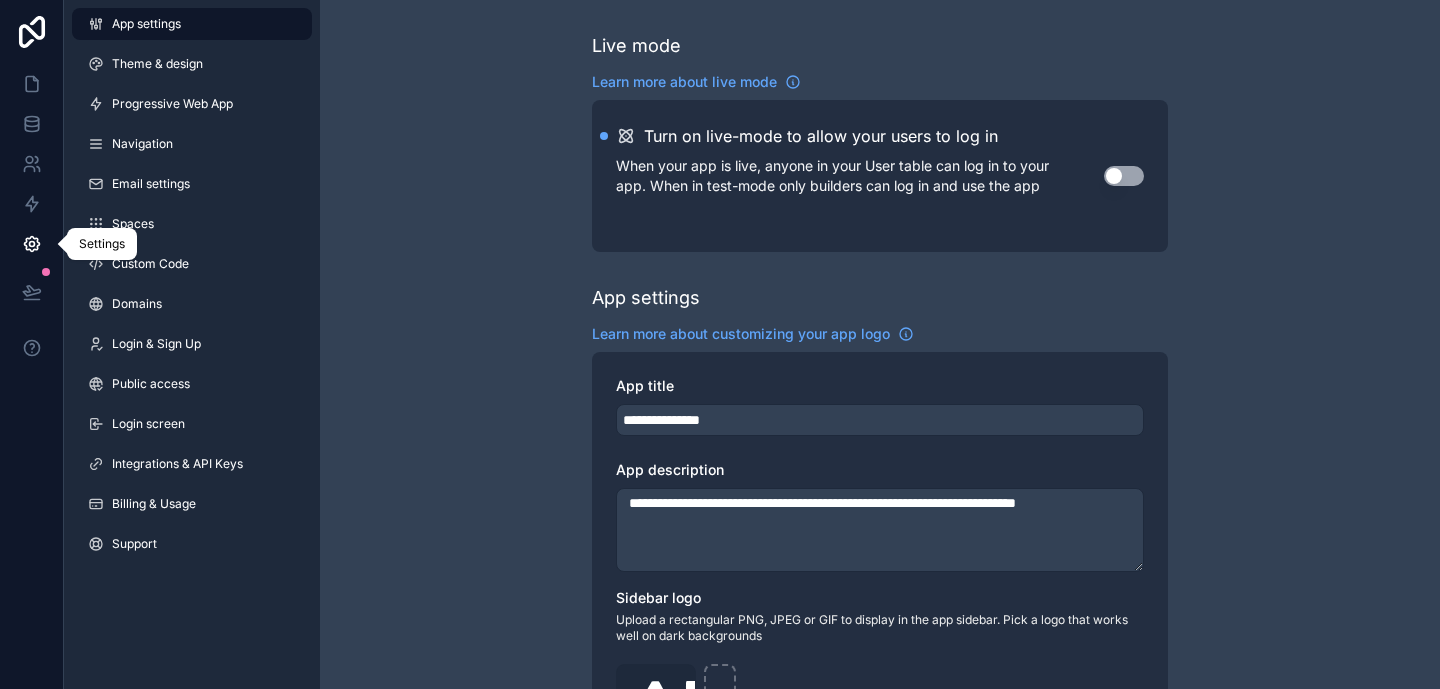 click 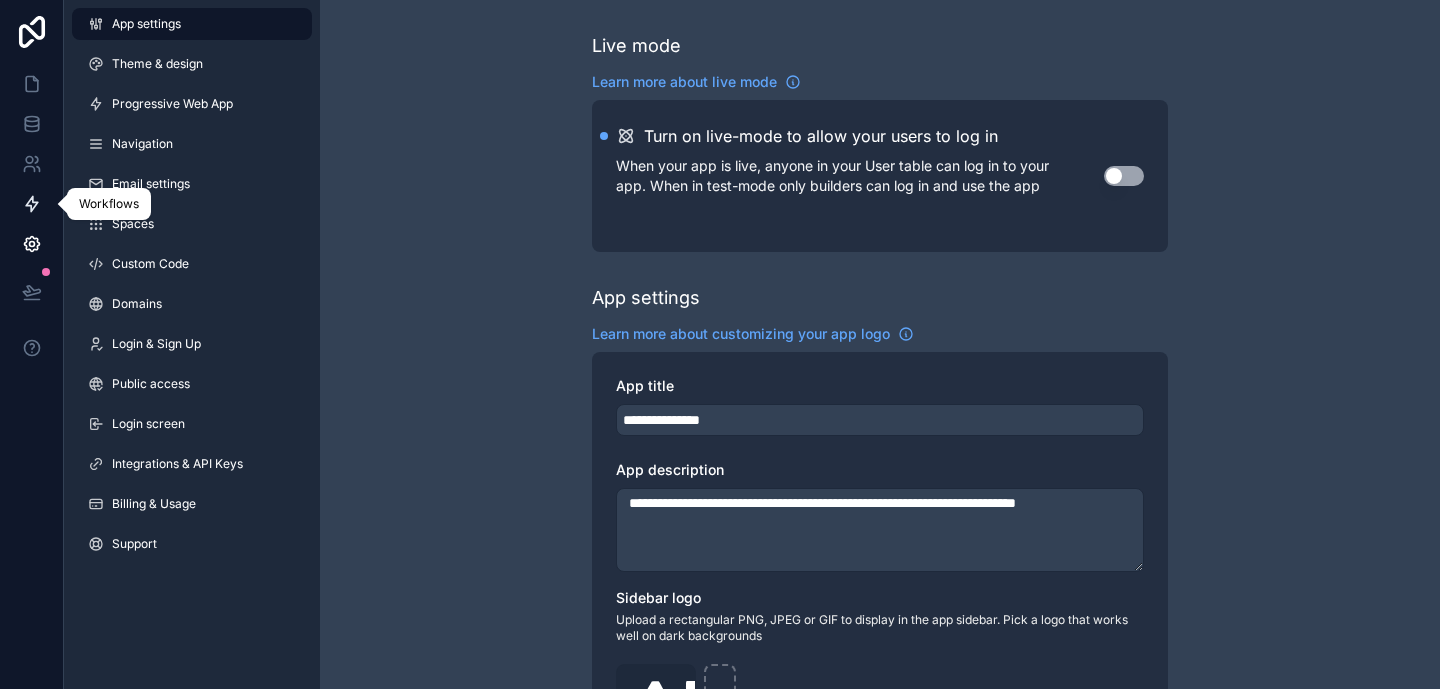 click 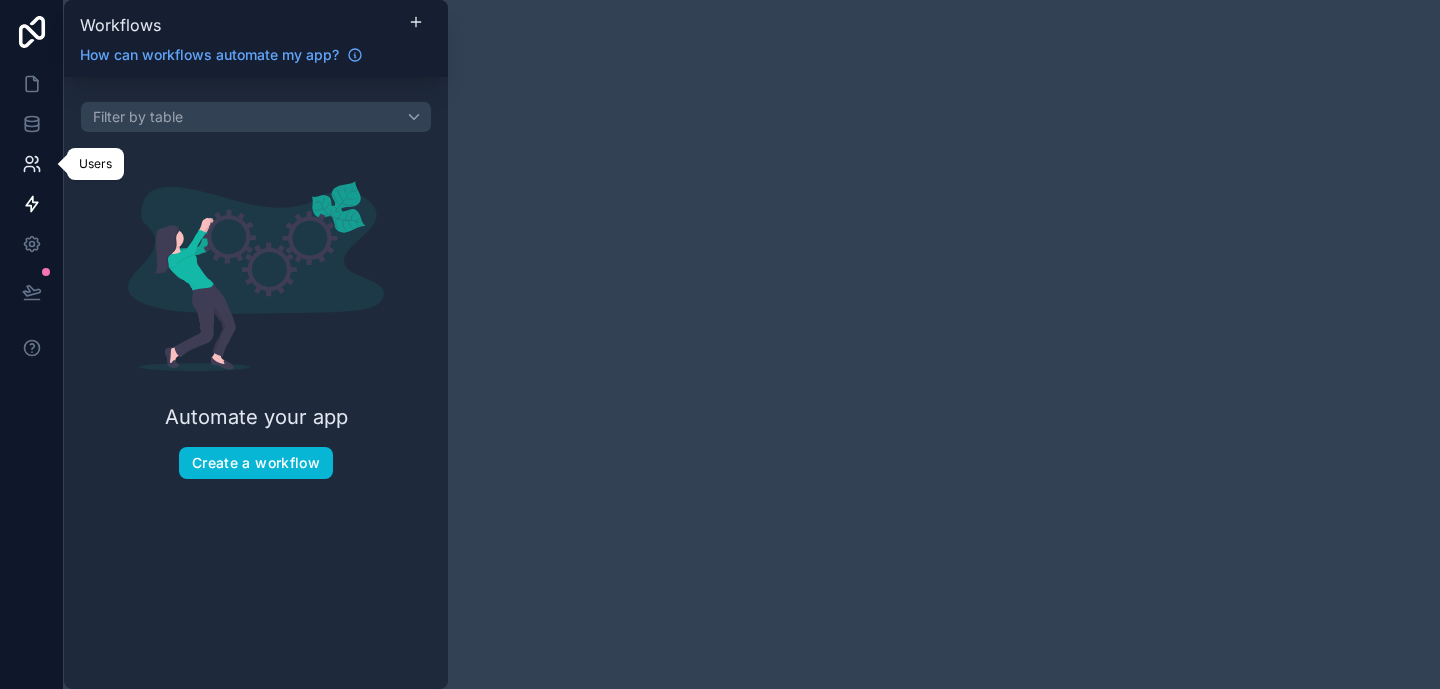 click at bounding box center (31, 164) 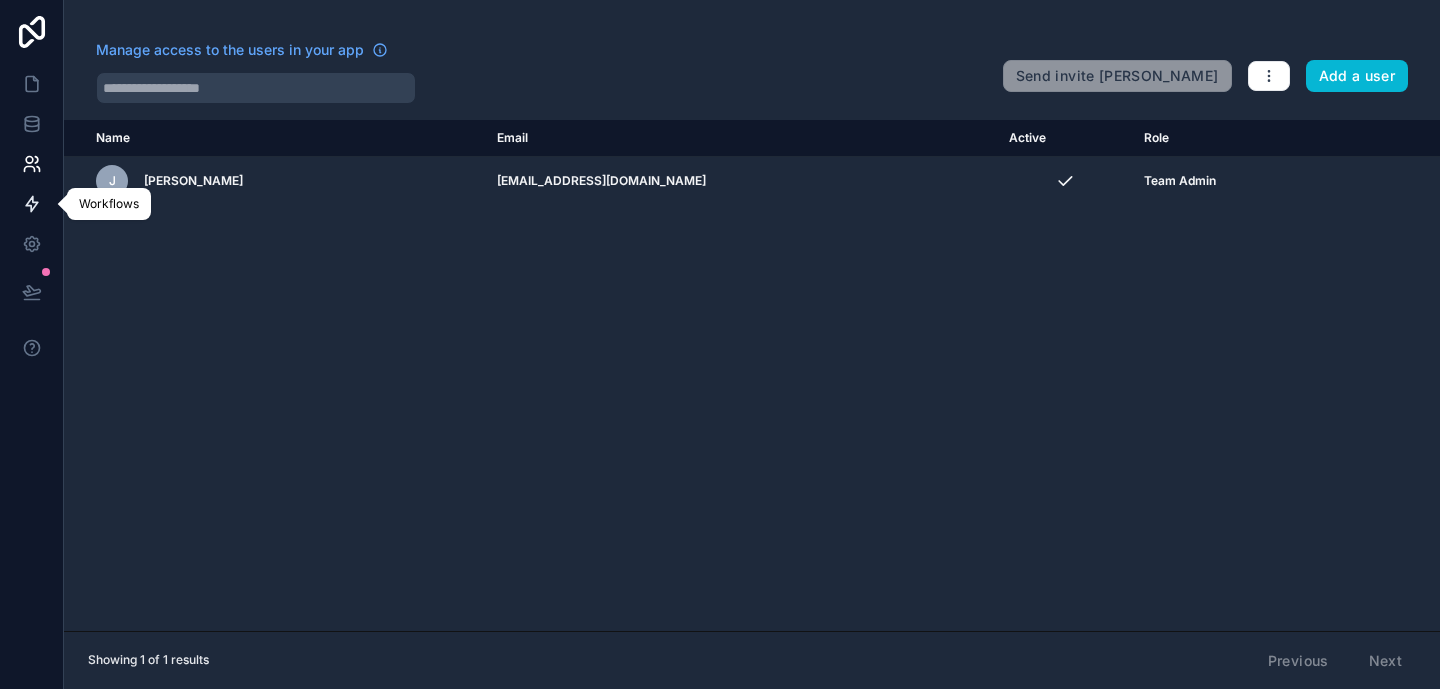 click 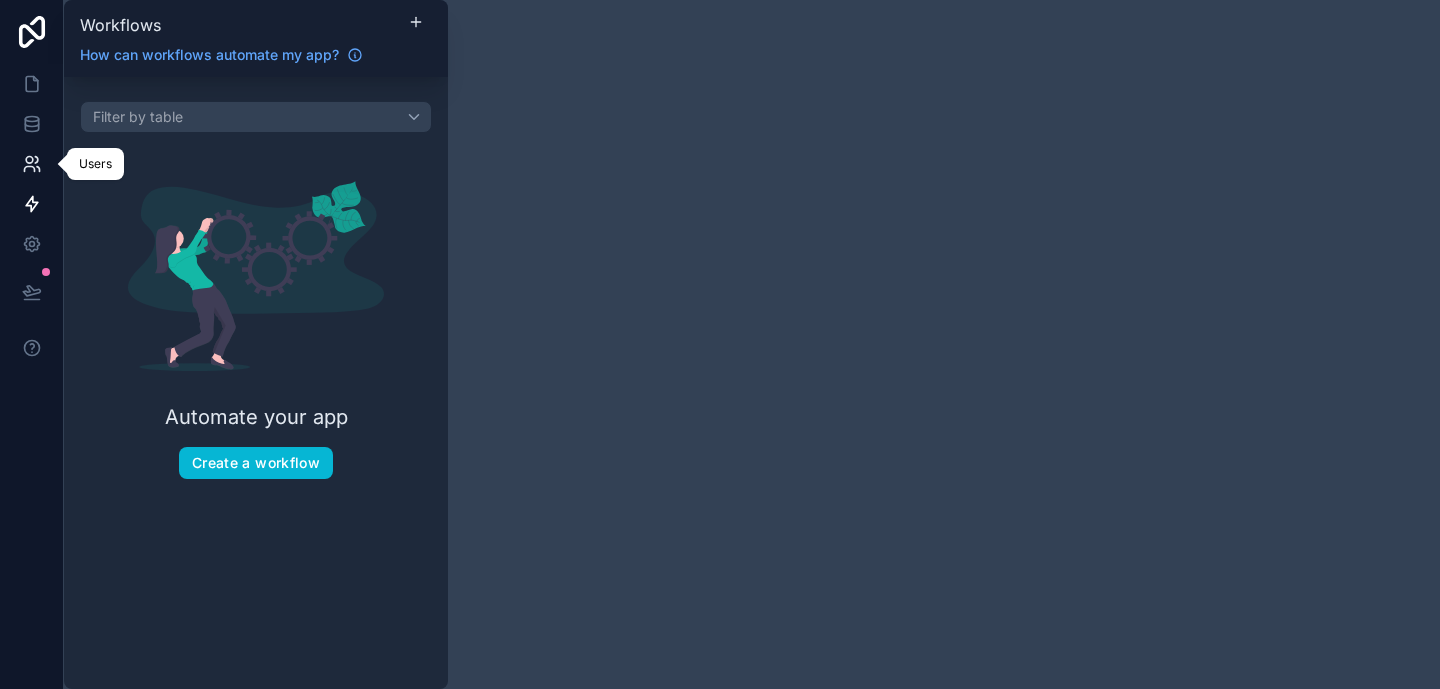 click 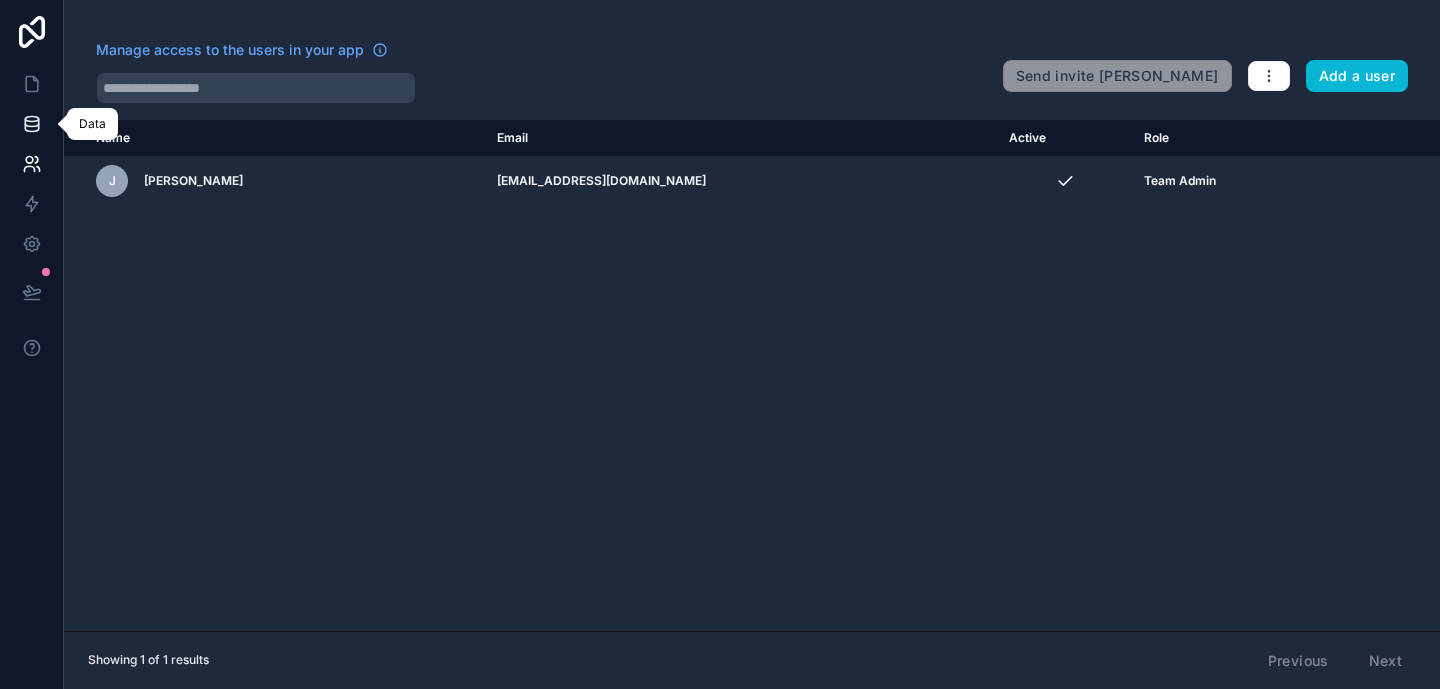 click 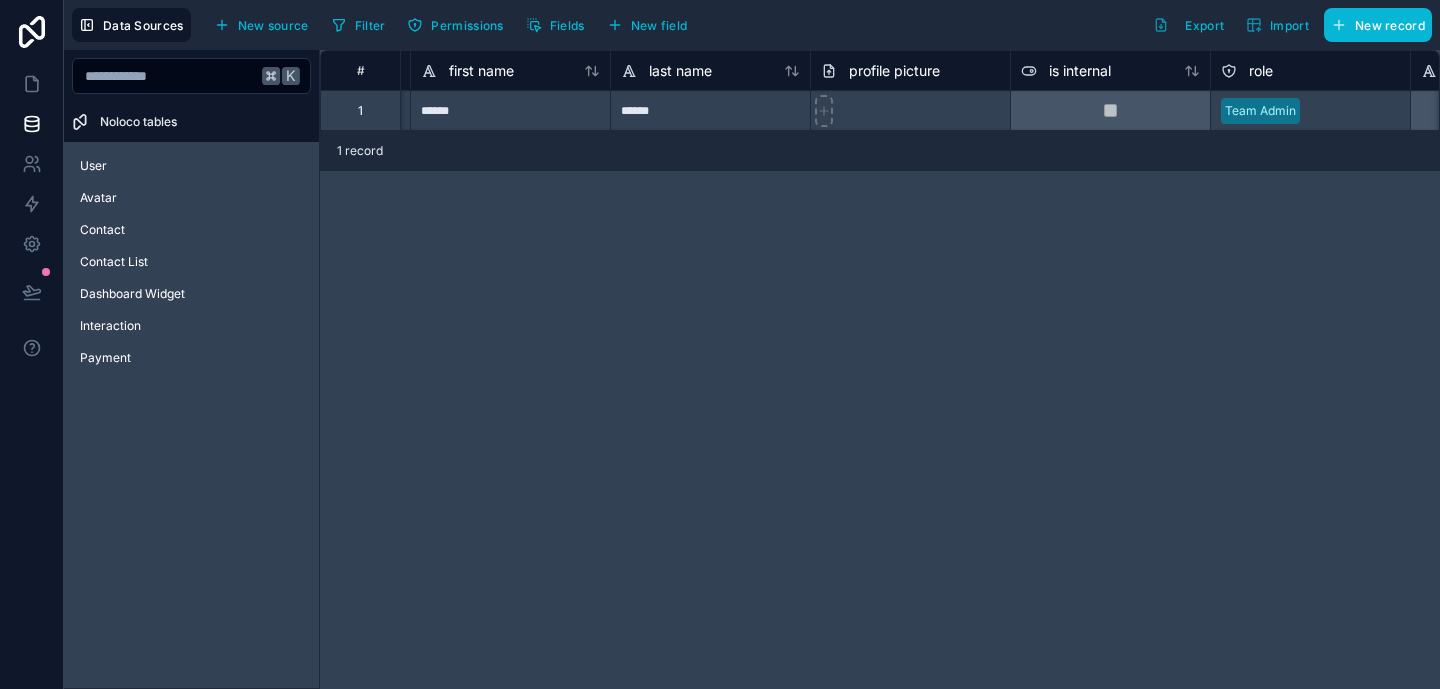 scroll, scrollTop: 0, scrollLeft: 0, axis: both 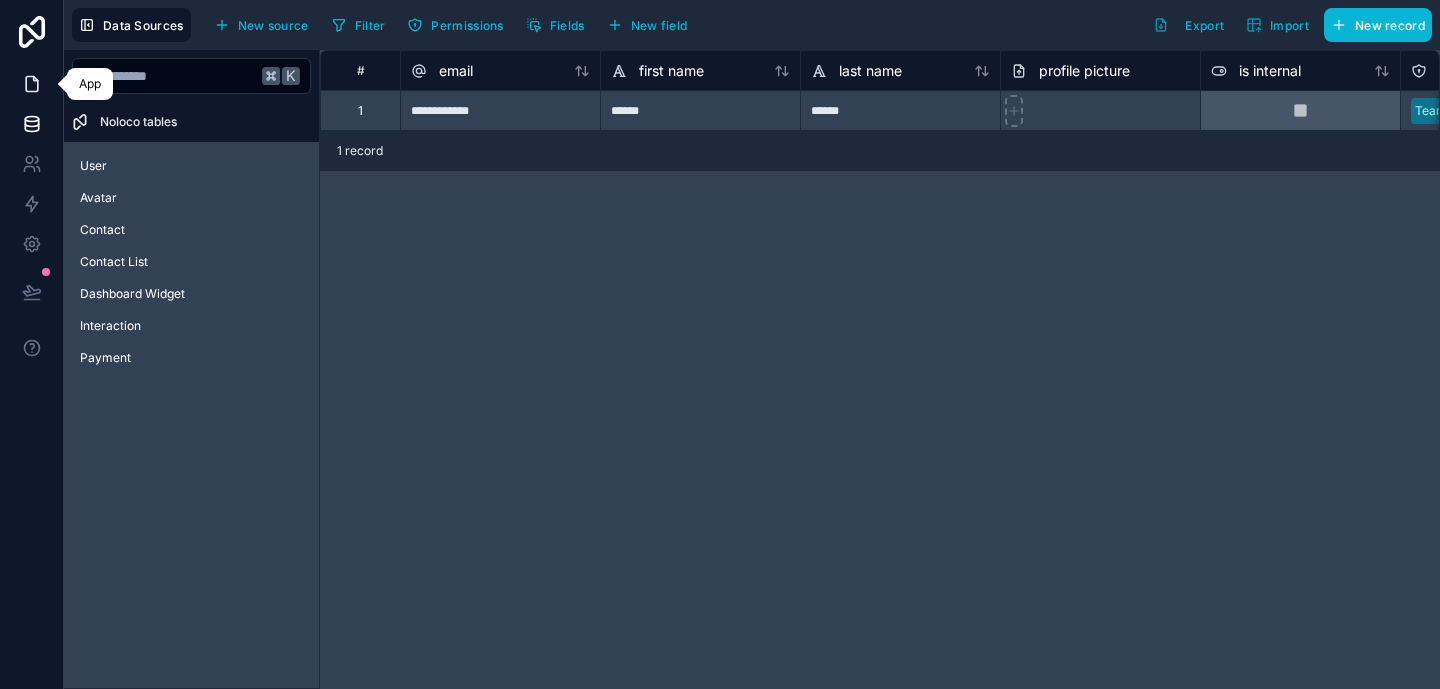 click 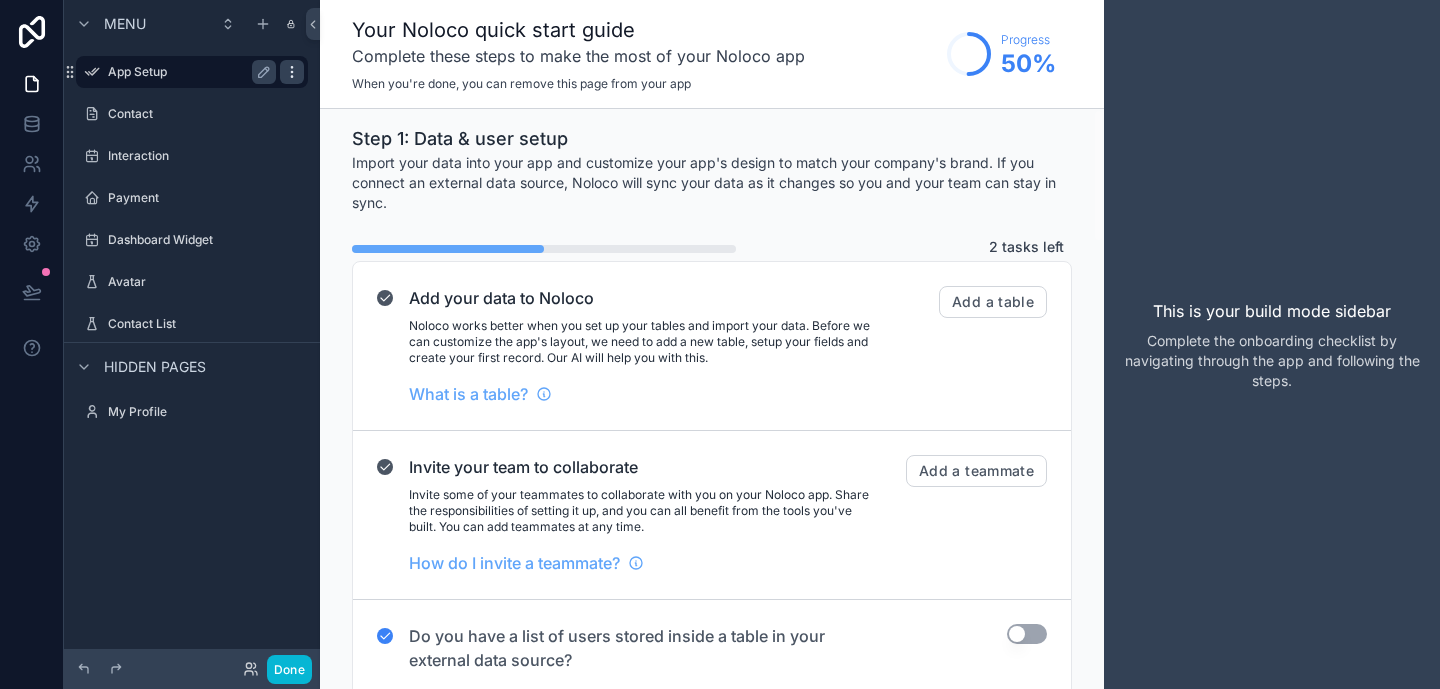 click 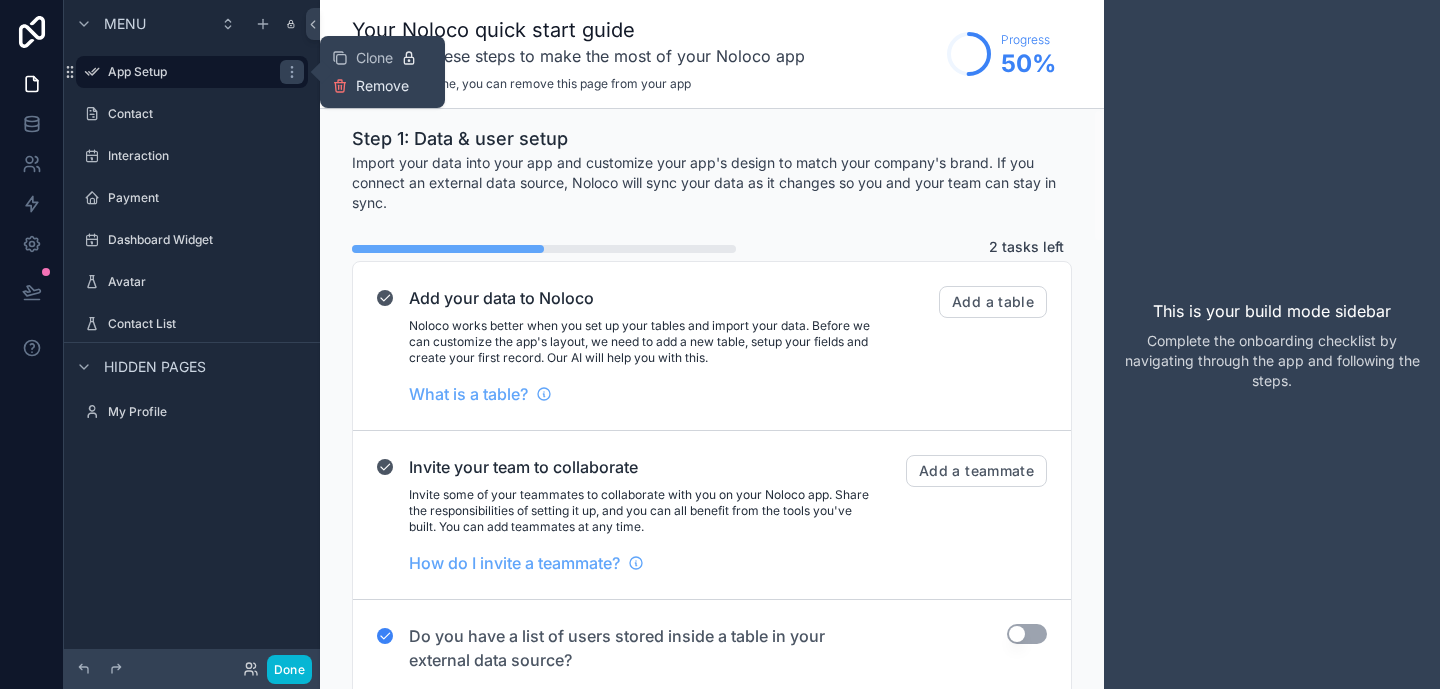 click 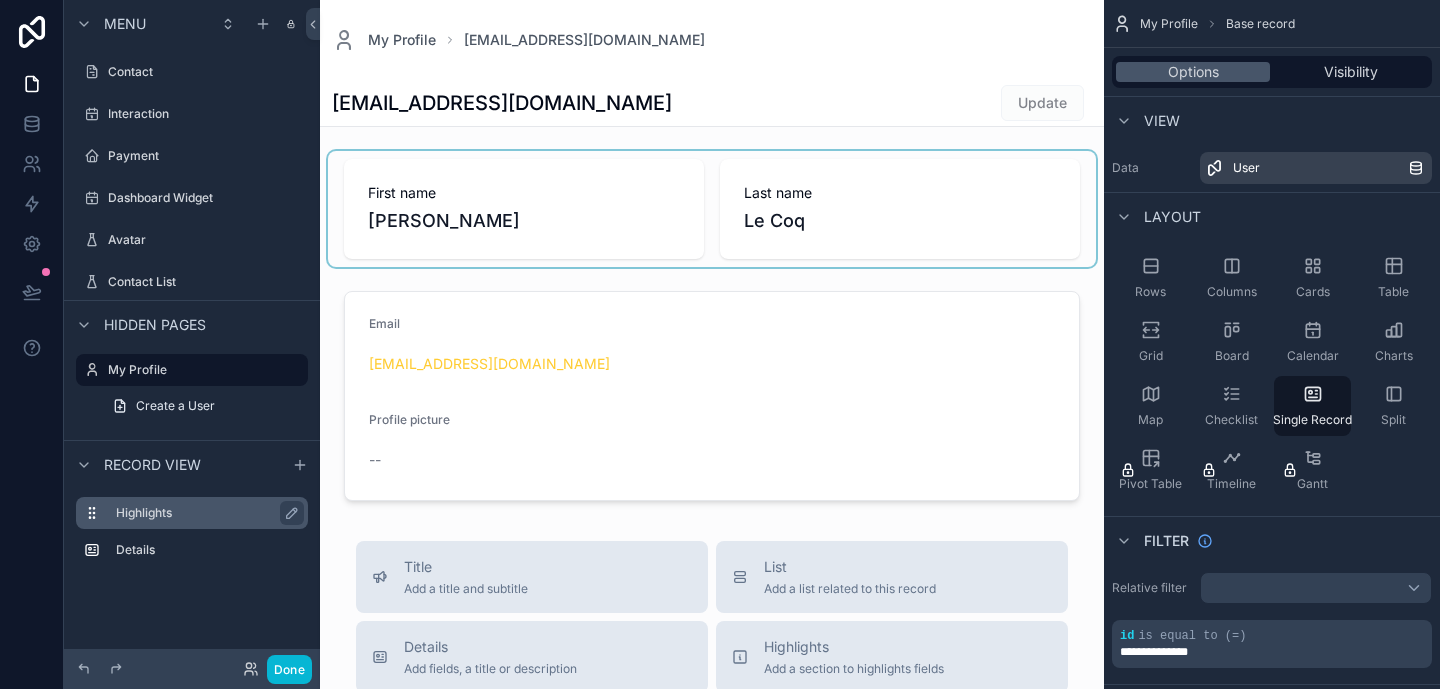 click on "Highlights" at bounding box center [204, 513] 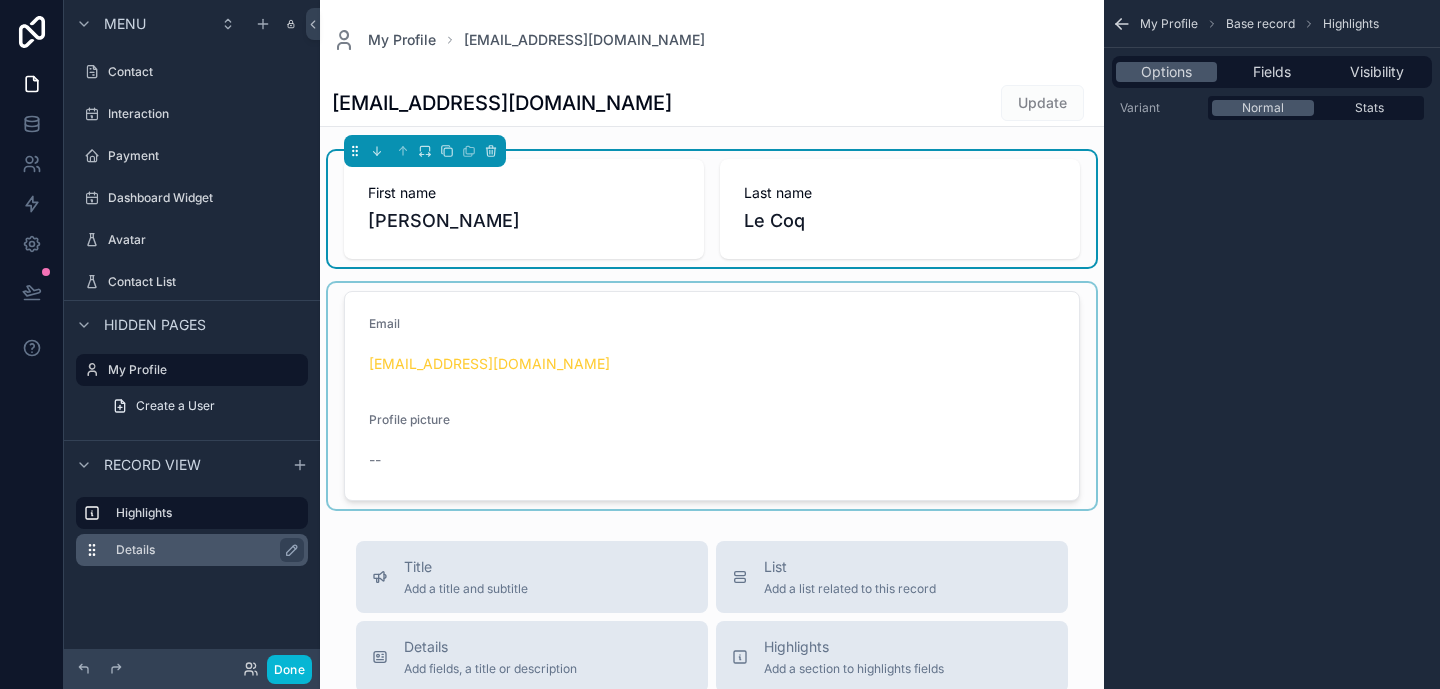click on "Details" at bounding box center (208, 550) 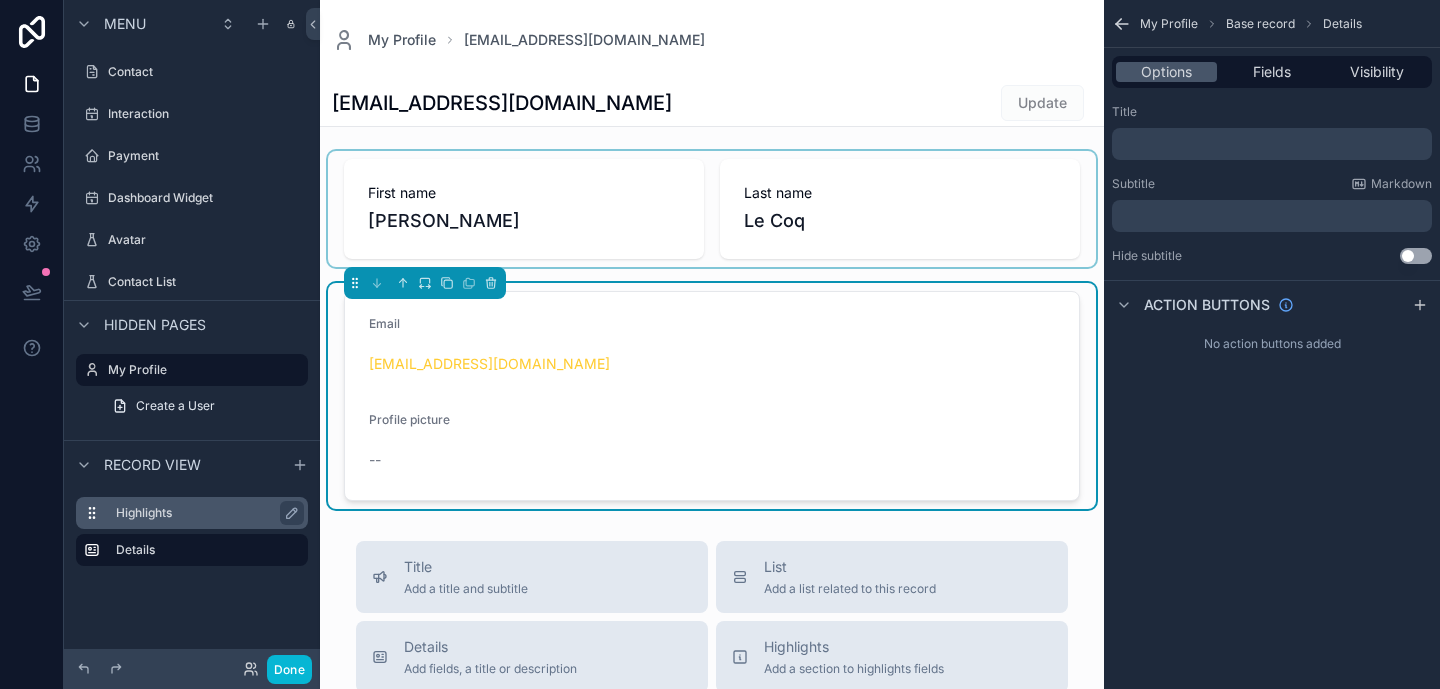 click on "Highlights" at bounding box center (204, 513) 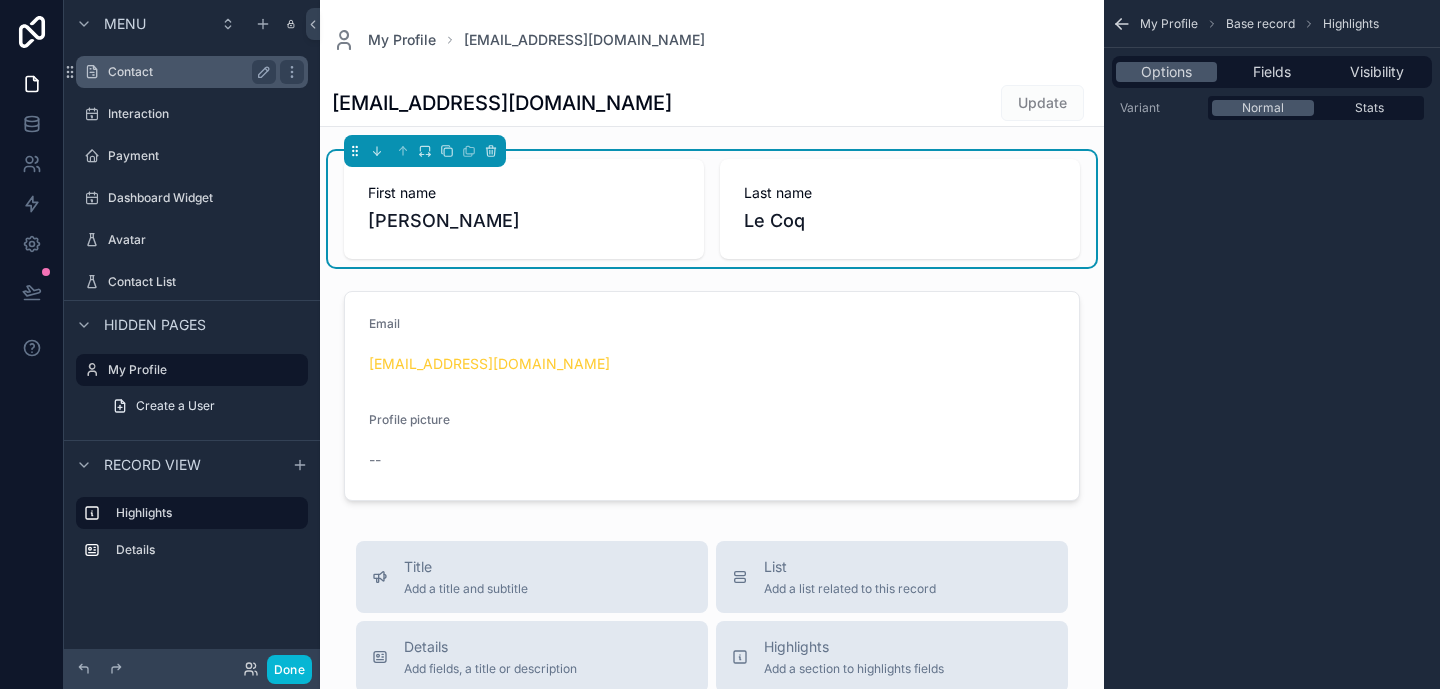 click on "Contact" at bounding box center (192, 72) 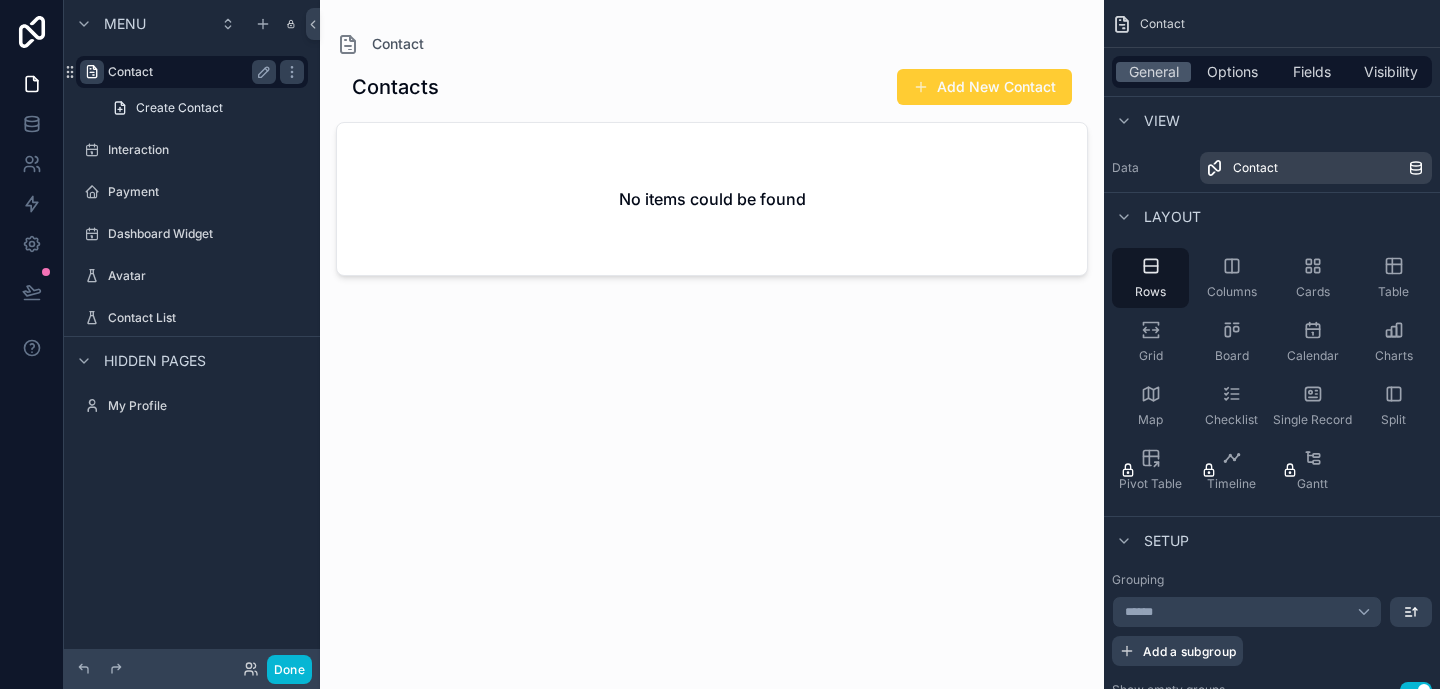 click at bounding box center [92, 72] 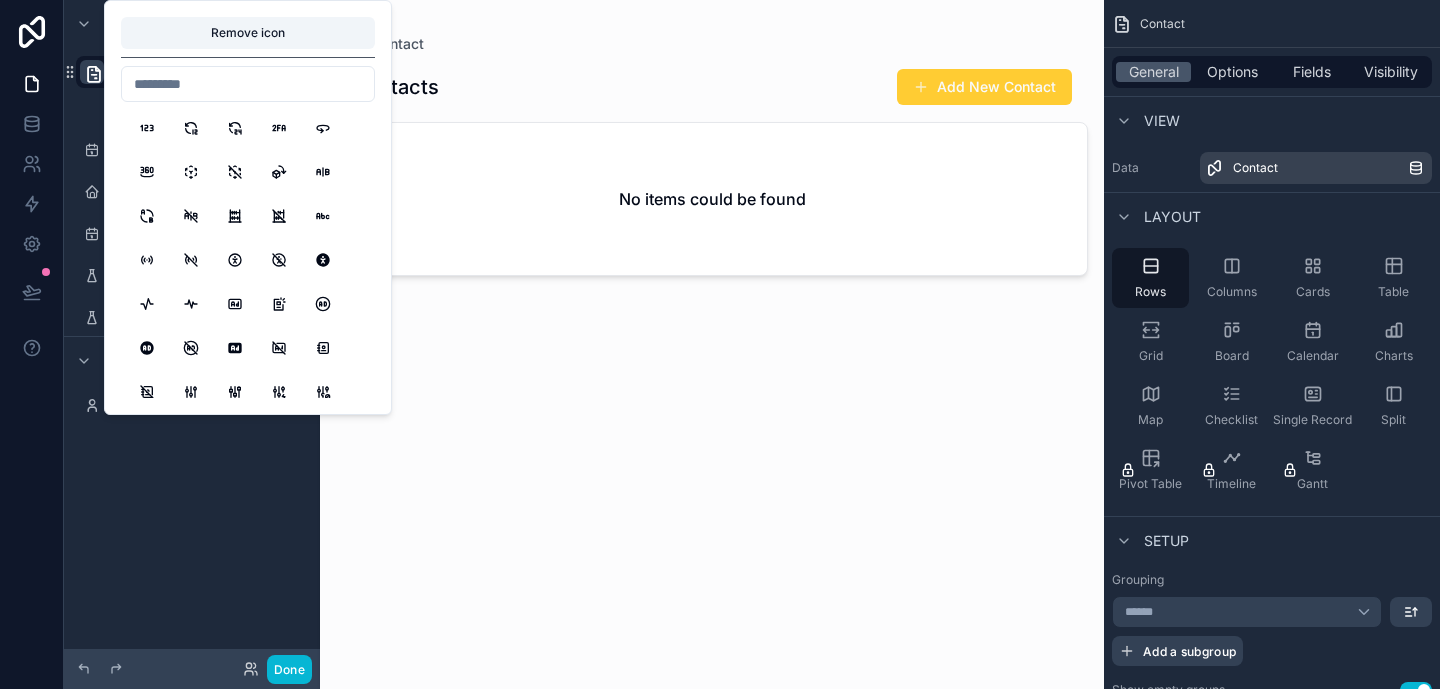 click at bounding box center [94, 74] 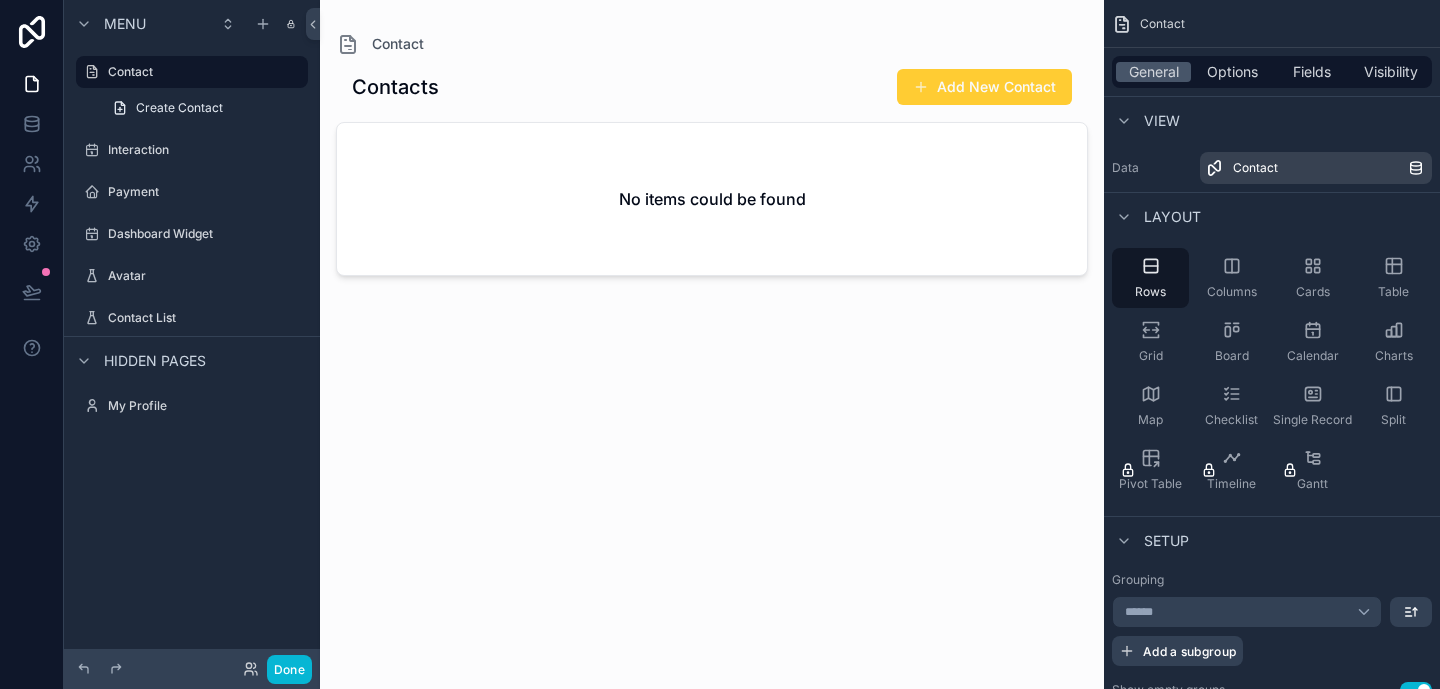 click on "Create Contact" at bounding box center (192, 108) 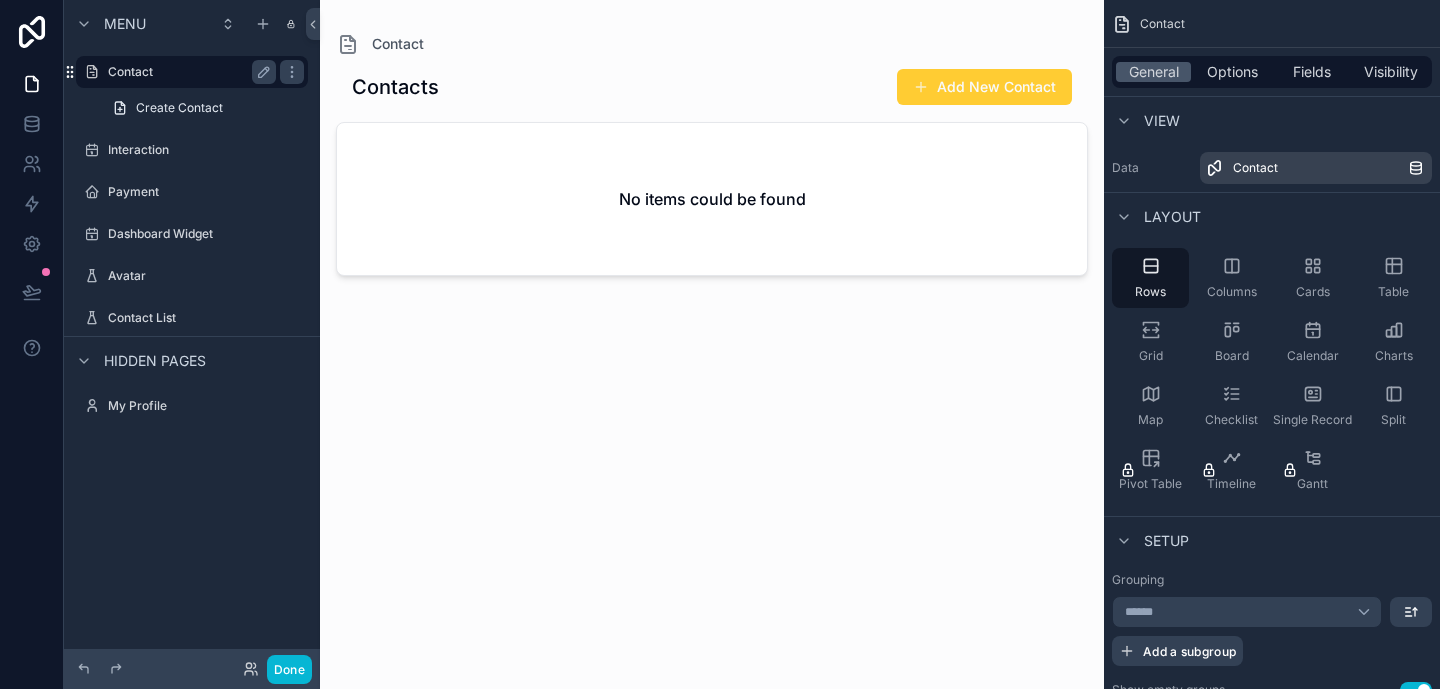 click 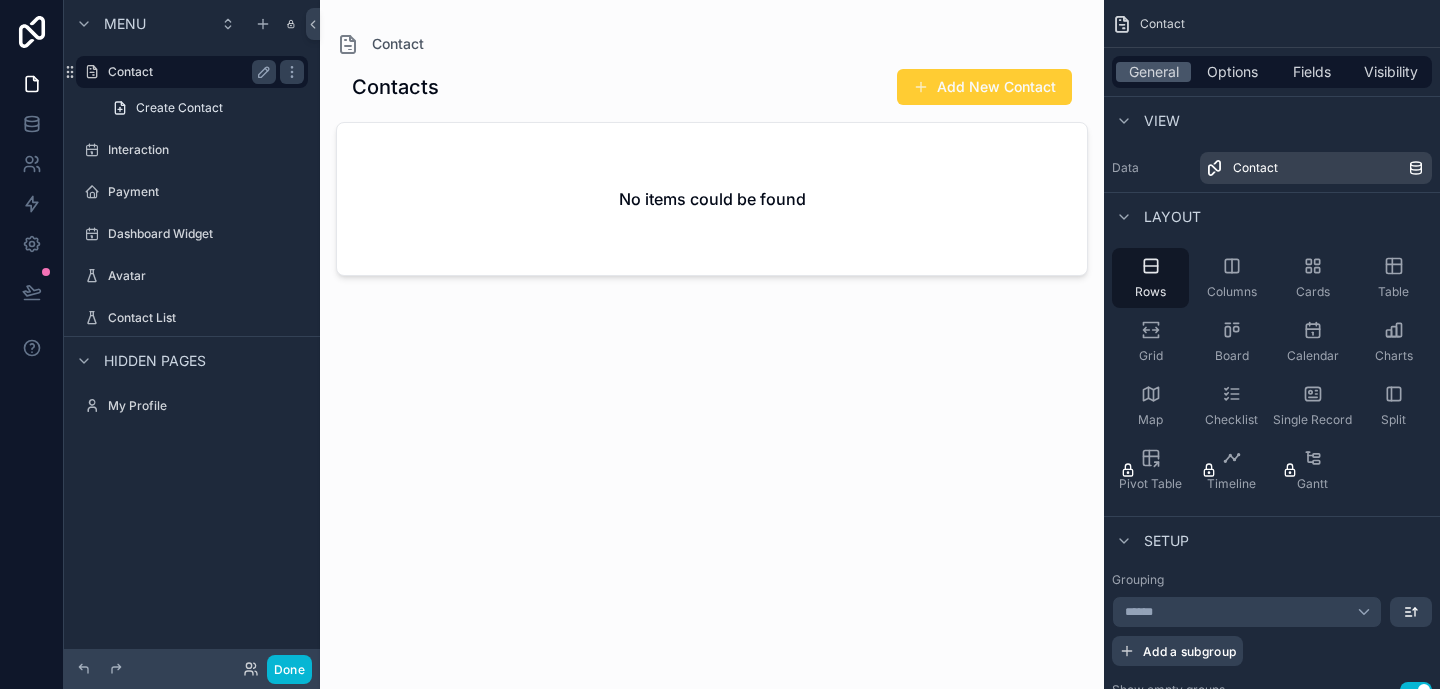 click on "Contact" at bounding box center (188, 72) 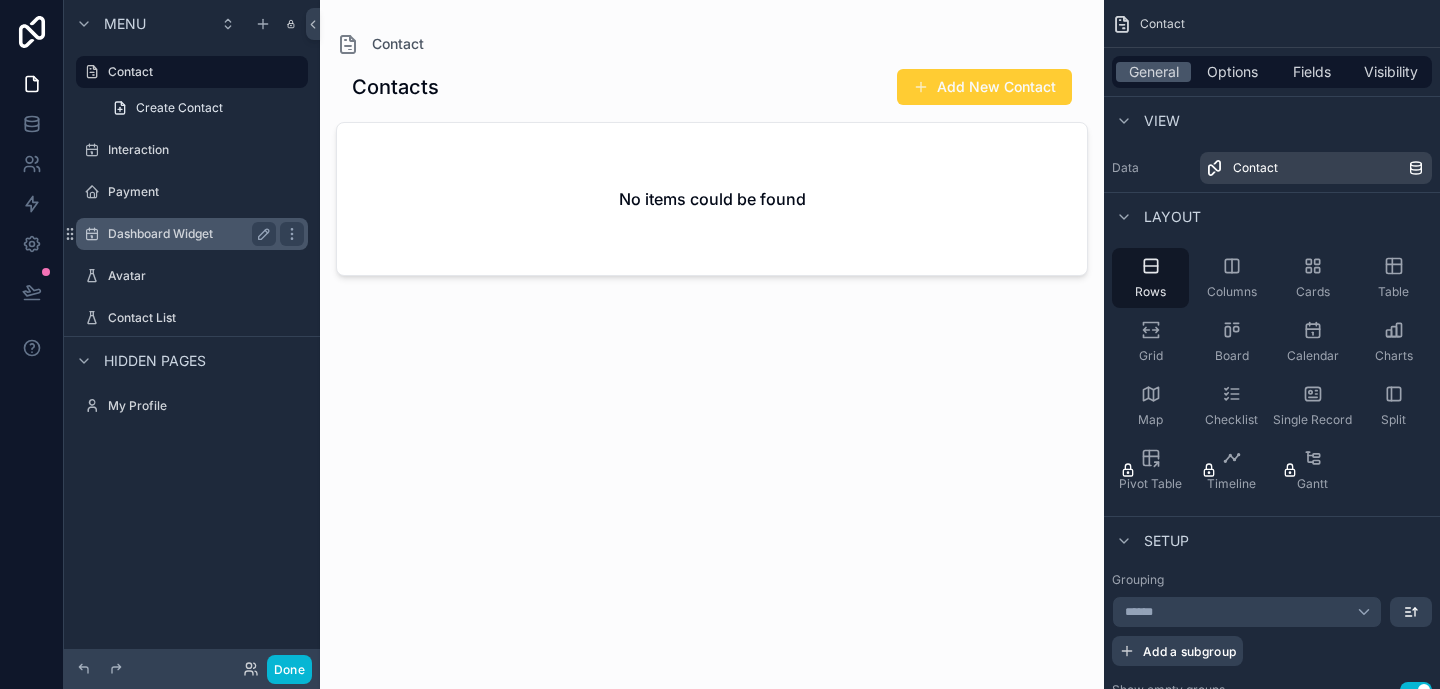 click on "Dashboard Widget" at bounding box center (188, 234) 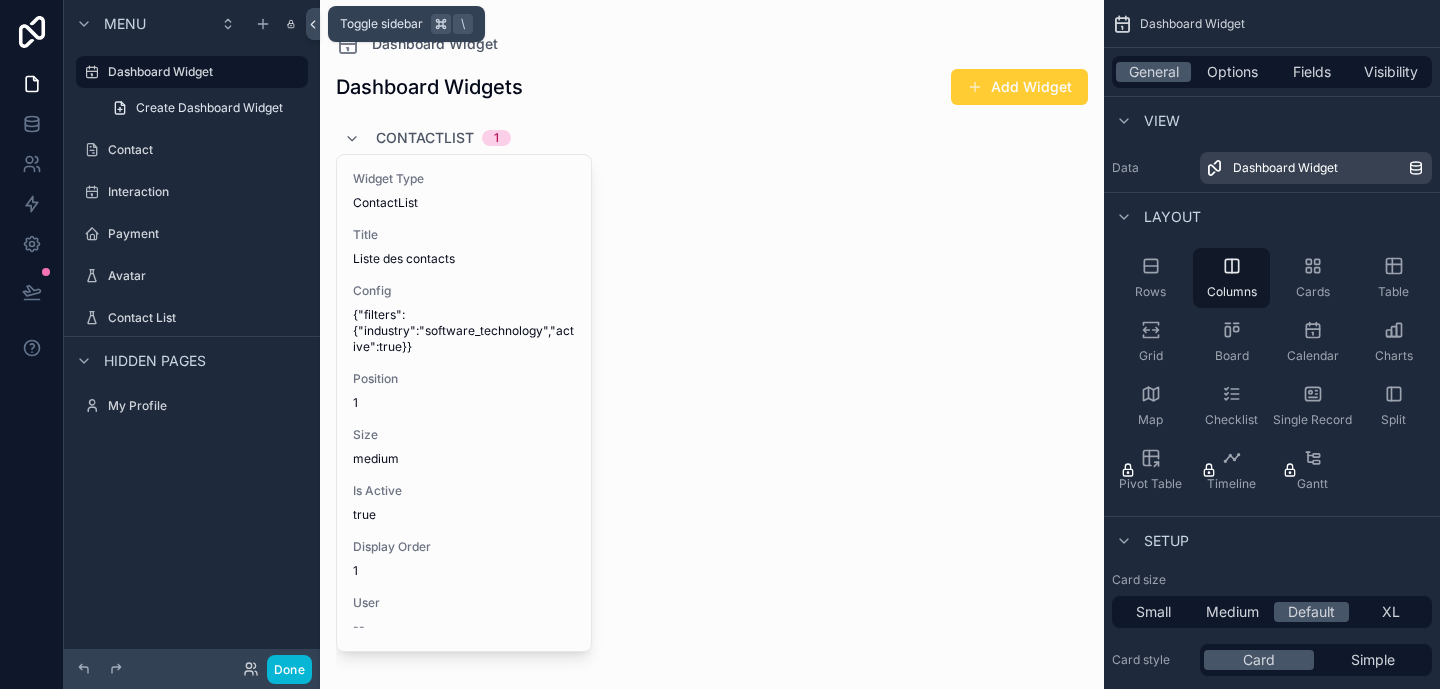 click 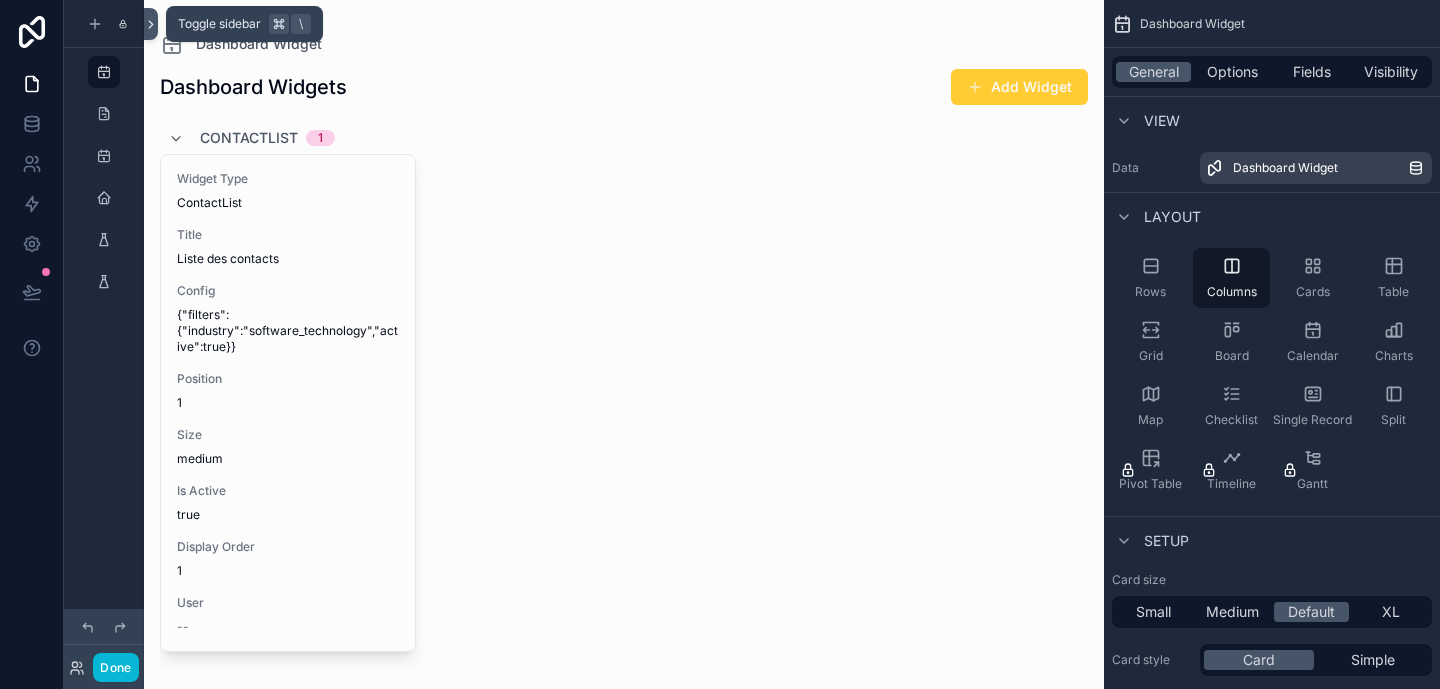 click 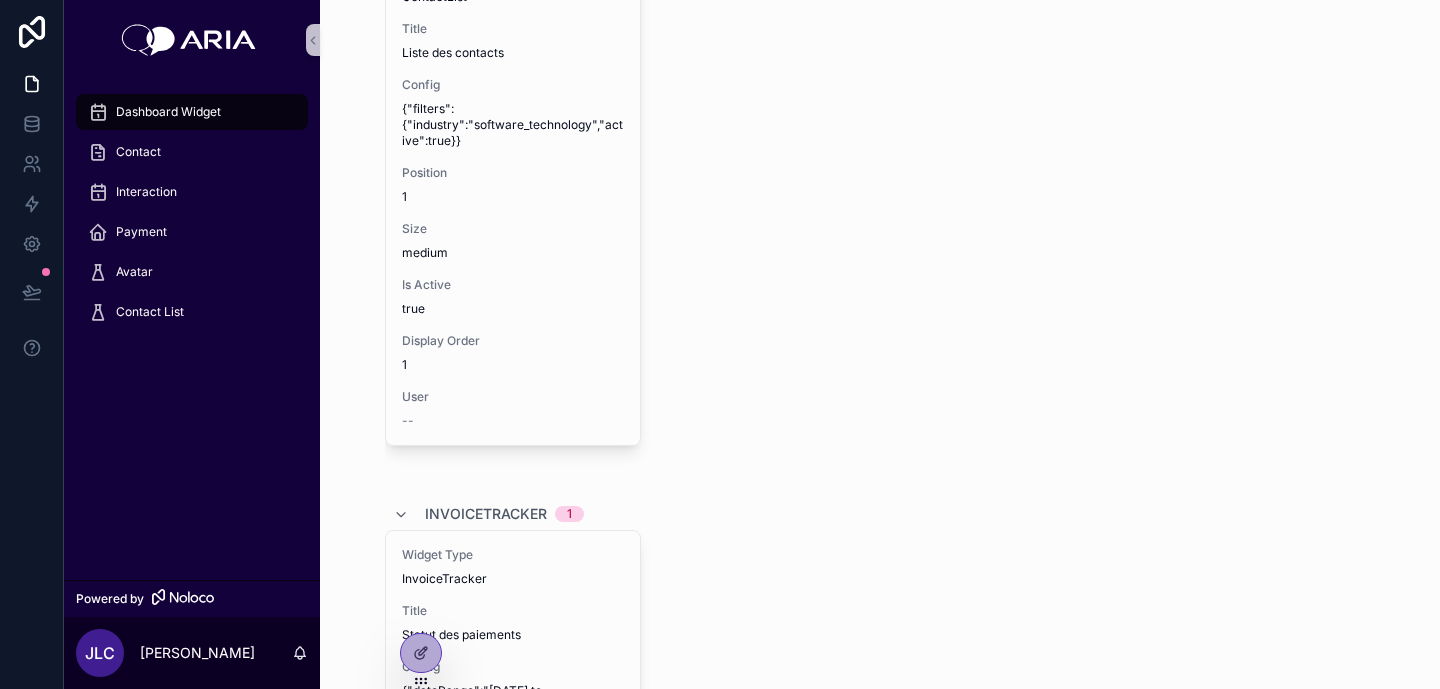scroll, scrollTop: 0, scrollLeft: 0, axis: both 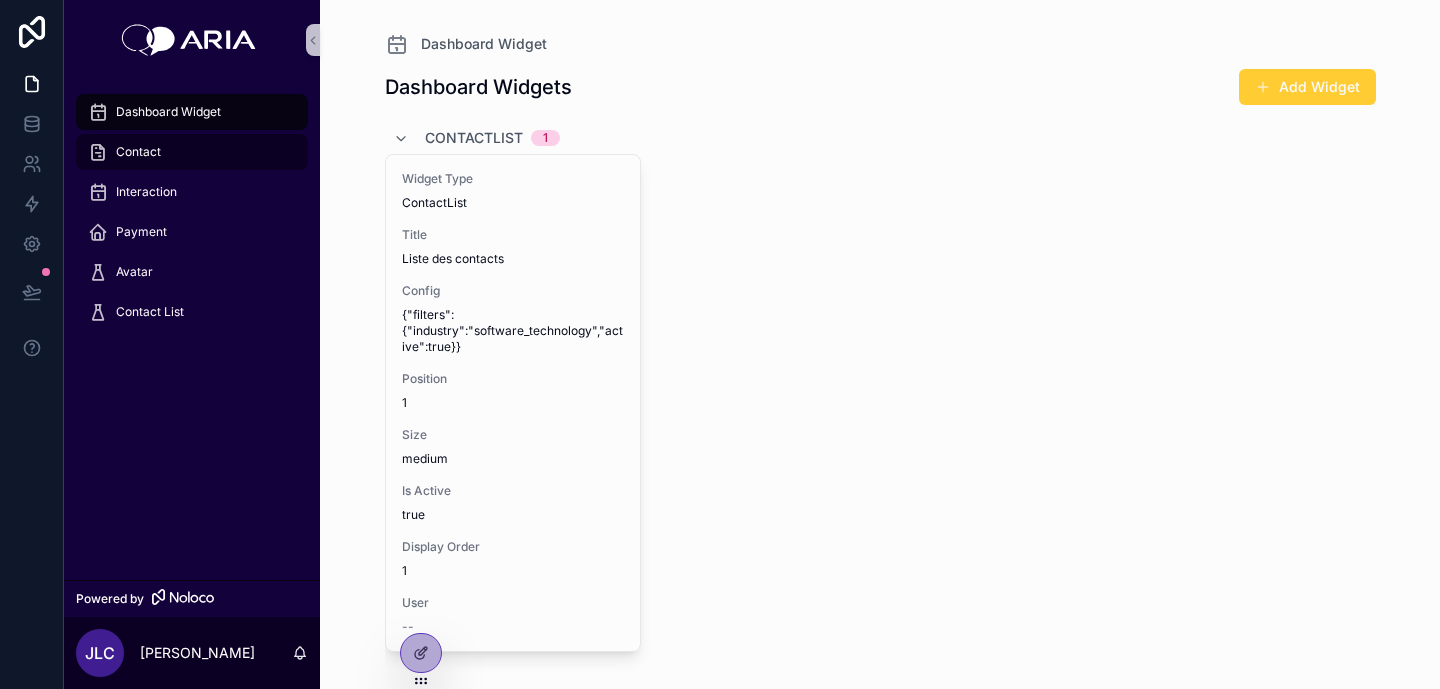 click on "Contact" at bounding box center (192, 152) 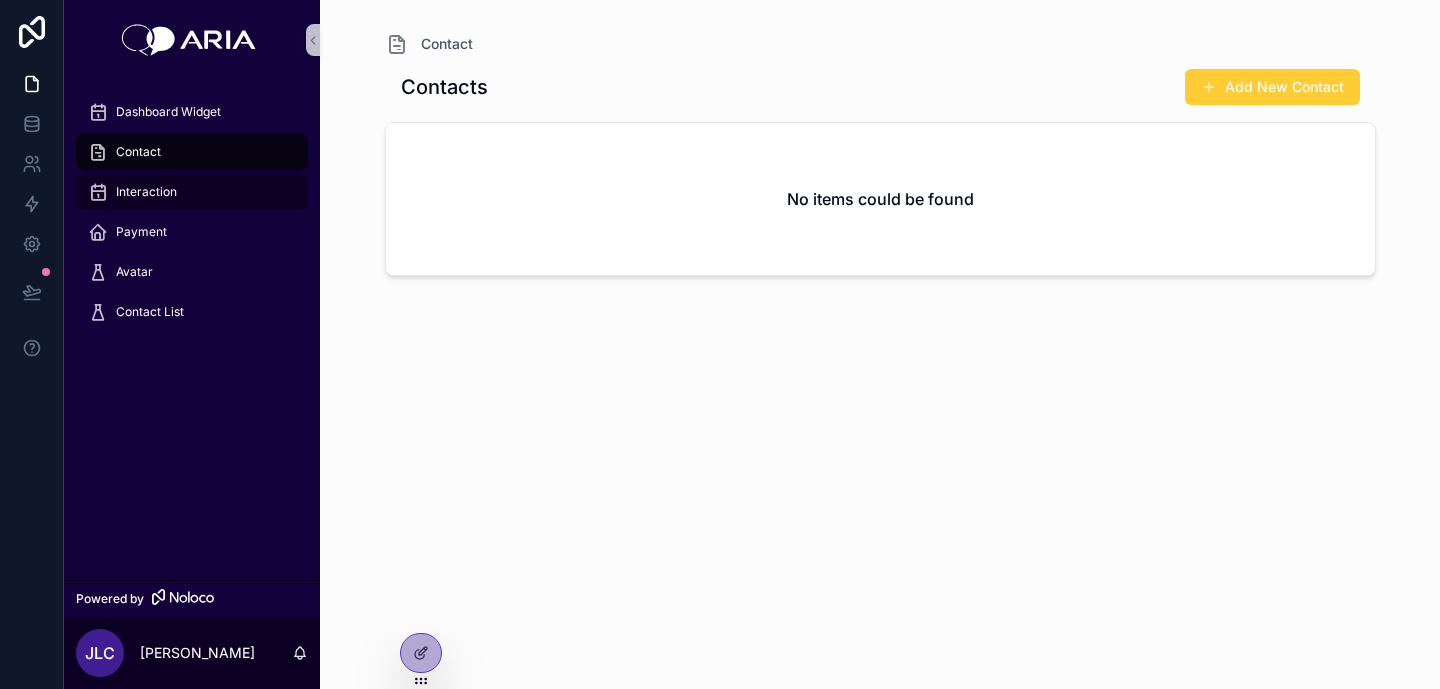click on "Interaction" at bounding box center [192, 192] 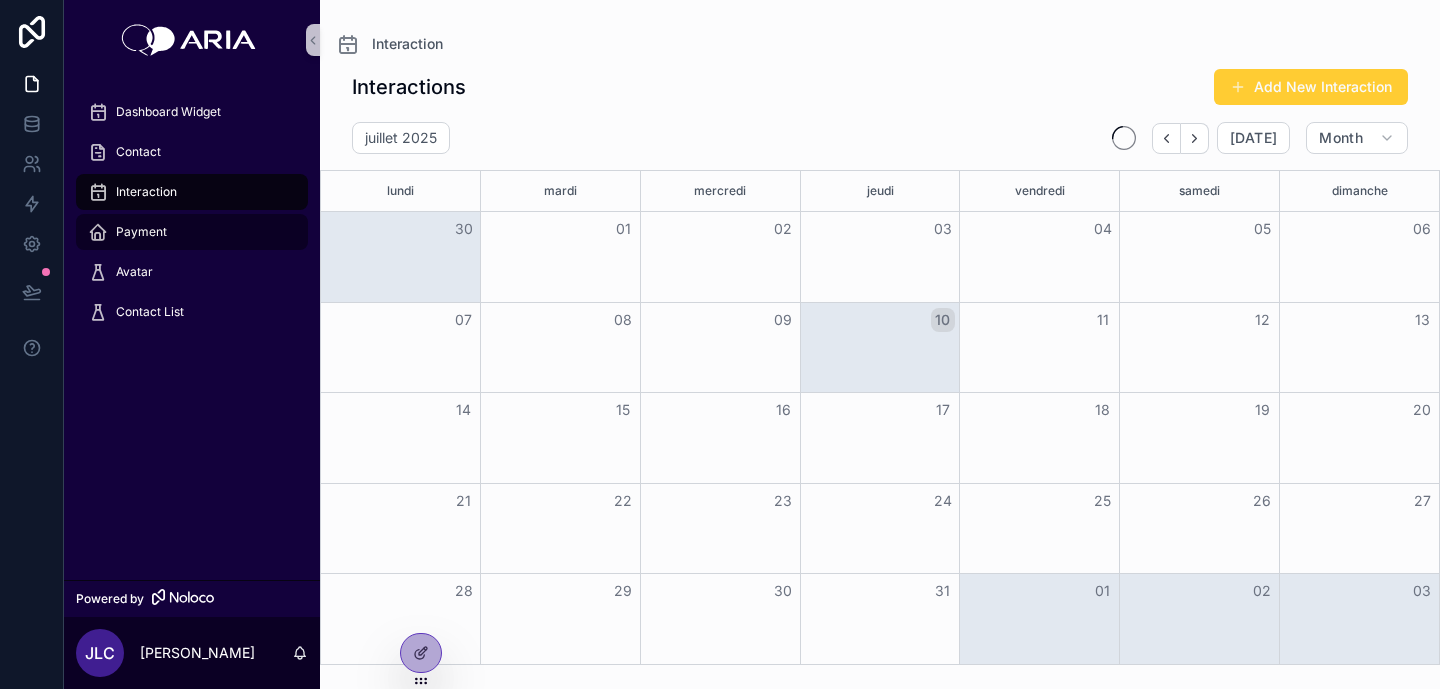 click on "Payment" at bounding box center [192, 232] 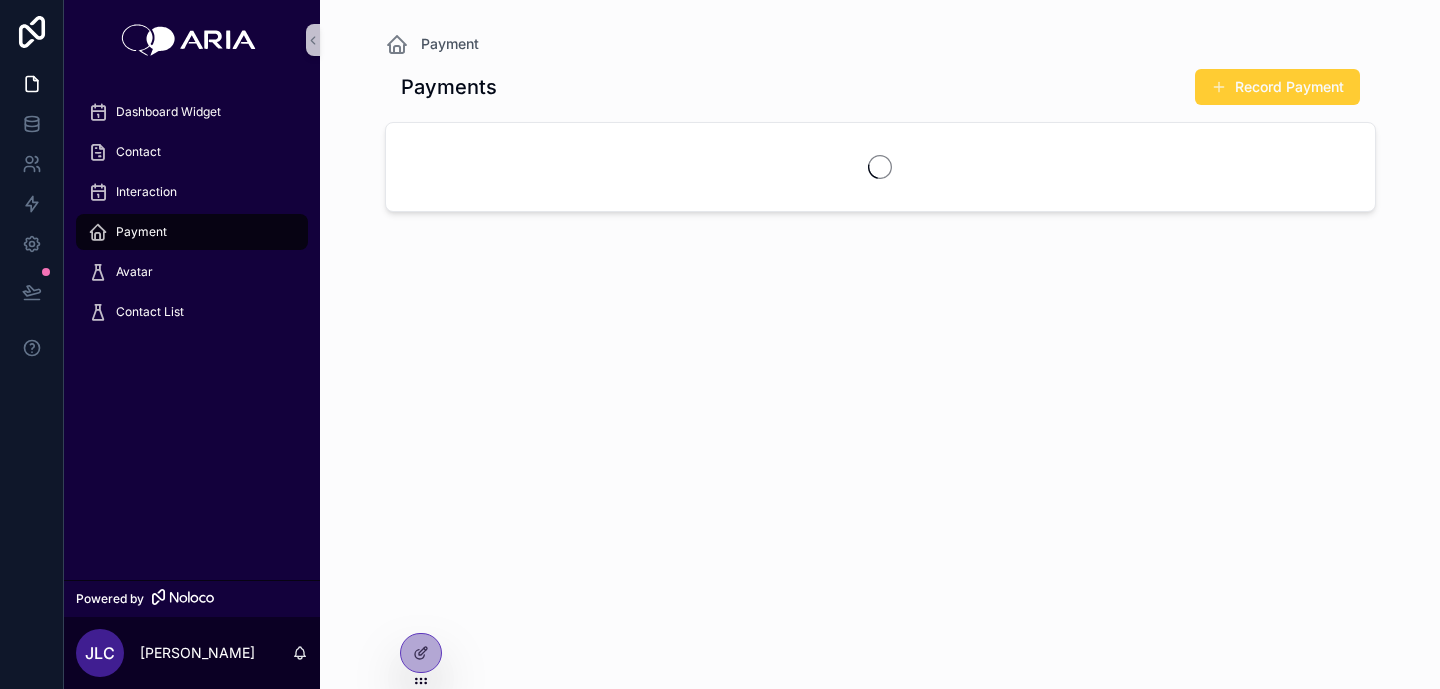 click on "Contact List" at bounding box center (192, 312) 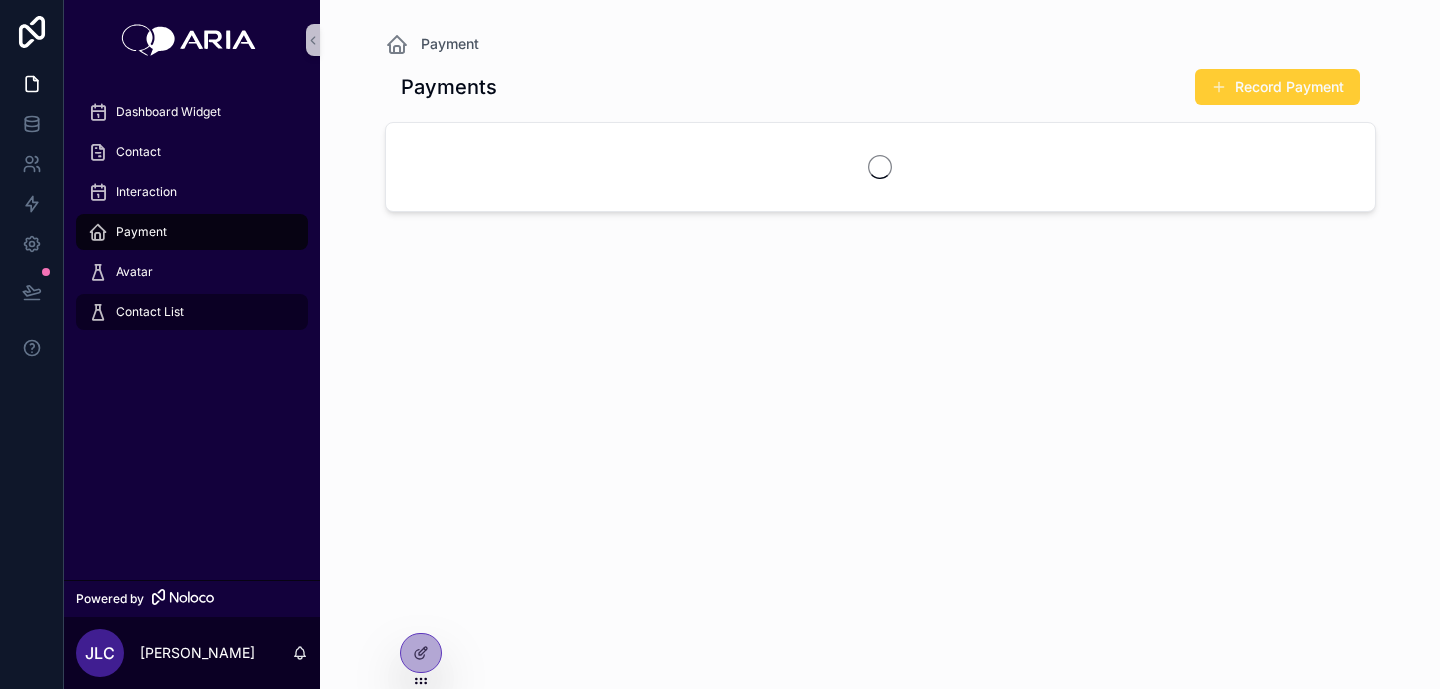 click on "Contact List" at bounding box center [192, 312] 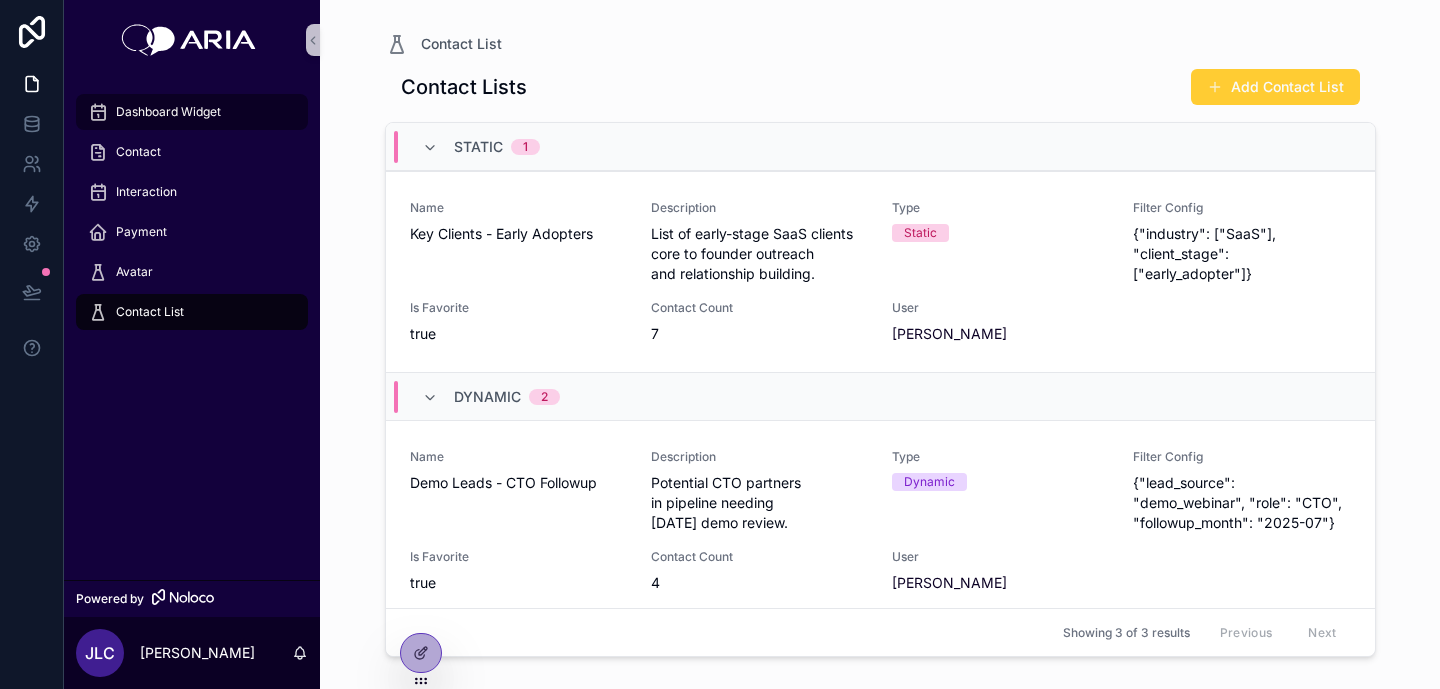 click on "Dashboard Widget" at bounding box center [192, 112] 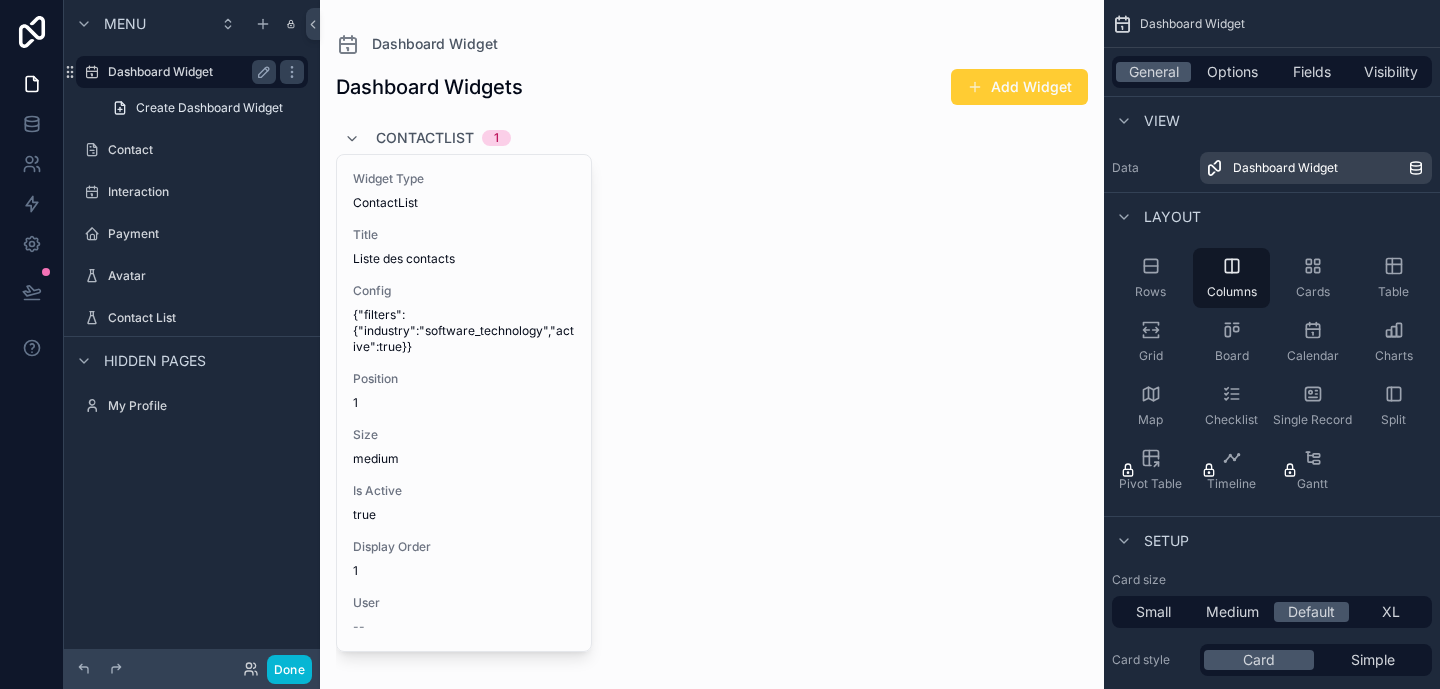 click on "Dashboard Widget" at bounding box center (188, 72) 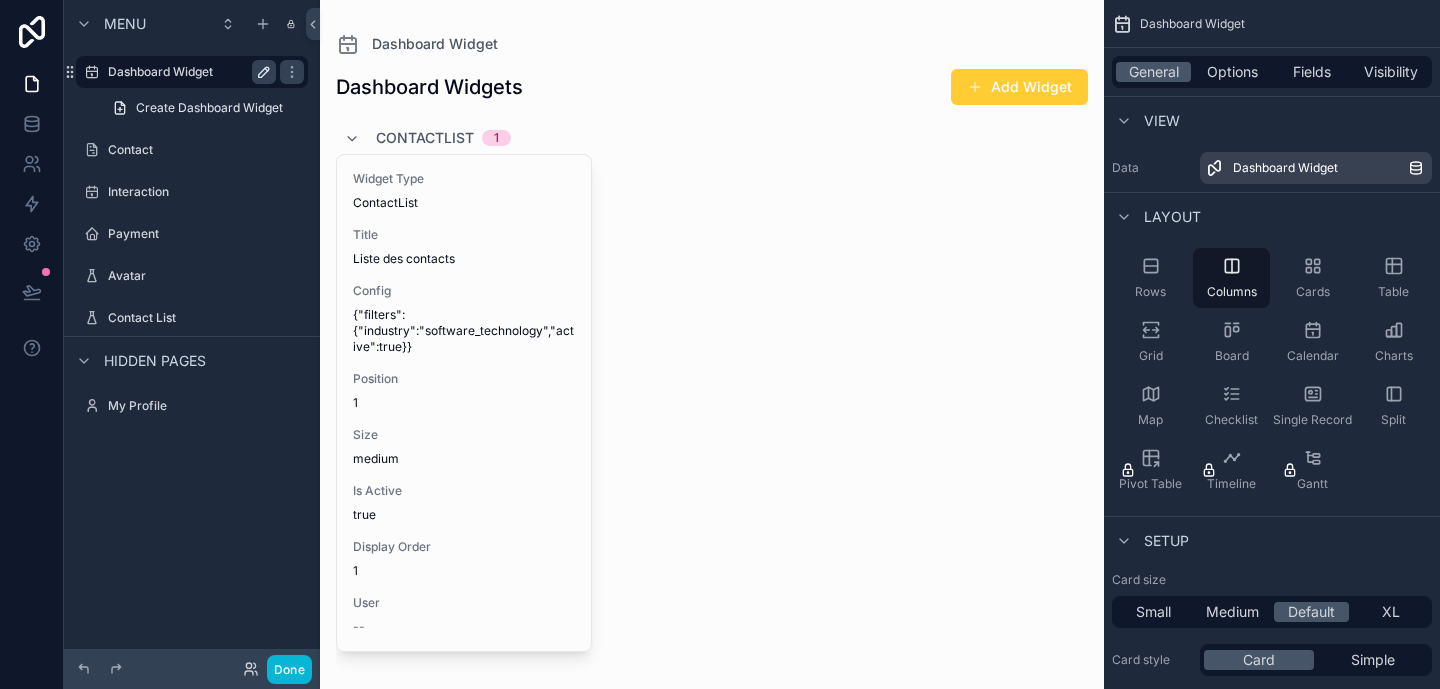 click 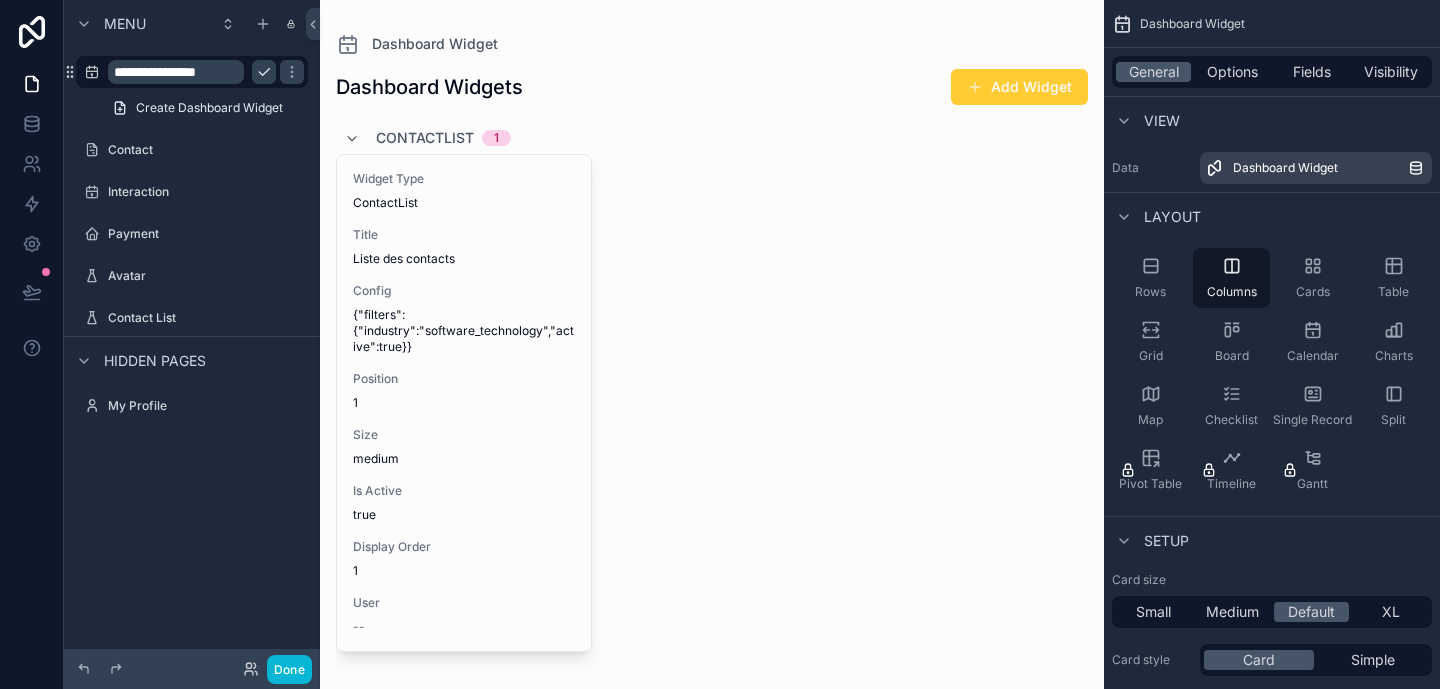 click on "**********" at bounding box center (176, 72) 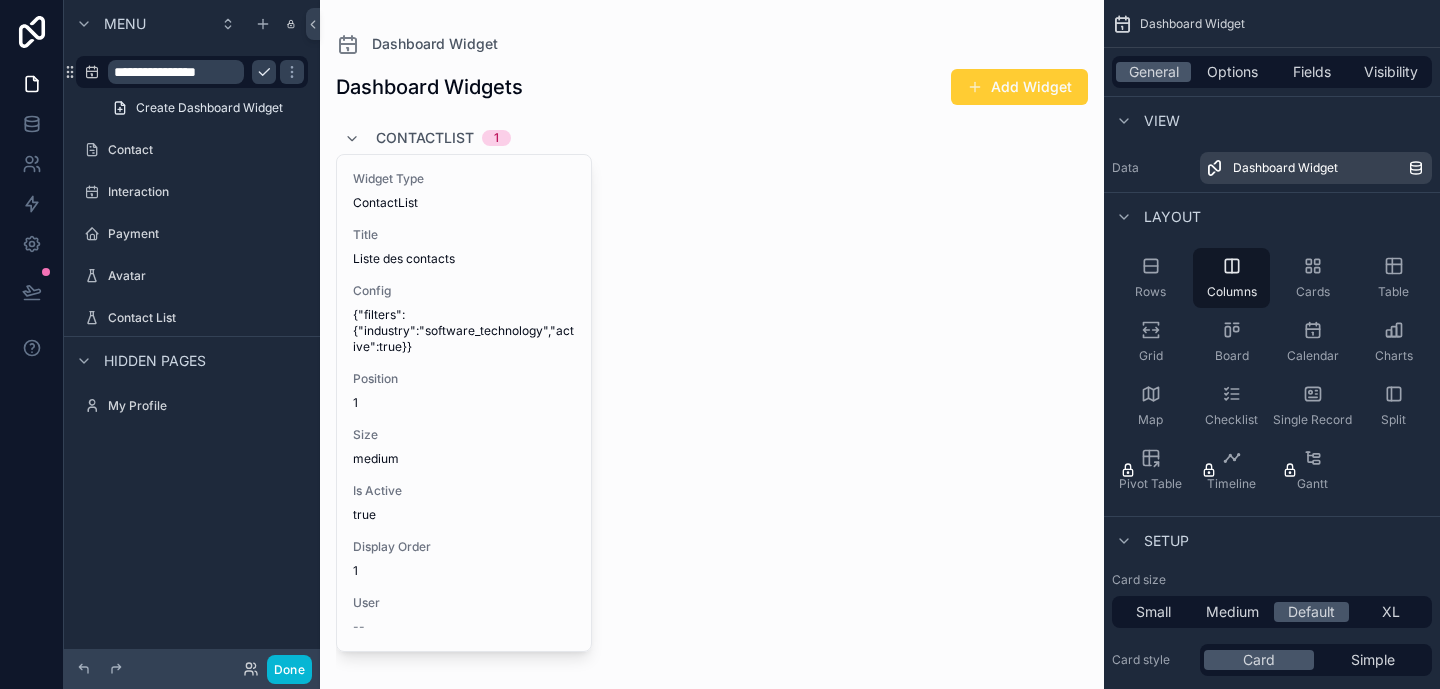 click on "**********" at bounding box center (176, 72) 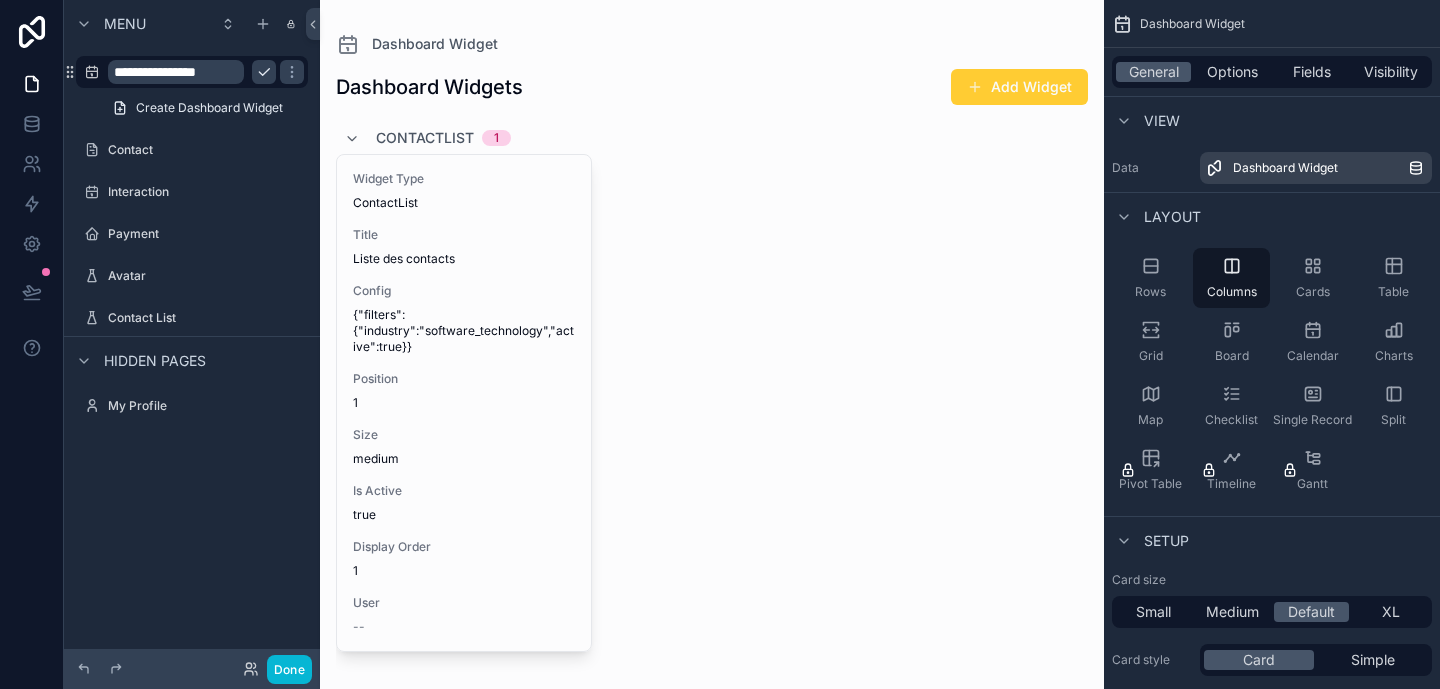 click on "**********" at bounding box center (176, 72) 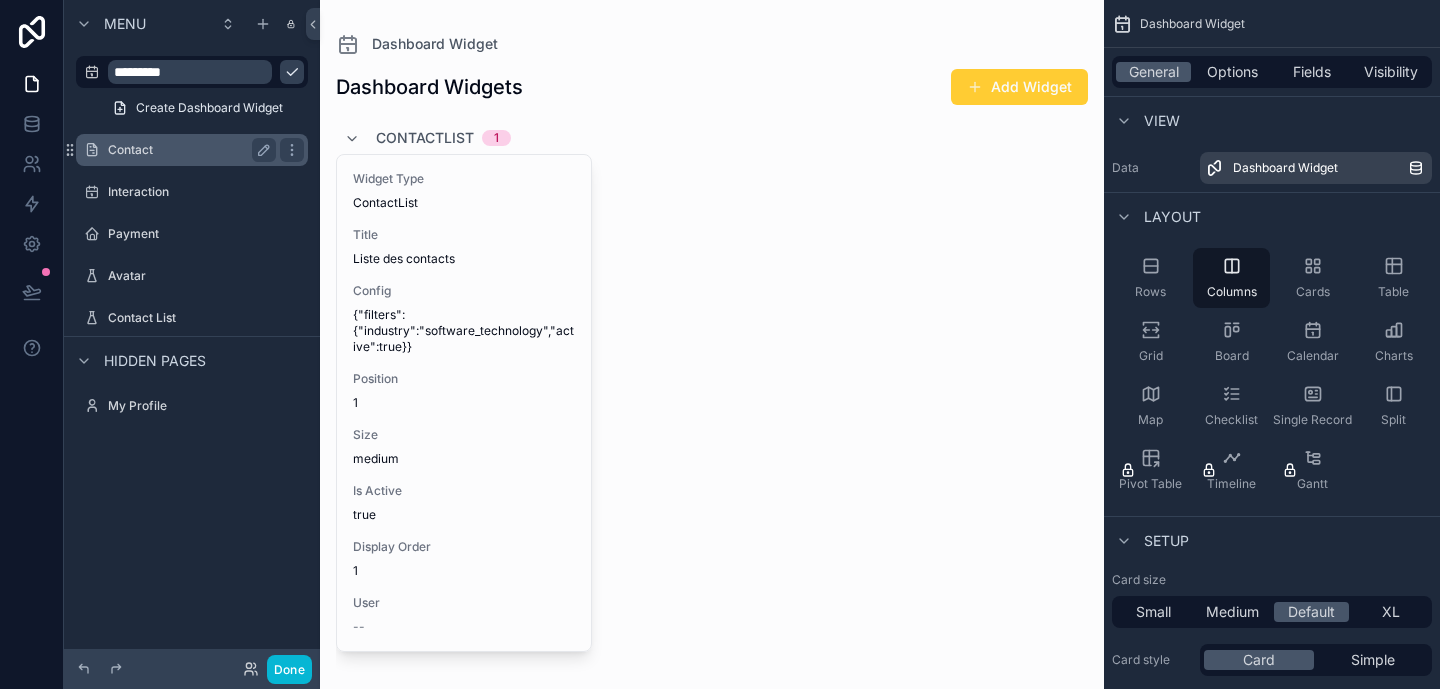 type on "*********" 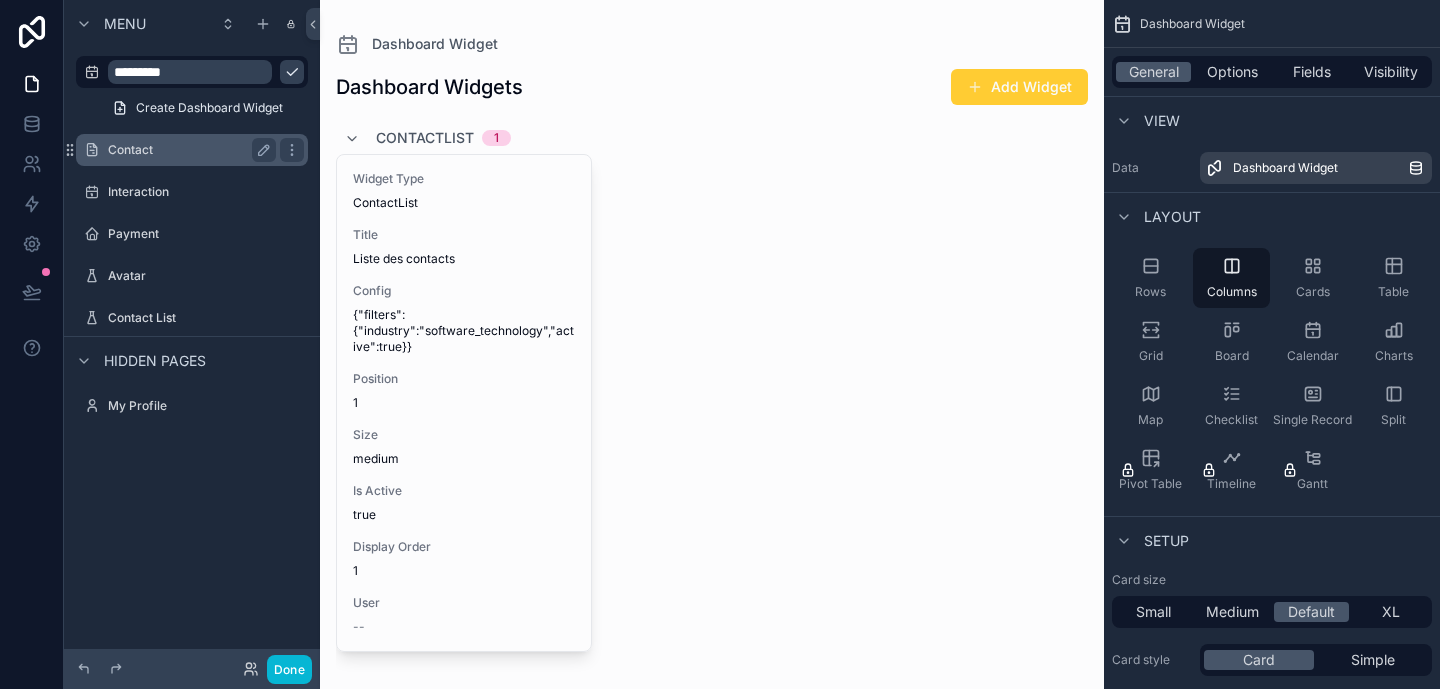 click on "Contact" at bounding box center (192, 150) 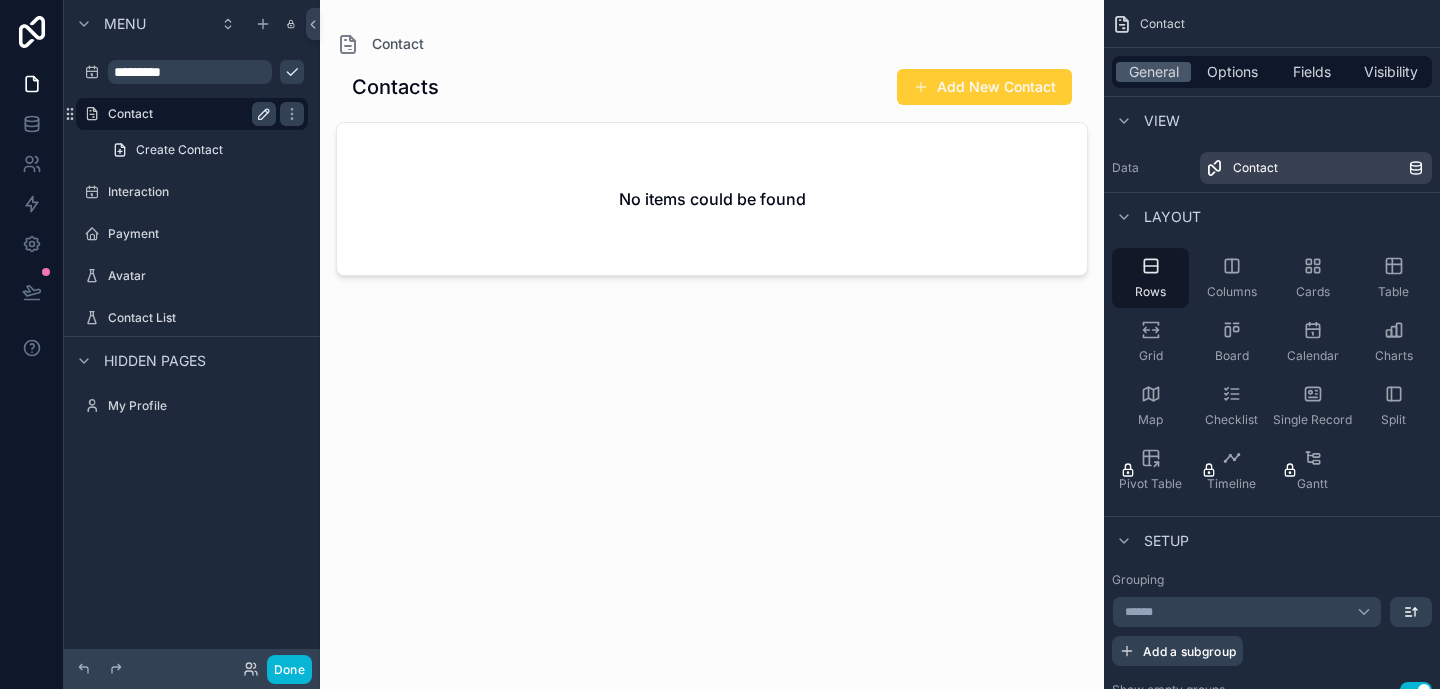 click 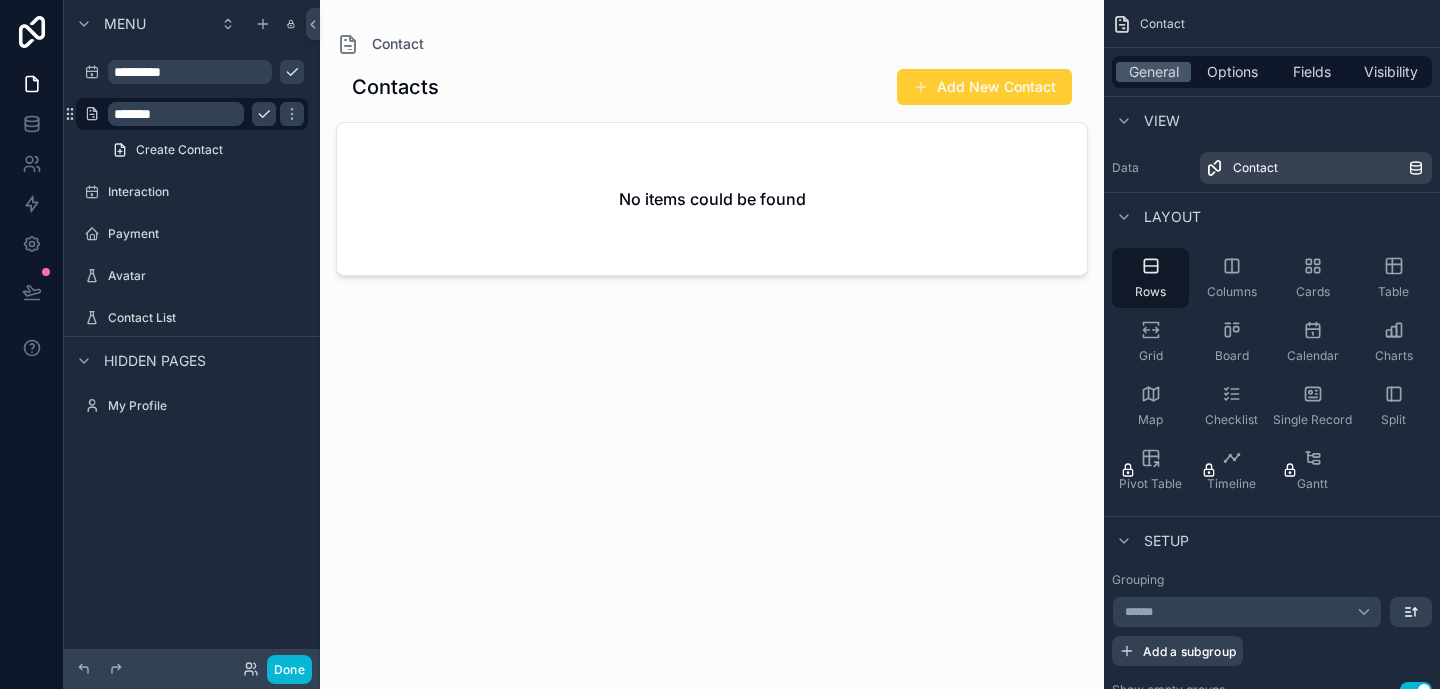 click on "*******" at bounding box center (176, 114) 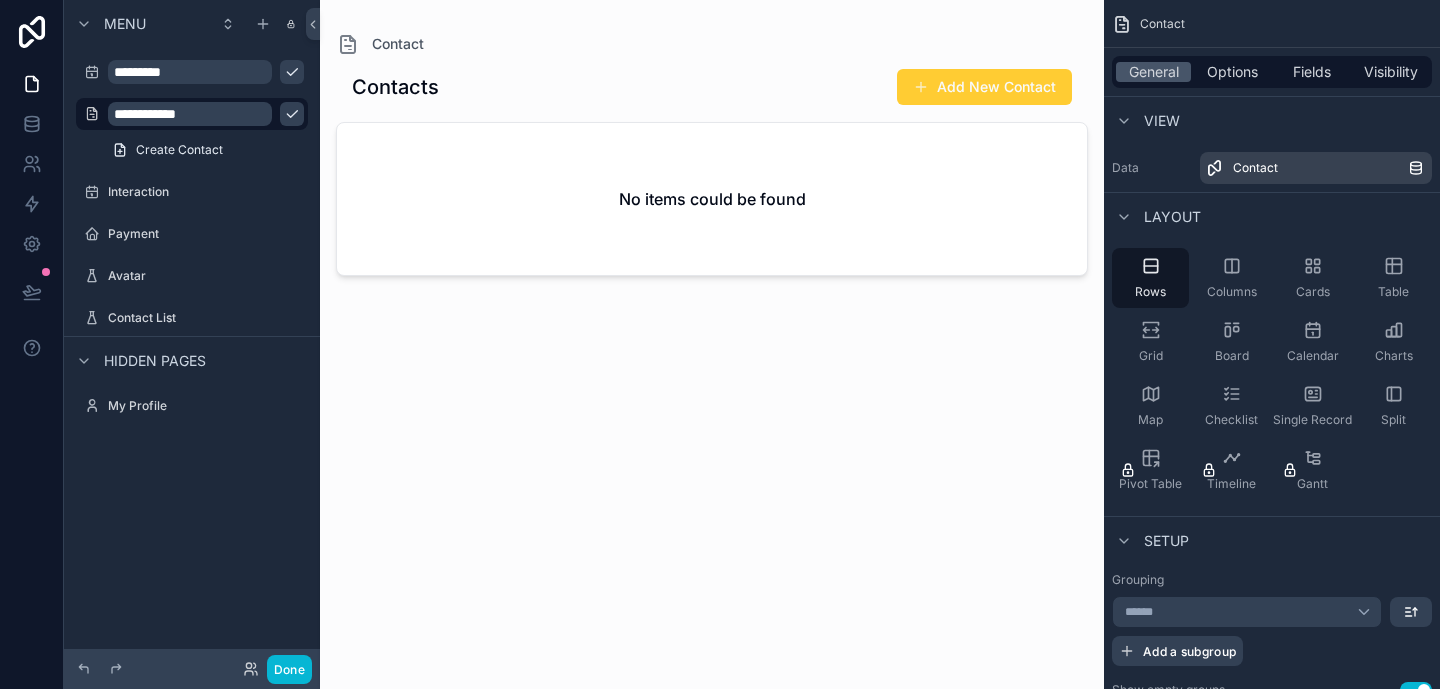 type on "**********" 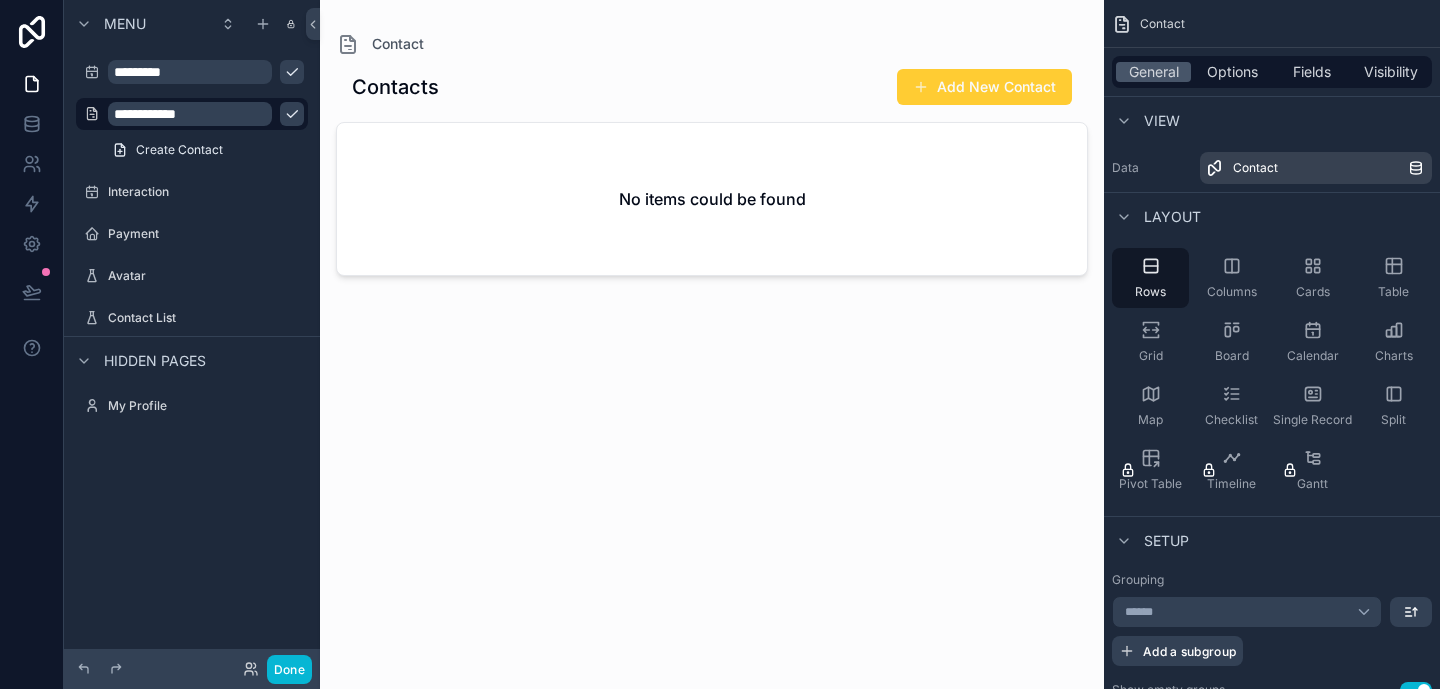 click 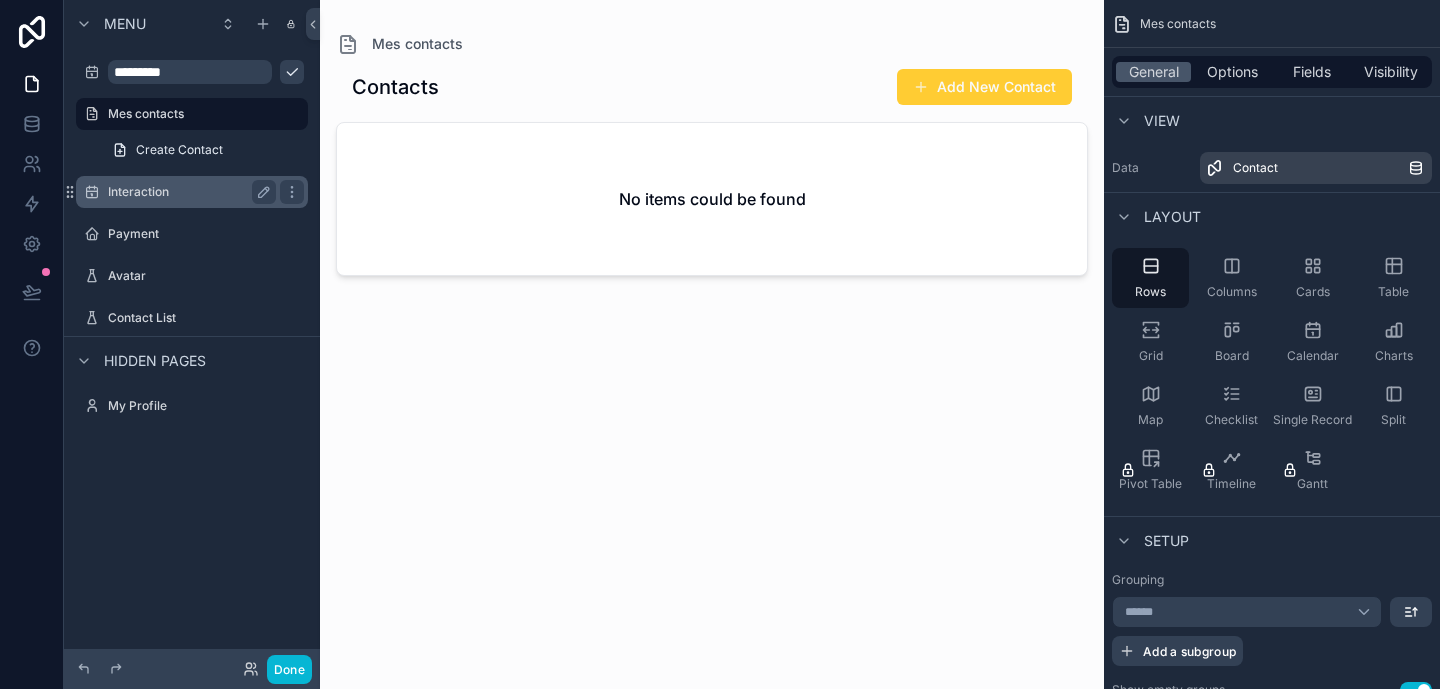 click on "Interaction" at bounding box center [188, 192] 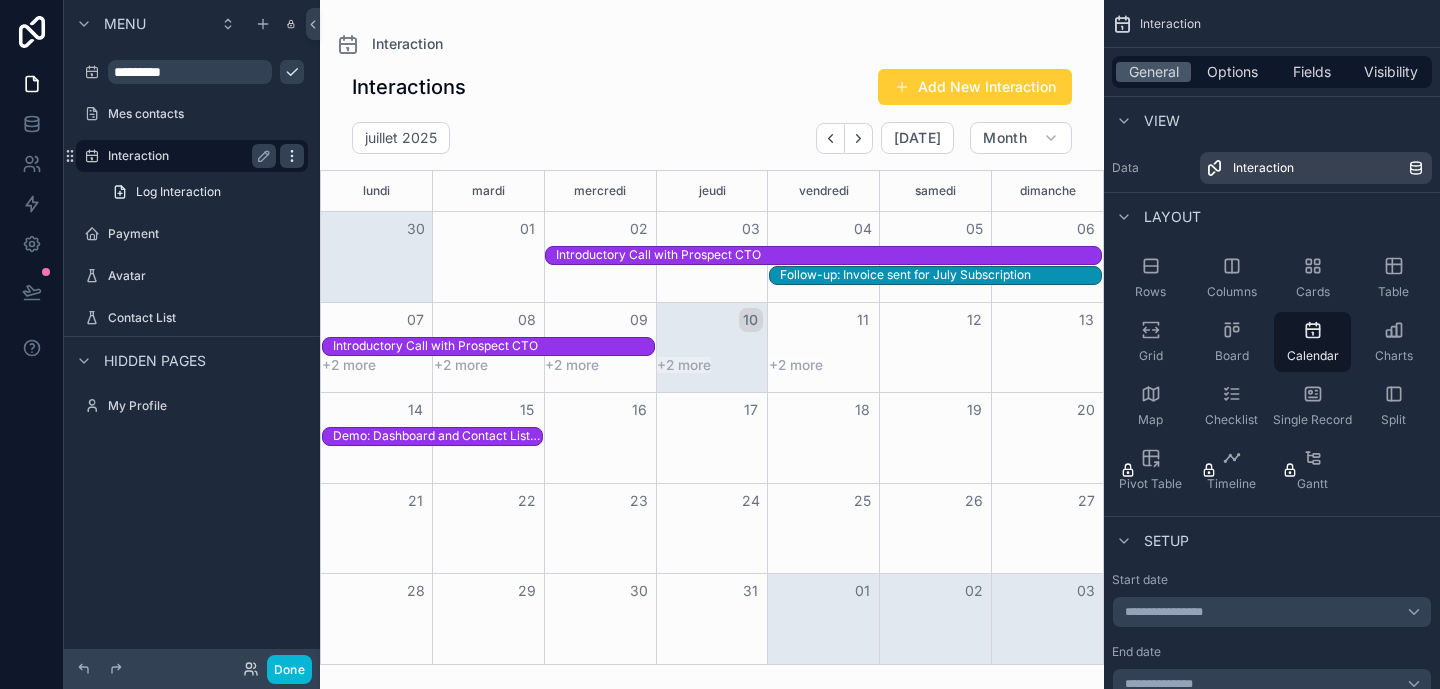 click 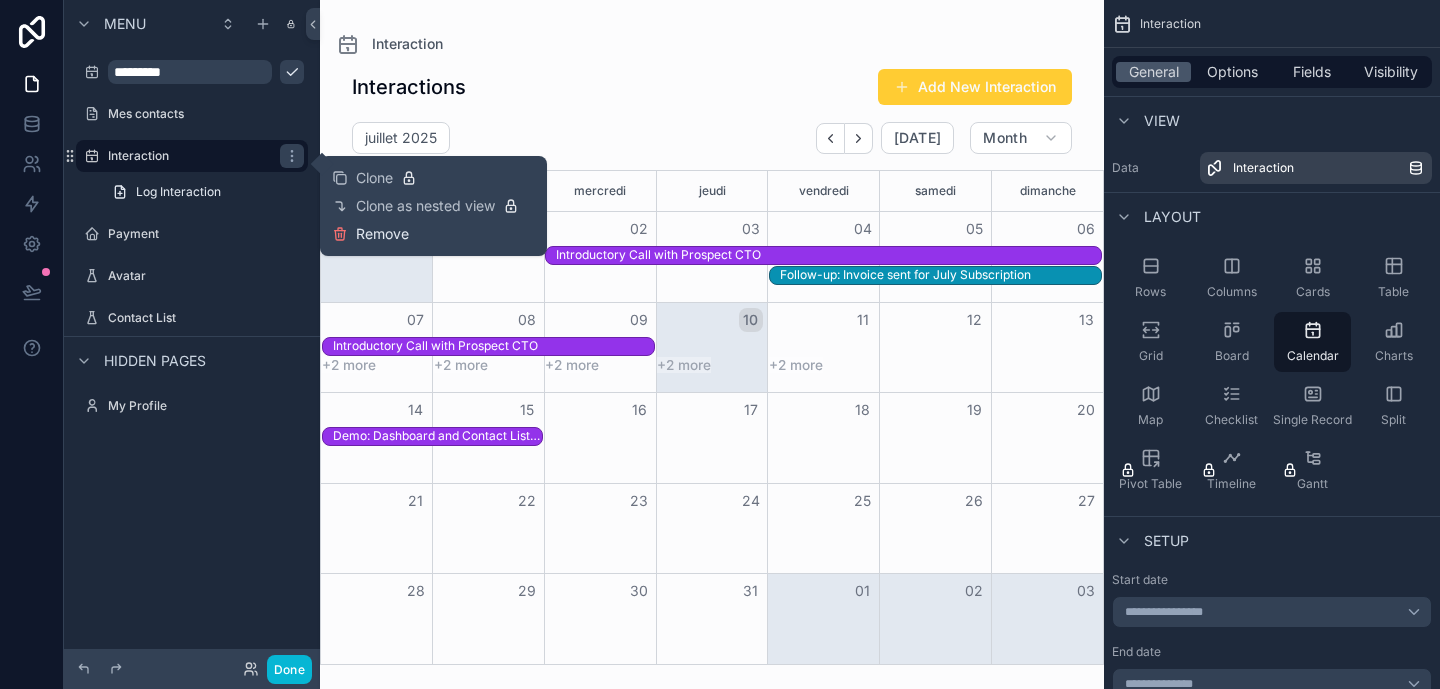 click 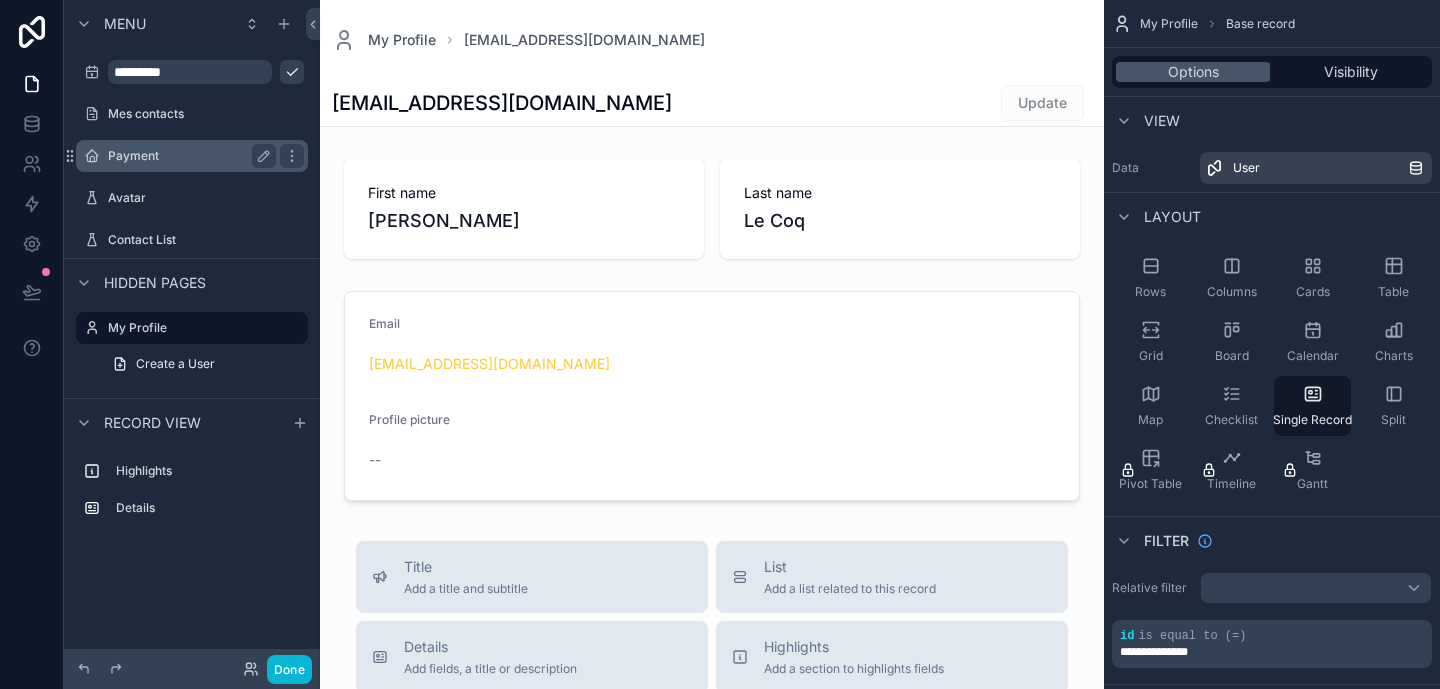 click on "Payment" at bounding box center (188, 156) 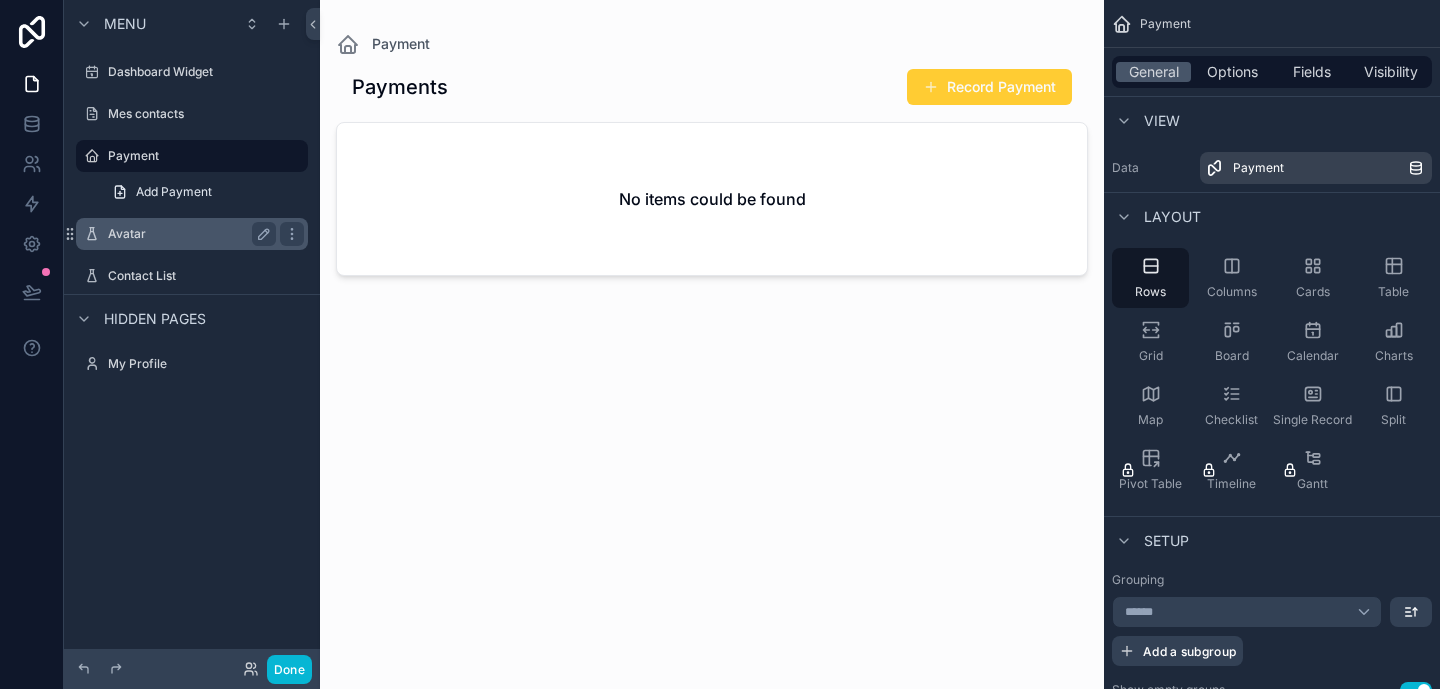 click on "Avatar" at bounding box center (192, 234) 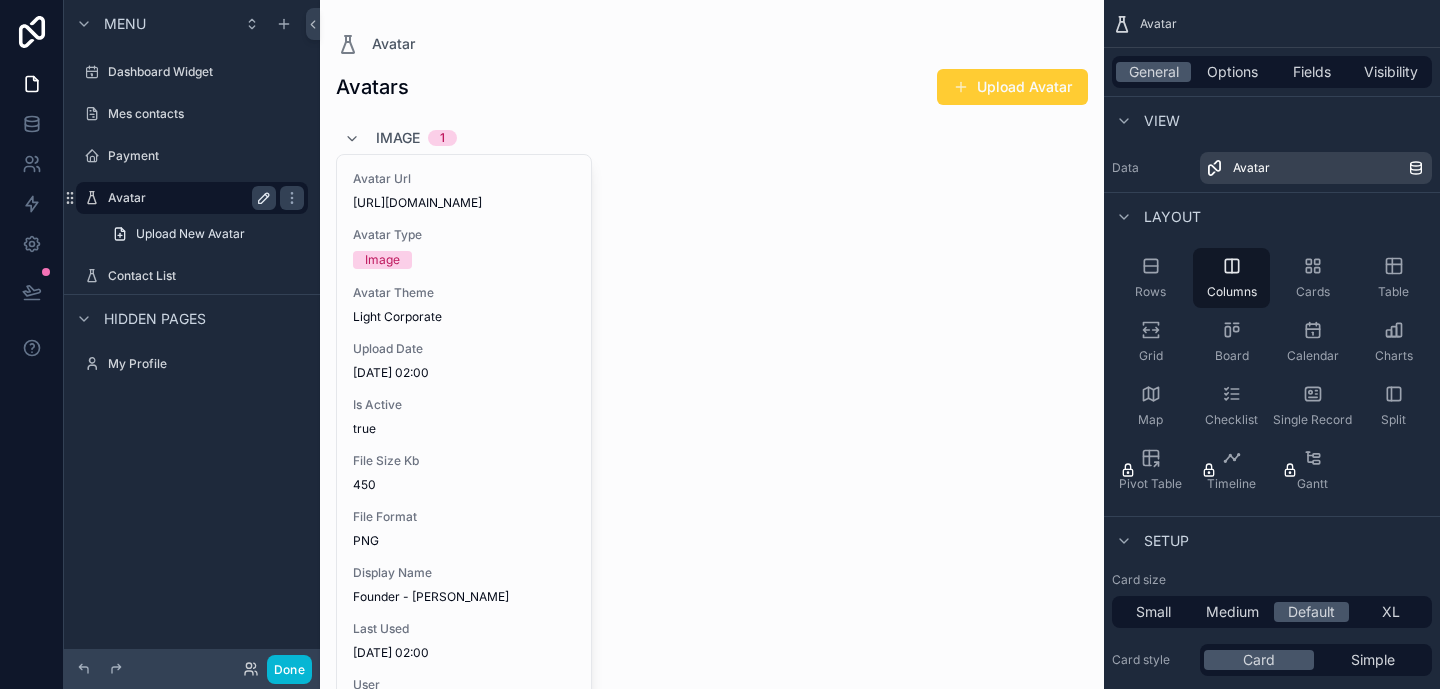 click at bounding box center [264, 198] 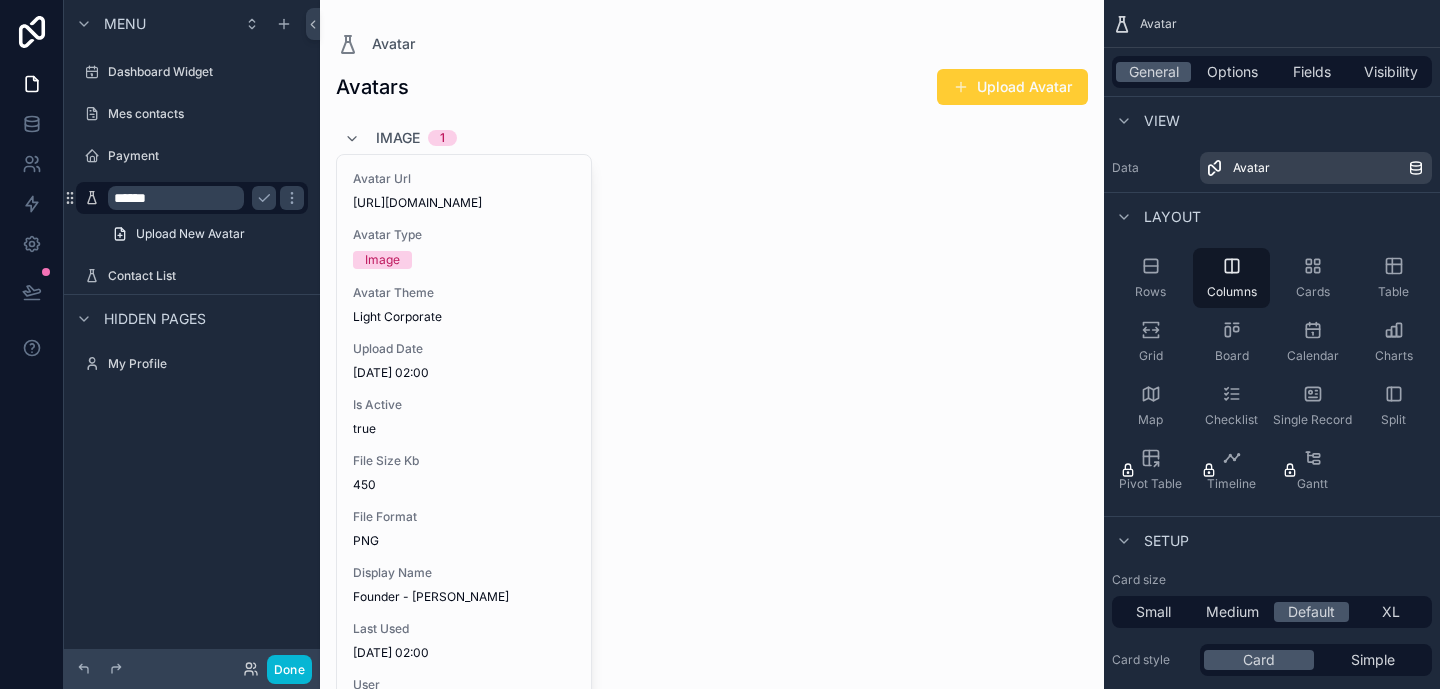 click on "******" at bounding box center [176, 198] 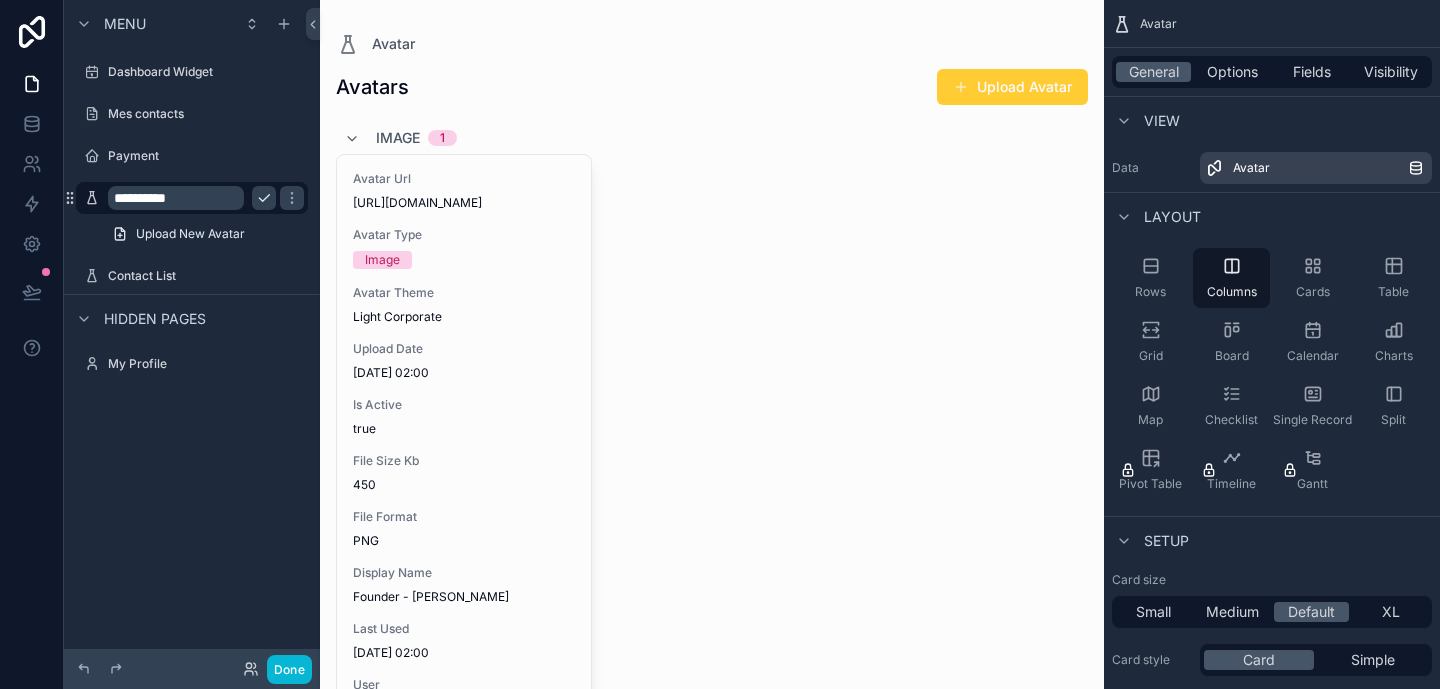 type on "**********" 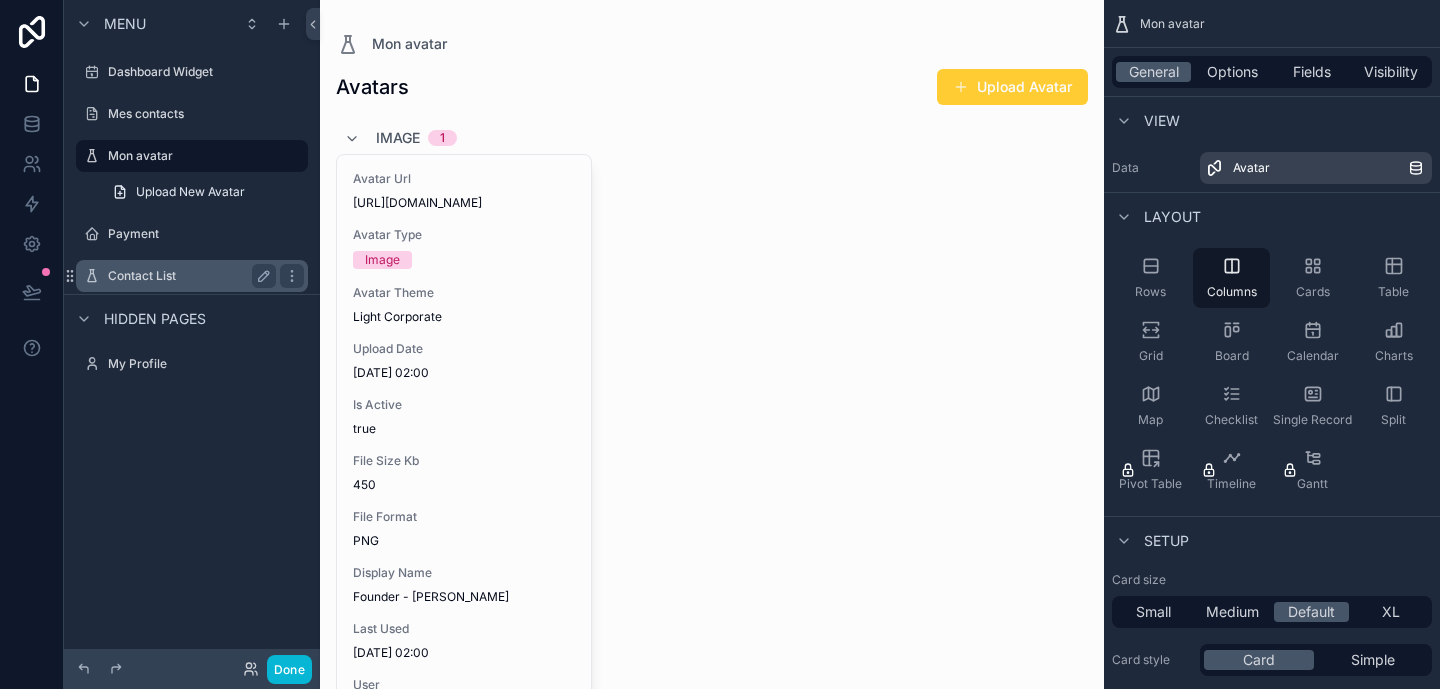 click on "Contact List" at bounding box center (188, 276) 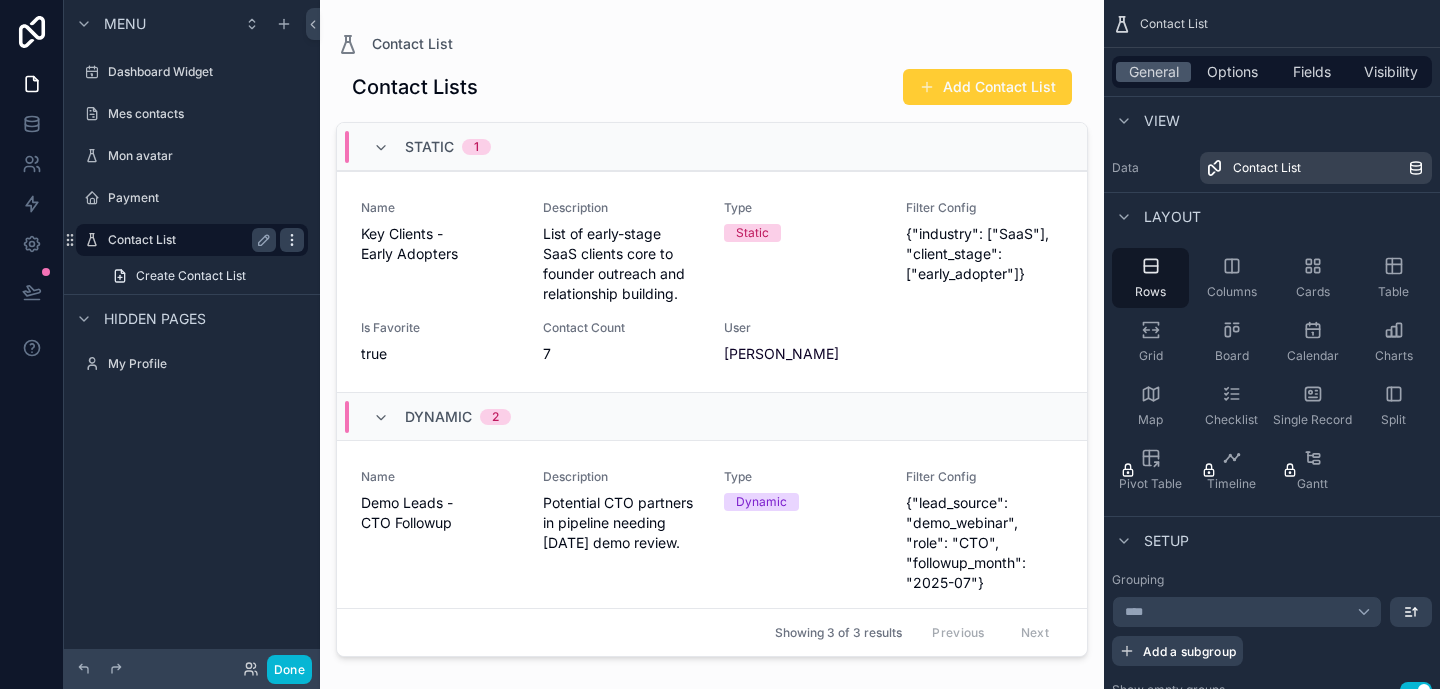click 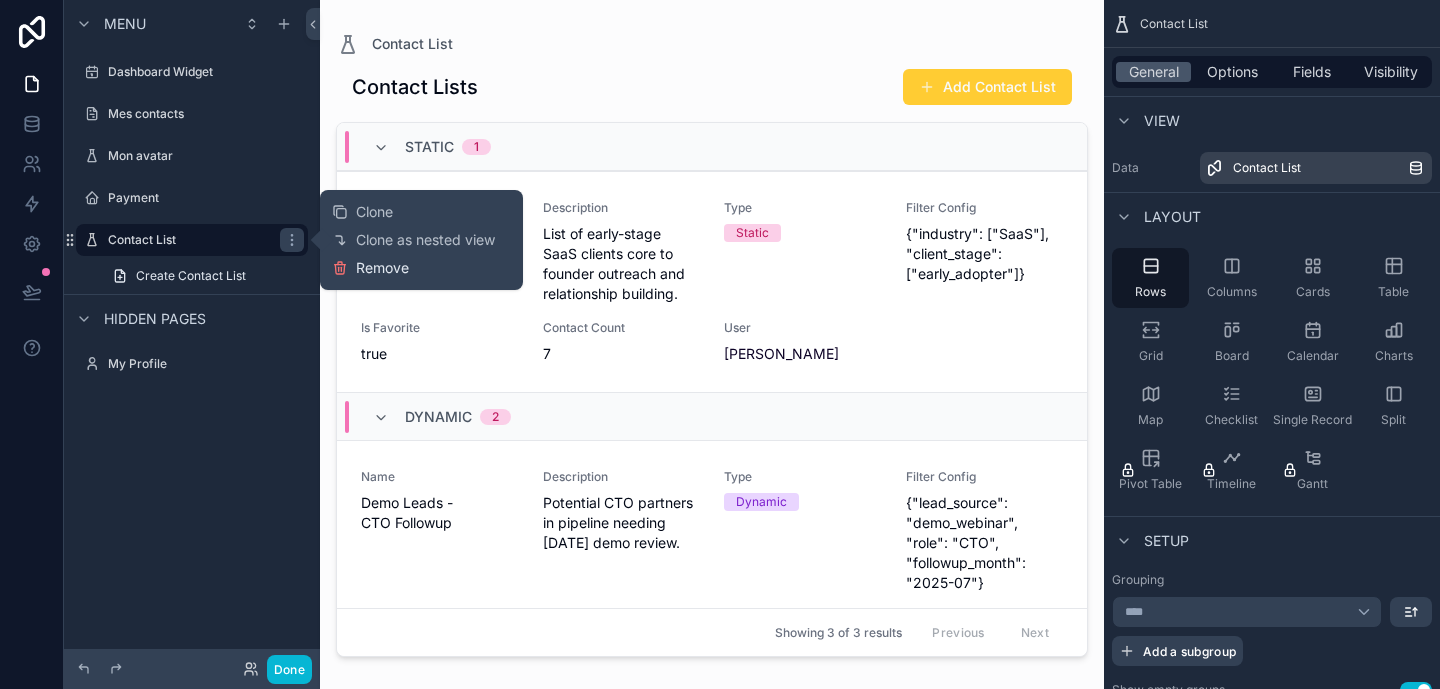 click 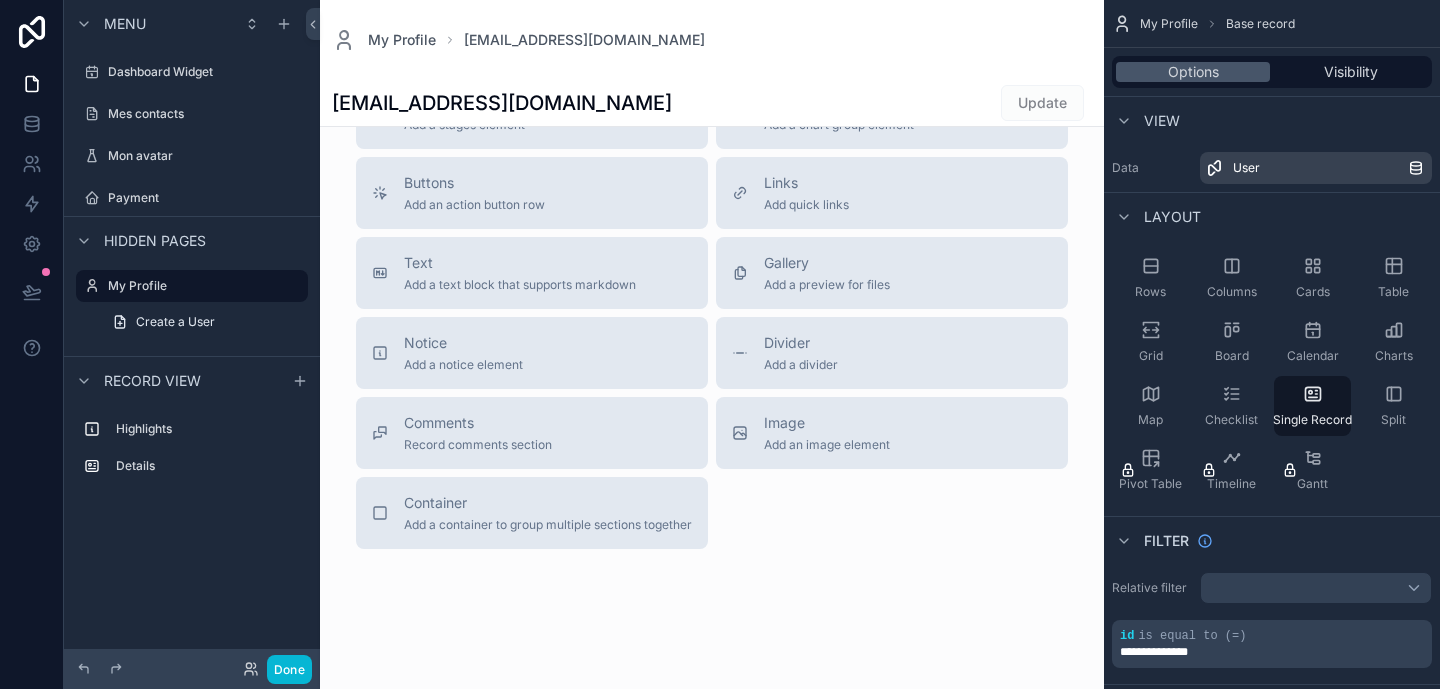 scroll, scrollTop: 724, scrollLeft: 0, axis: vertical 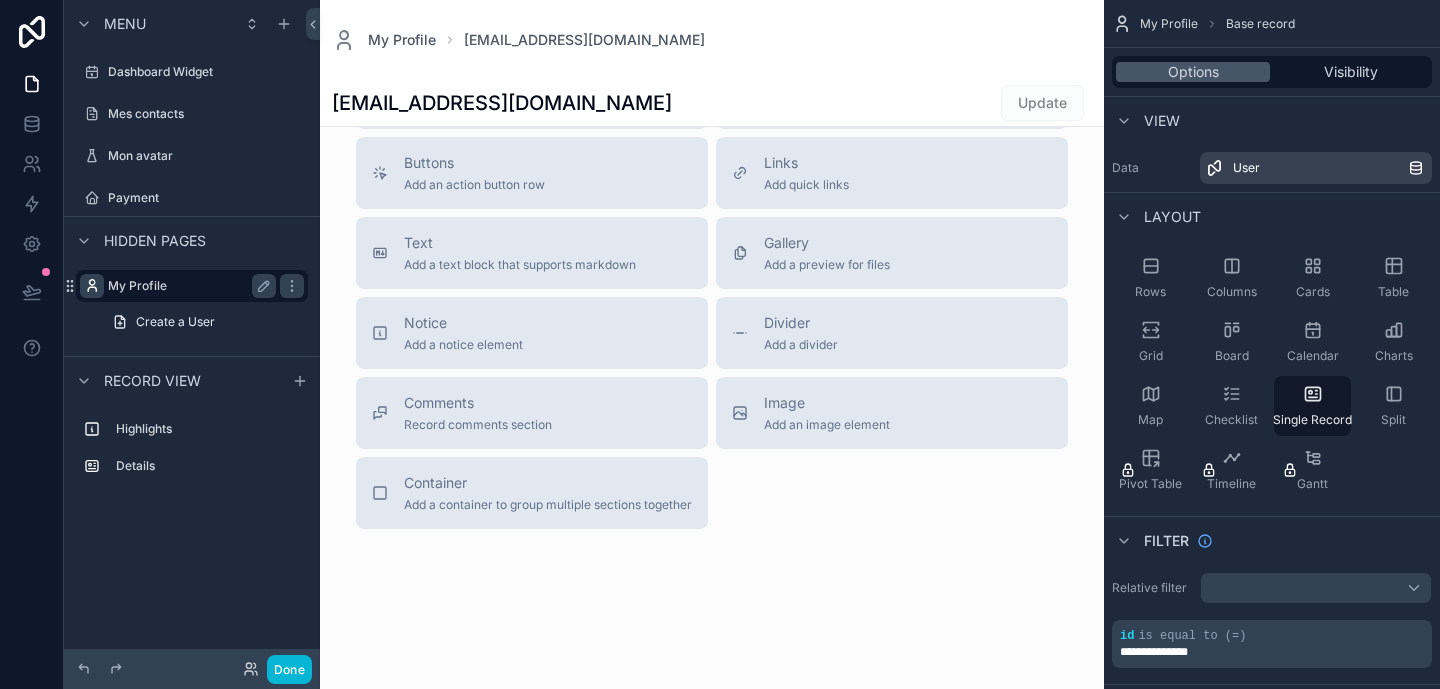 click at bounding box center [92, 286] 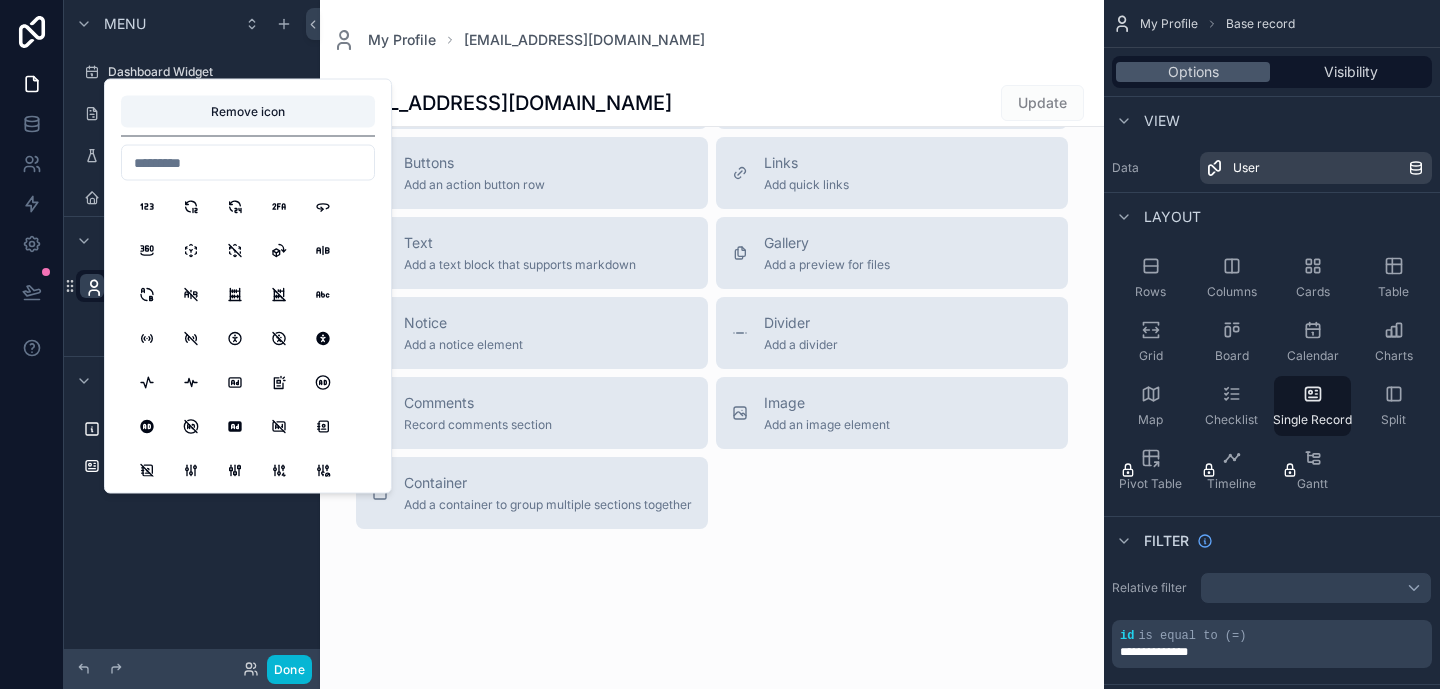click at bounding box center [94, 288] 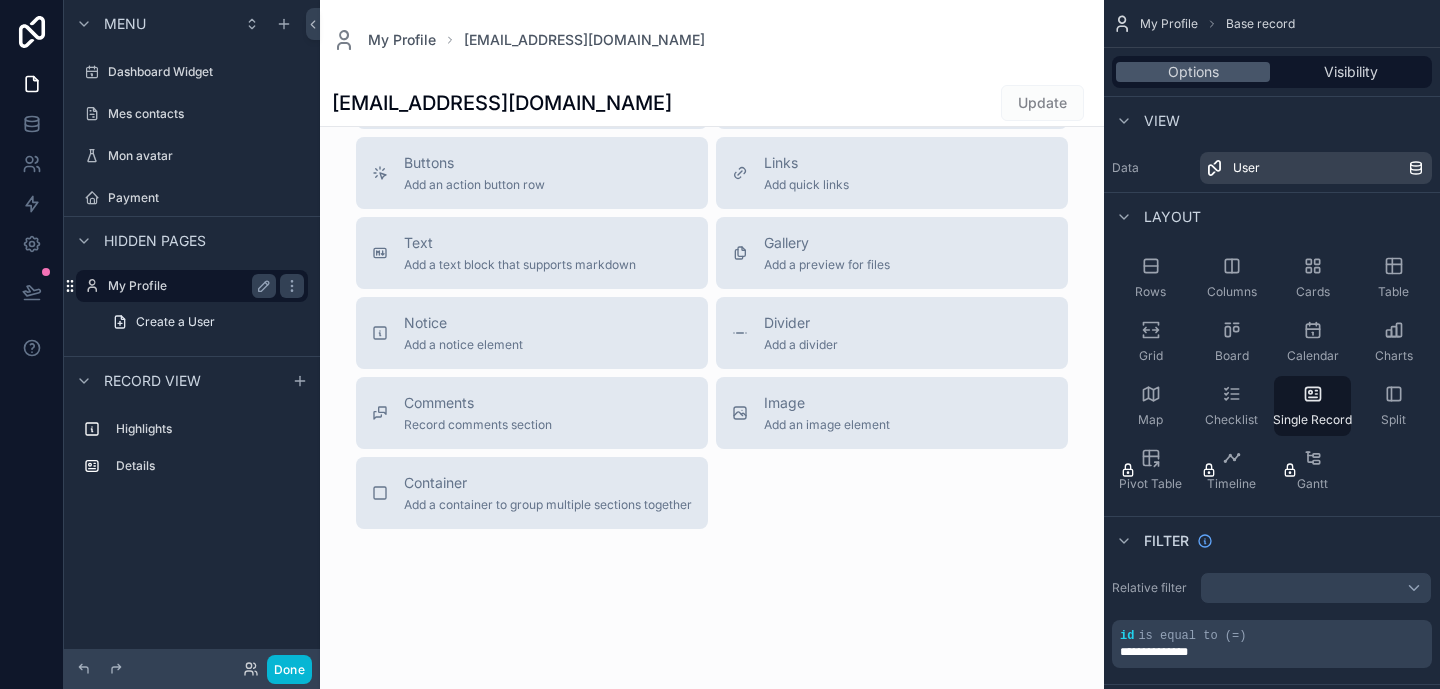 click 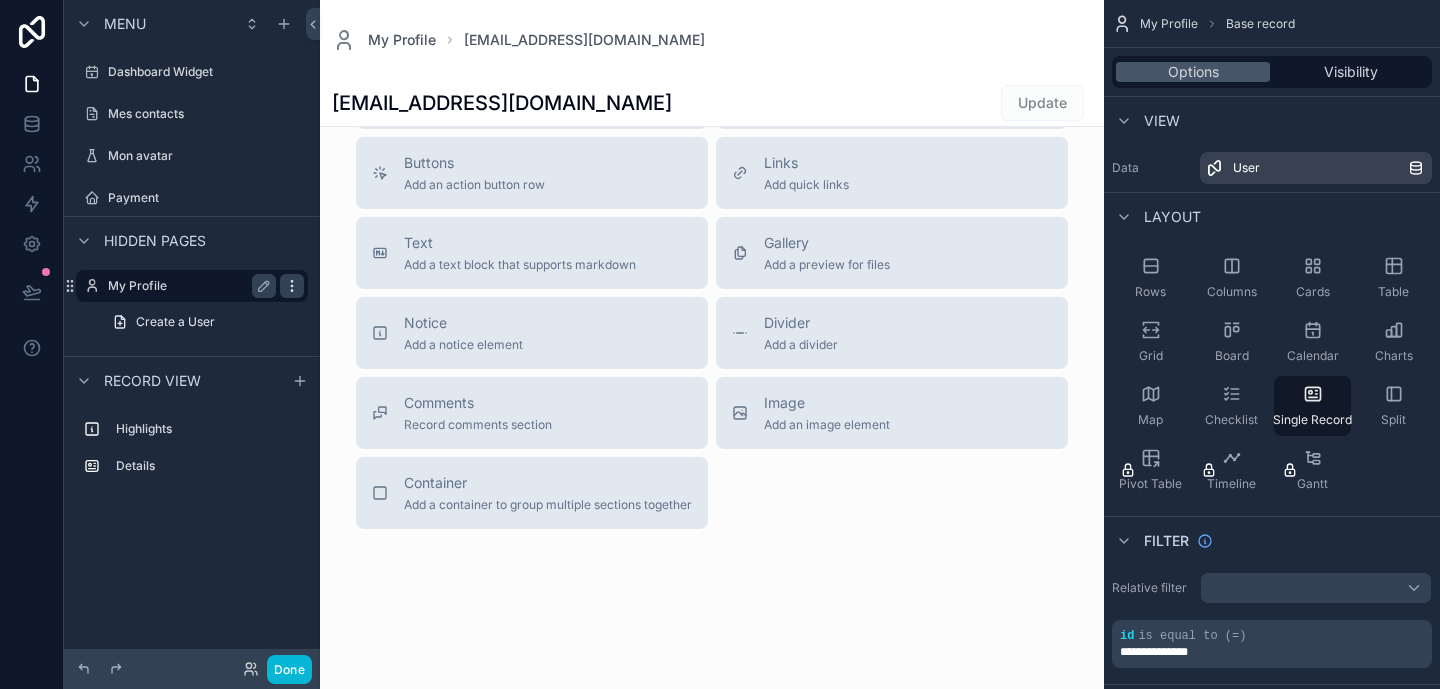 click 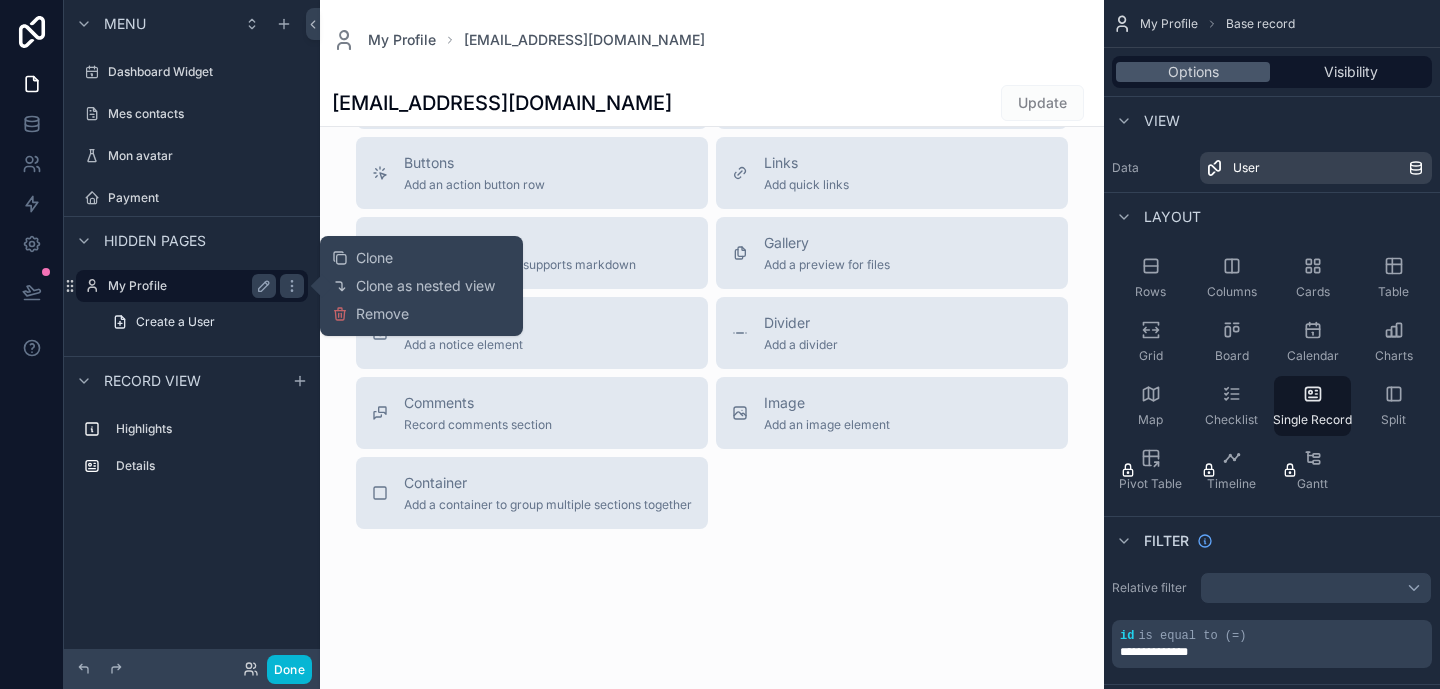 click on "My Profile" at bounding box center (188, 286) 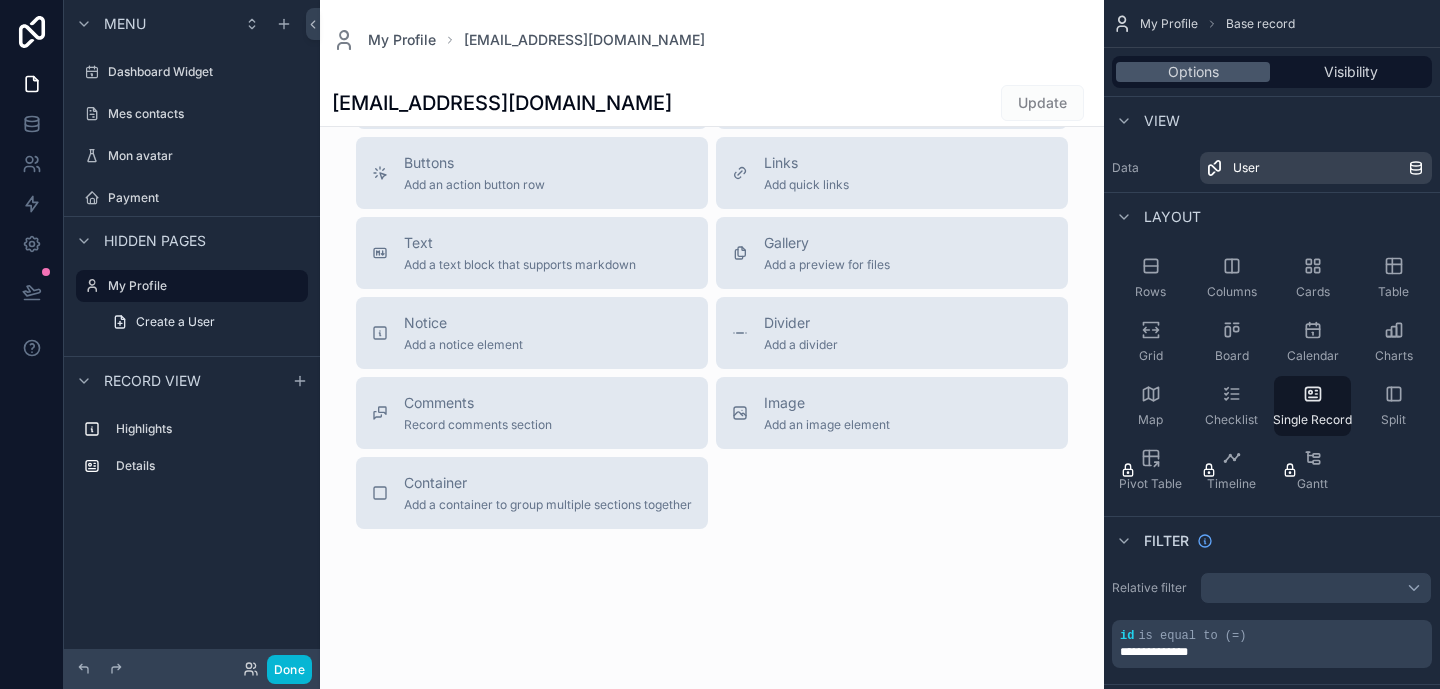 click on "Hidden pages" at bounding box center (139, 241) 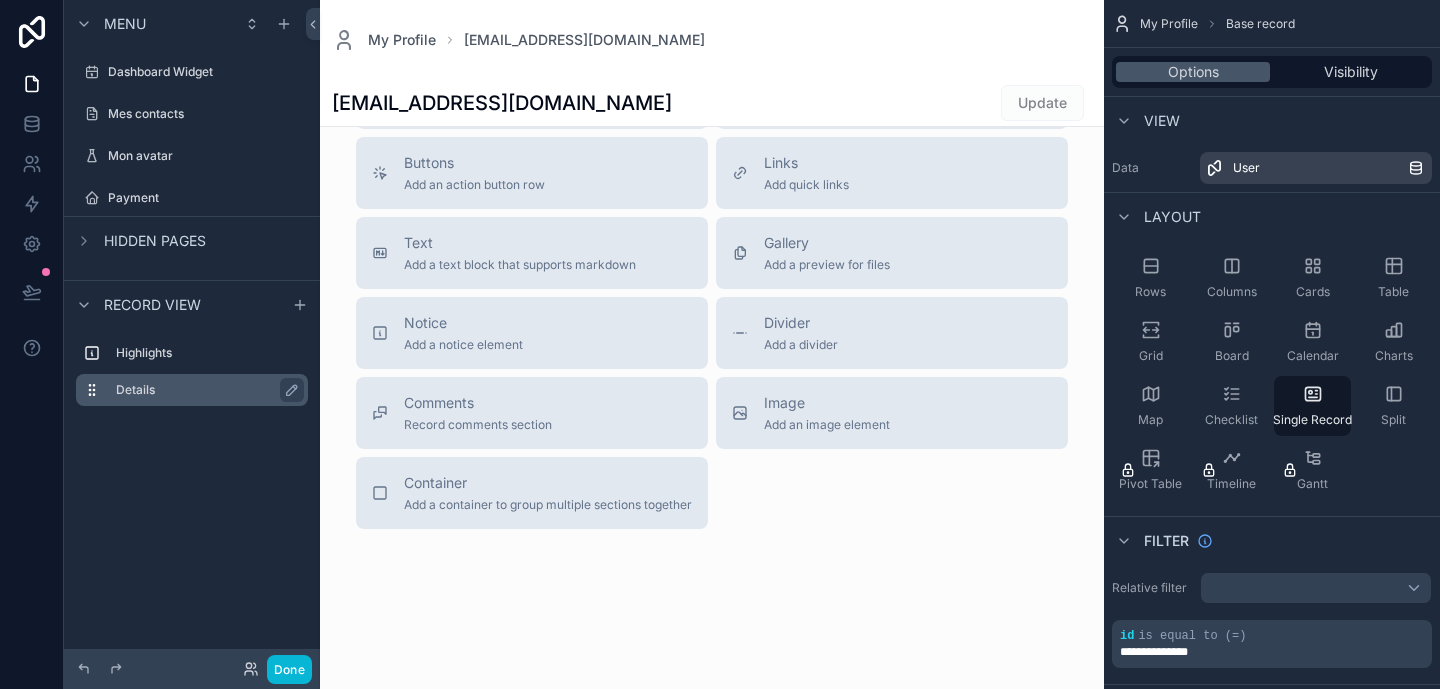 click on "Details" at bounding box center [208, 390] 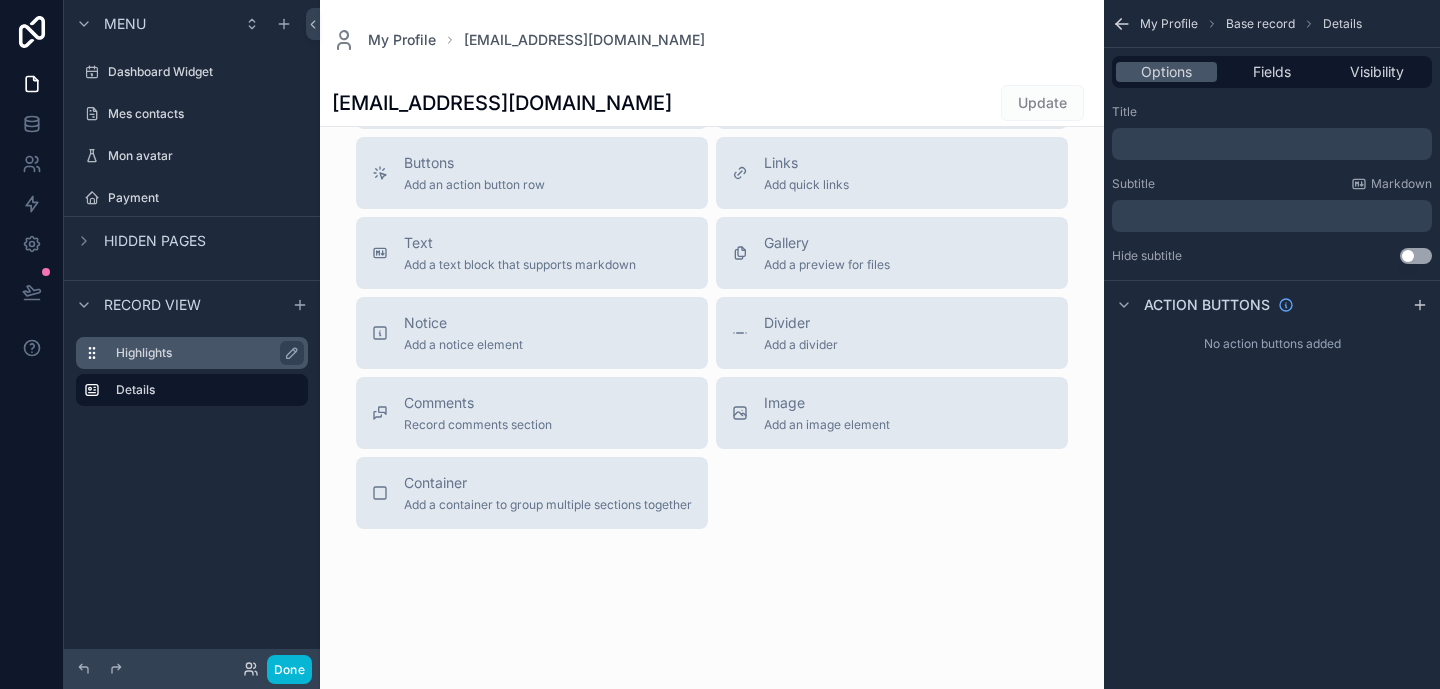 click on "Highlights" at bounding box center [208, 353] 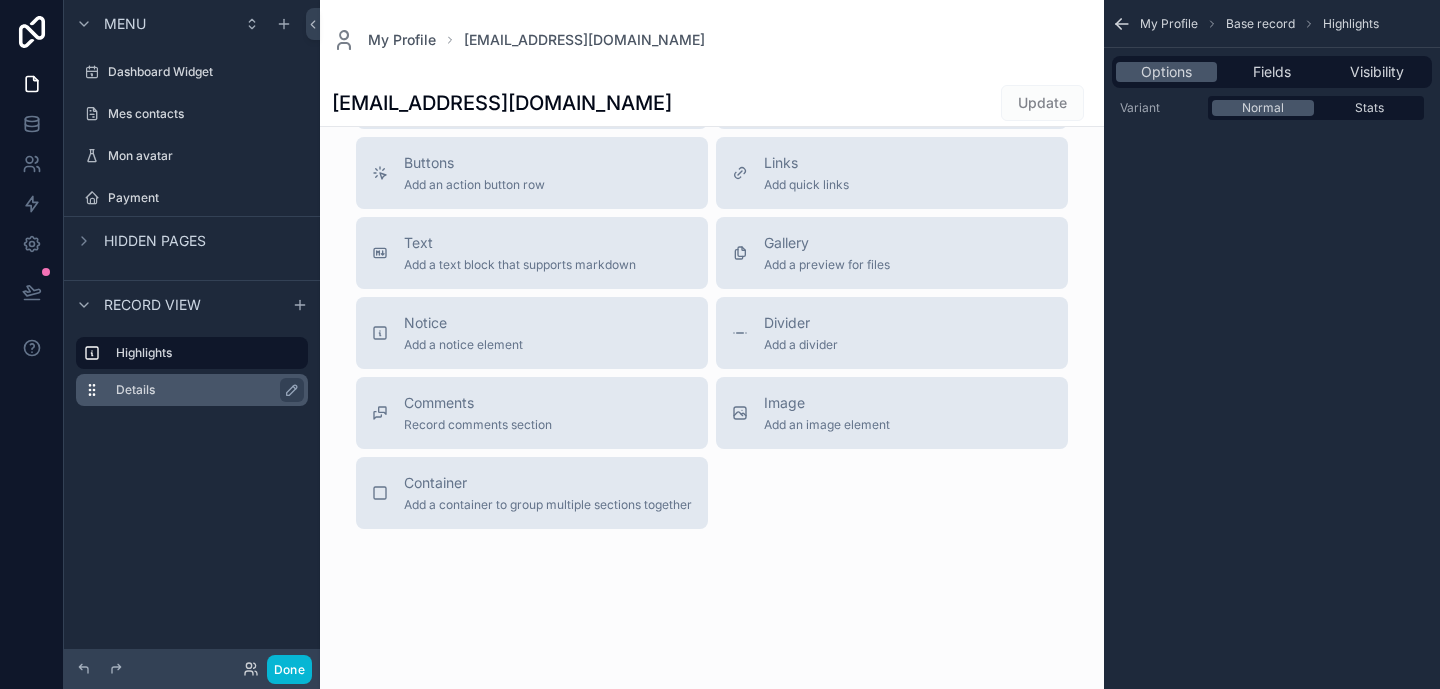 click on "Details" at bounding box center [204, 390] 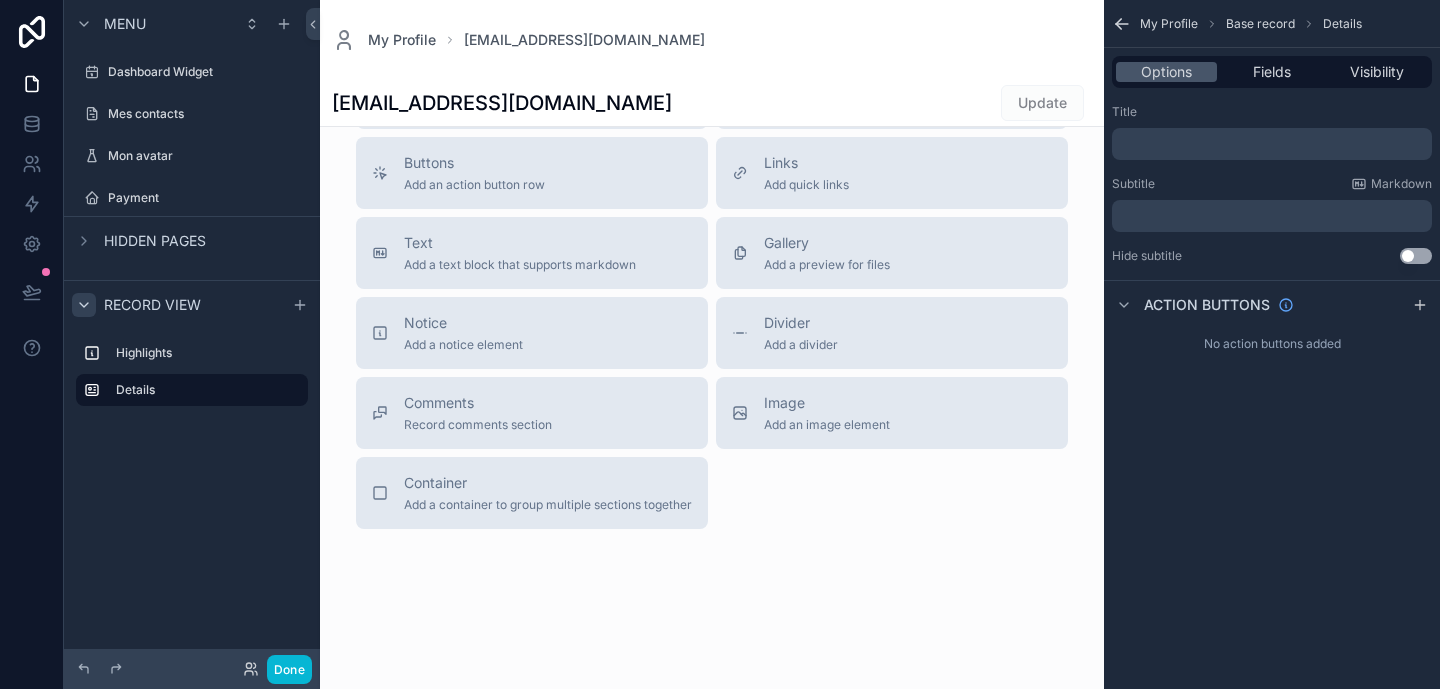 click 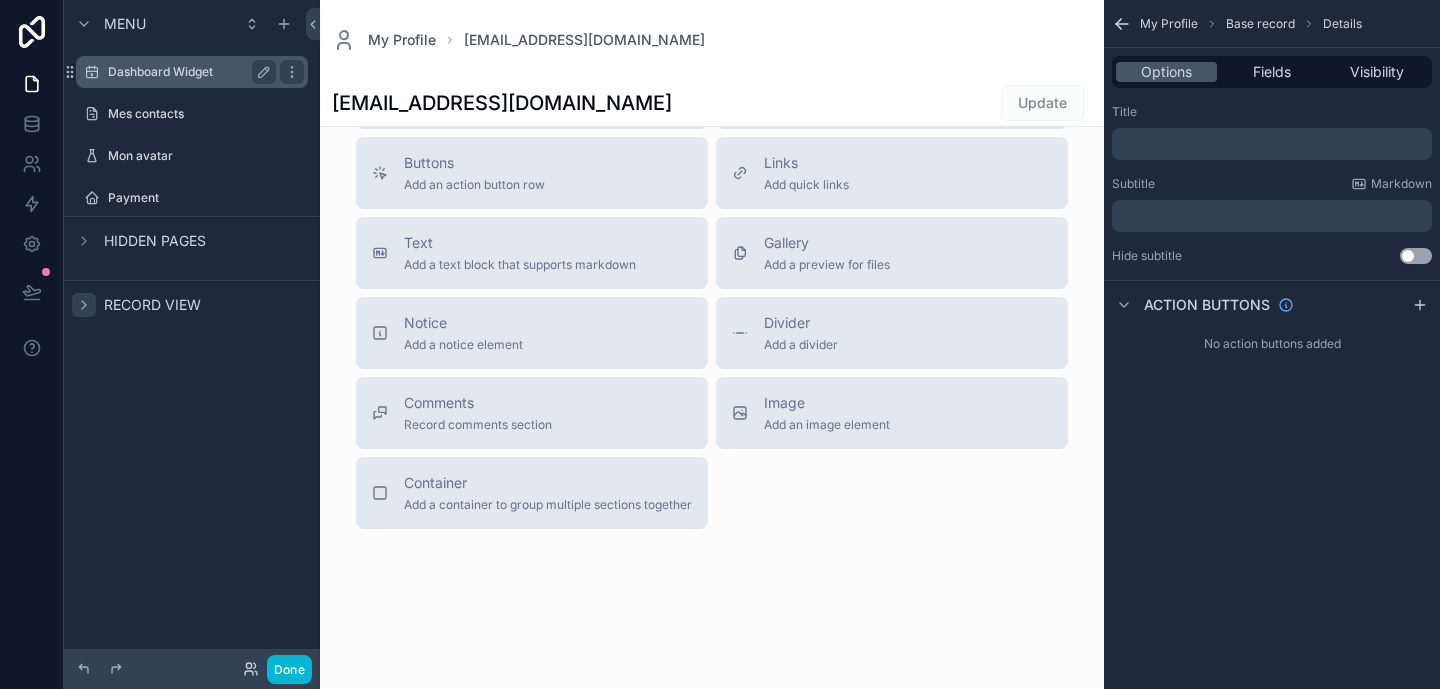 click on "Dashboard Widget" at bounding box center [188, 72] 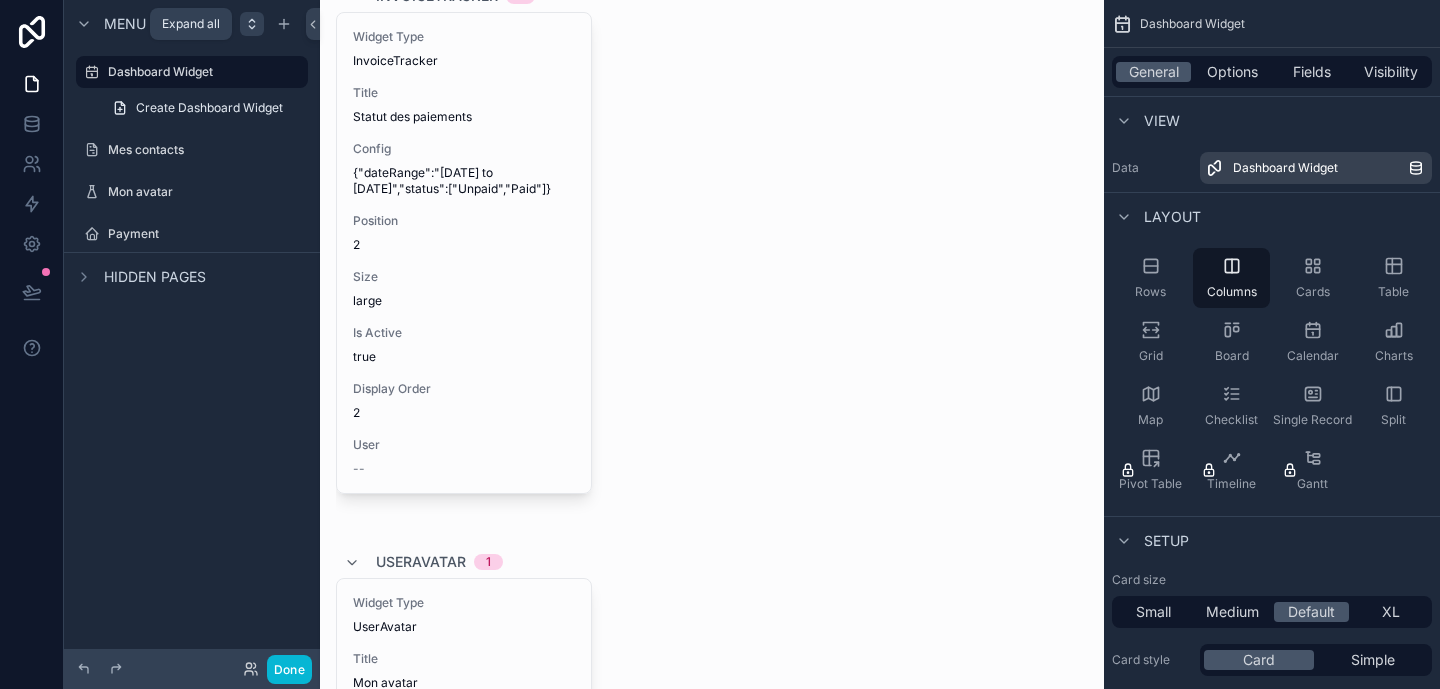 click 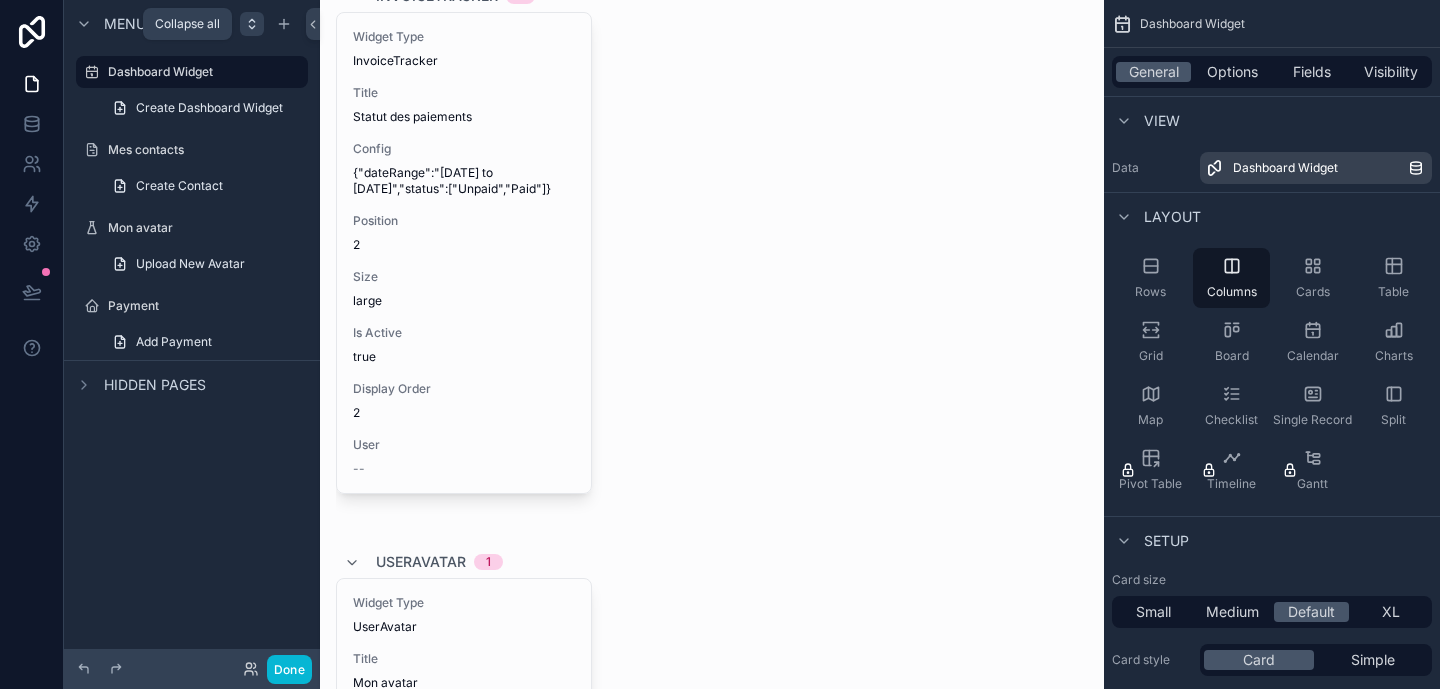 click 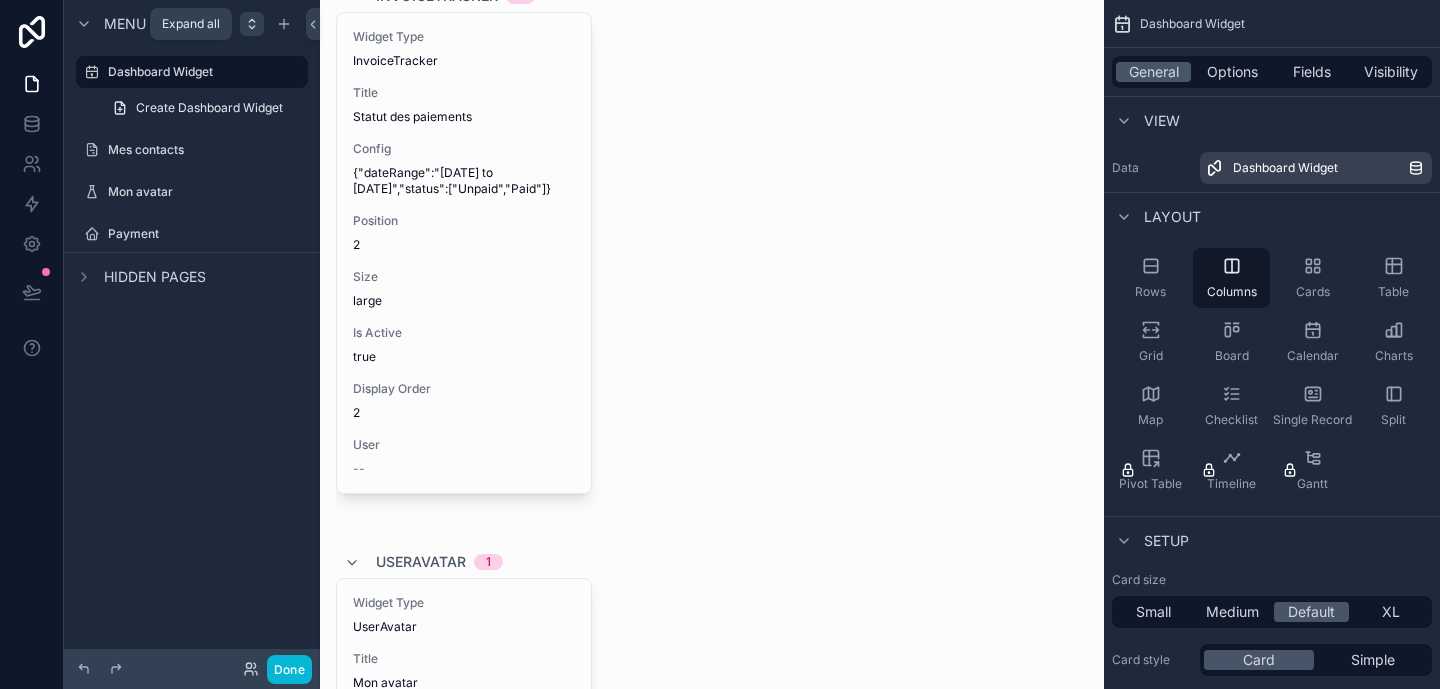 click 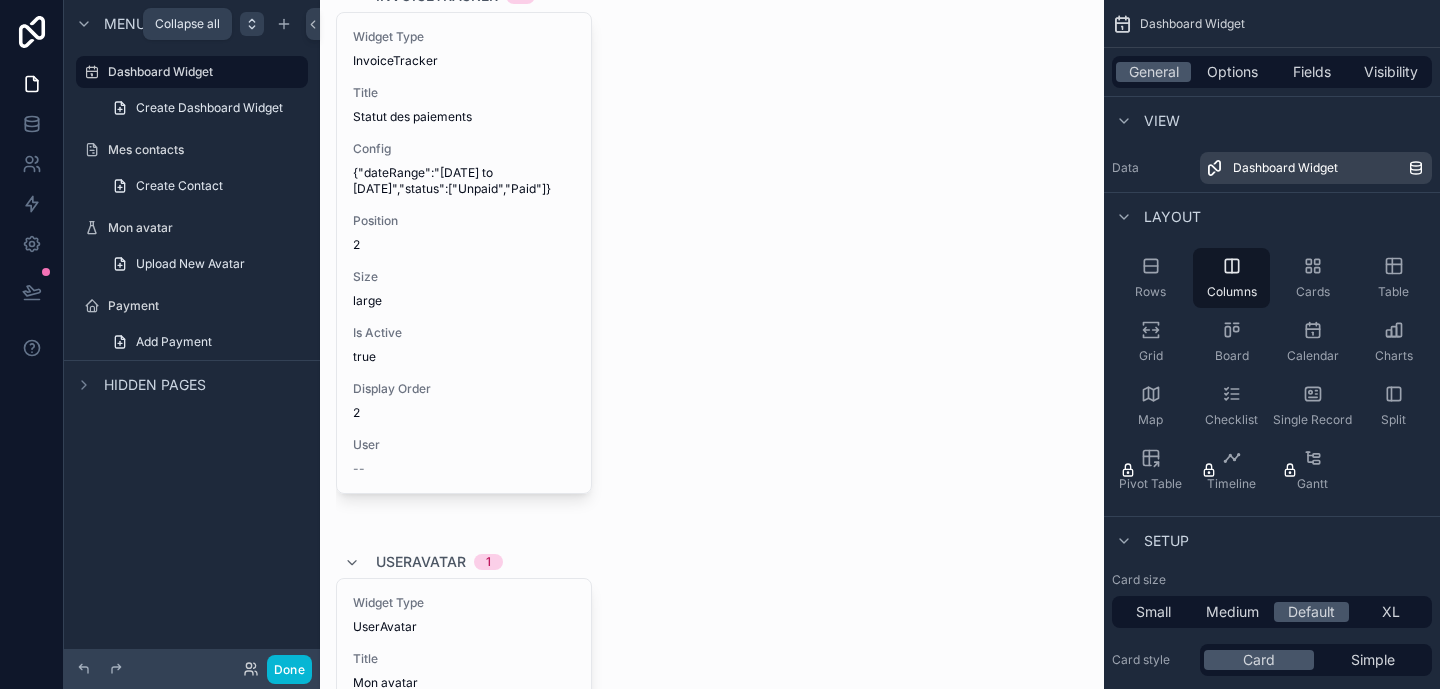 click 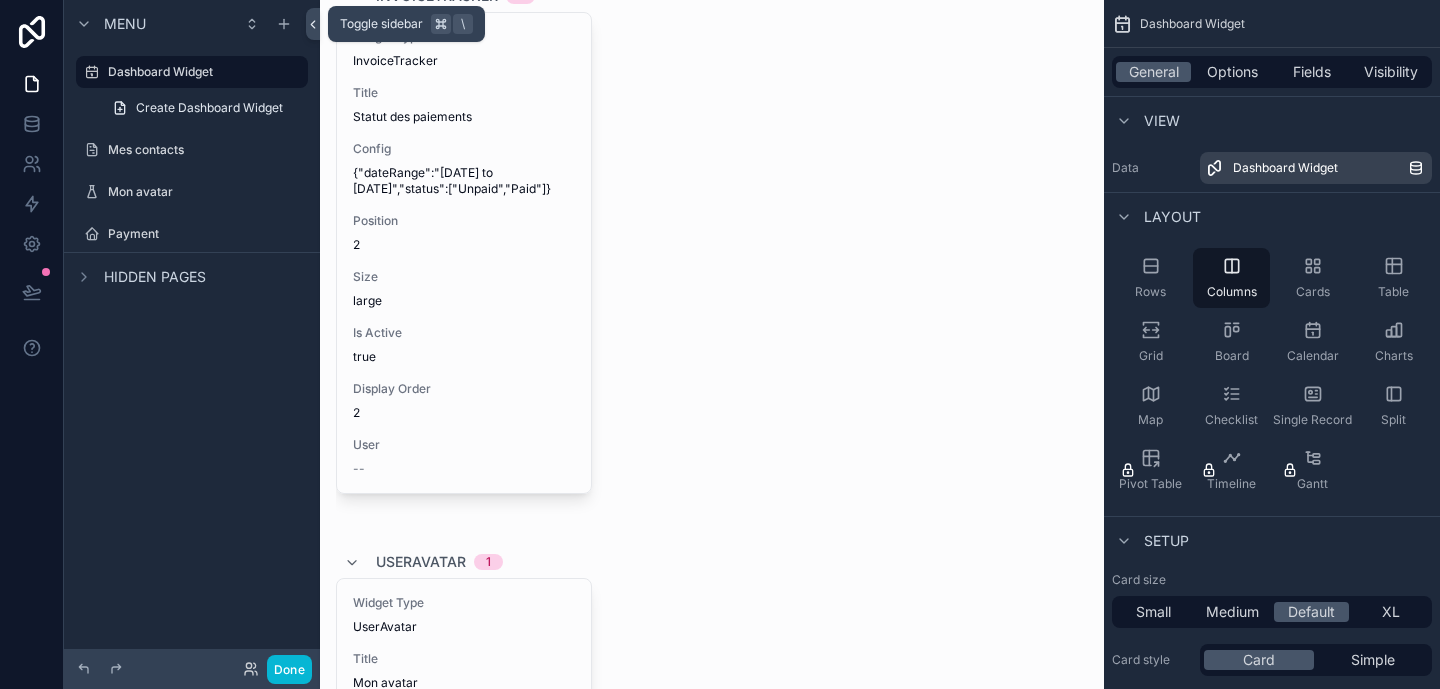 click 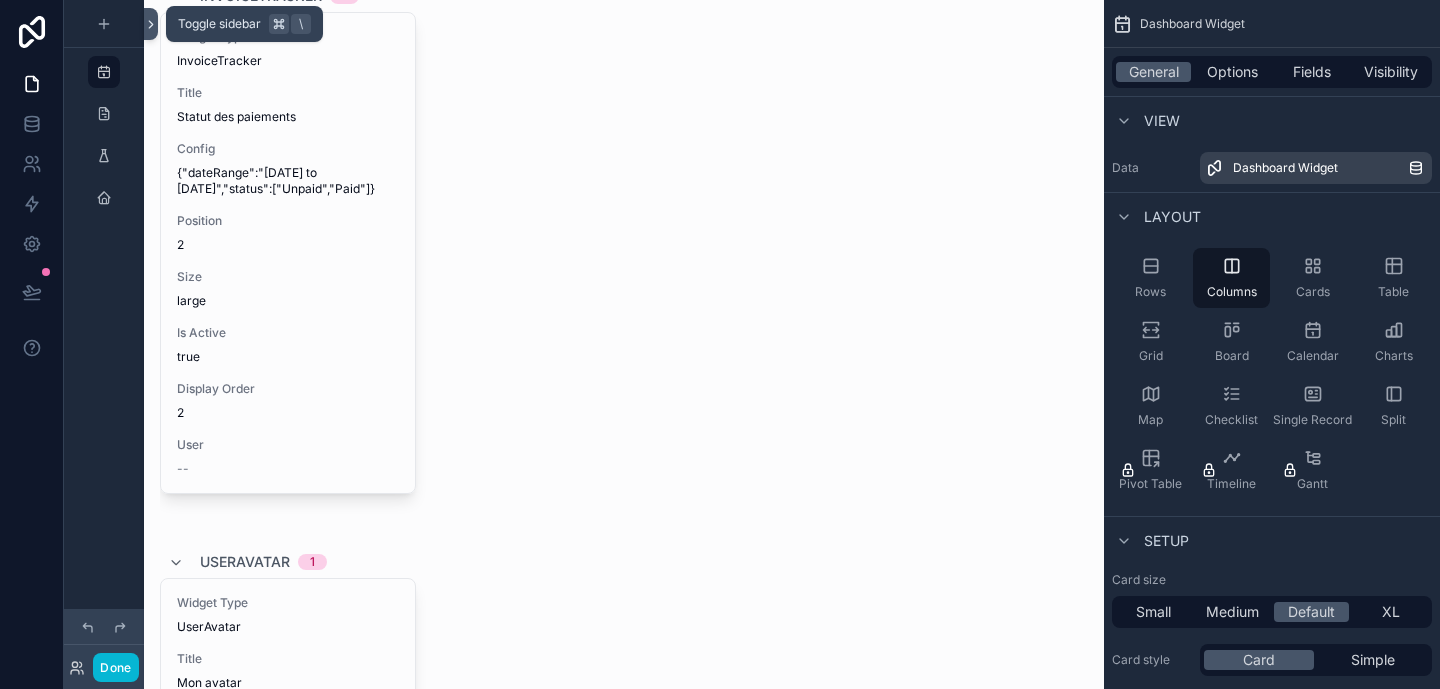 click at bounding box center [151, 24] 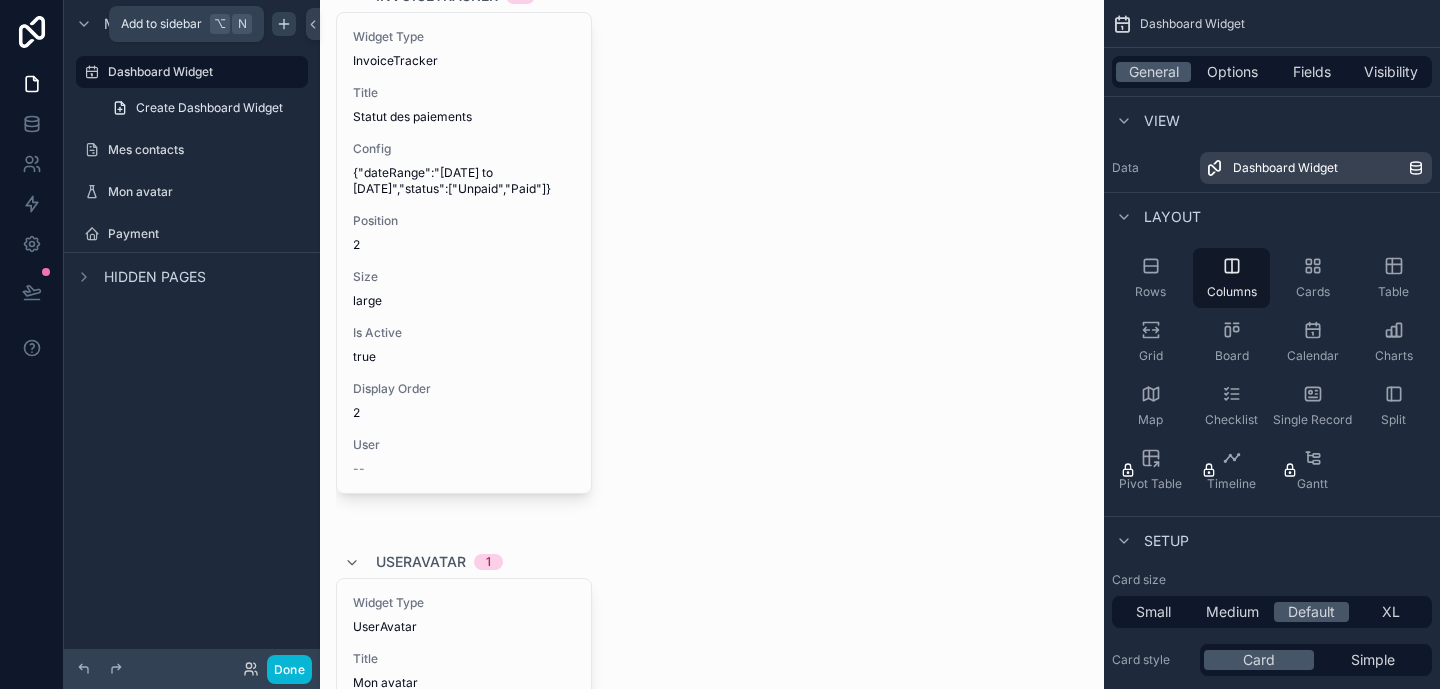 click 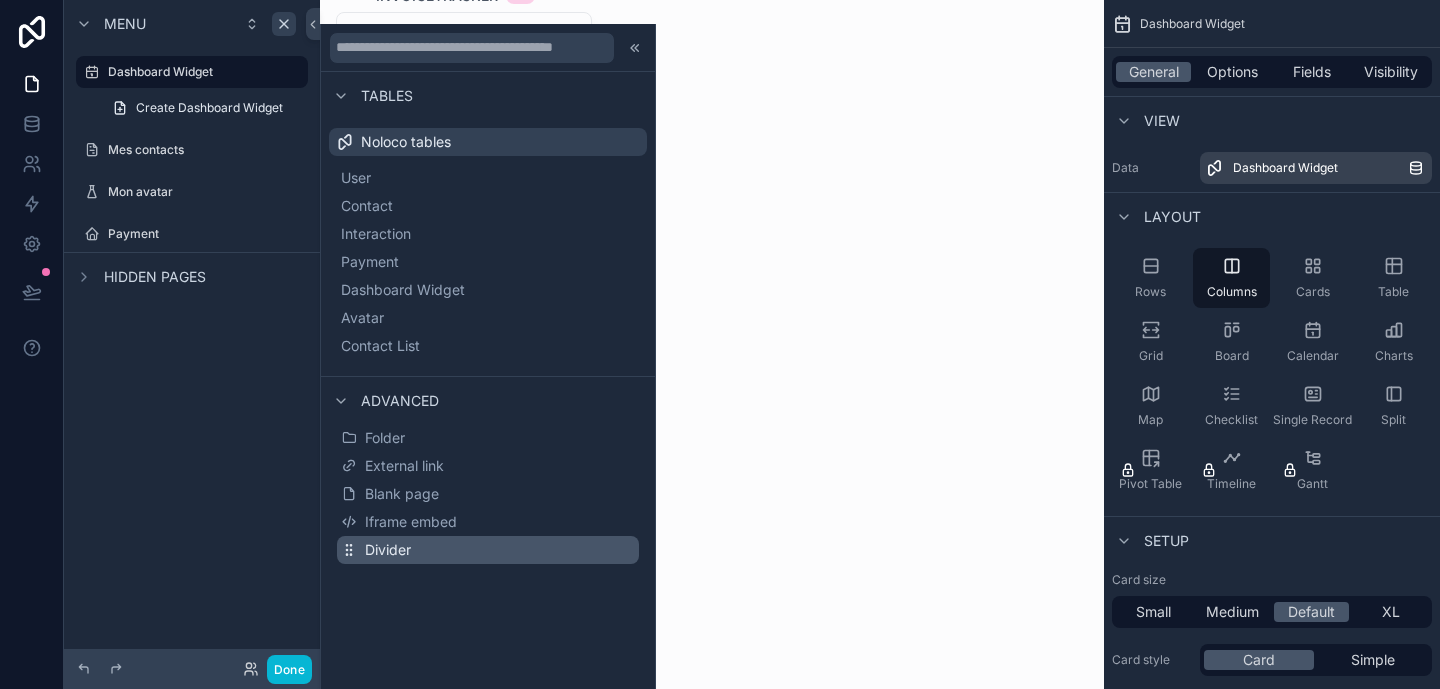 click on "Divider" at bounding box center (488, 550) 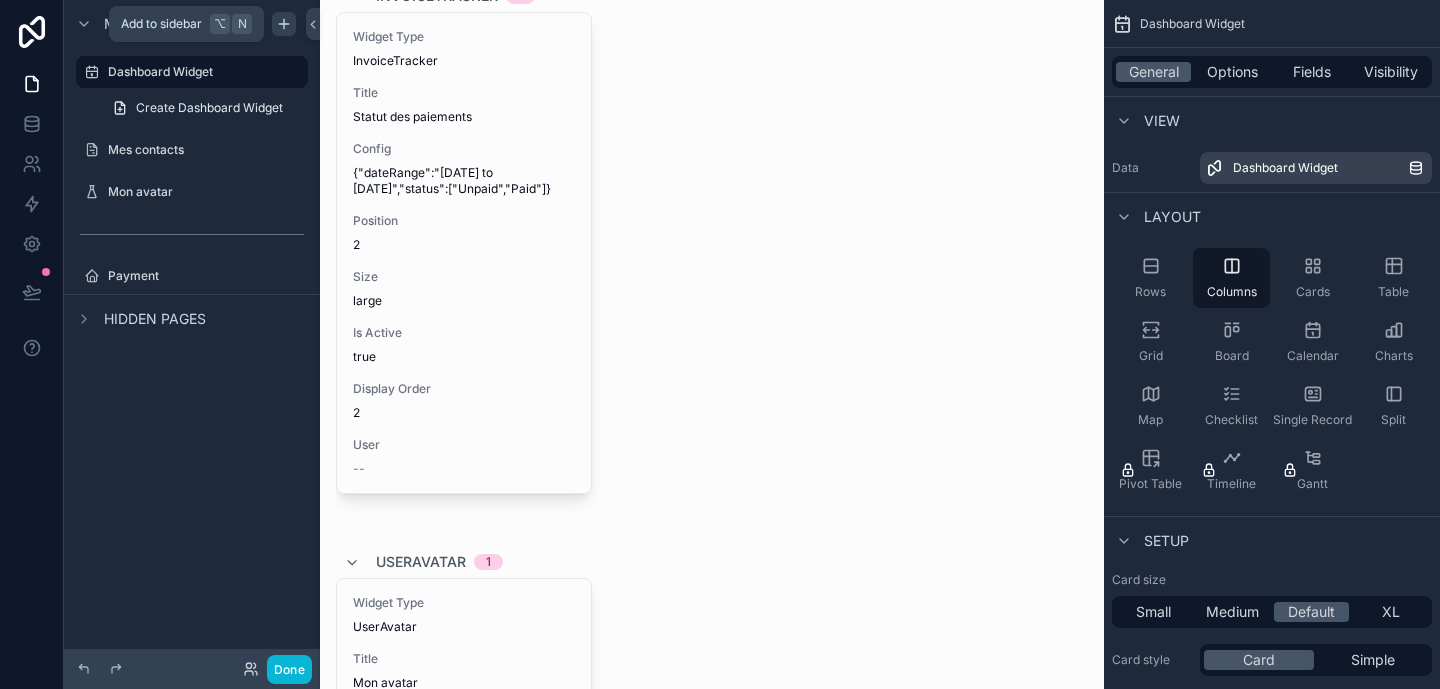 click 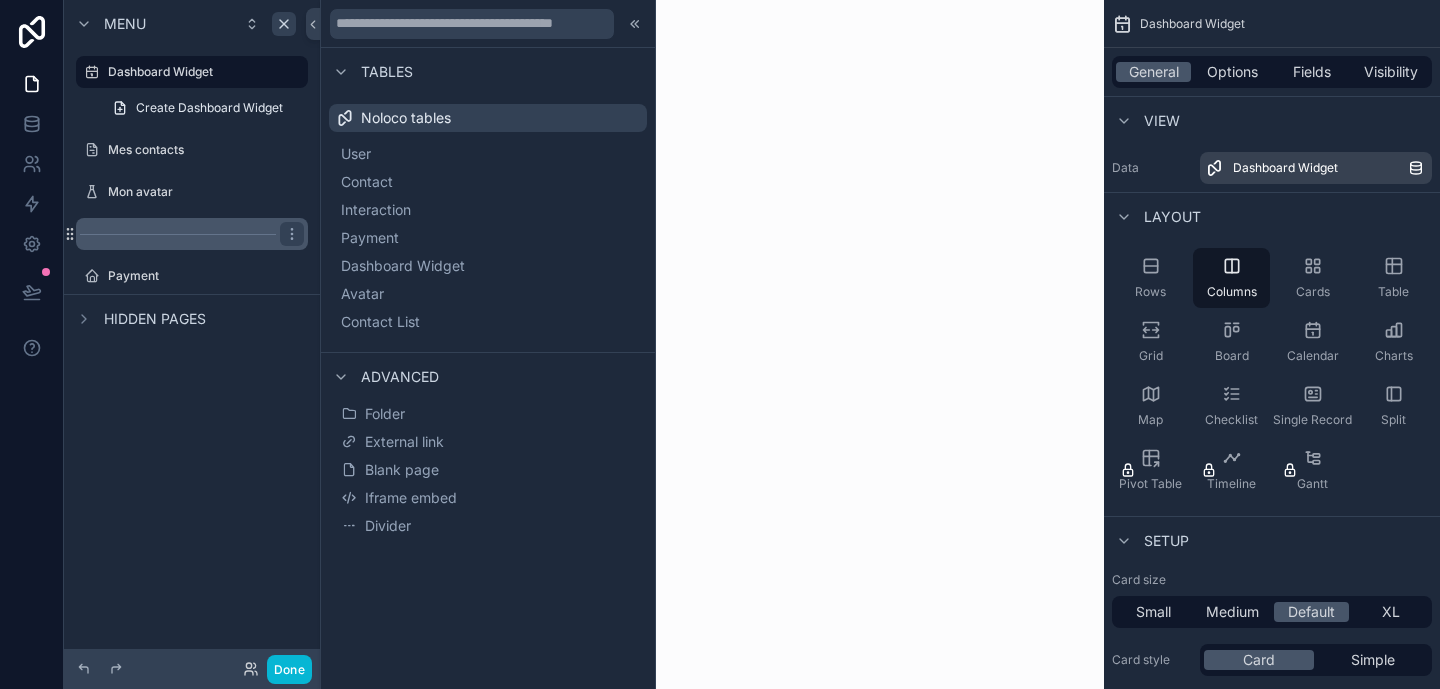 click at bounding box center [192, 234] 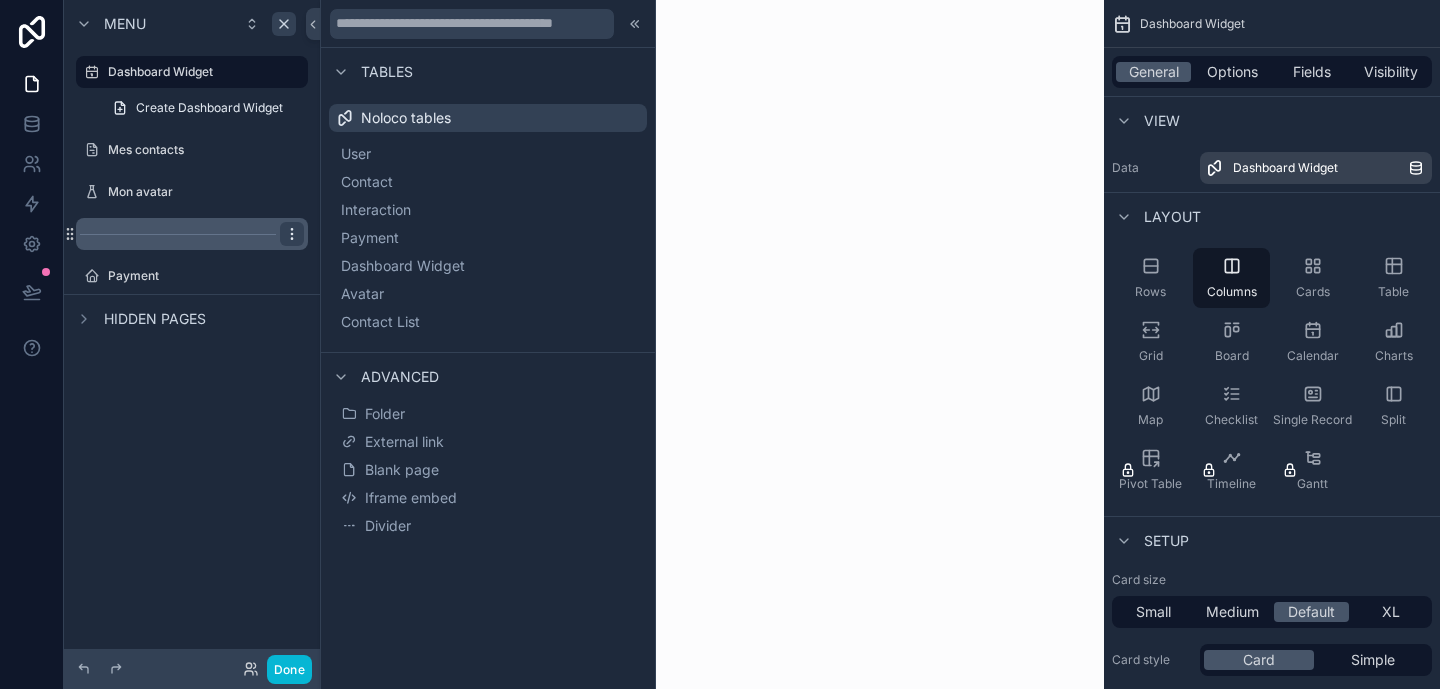 click 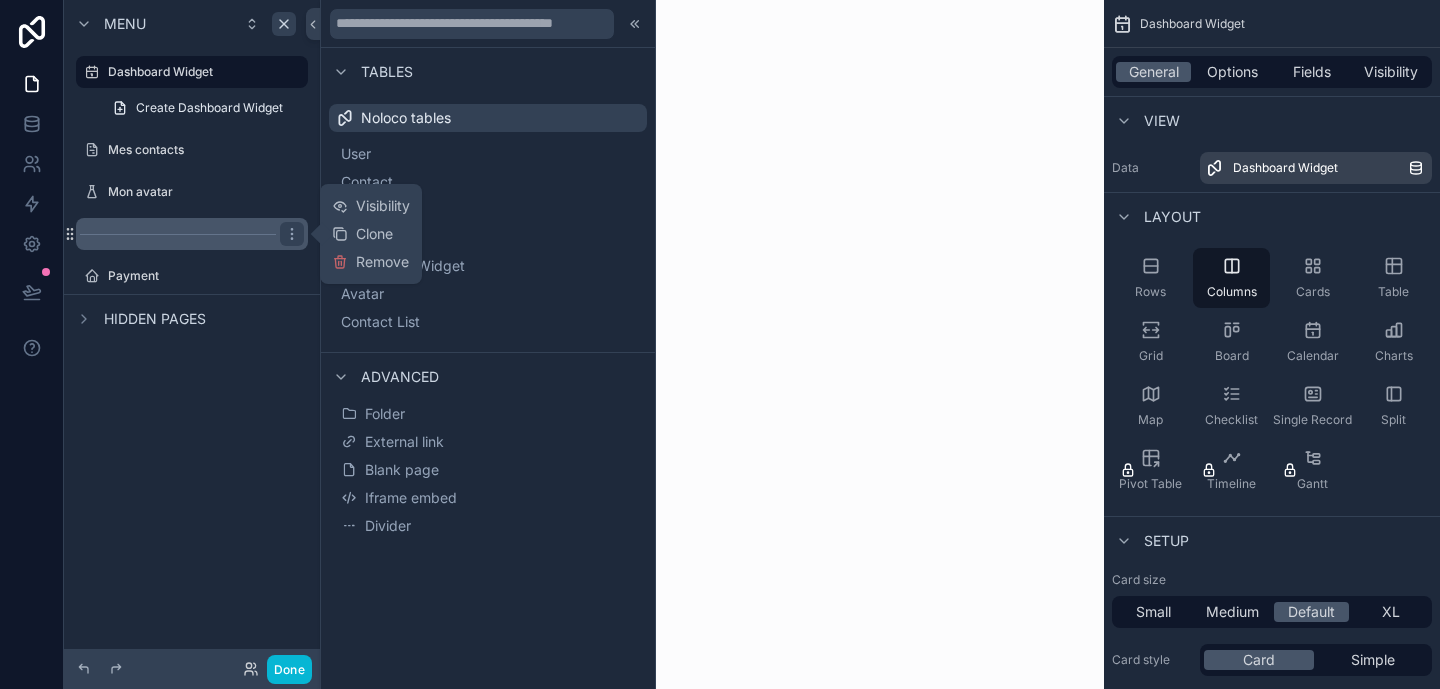 click at bounding box center (192, 234) 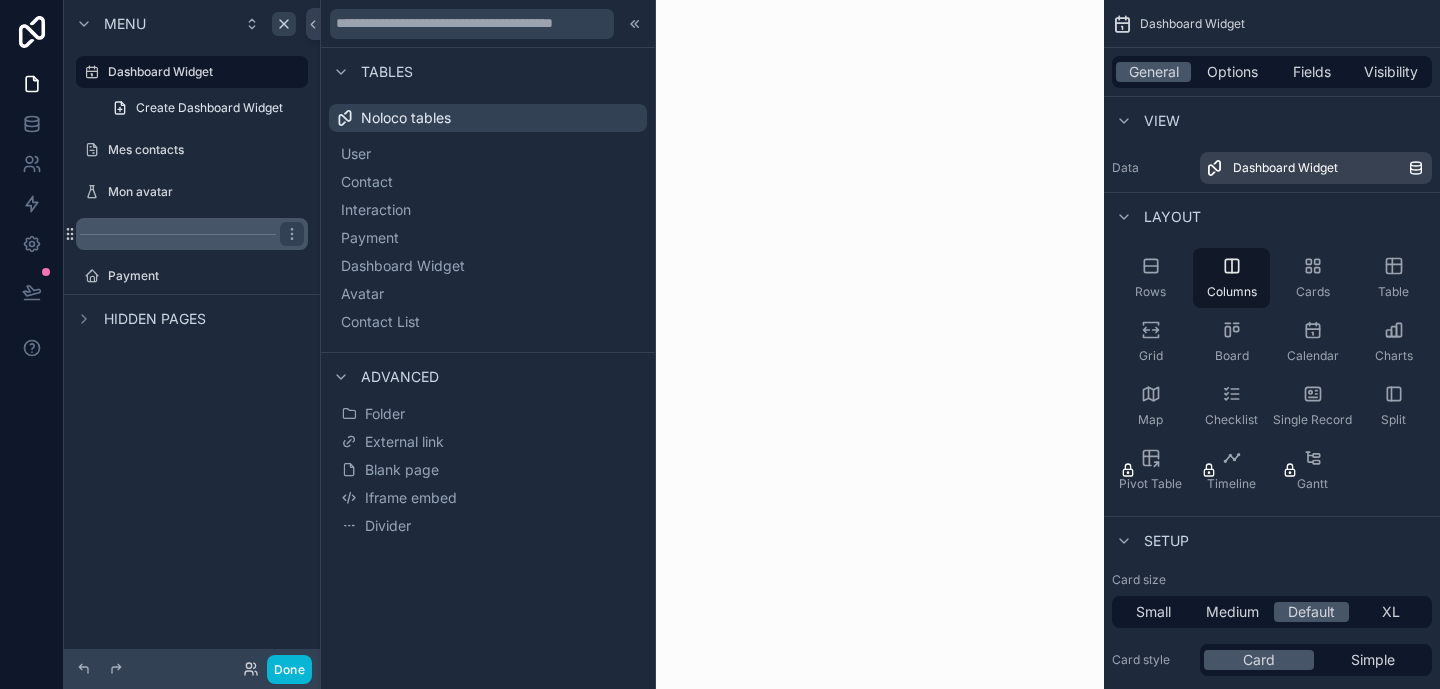 click at bounding box center (192, 234) 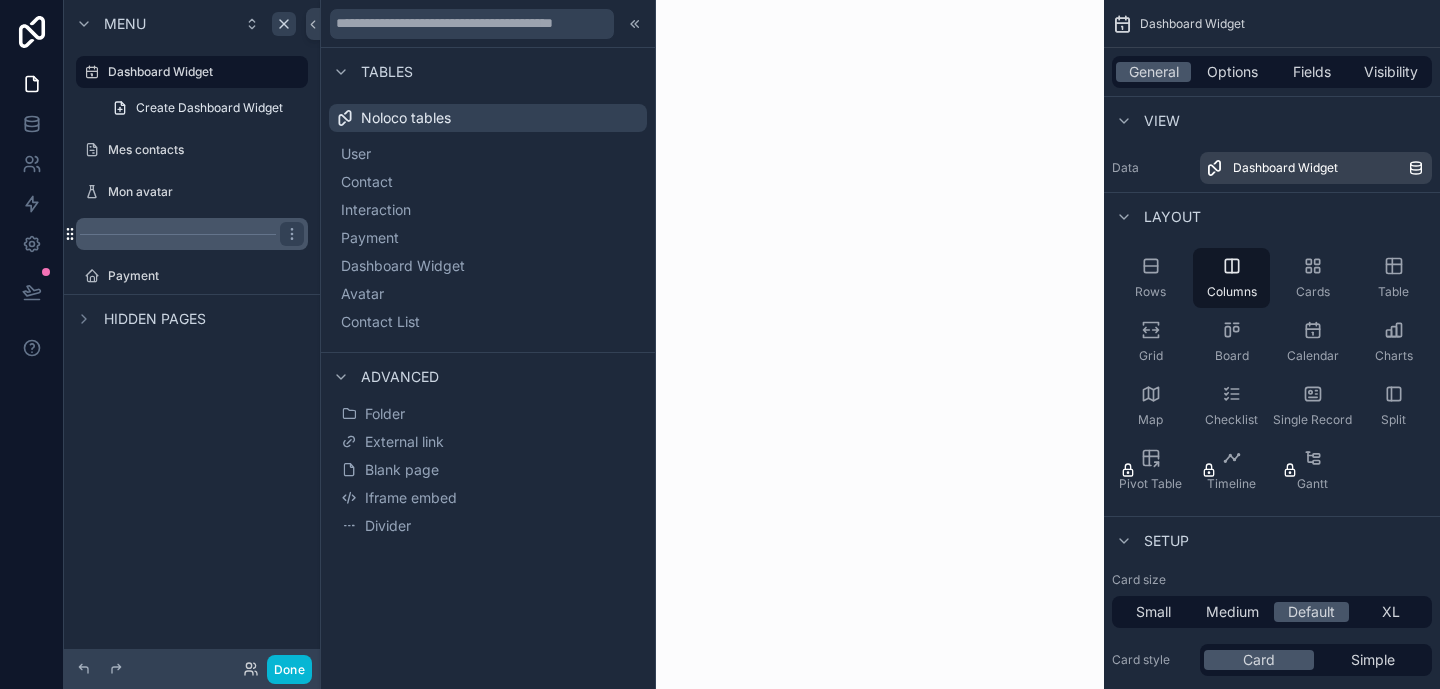 click 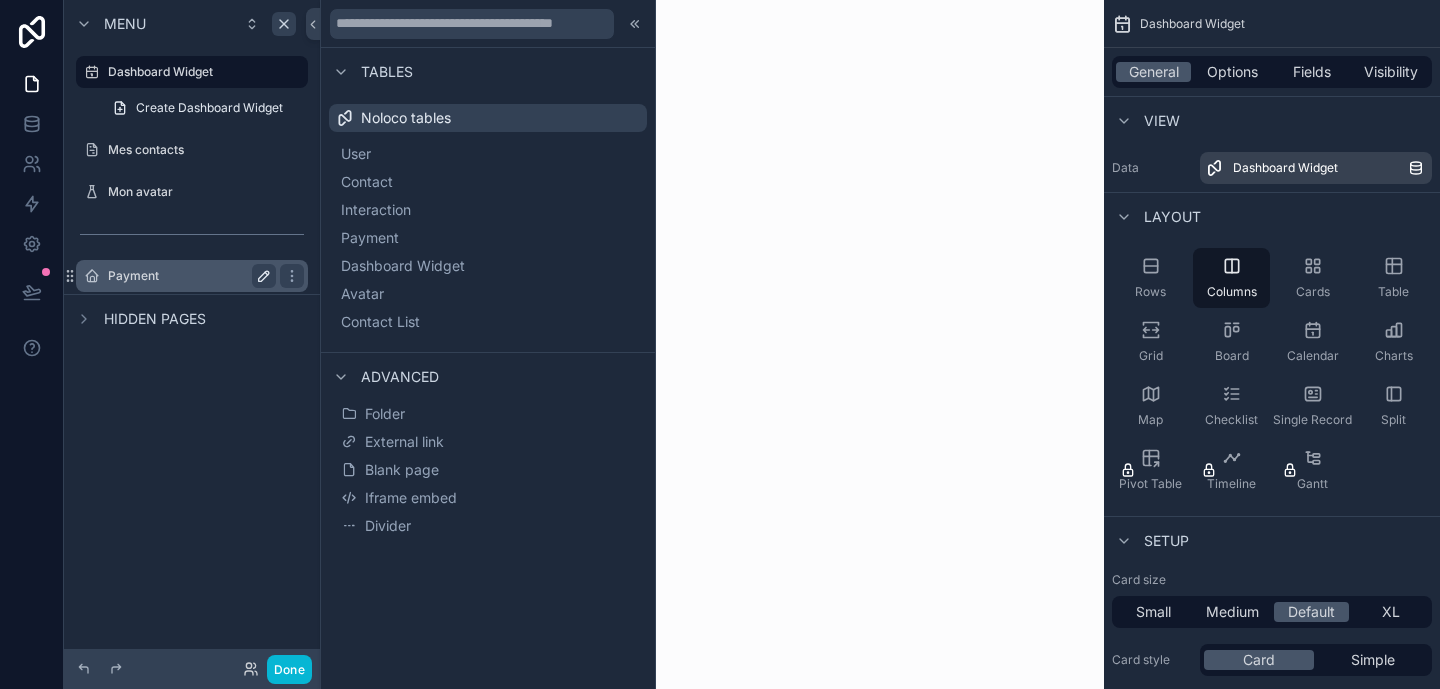 click 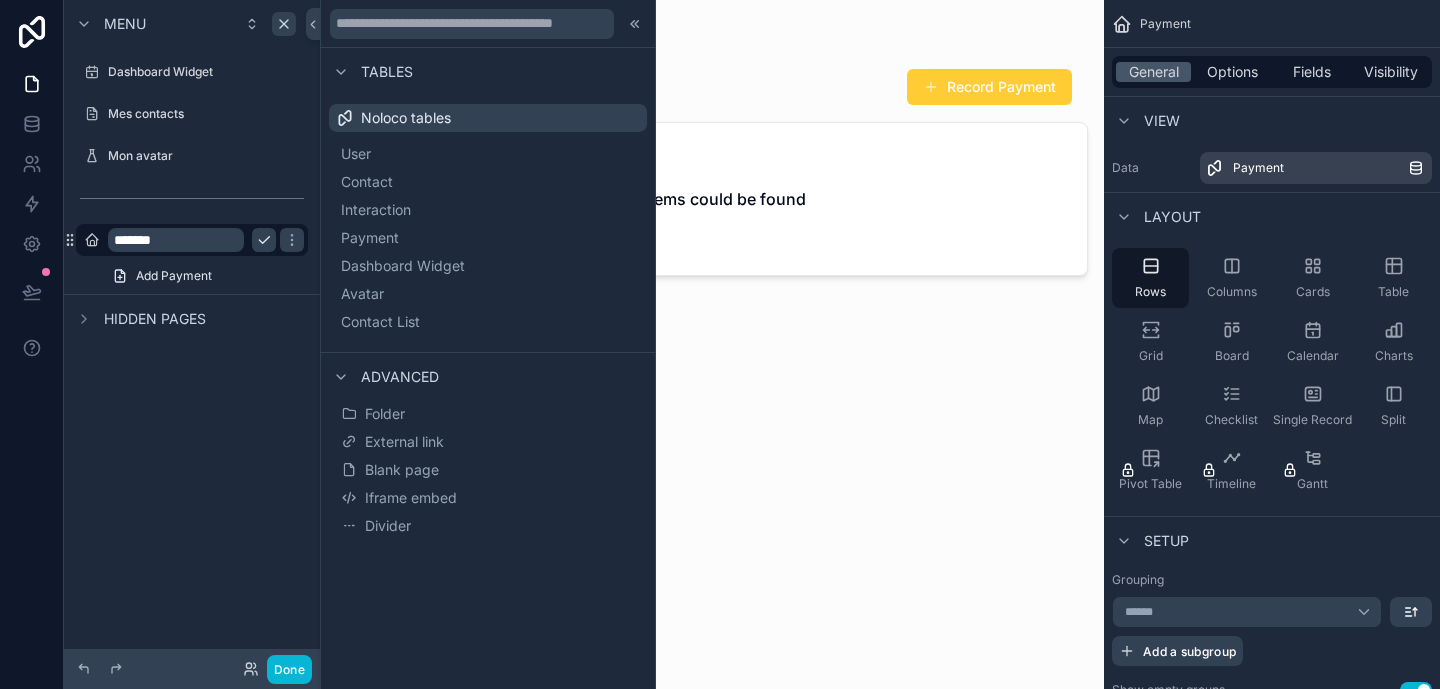 scroll, scrollTop: 0, scrollLeft: 0, axis: both 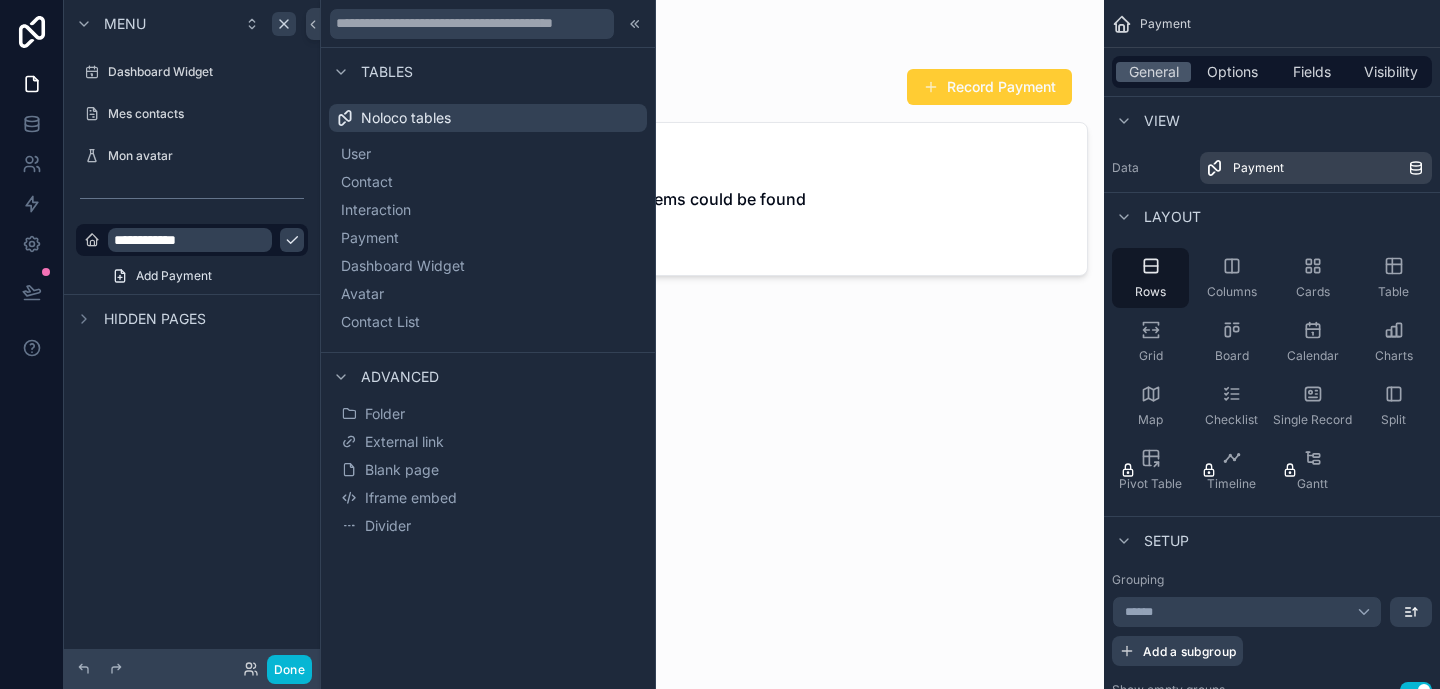 type on "**********" 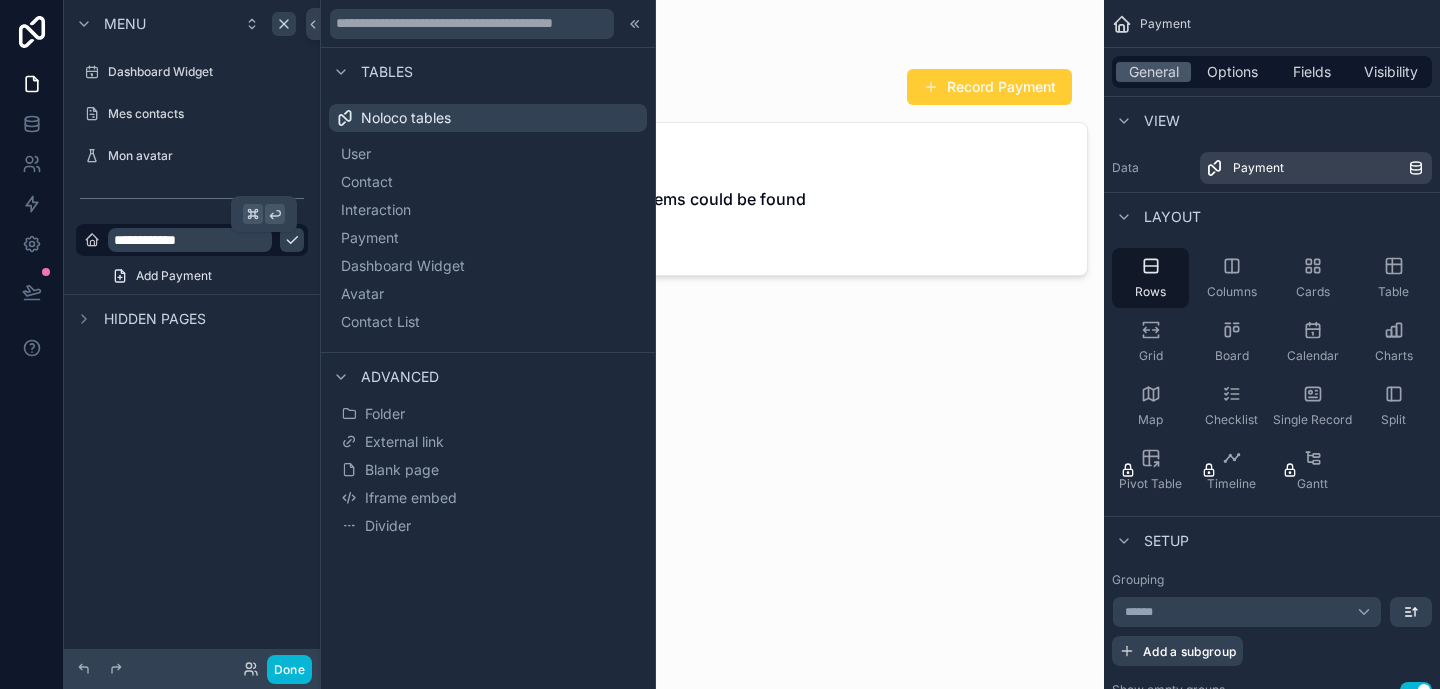 click 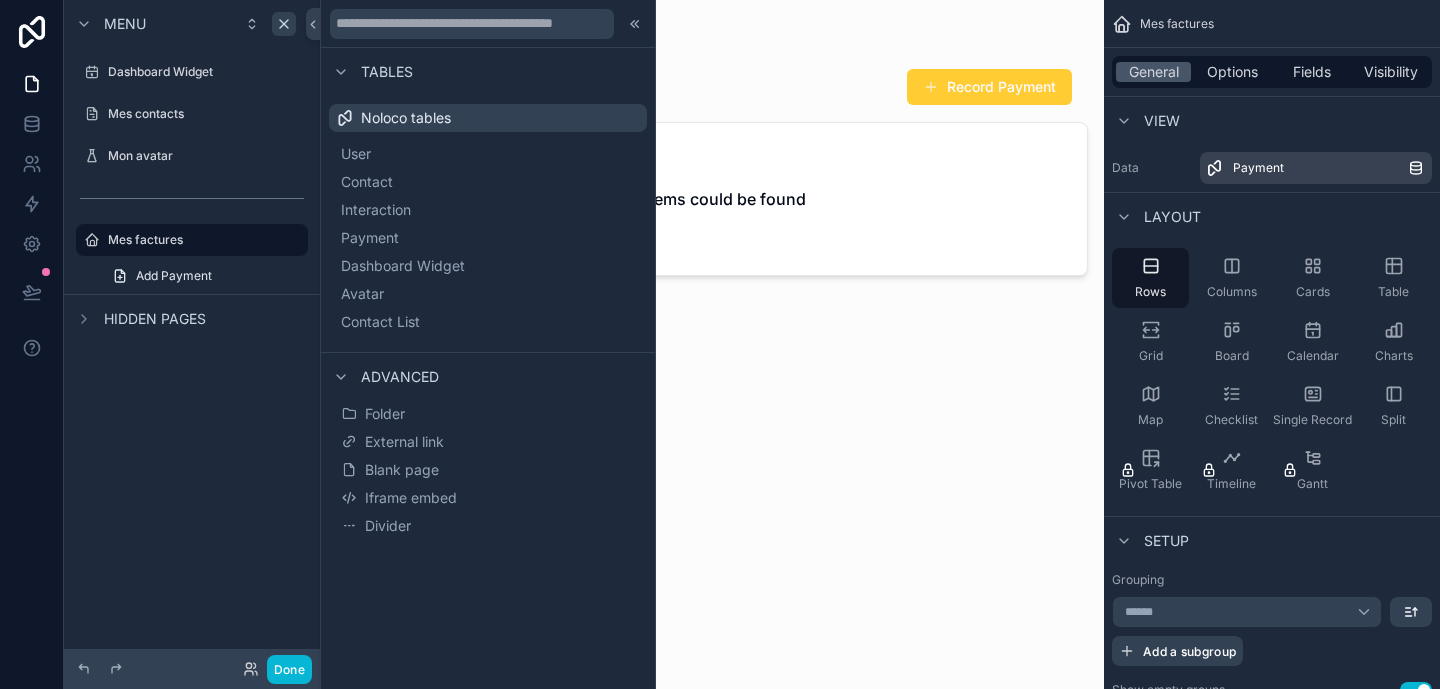 click on "Hidden pages" at bounding box center (155, 319) 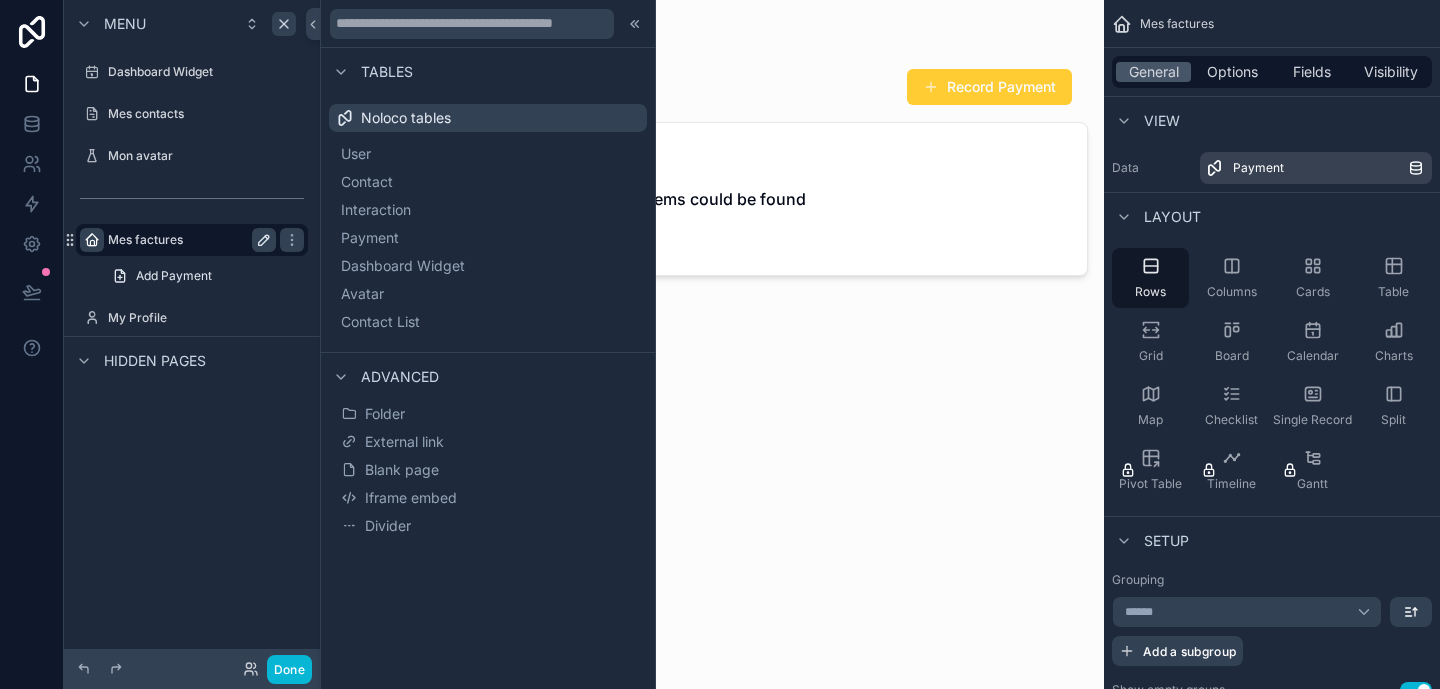 click at bounding box center (92, 240) 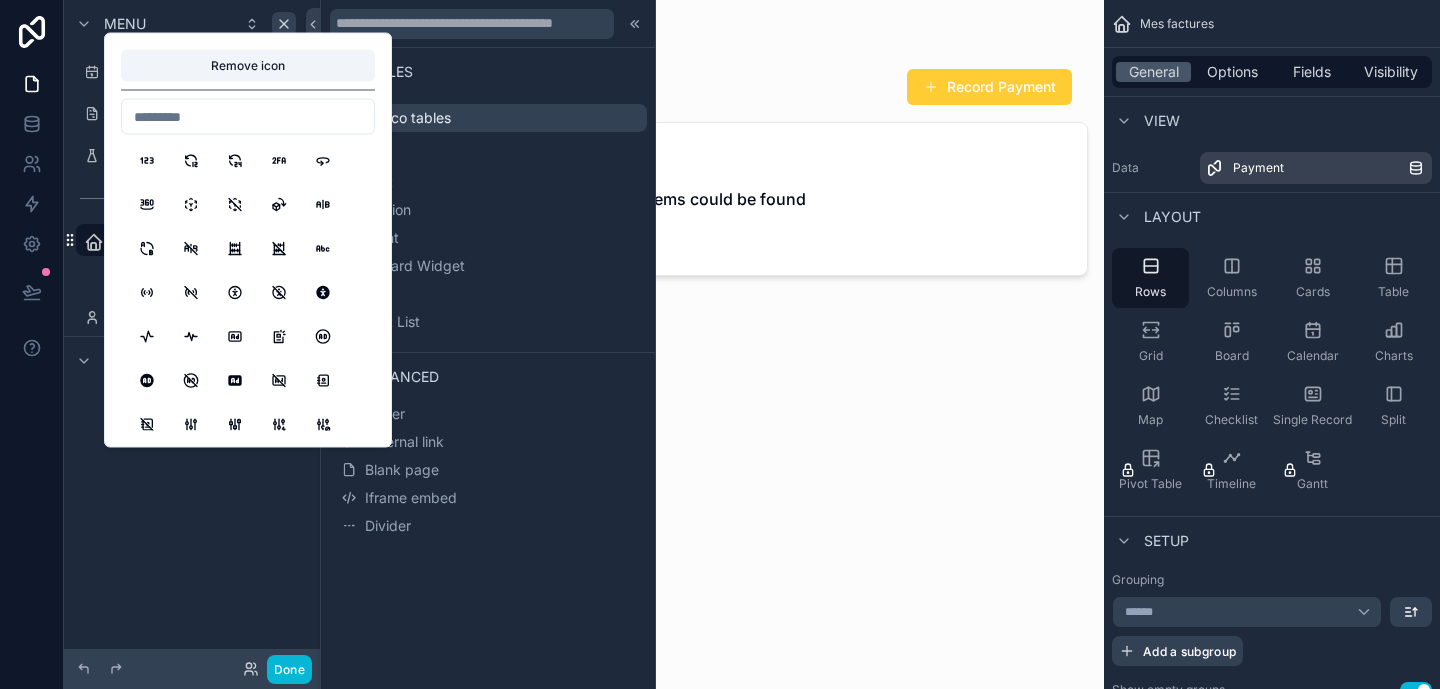 click 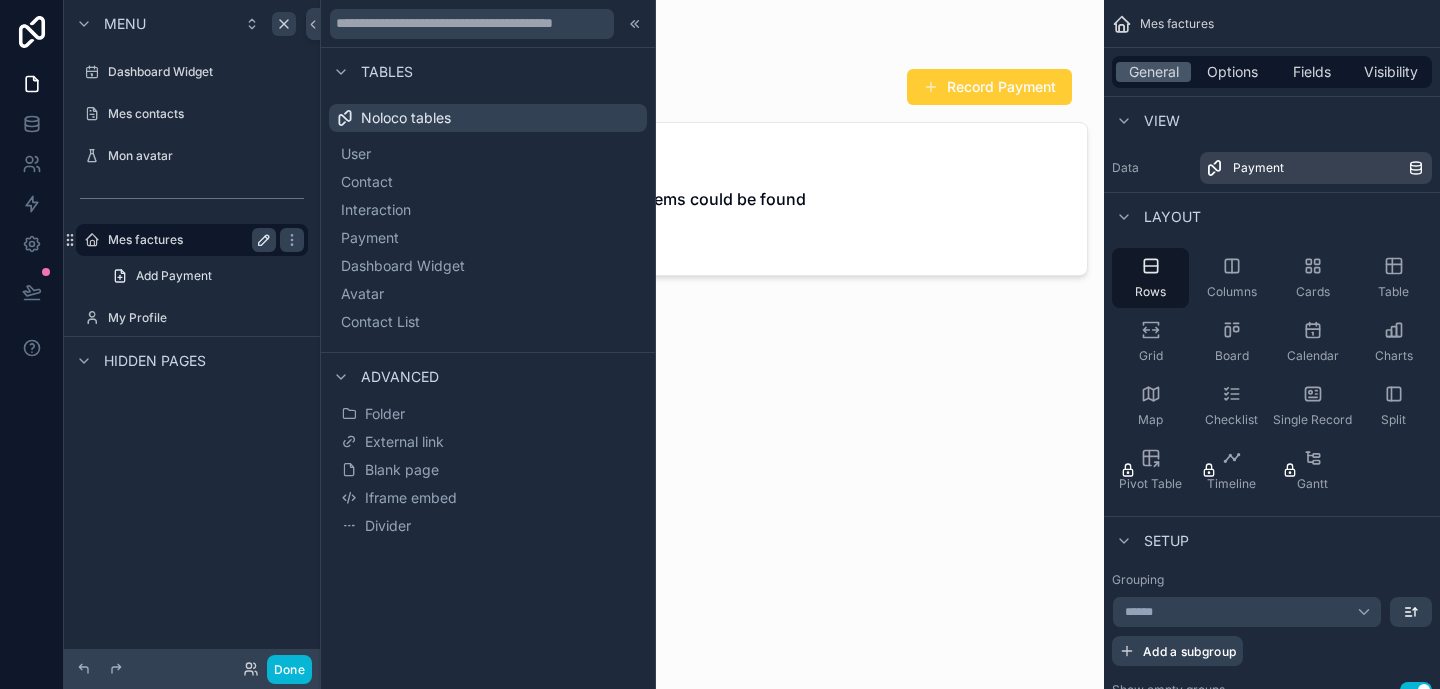 click on "Mes factures" at bounding box center (188, 240) 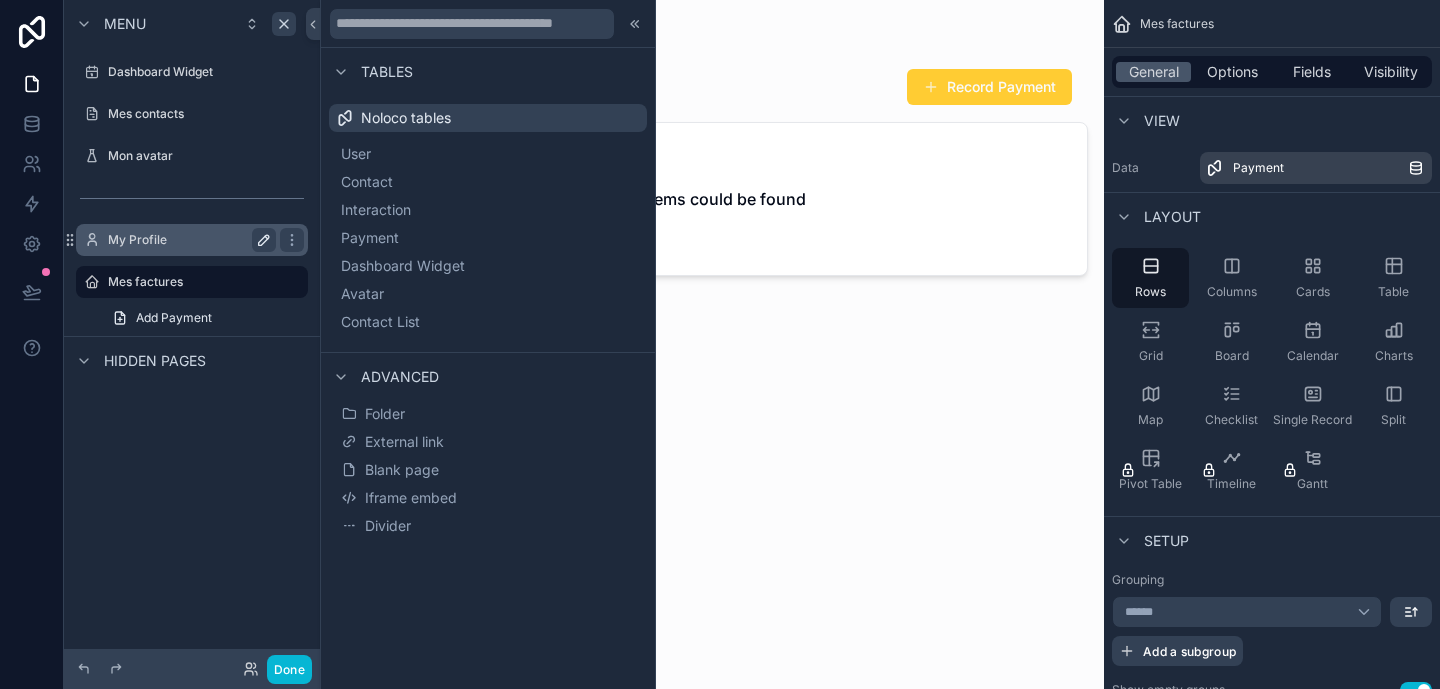 click 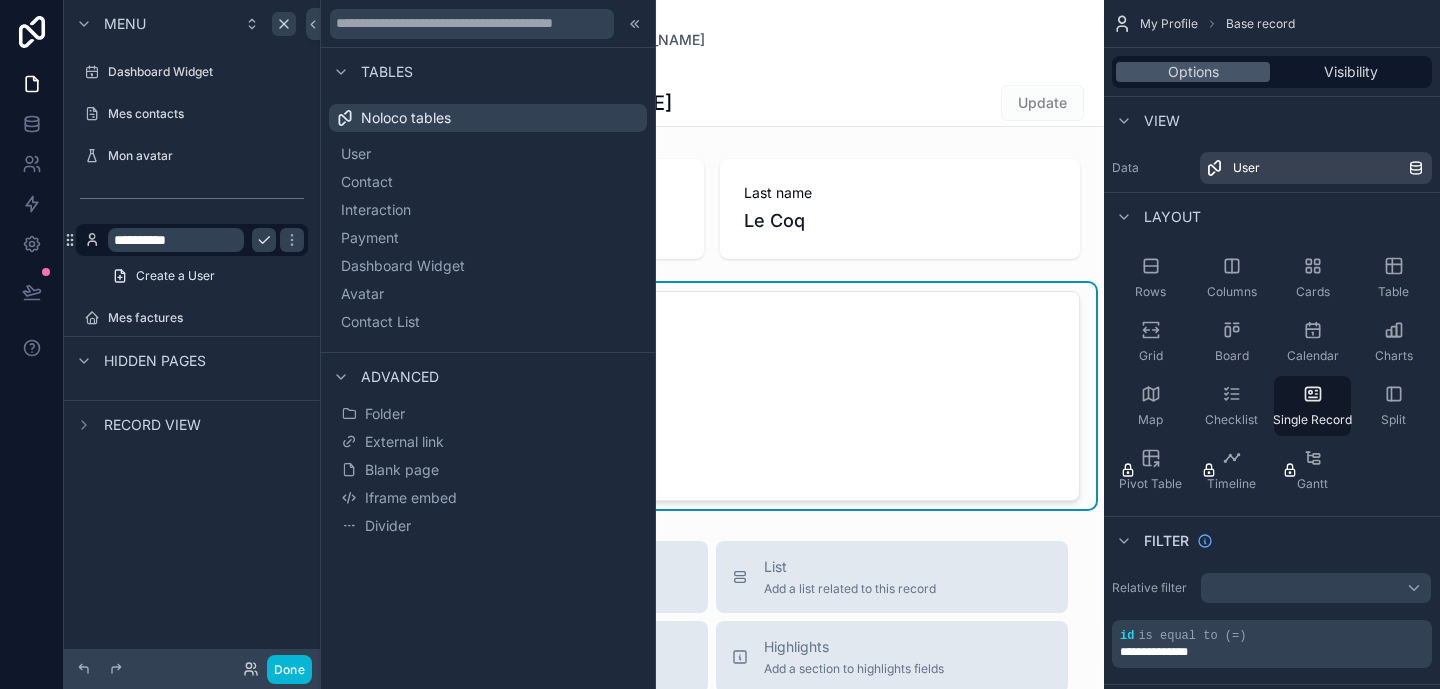 click on "**********" at bounding box center (176, 240) 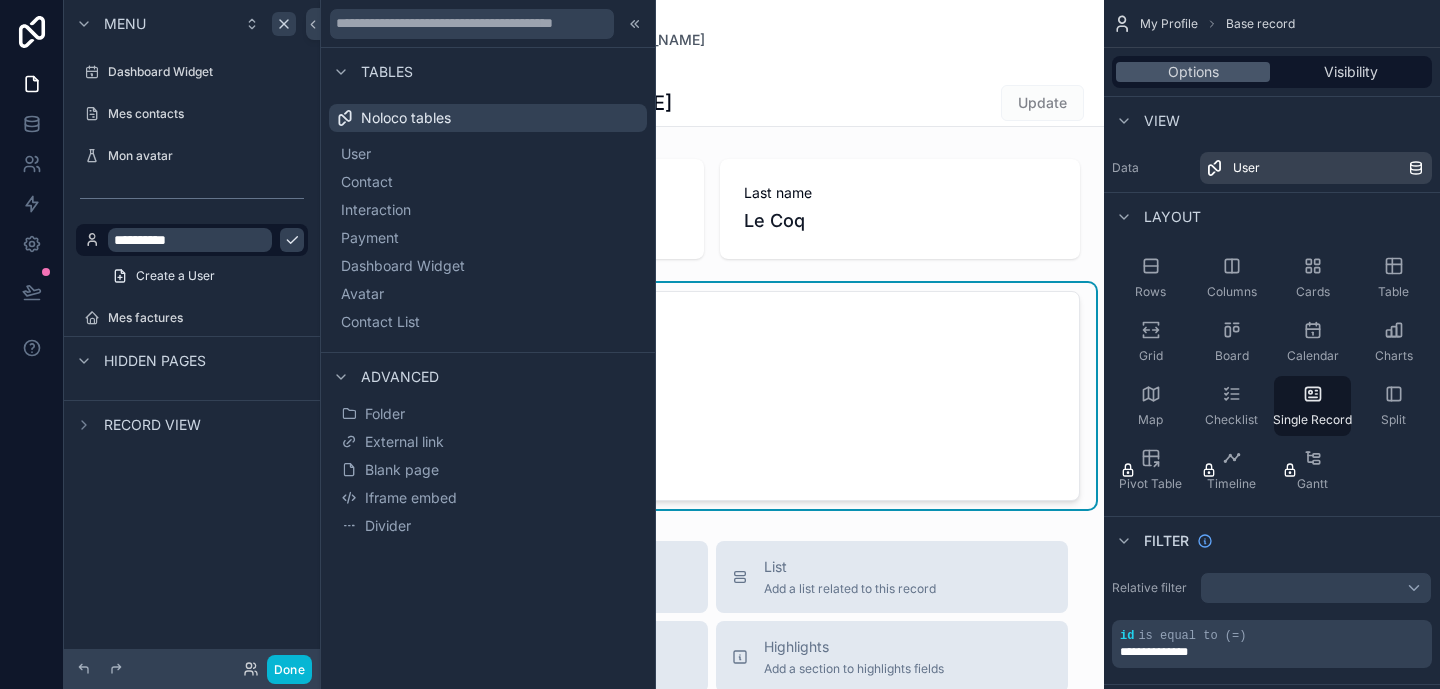 type on "**********" 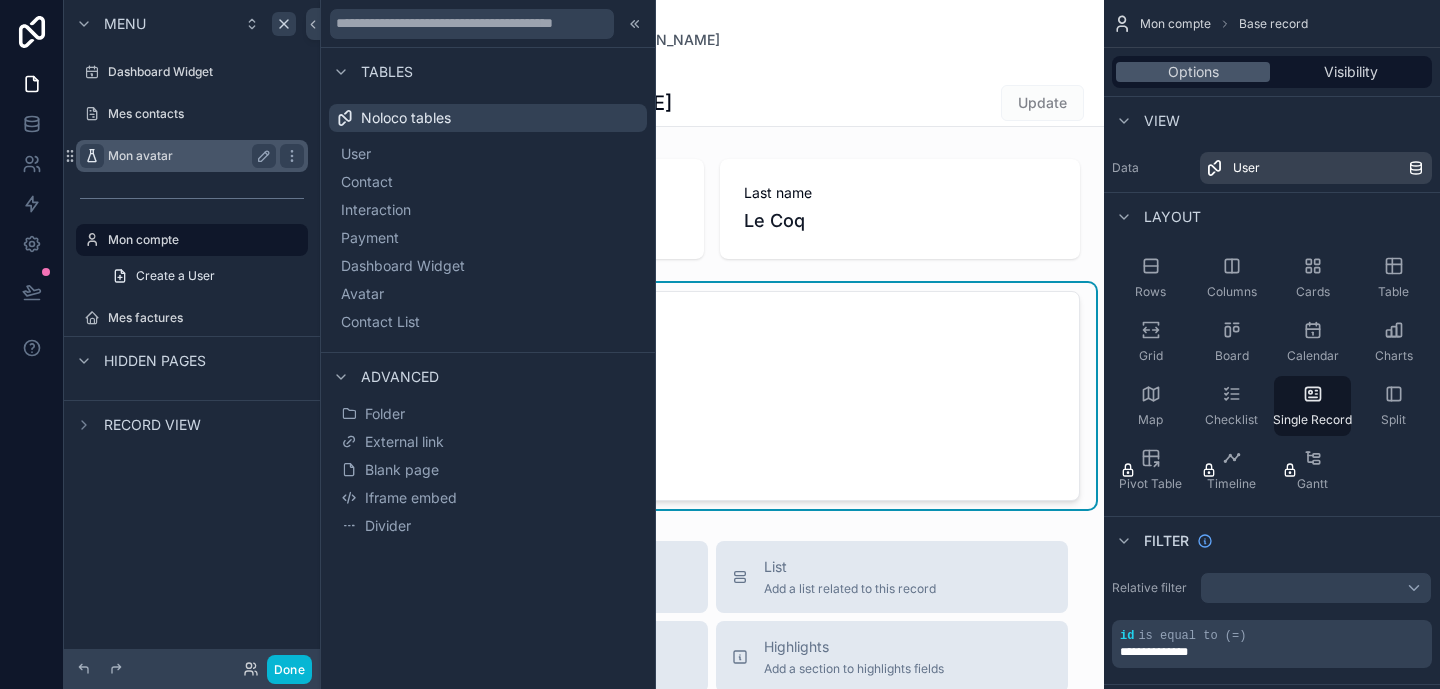click at bounding box center (92, 156) 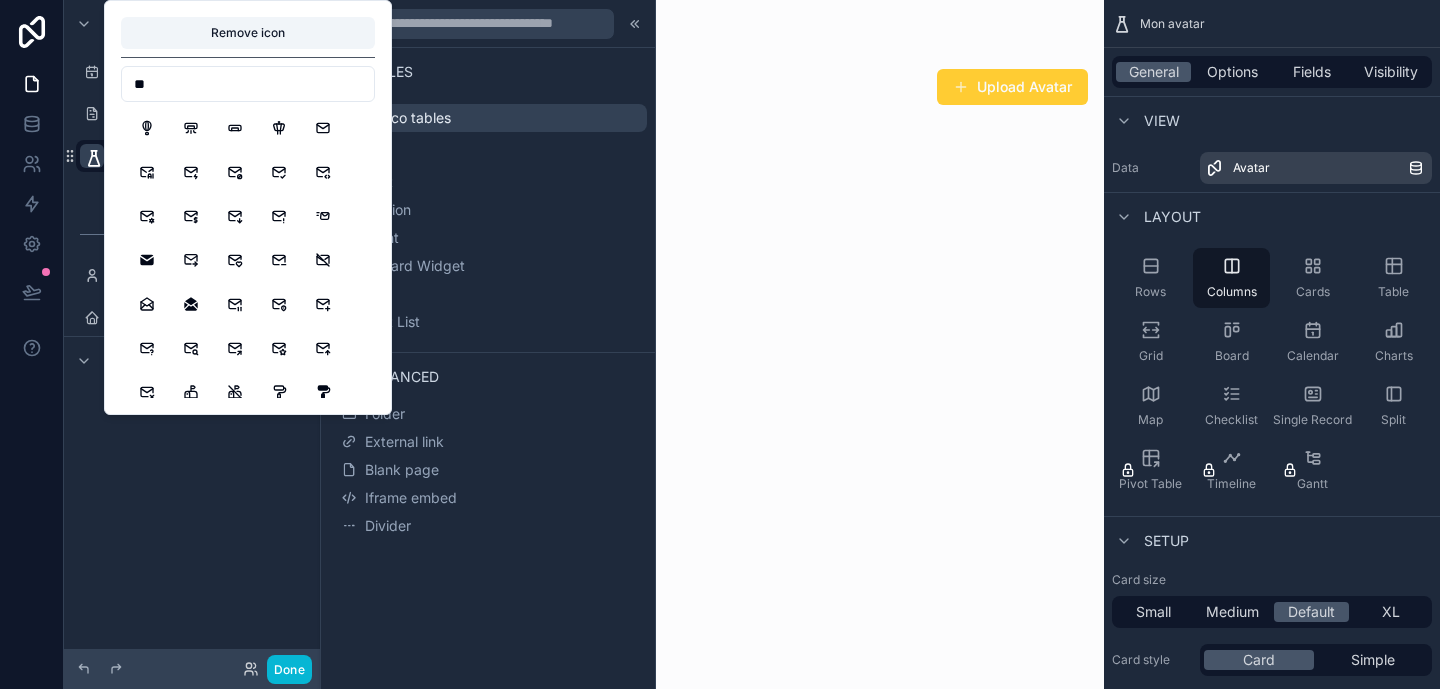 type on "*" 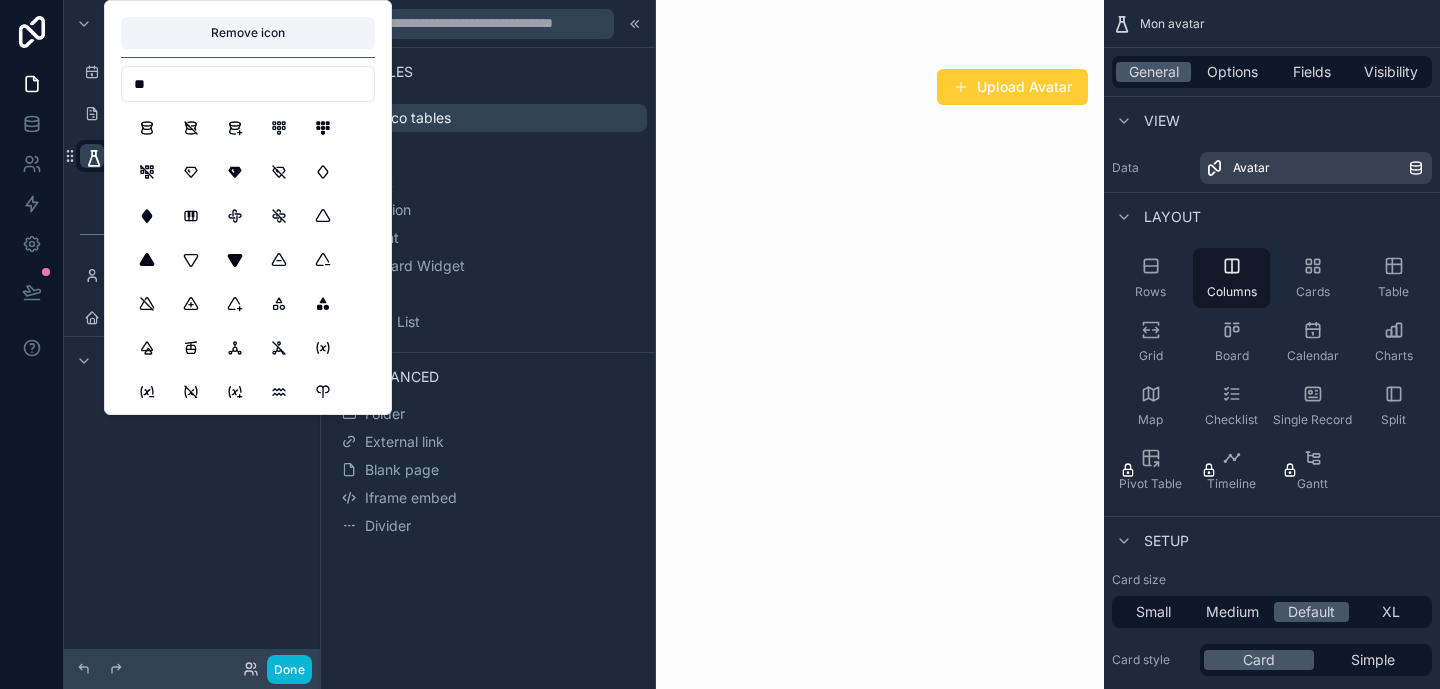 type on "*" 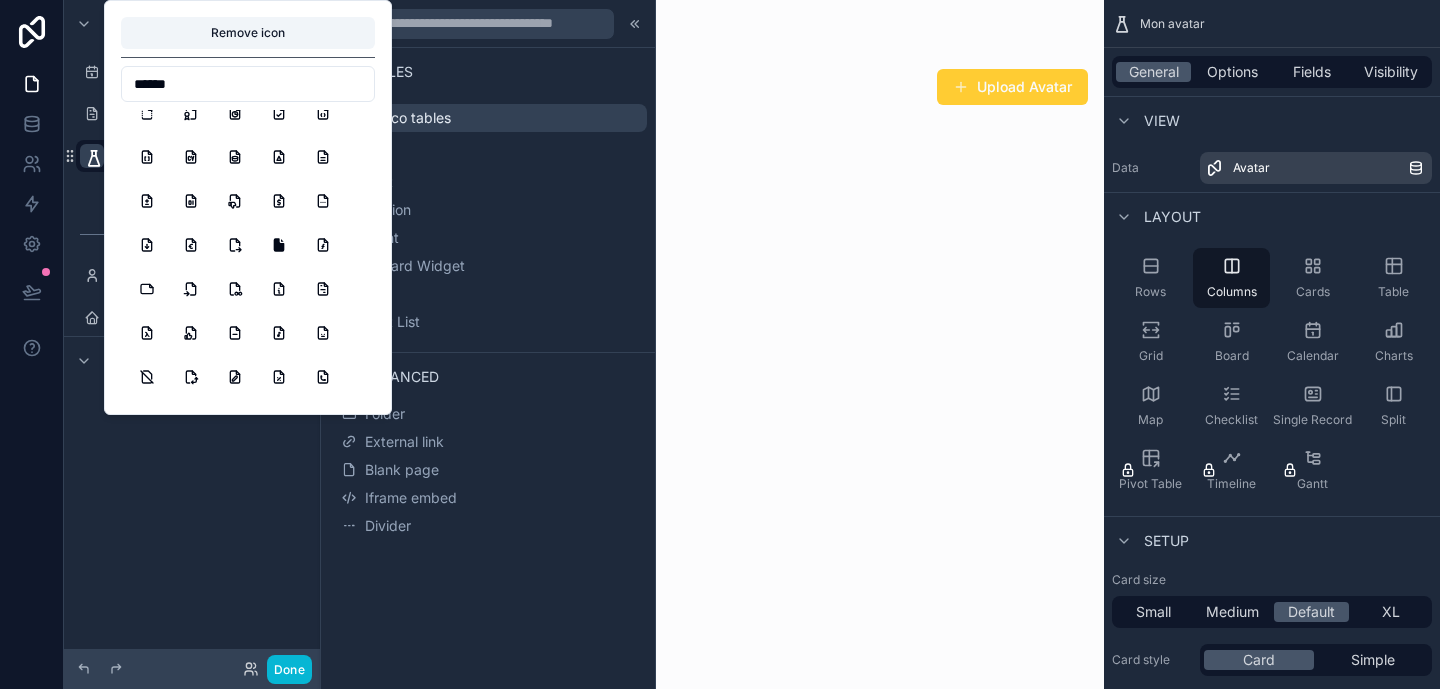 scroll, scrollTop: 1081, scrollLeft: 0, axis: vertical 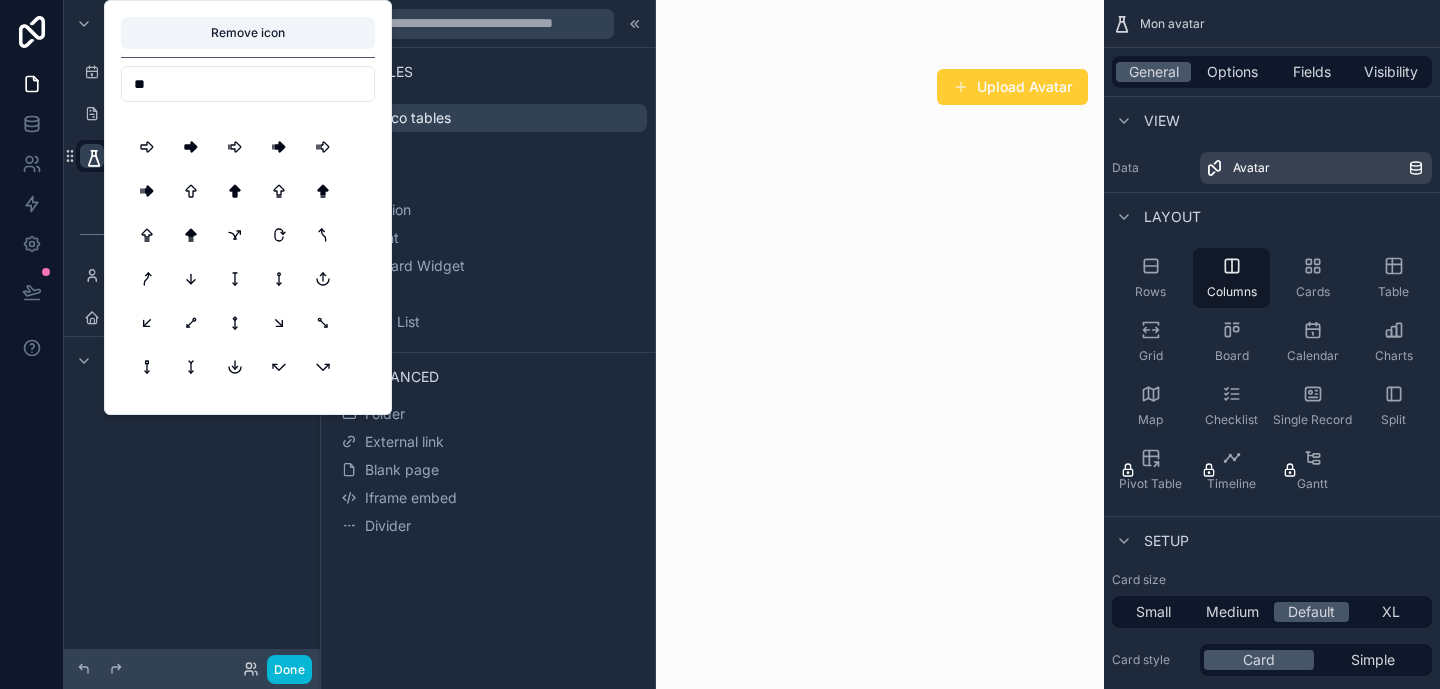 type on "*" 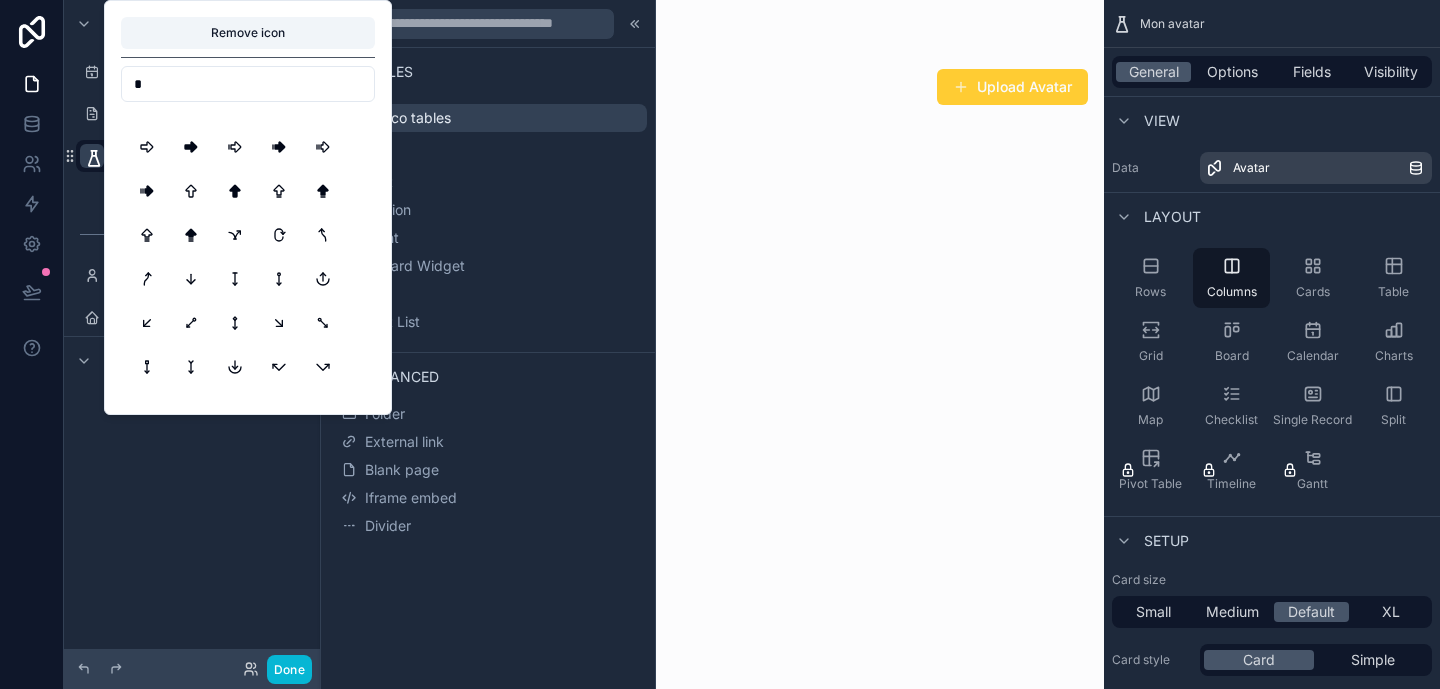 type 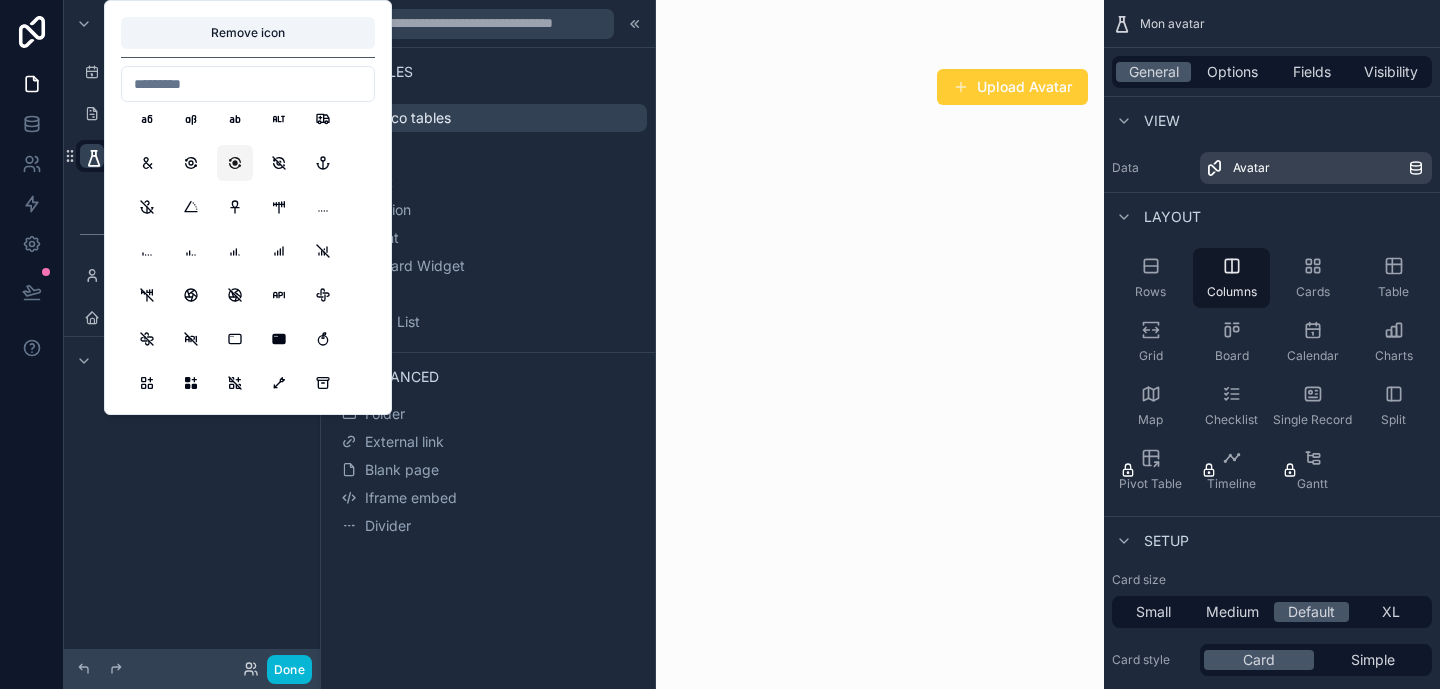 scroll, scrollTop: 1173, scrollLeft: 0, axis: vertical 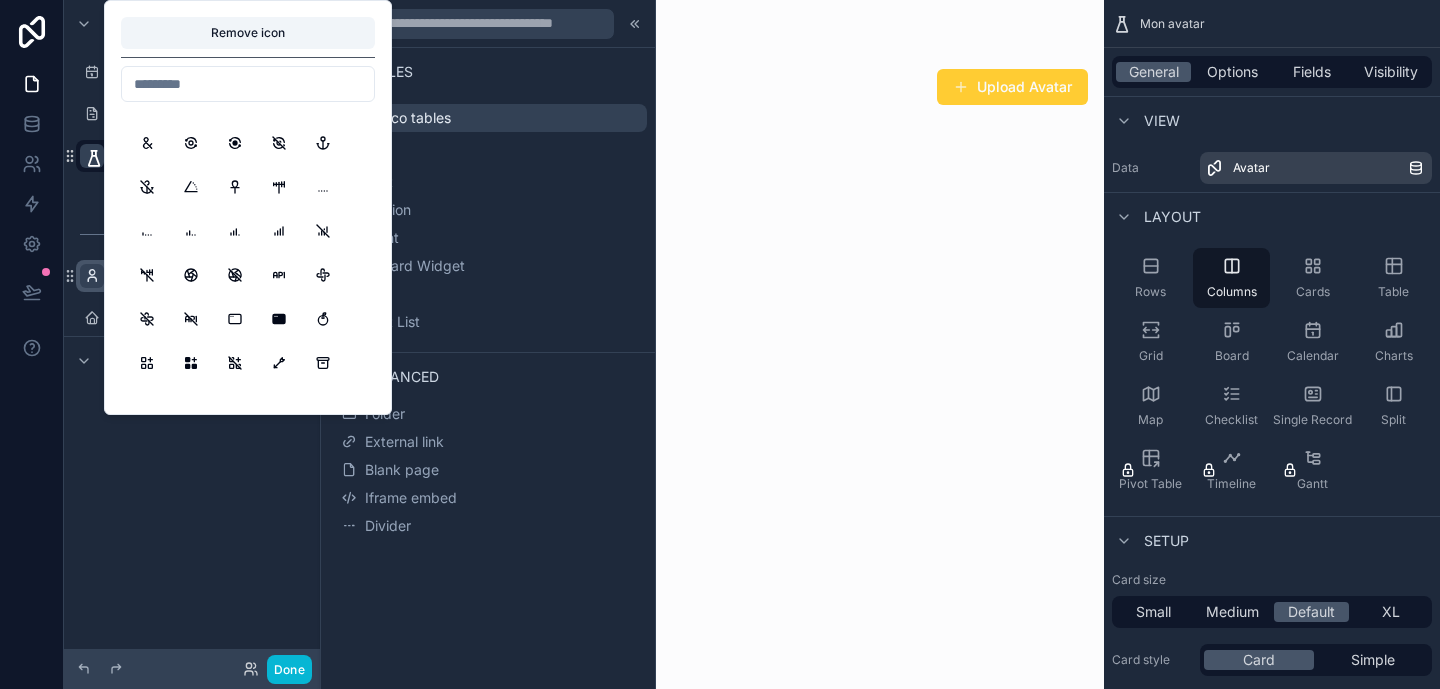 click at bounding box center [92, 276] 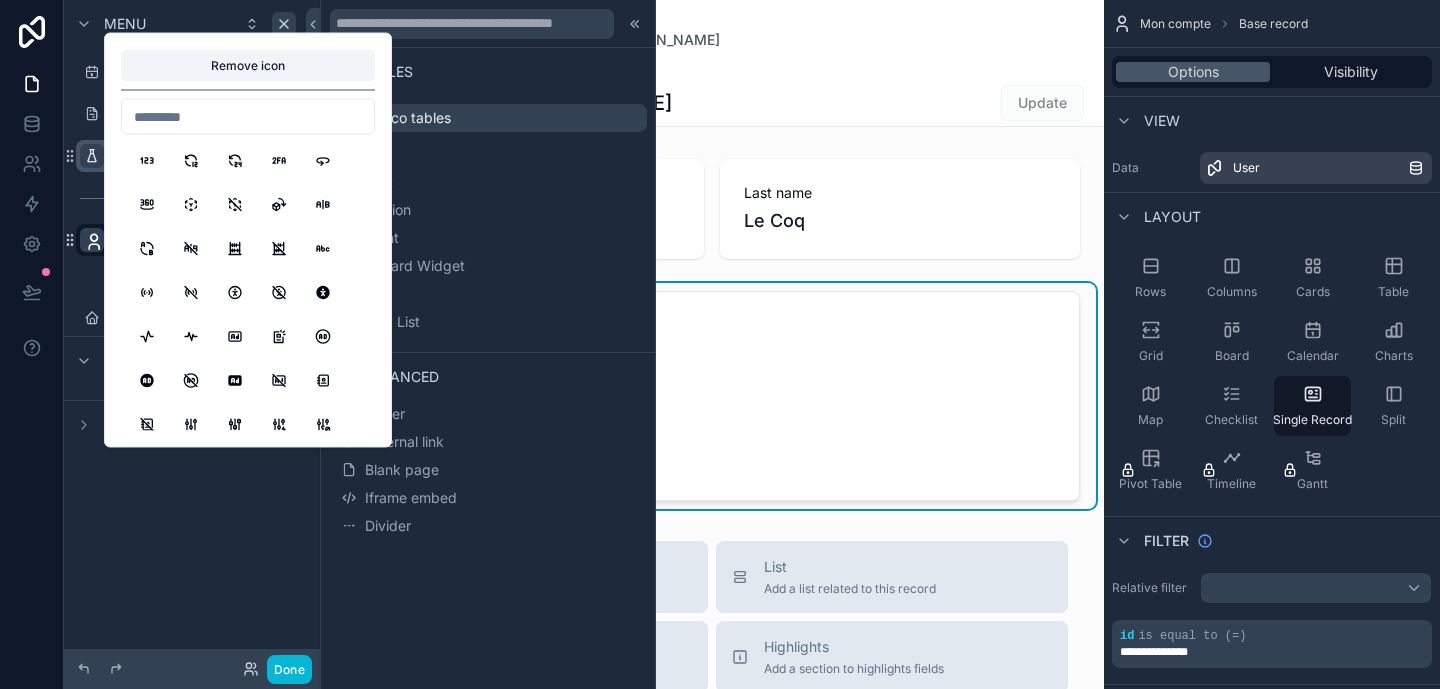 click at bounding box center (92, 156) 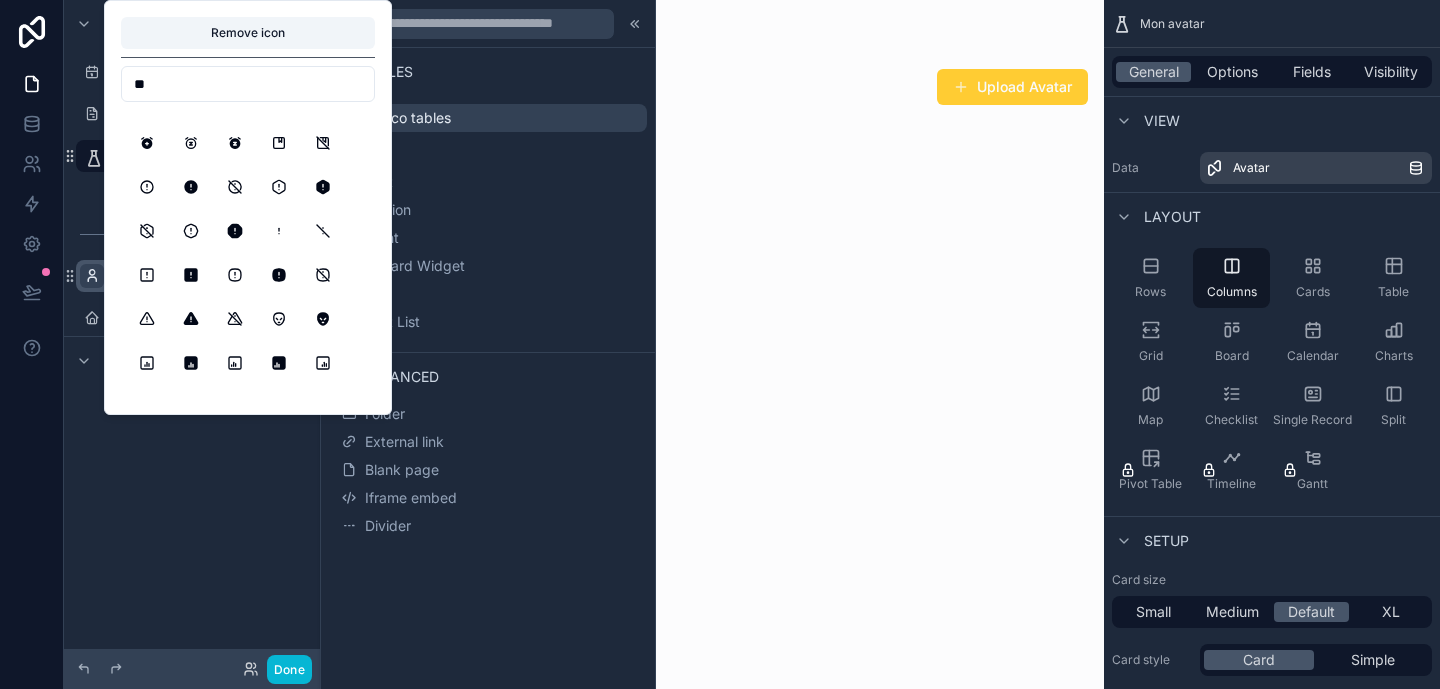 scroll, scrollTop: 514, scrollLeft: 0, axis: vertical 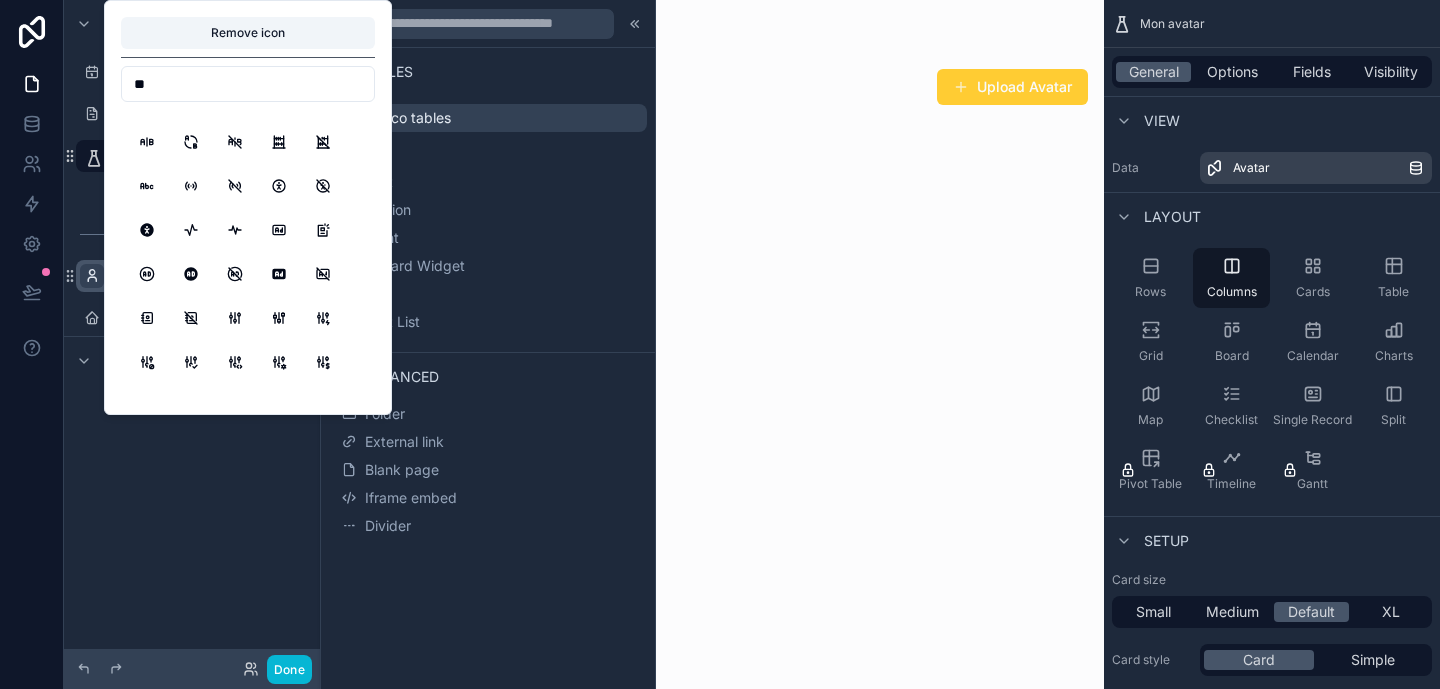 type on "*" 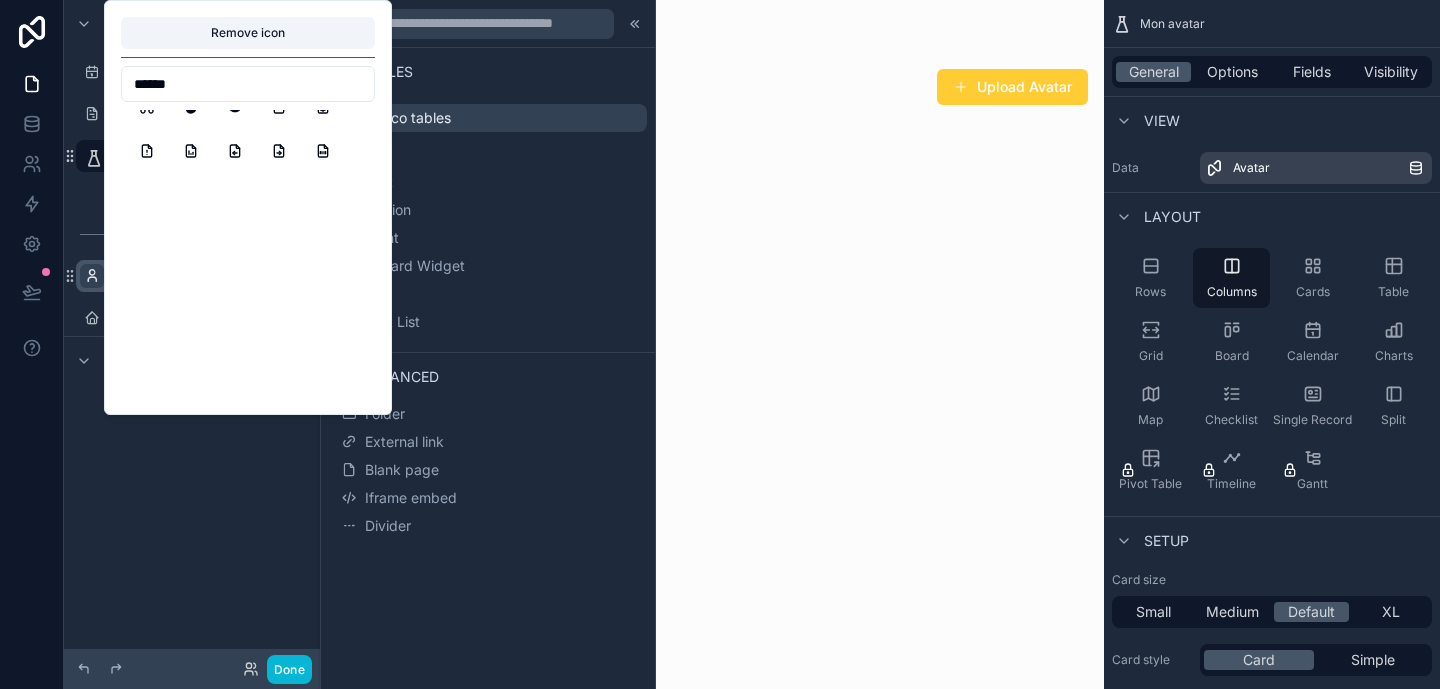 scroll, scrollTop: 0, scrollLeft: 0, axis: both 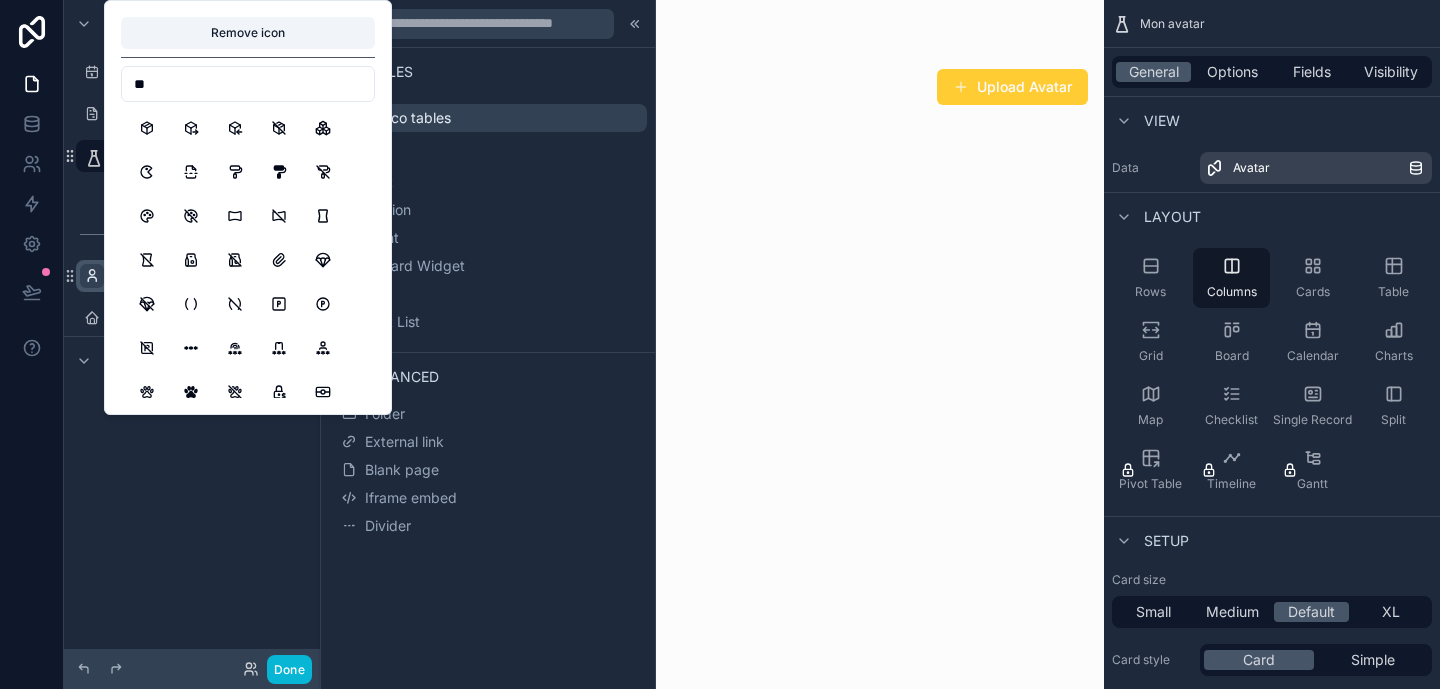 type on "*" 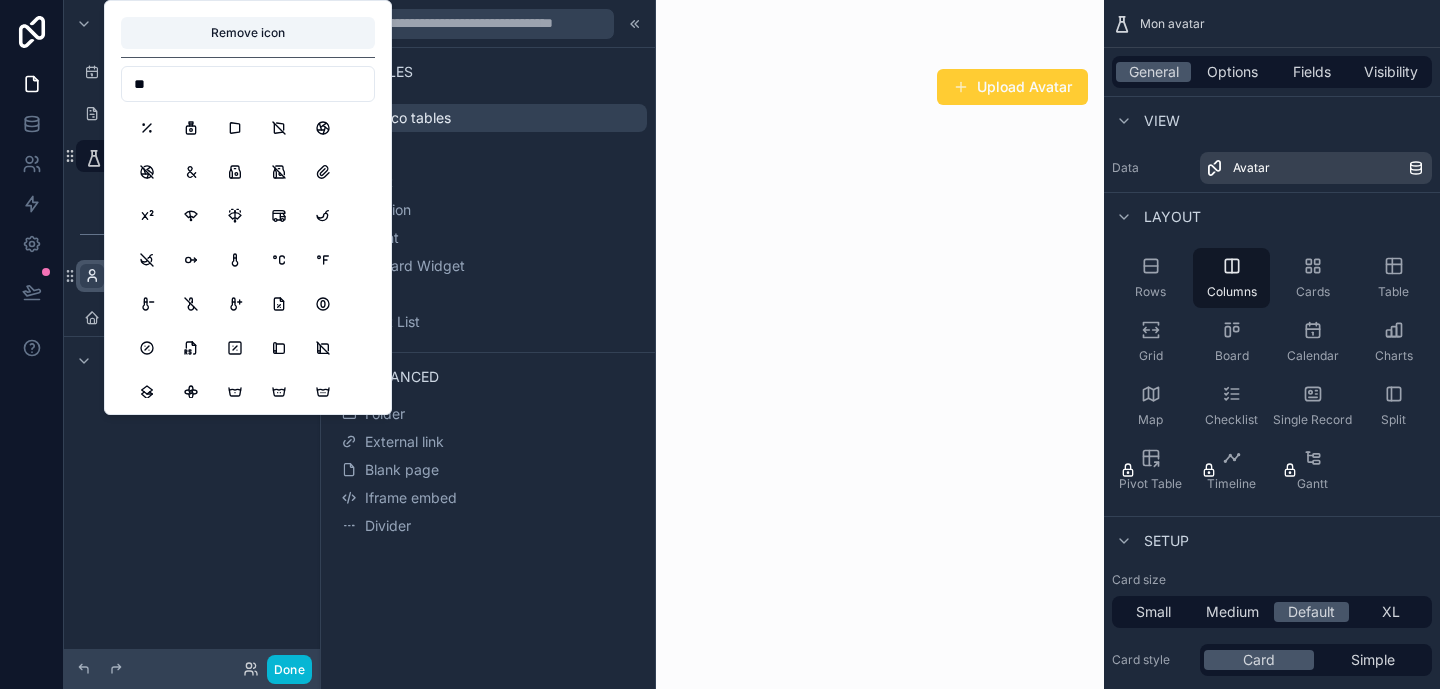 type on "*" 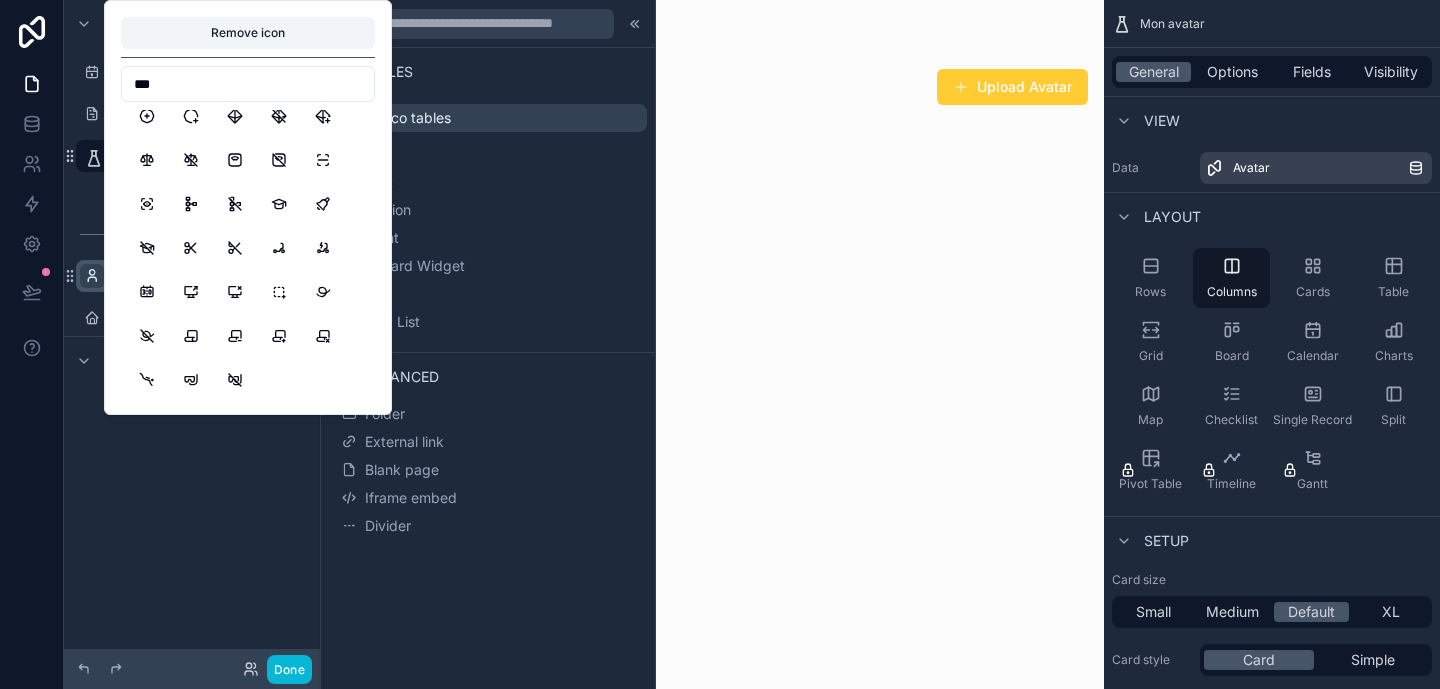 scroll, scrollTop: 5204, scrollLeft: 0, axis: vertical 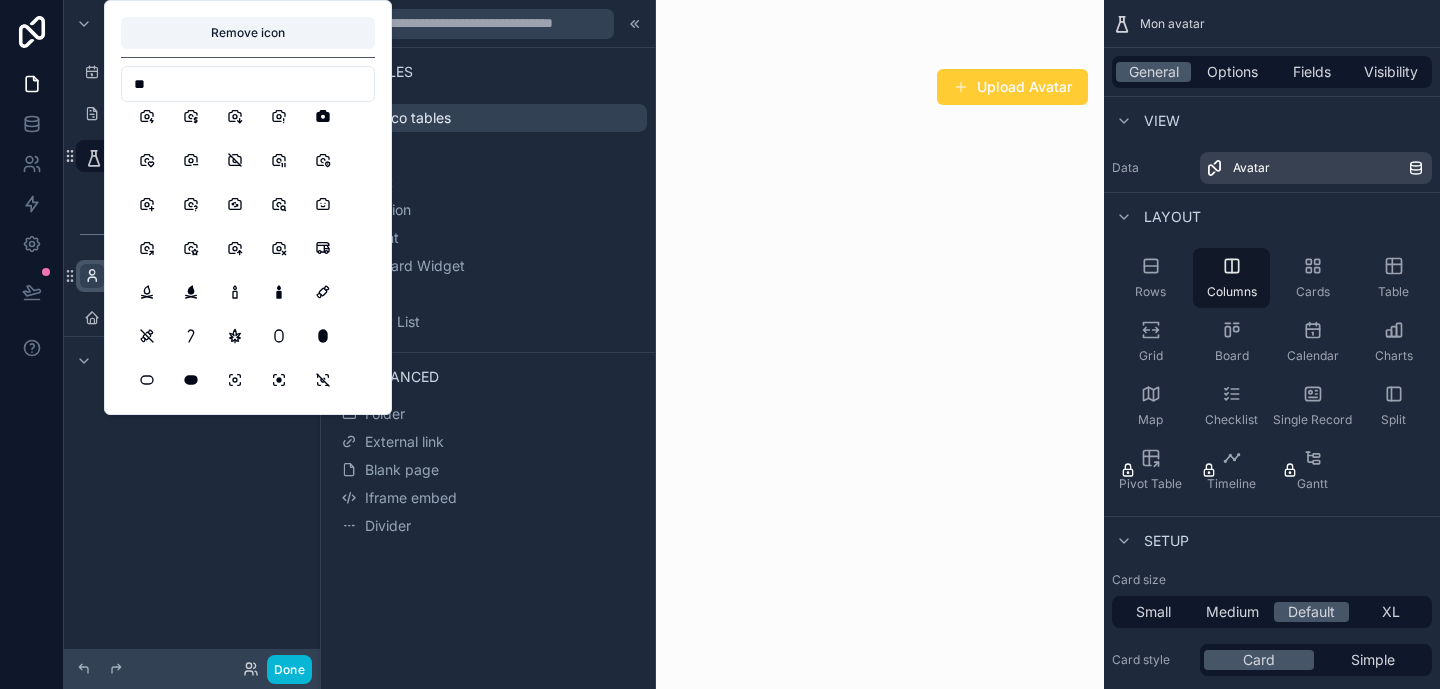 type on "*" 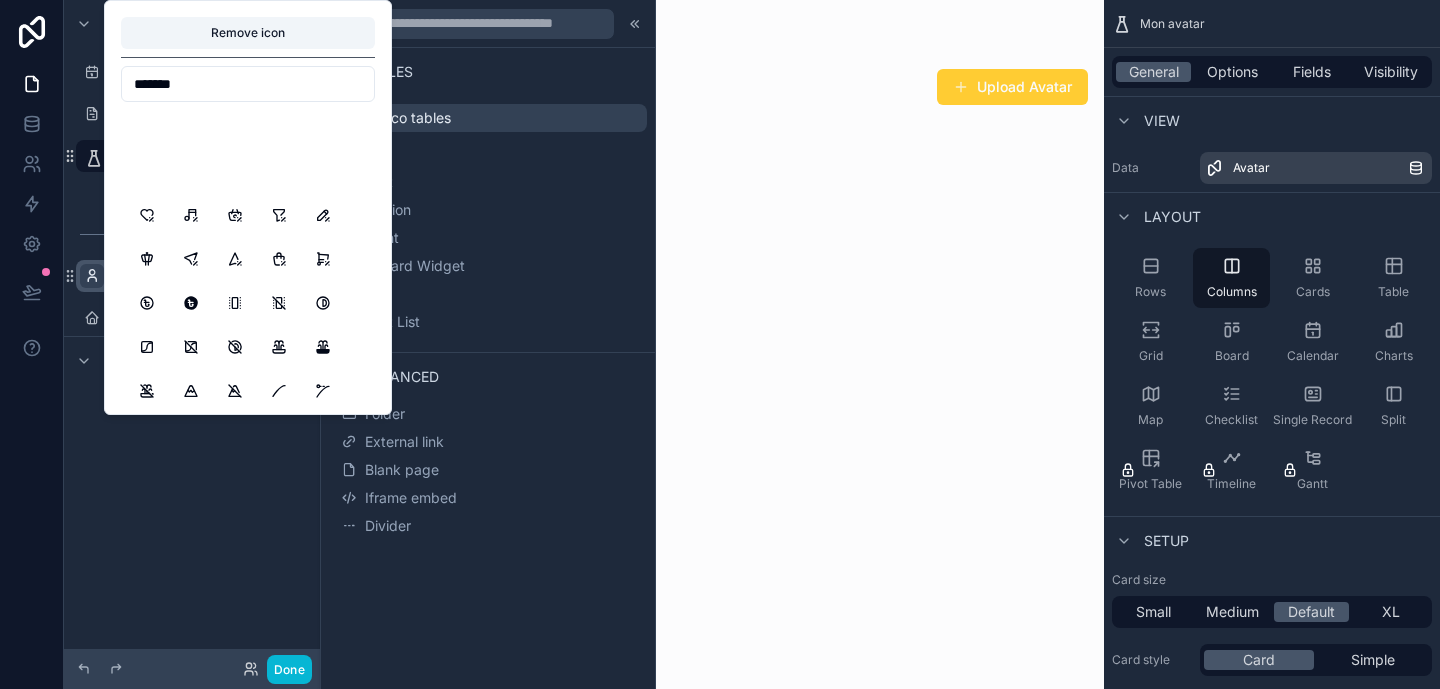 scroll, scrollTop: 0, scrollLeft: 0, axis: both 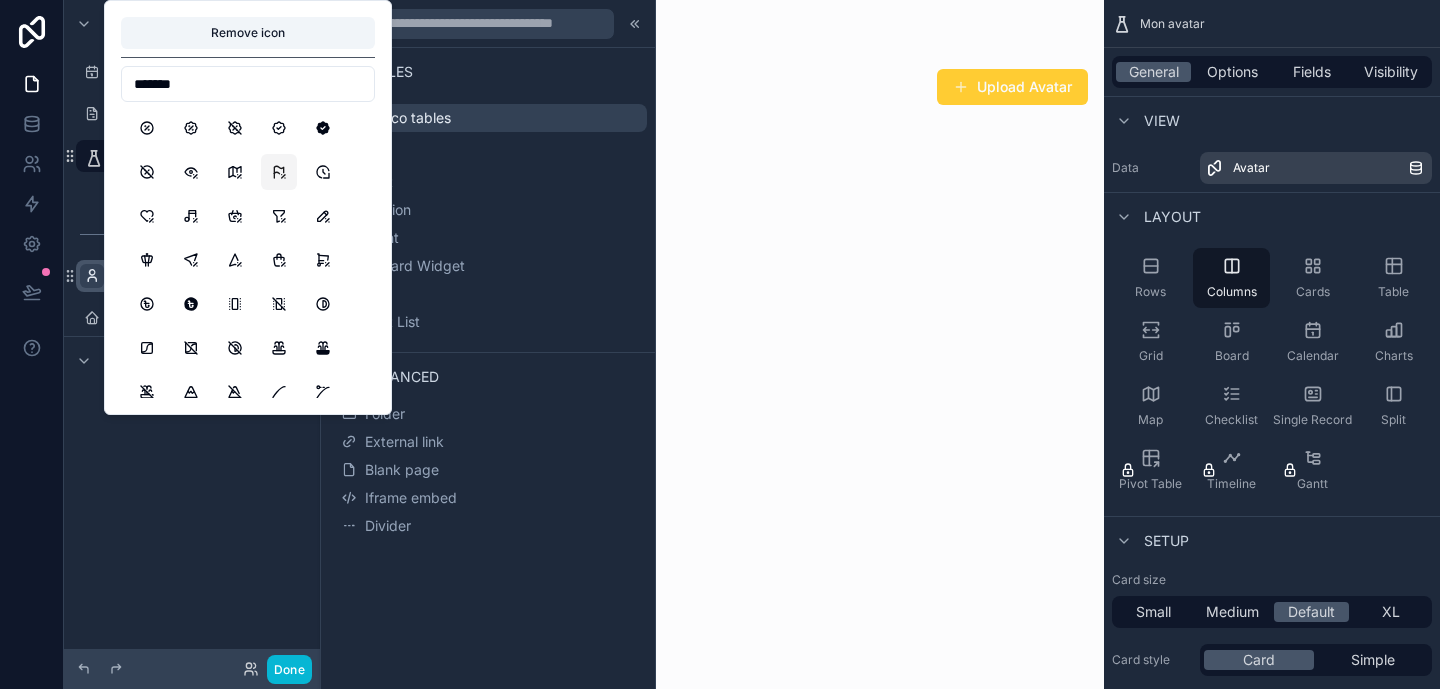 type on "*" 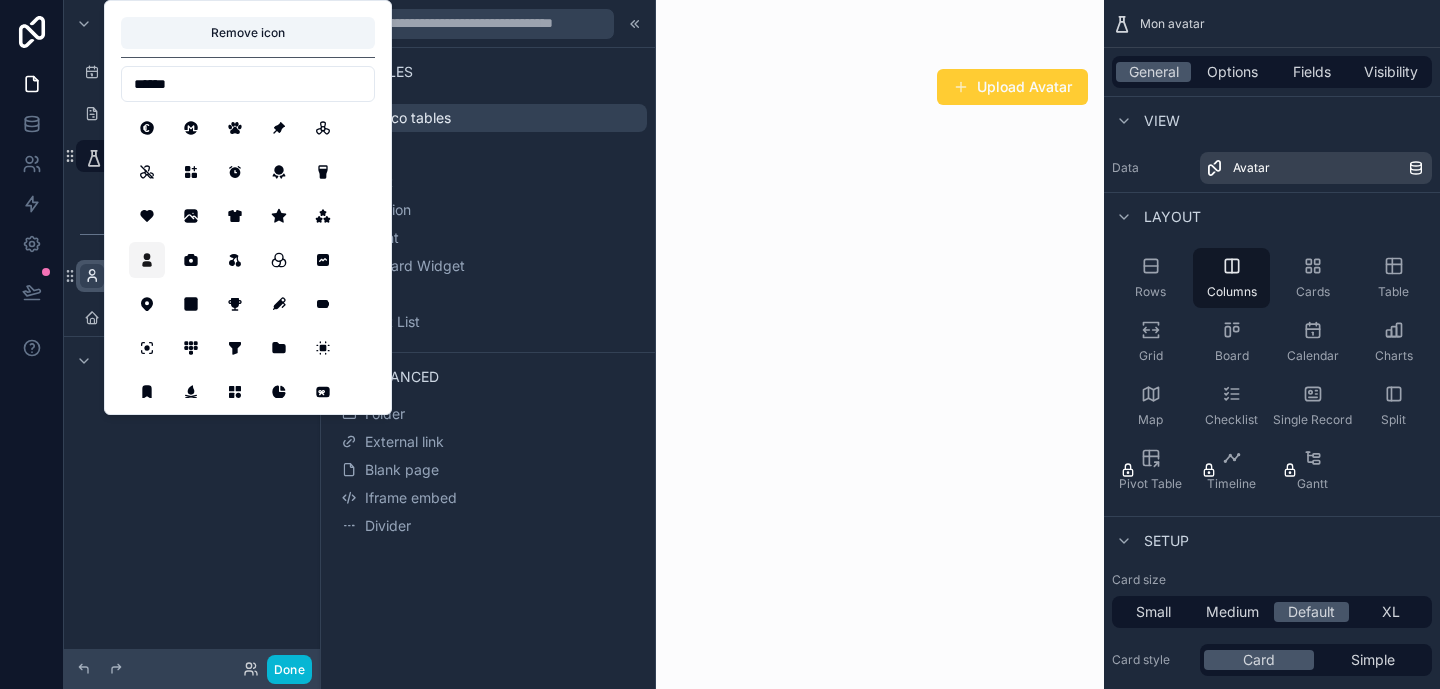 type on "******" 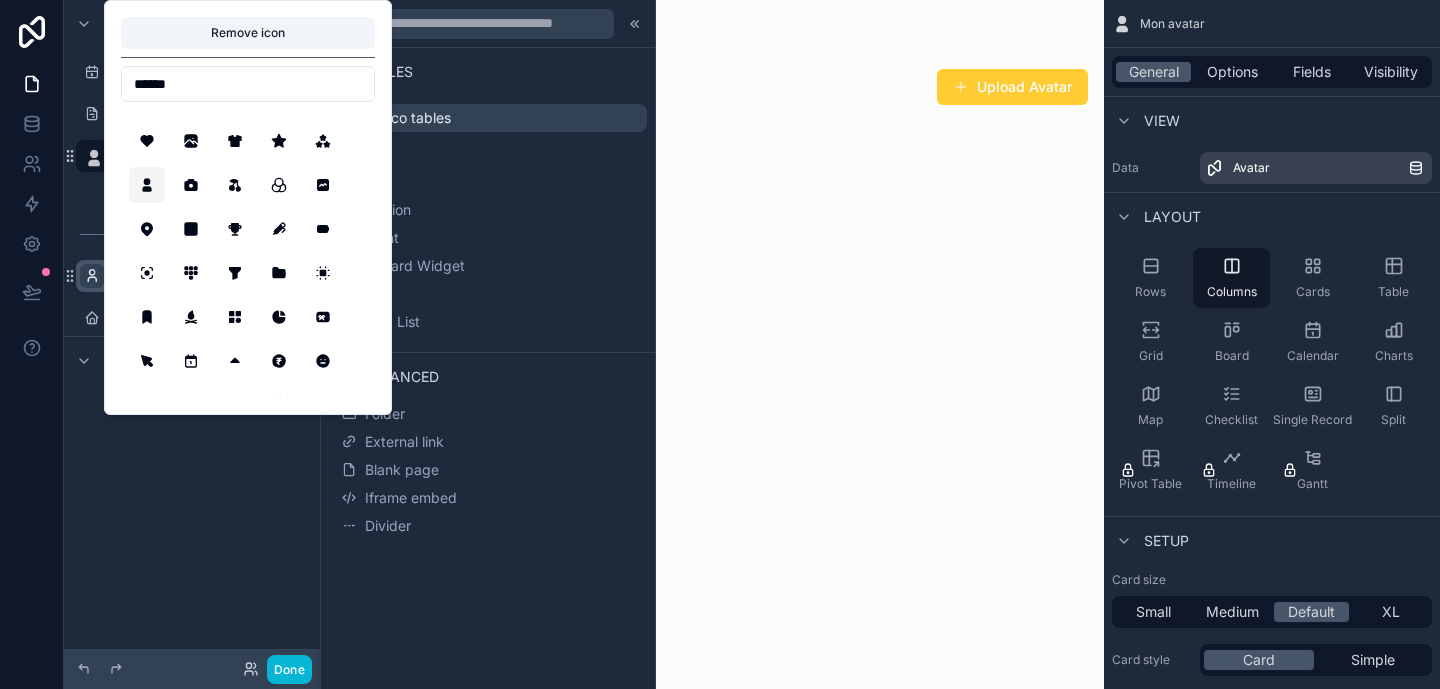 scroll, scrollTop: 103, scrollLeft: 0, axis: vertical 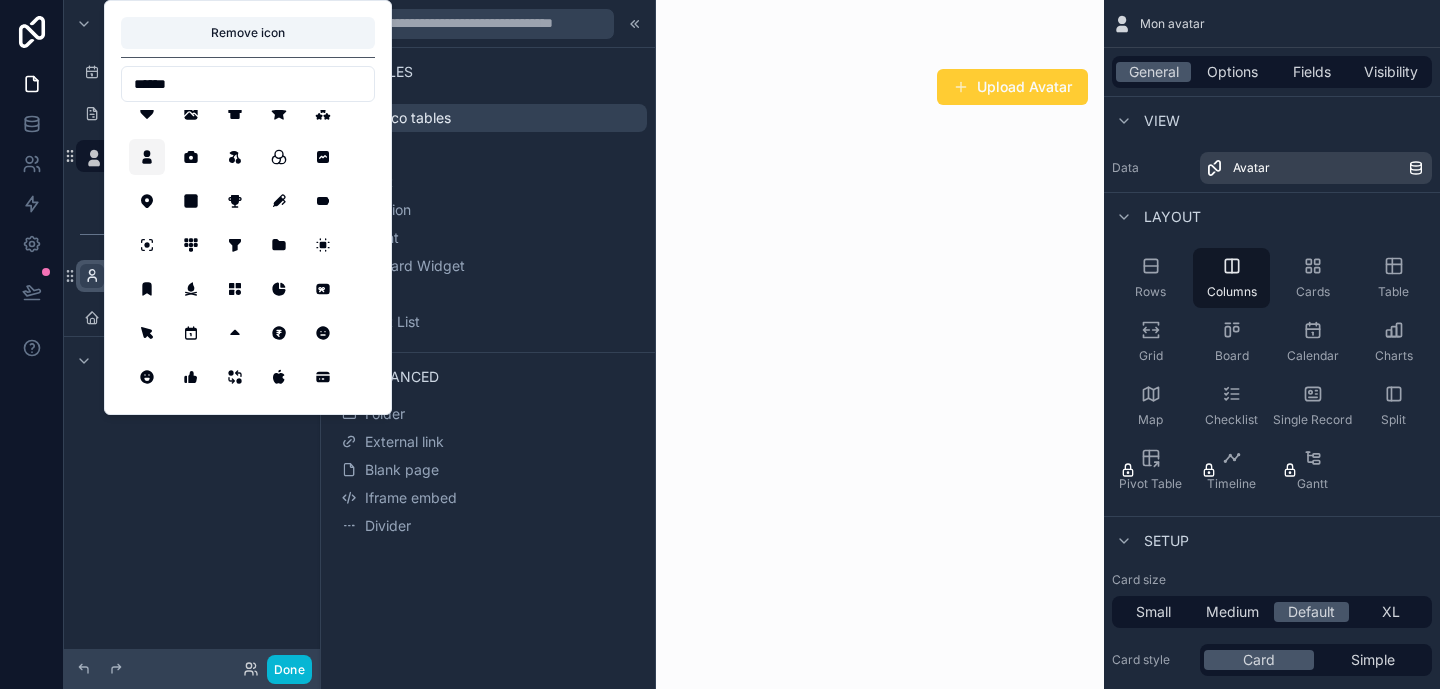 click at bounding box center [92, 276] 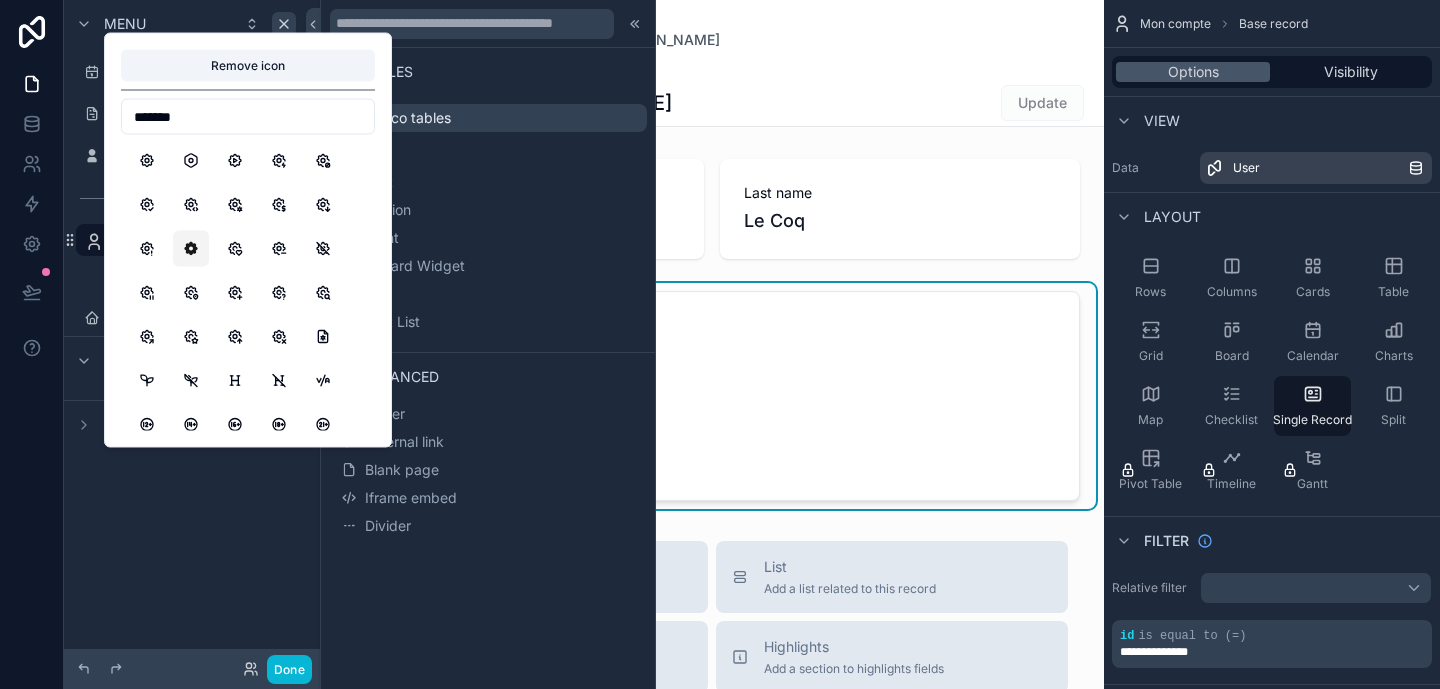 type on "*******" 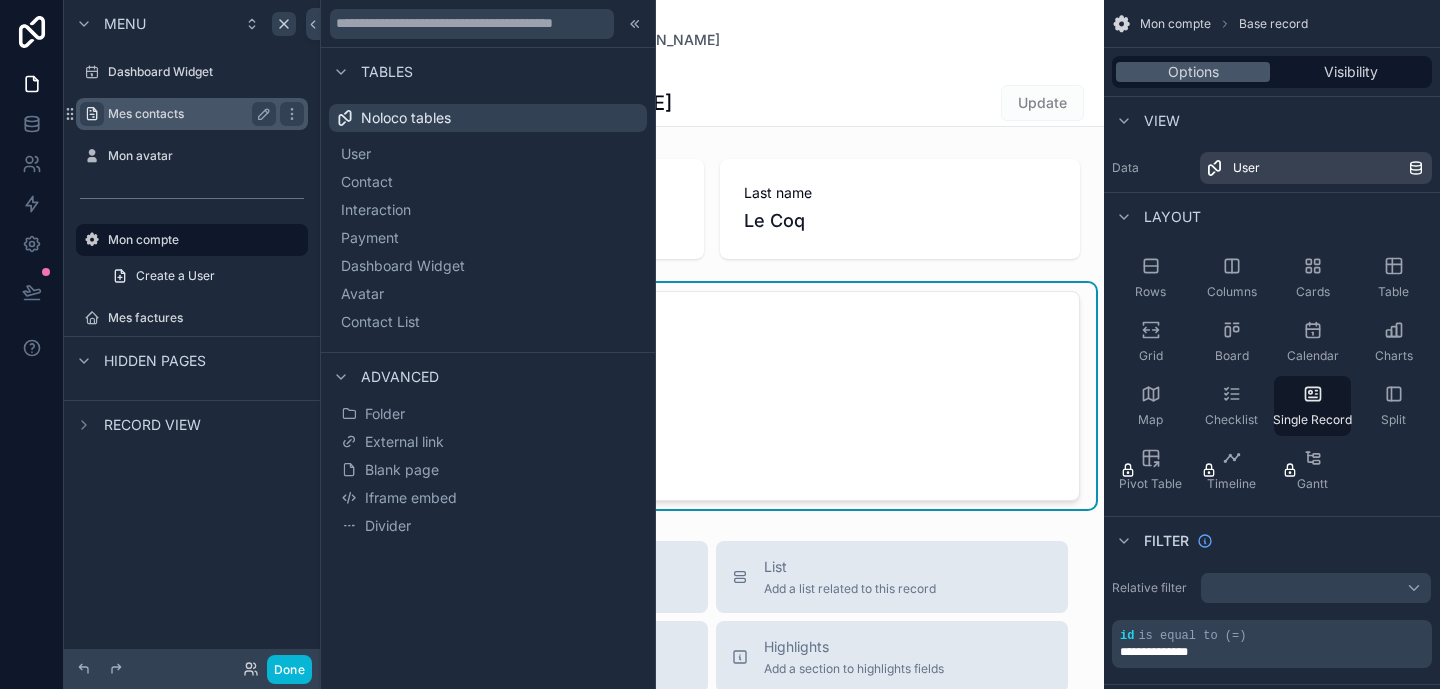 click at bounding box center (92, 114) 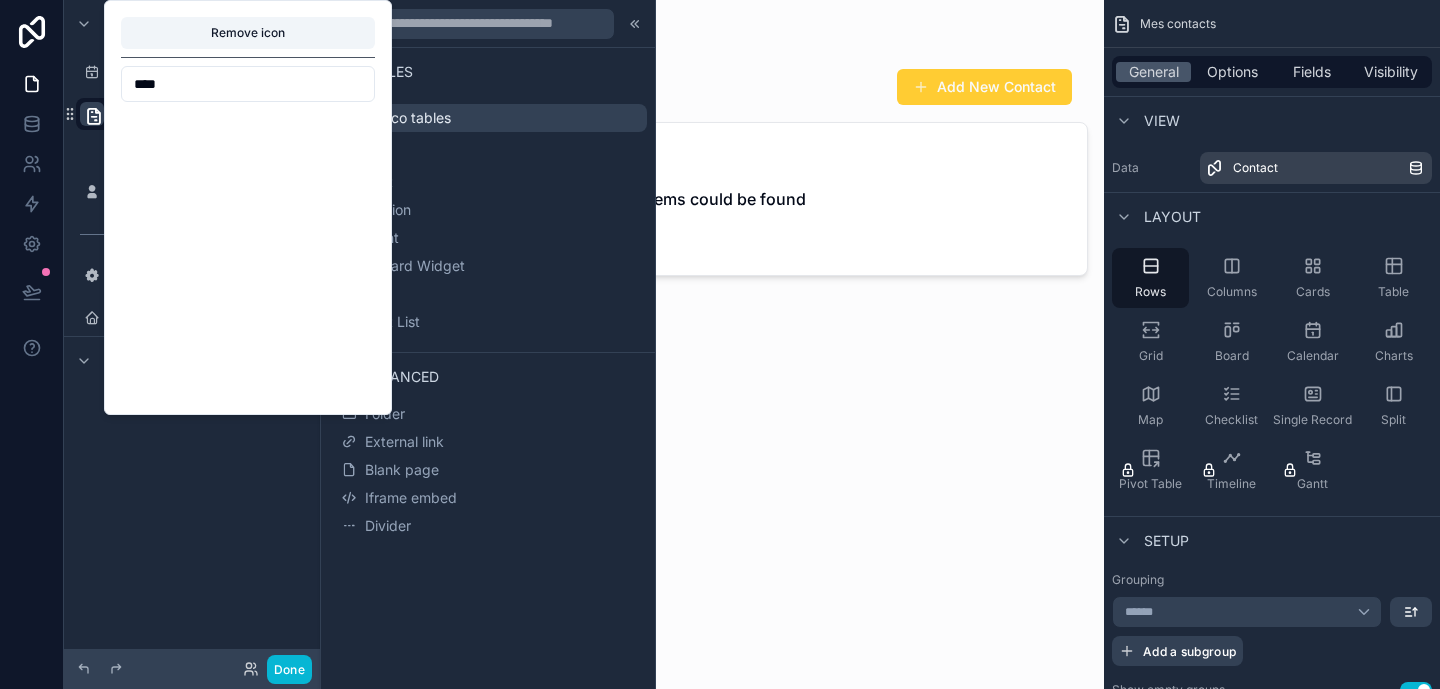 scroll, scrollTop: 0, scrollLeft: 0, axis: both 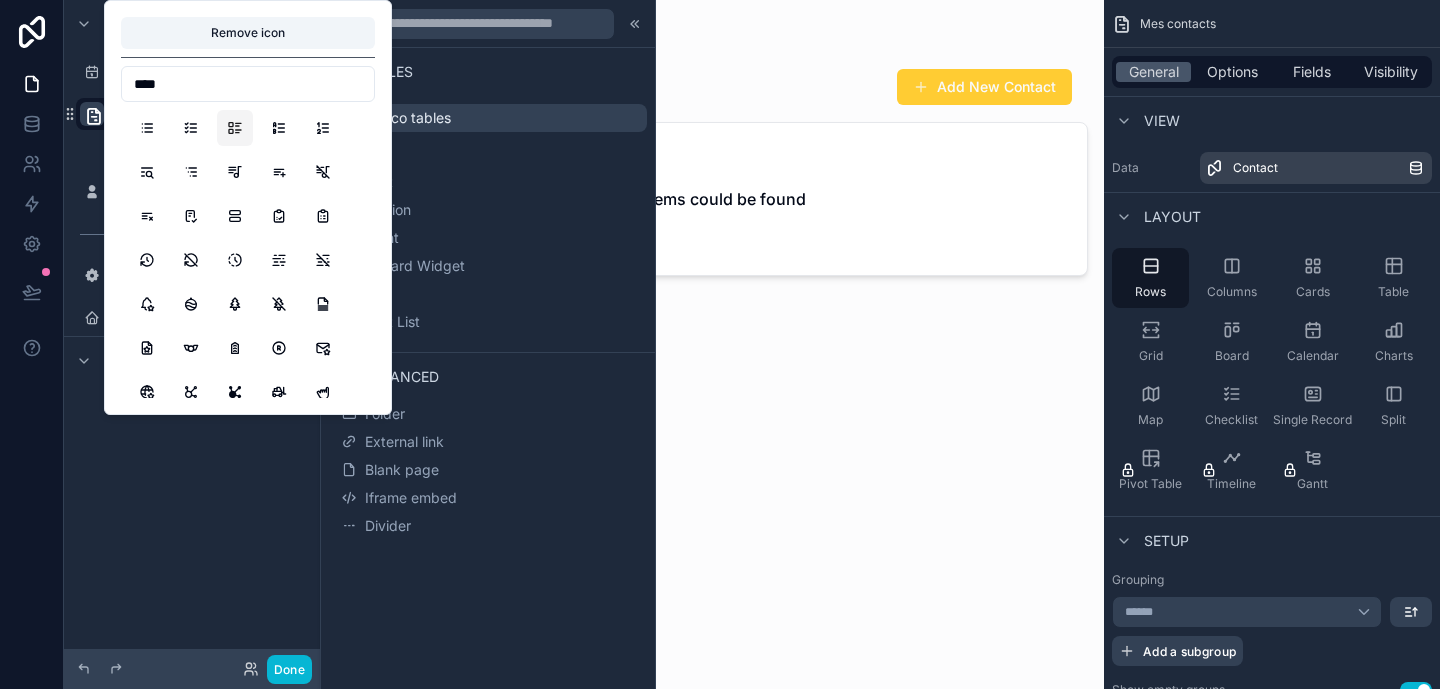 type on "****" 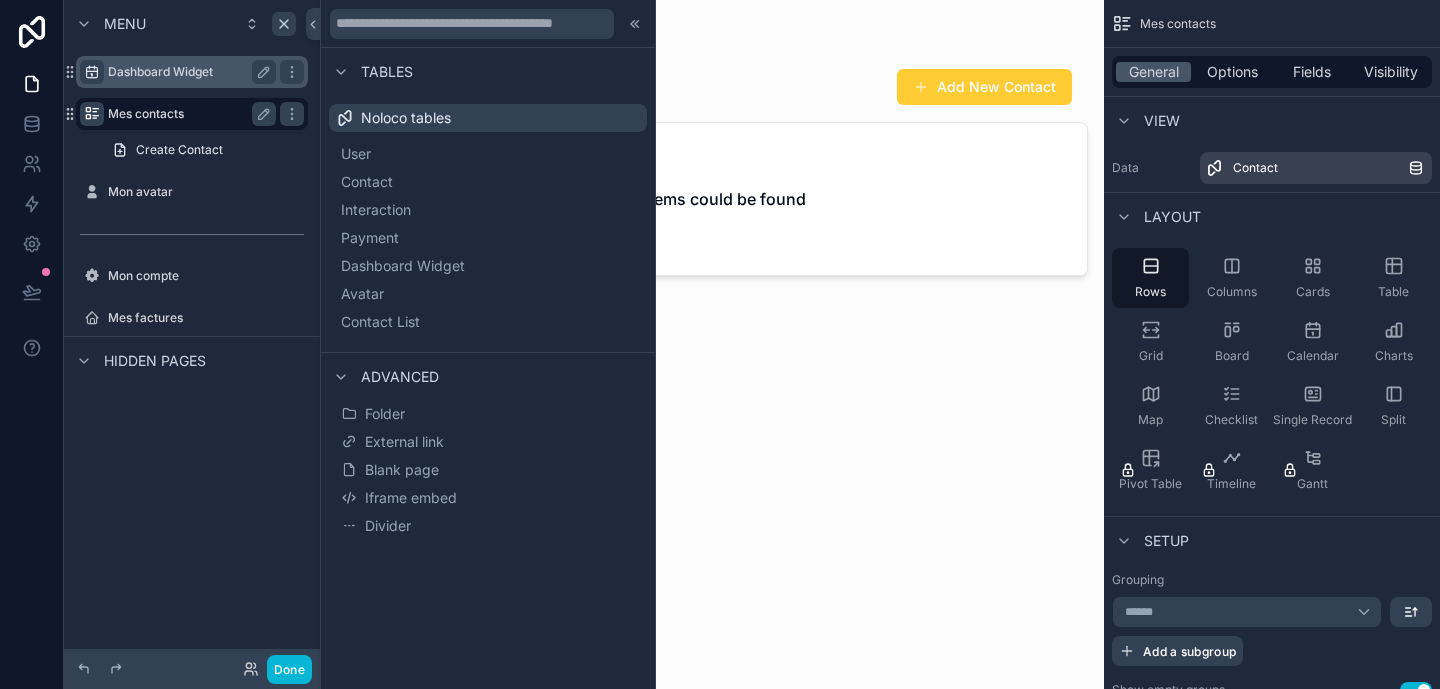 click at bounding box center (92, 72) 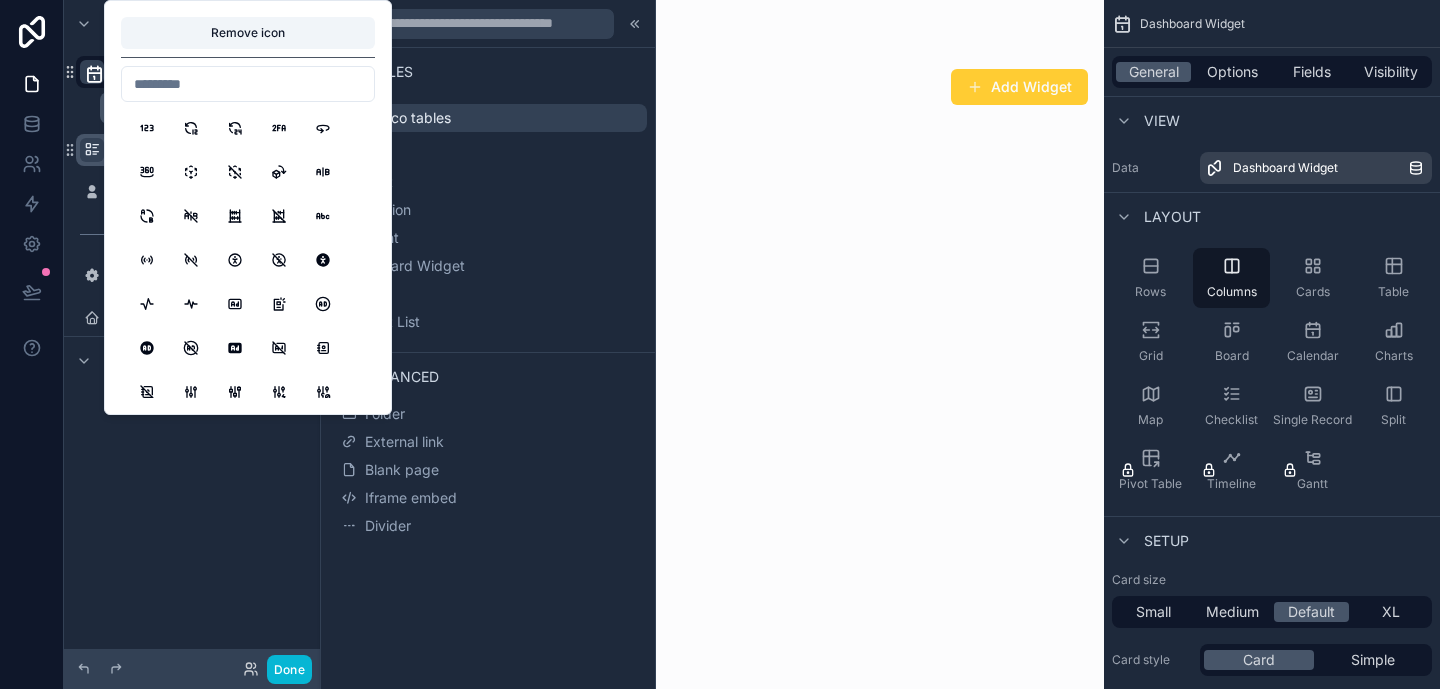click on "Create Dashboard Widget" at bounding box center [204, 108] 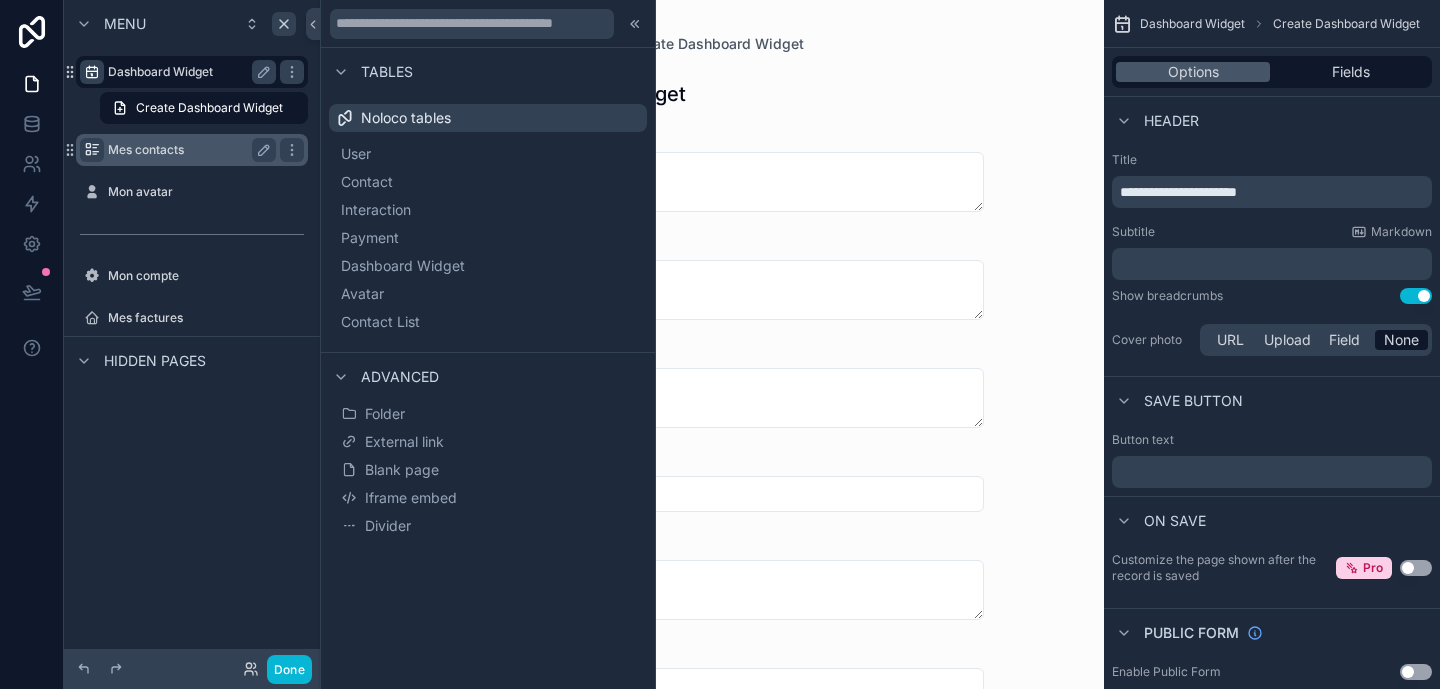 click at bounding box center (92, 72) 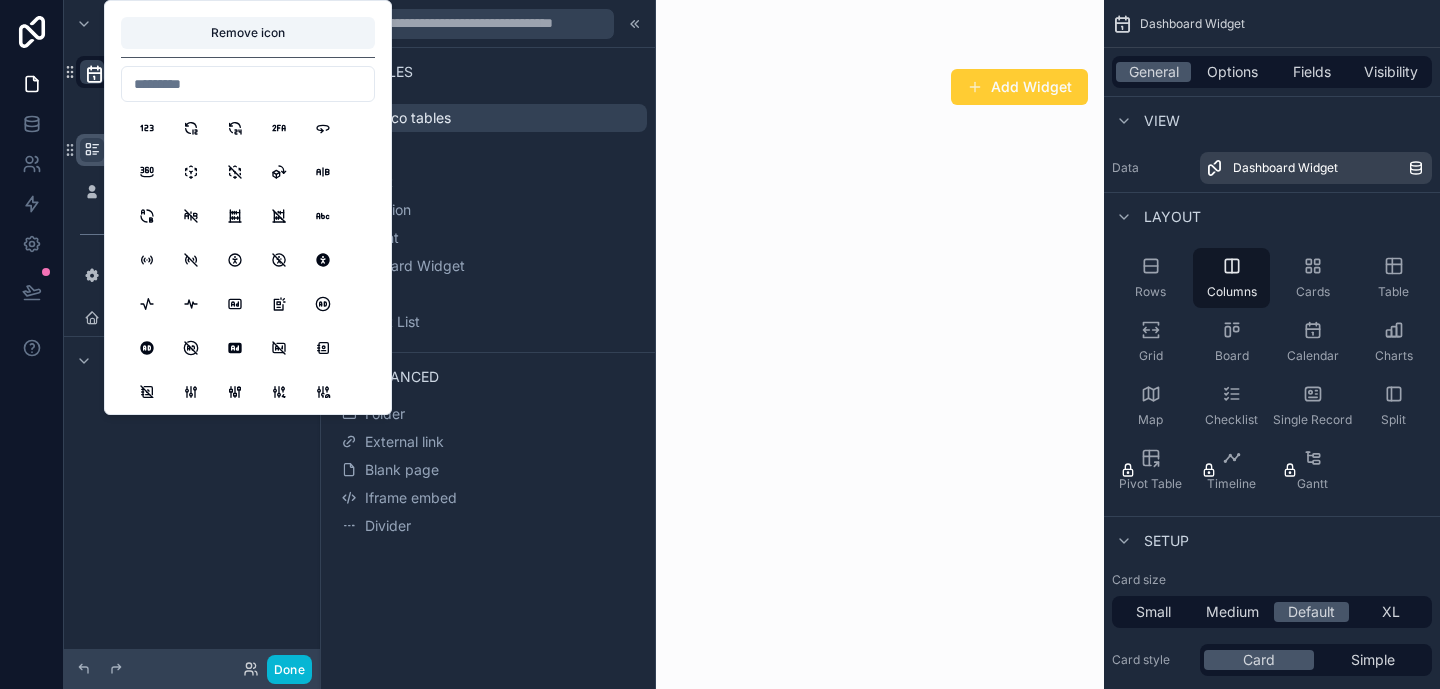 click at bounding box center [248, 84] 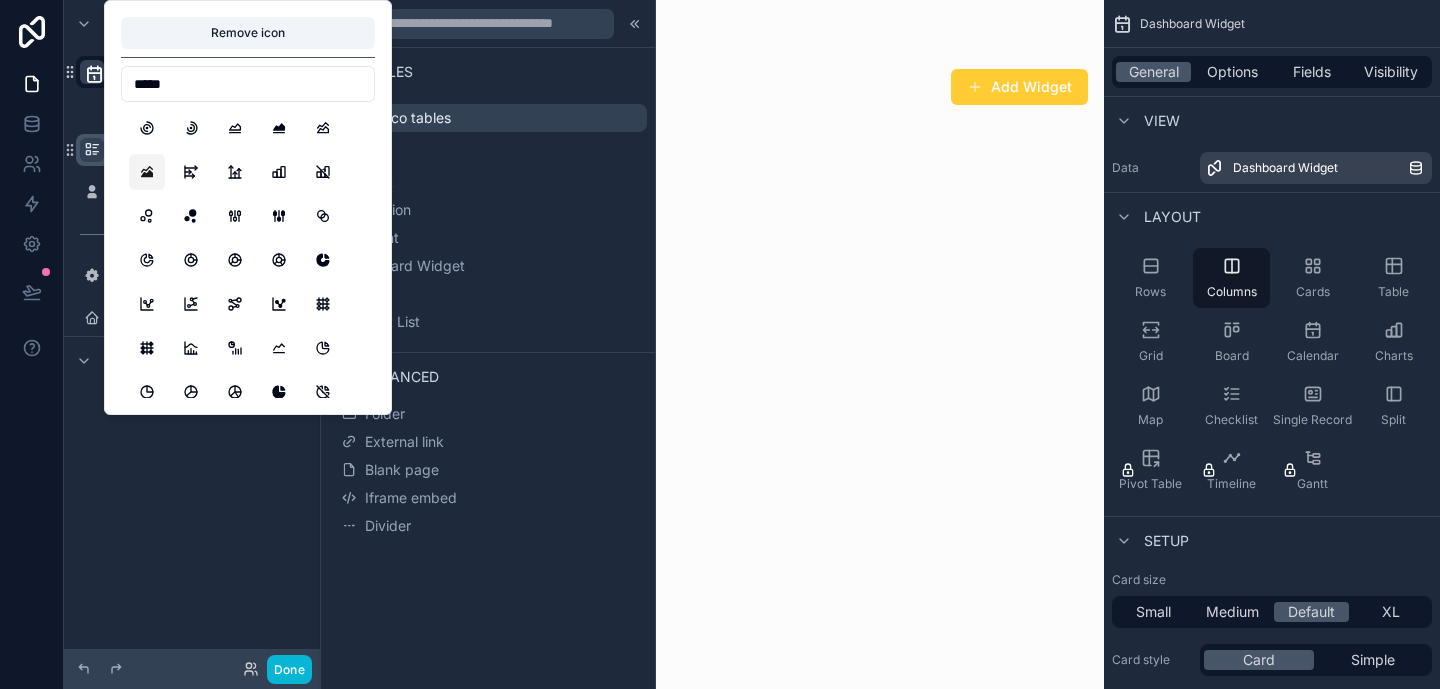 type on "*****" 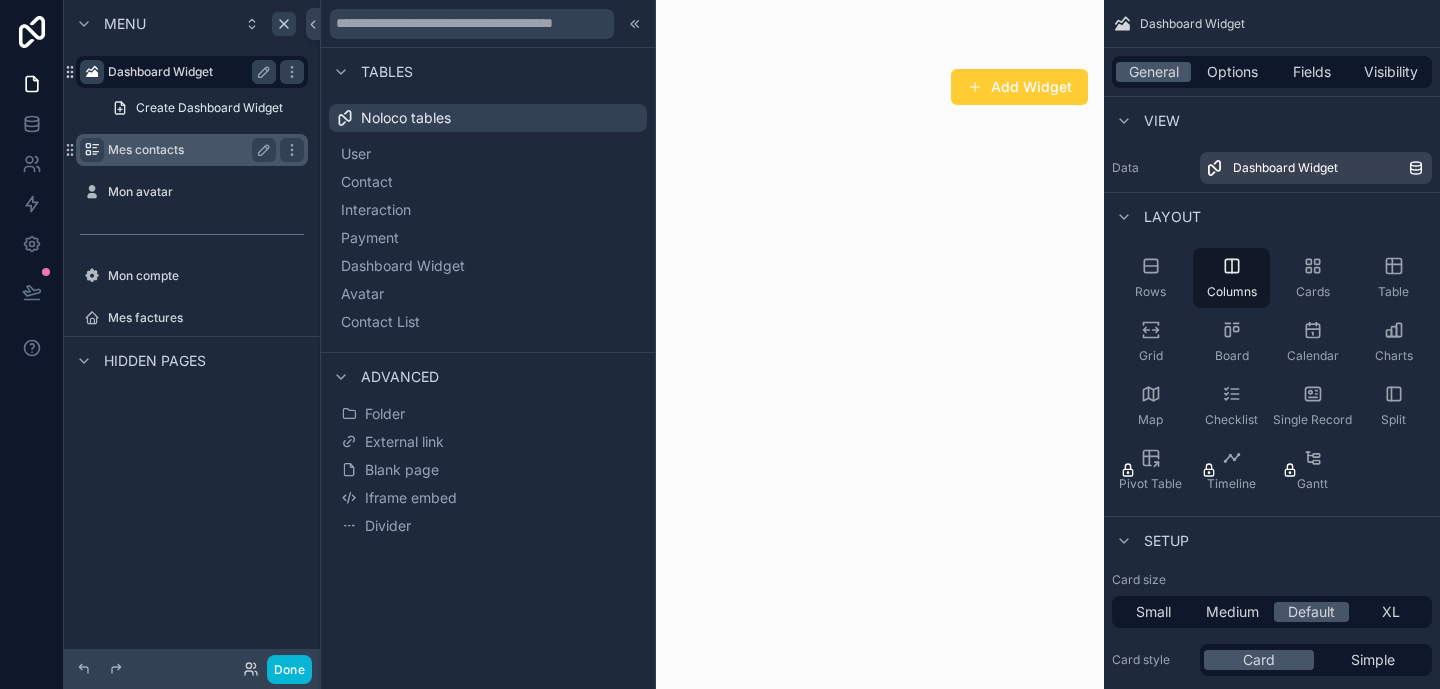click on "Menu Dashboard Widget Create Dashboard Widget Mes contacts Mon avatar Mon compte Mes factures Hidden pages" at bounding box center (192, 332) 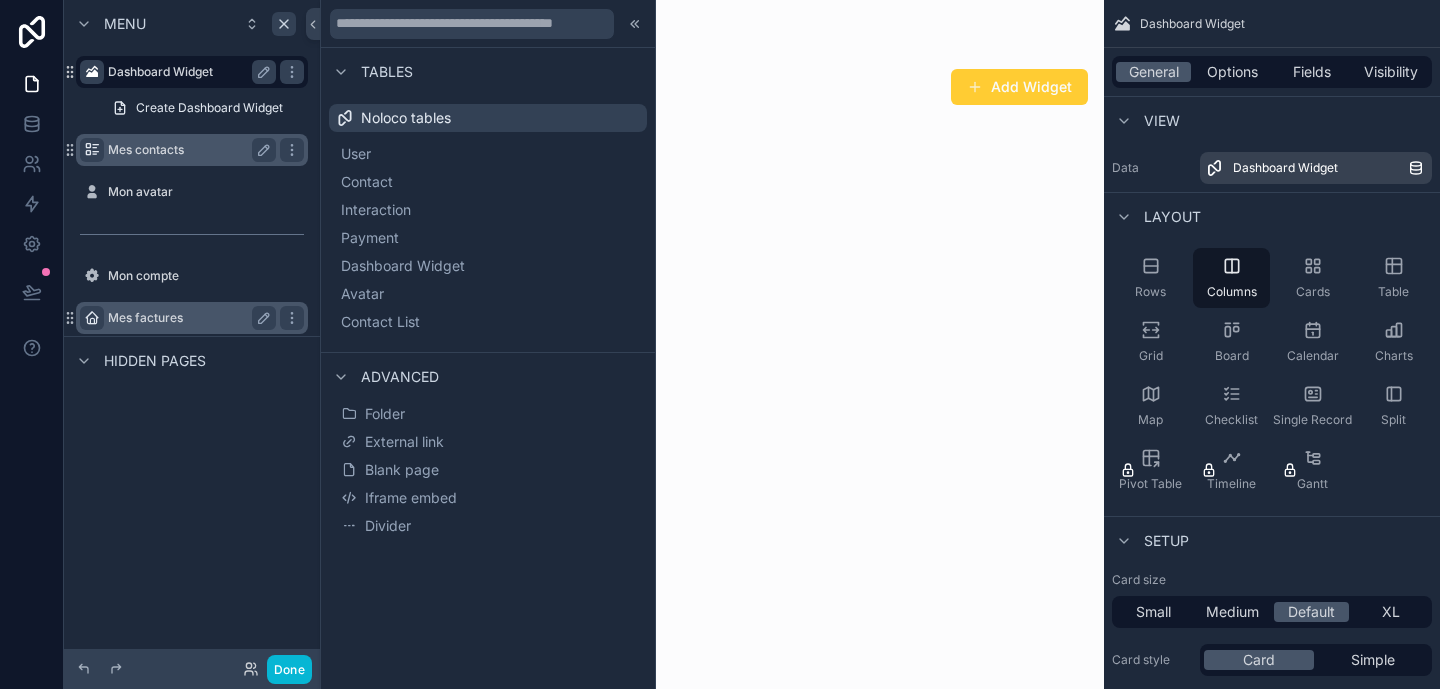 click at bounding box center [92, 318] 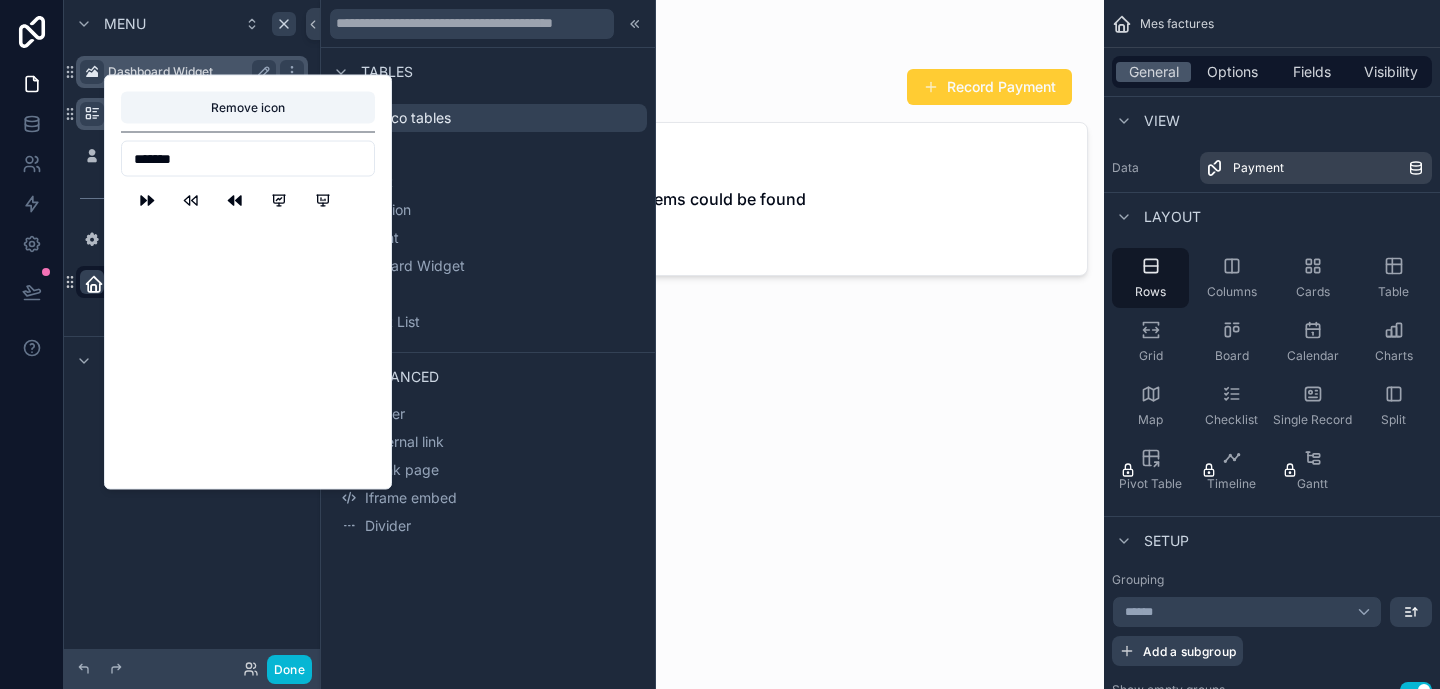 scroll, scrollTop: 0, scrollLeft: 0, axis: both 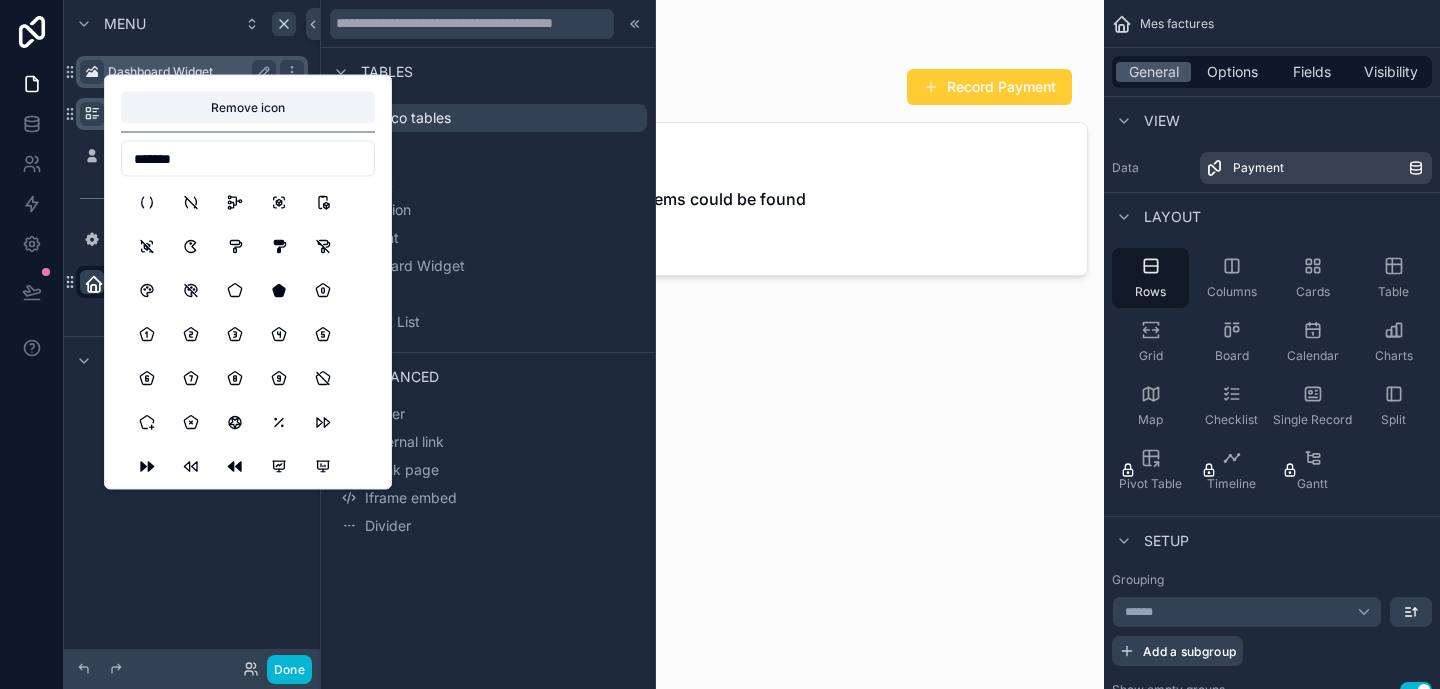 click on "*******" at bounding box center [248, 159] 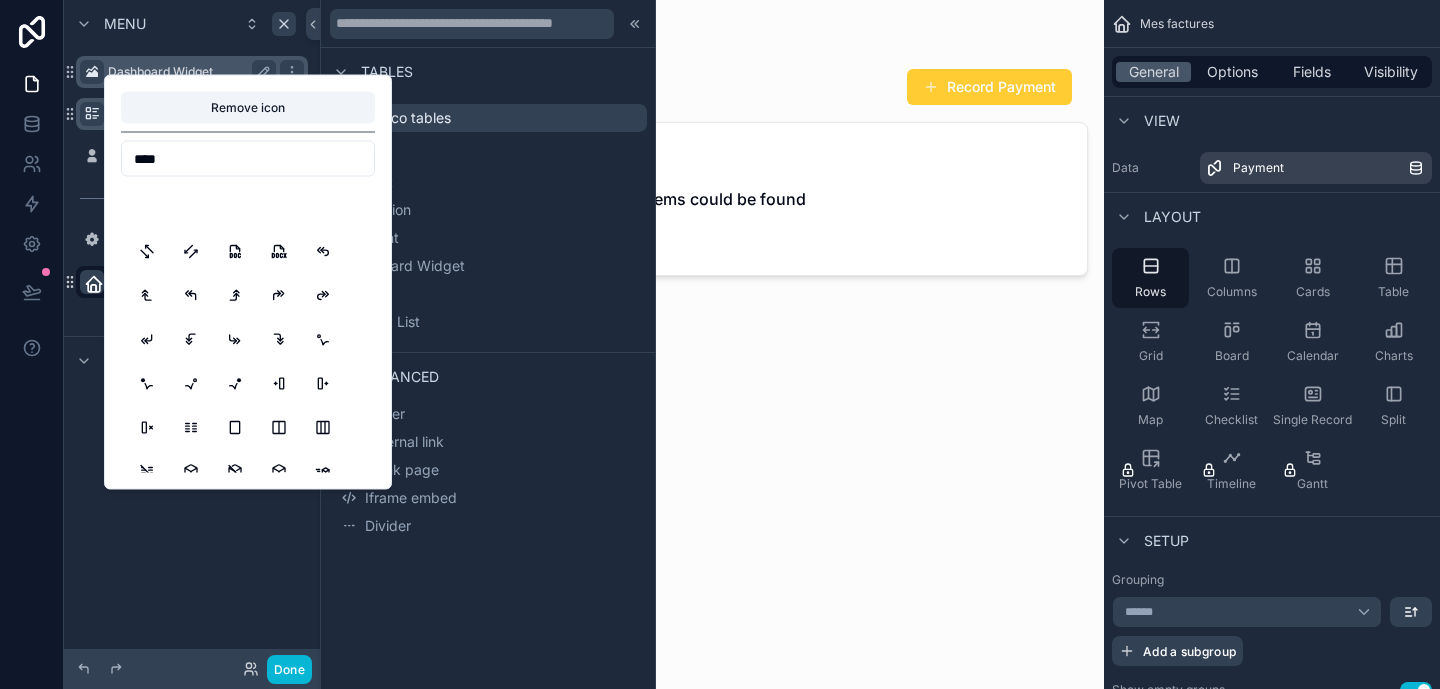 scroll, scrollTop: 0, scrollLeft: 0, axis: both 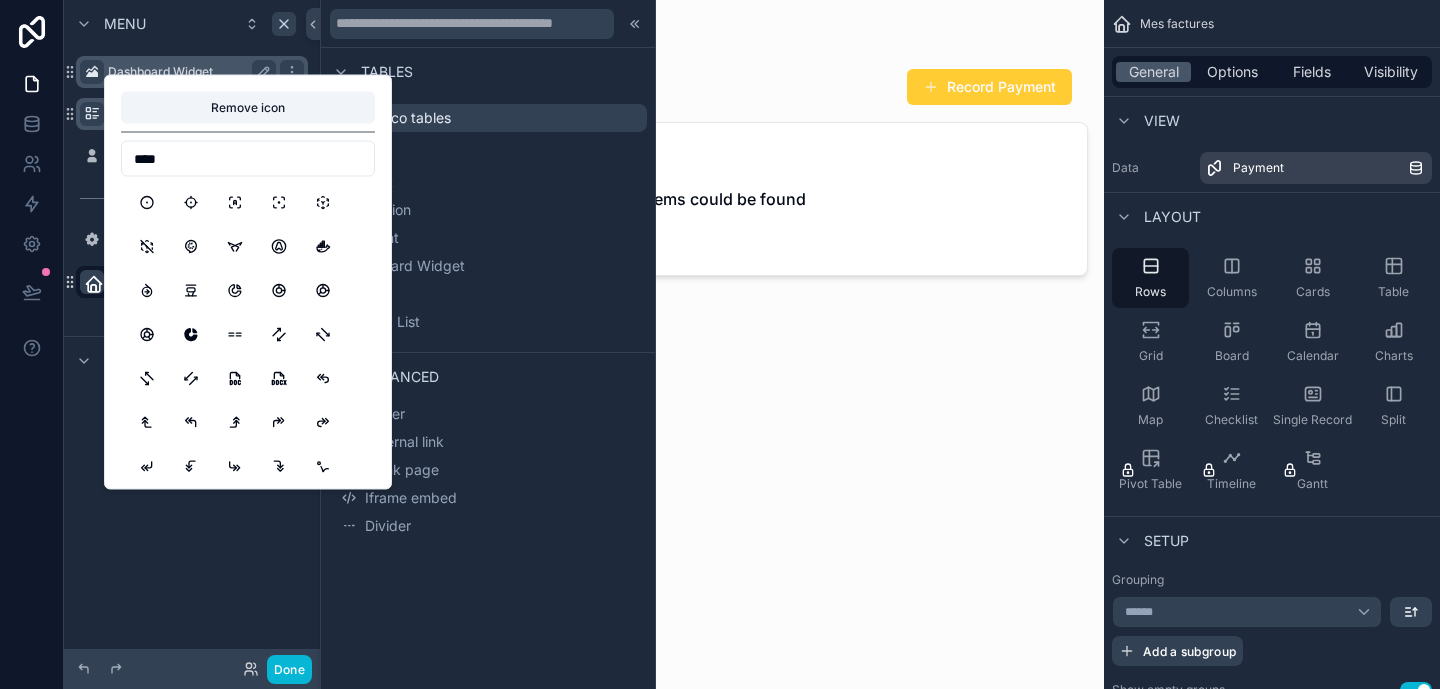 click on "****" at bounding box center [248, 159] 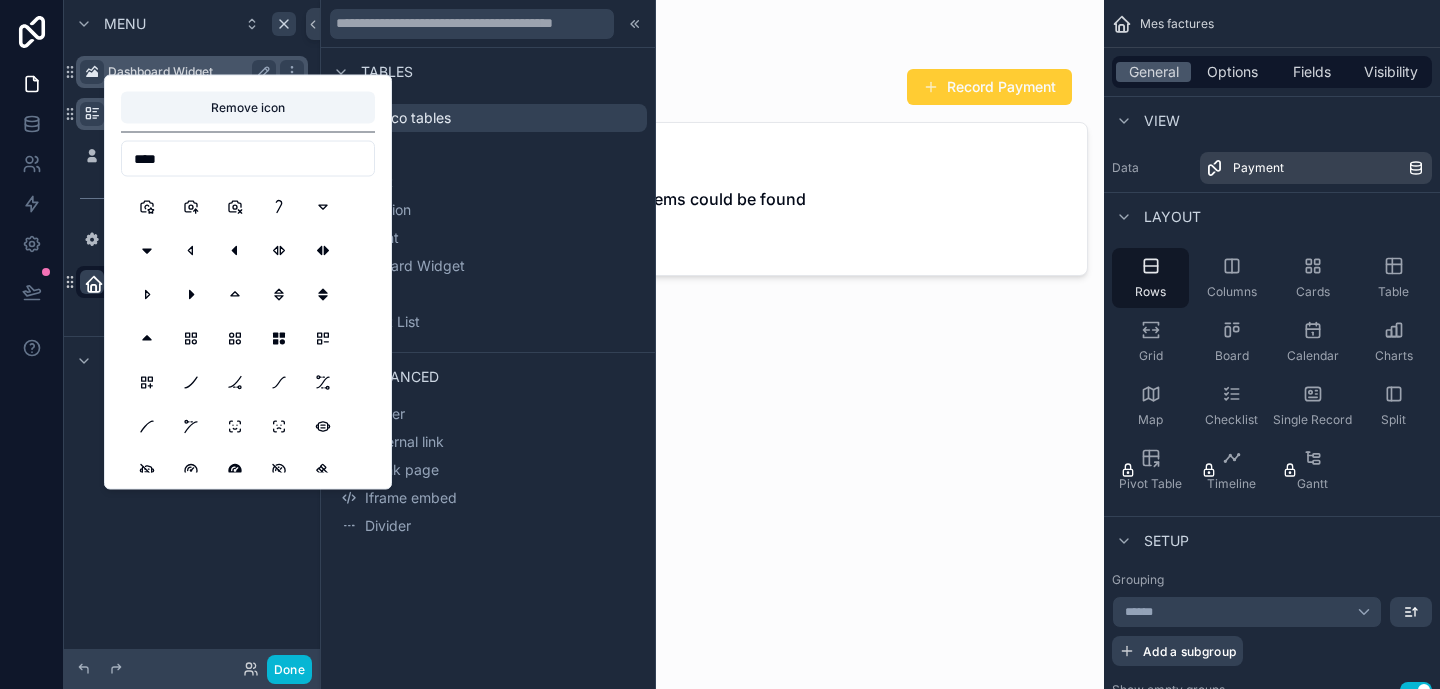 scroll, scrollTop: 2181, scrollLeft: 0, axis: vertical 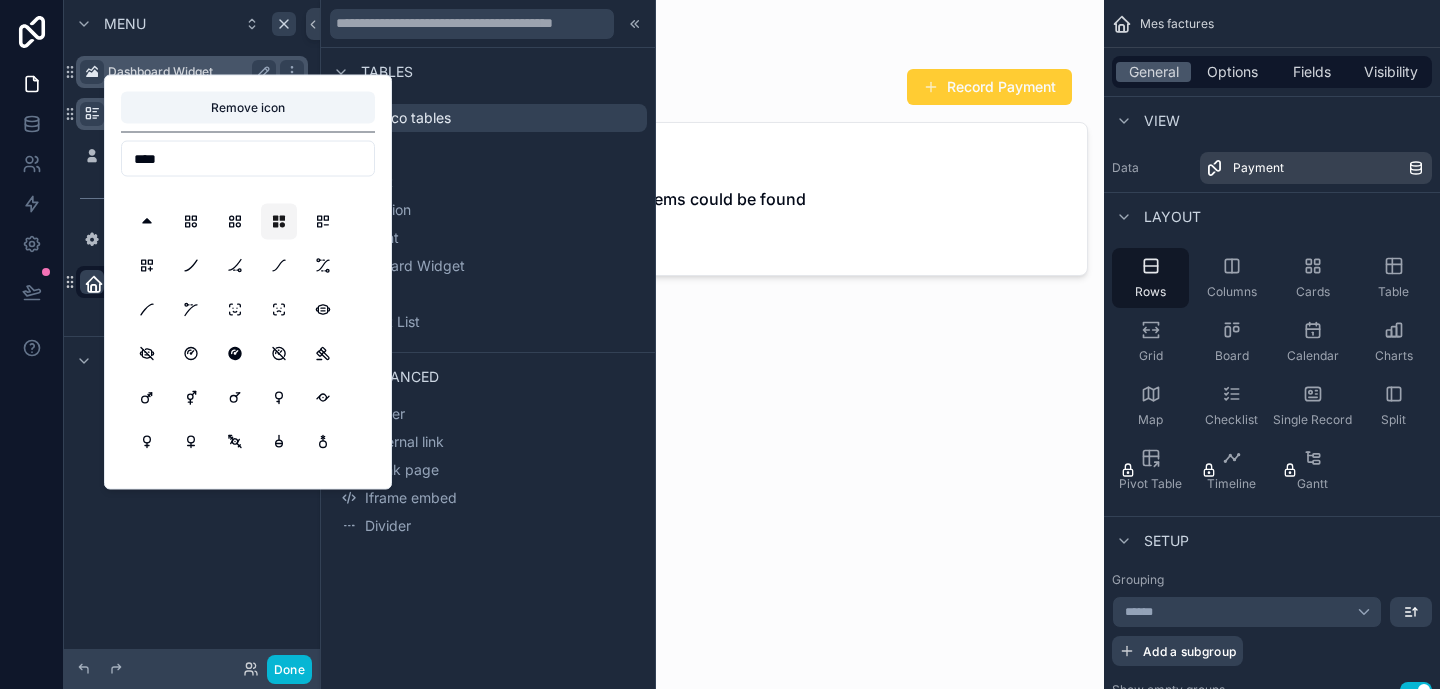 type on "****" 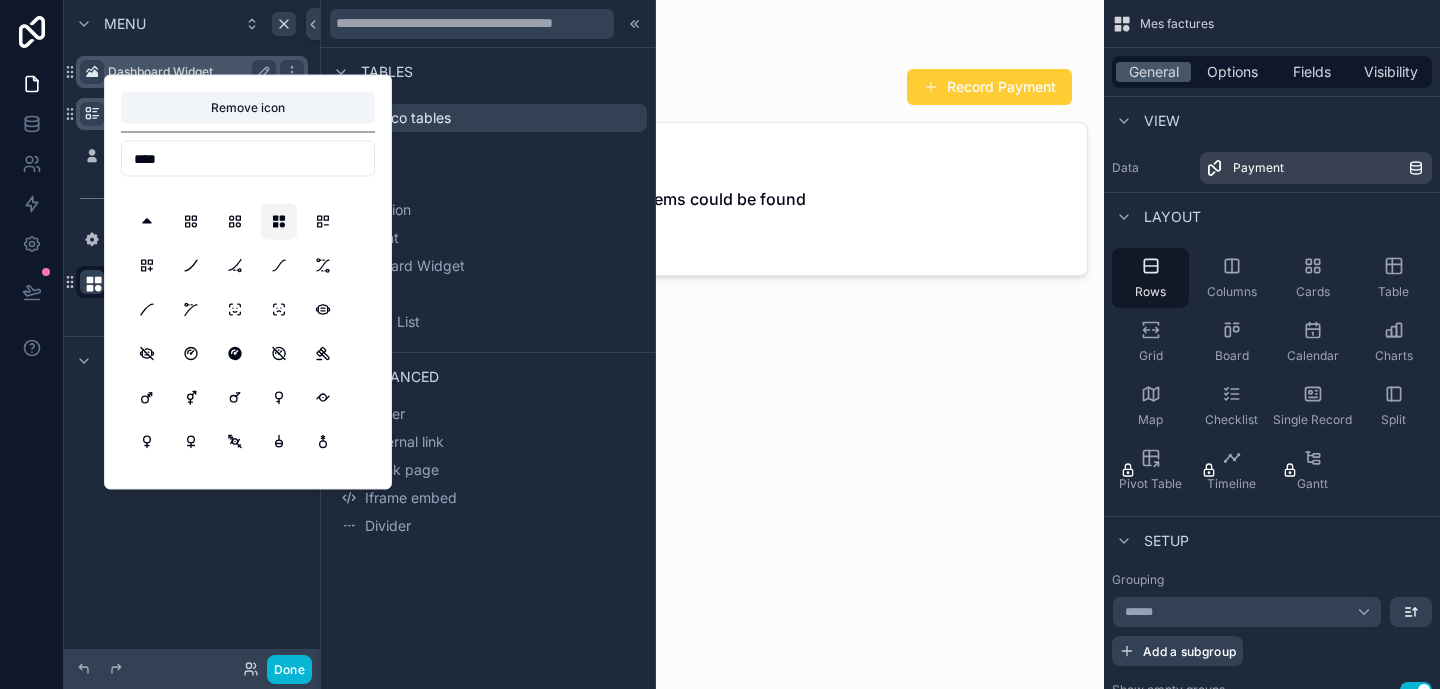 click on "**********" at bounding box center [192, 332] 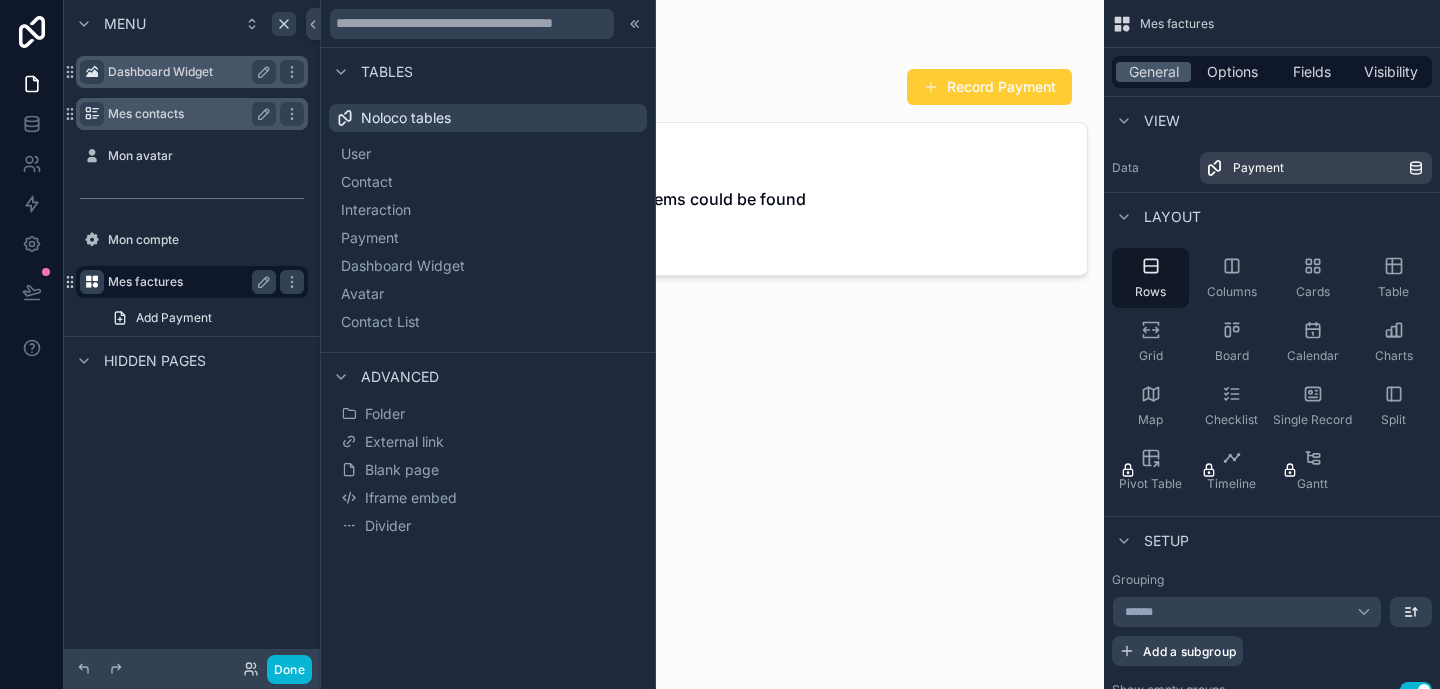 click at bounding box center [92, 282] 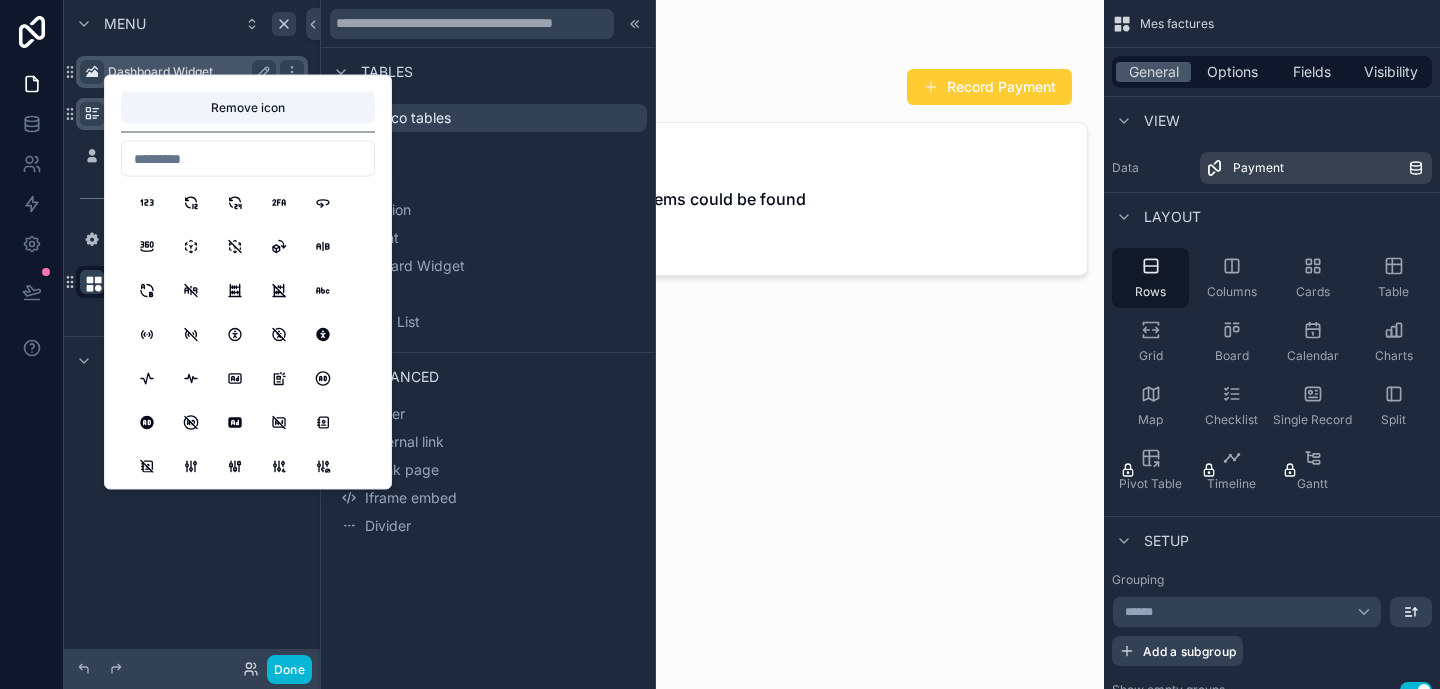 click at bounding box center [94, 284] 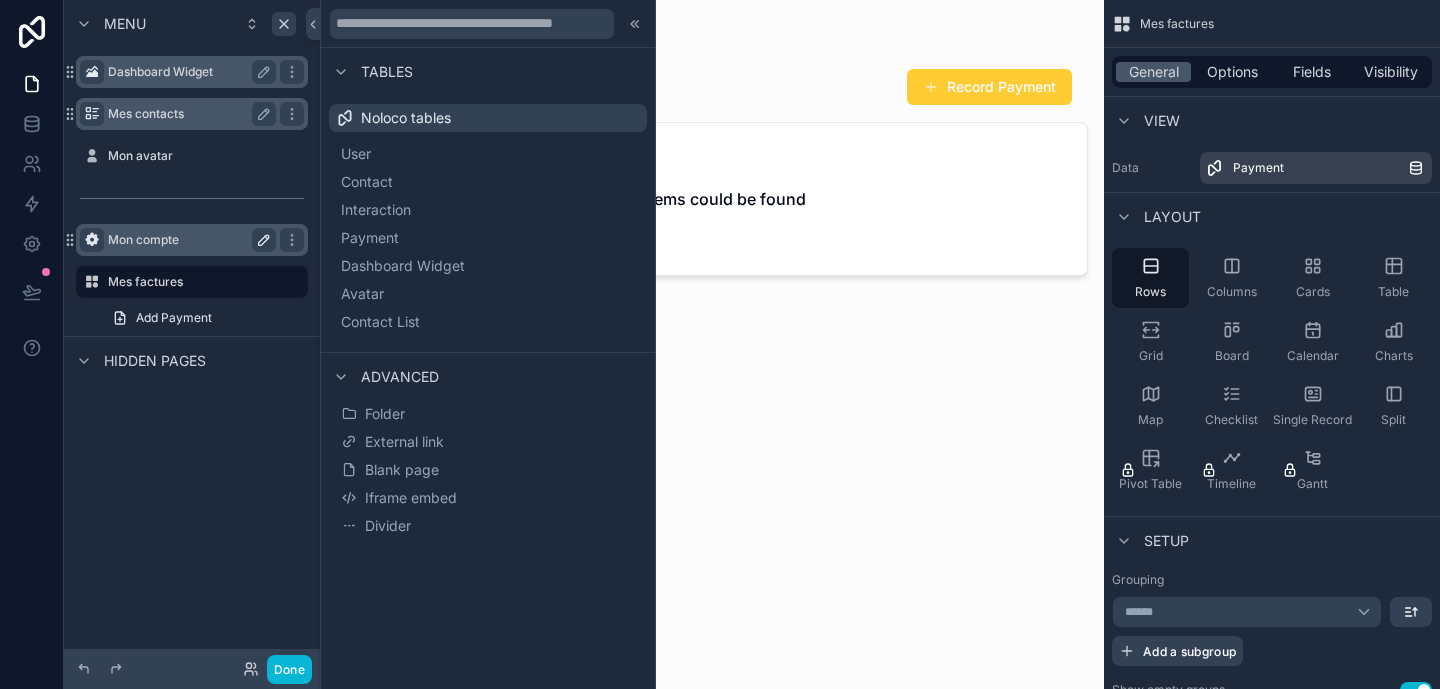 click at bounding box center (92, 240) 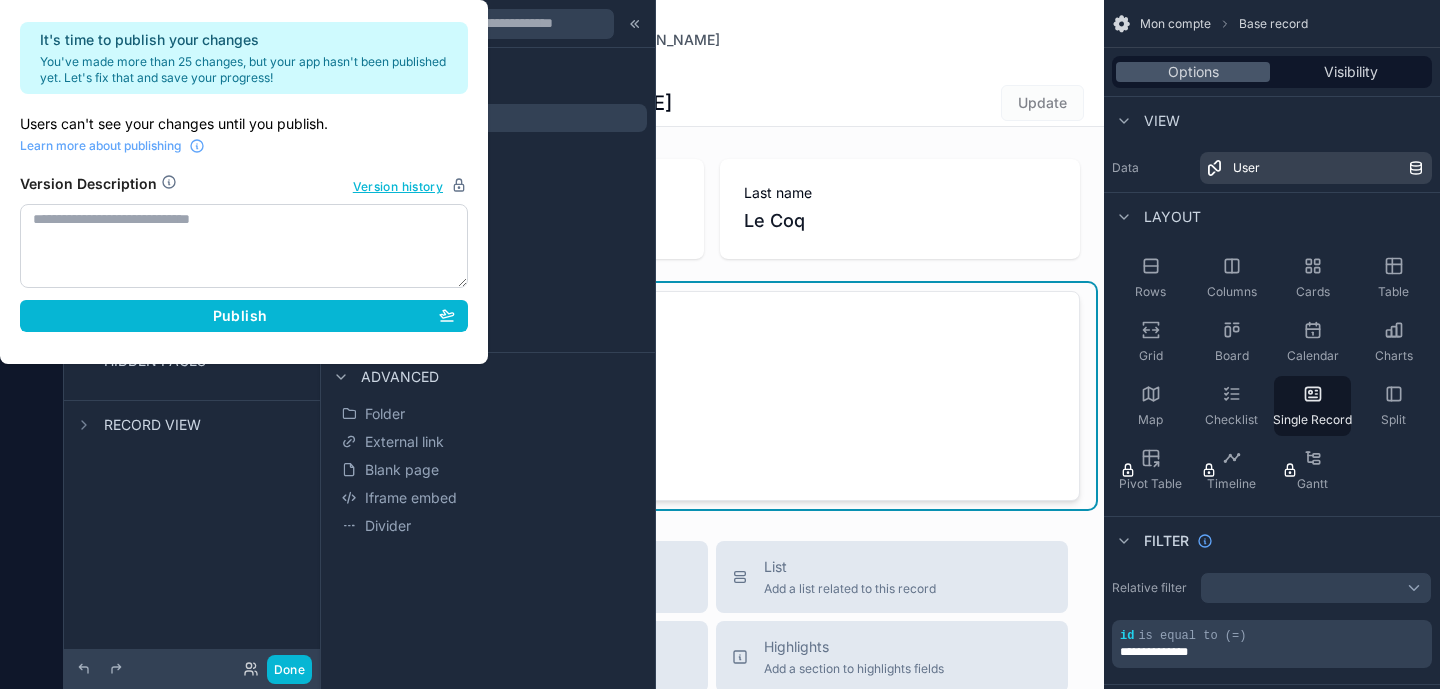 click on "Menu Dashboard Widget Mes contacts Mon avatar Mon compte Create a User Mes factures Hidden pages Record view Done Dashboard Widget Mes contacts Mon avatar Mon compte Mes factures Powered by JLC [PERSON_NAME] Coq Mon compte [EMAIL_ADDRESS][DOMAIN_NAME] [EMAIL_ADDRESS][DOMAIN_NAME] Update First name [PERSON_NAME] Last name Le Coq Email [EMAIL_ADDRESS][DOMAIN_NAME] Profile picture -- Title Add a title and subtitle List Add a list related to this record Details Add fields, a title or description Highlights Add a section to highlights fields Video Add a video element iframe Add an iframe embed Stages Add a stages element Chart Add a chart group element Buttons Add an action button row Links Add quick links Text Add a text block that supports markdown Gallery Add a preview for files Notice Add a notice element Divider Add a divider Comments Record comments section Image Add an image element Container Add a container to group multiple sections together Mon compte Base record Options Visibility View Data User Layout Rows Columns Cards Table Grid Board Calendar Charts Map" at bounding box center (720, 344) 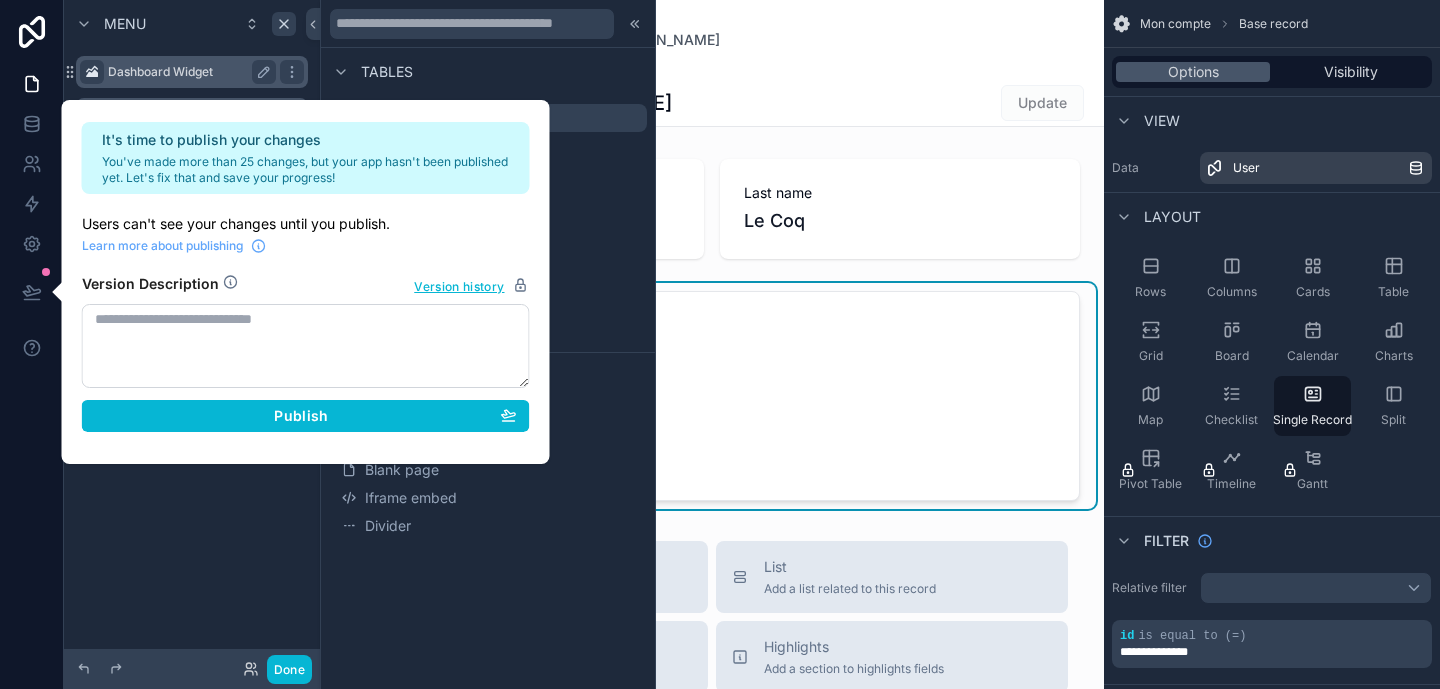 click on "Menu Dashboard Widget Mes contacts Mon avatar Mon compte Create a User Mes factures Hidden pages Record view" at bounding box center (192, 332) 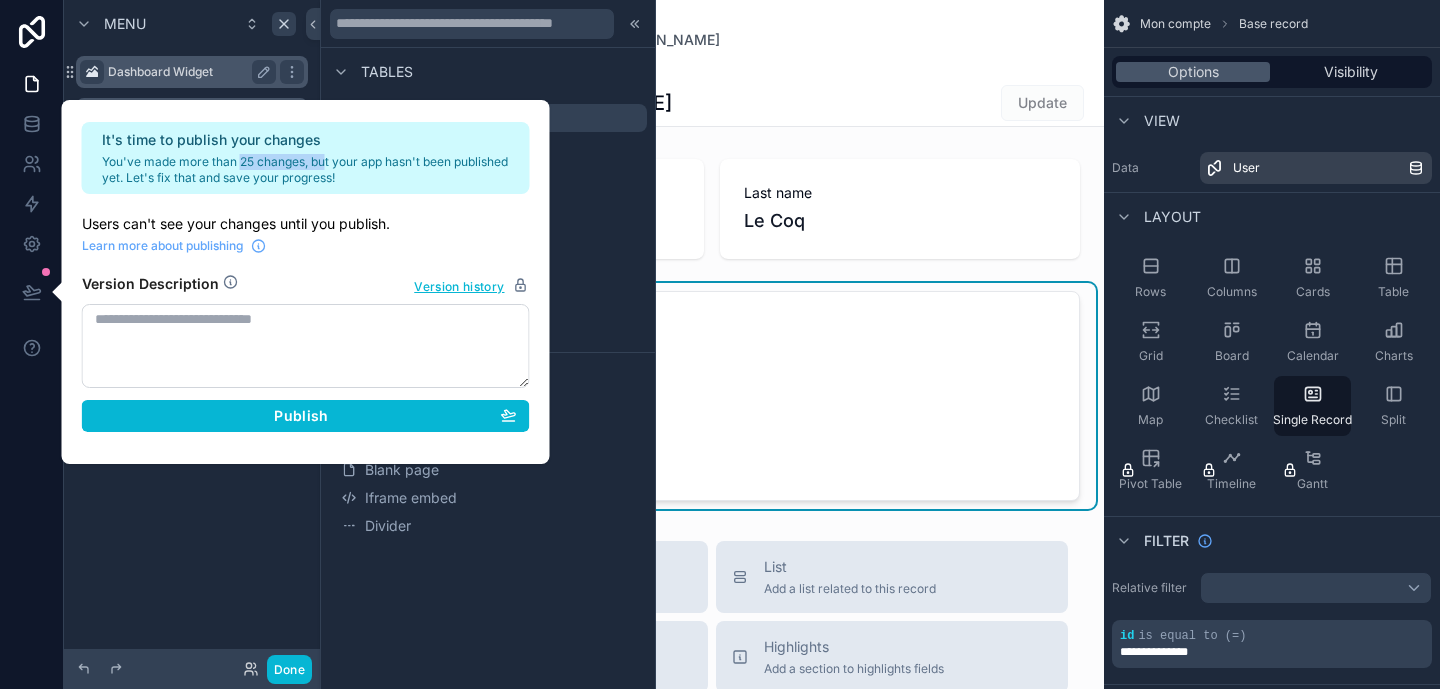 drag, startPoint x: 239, startPoint y: 162, endPoint x: 332, endPoint y: 166, distance: 93.08598 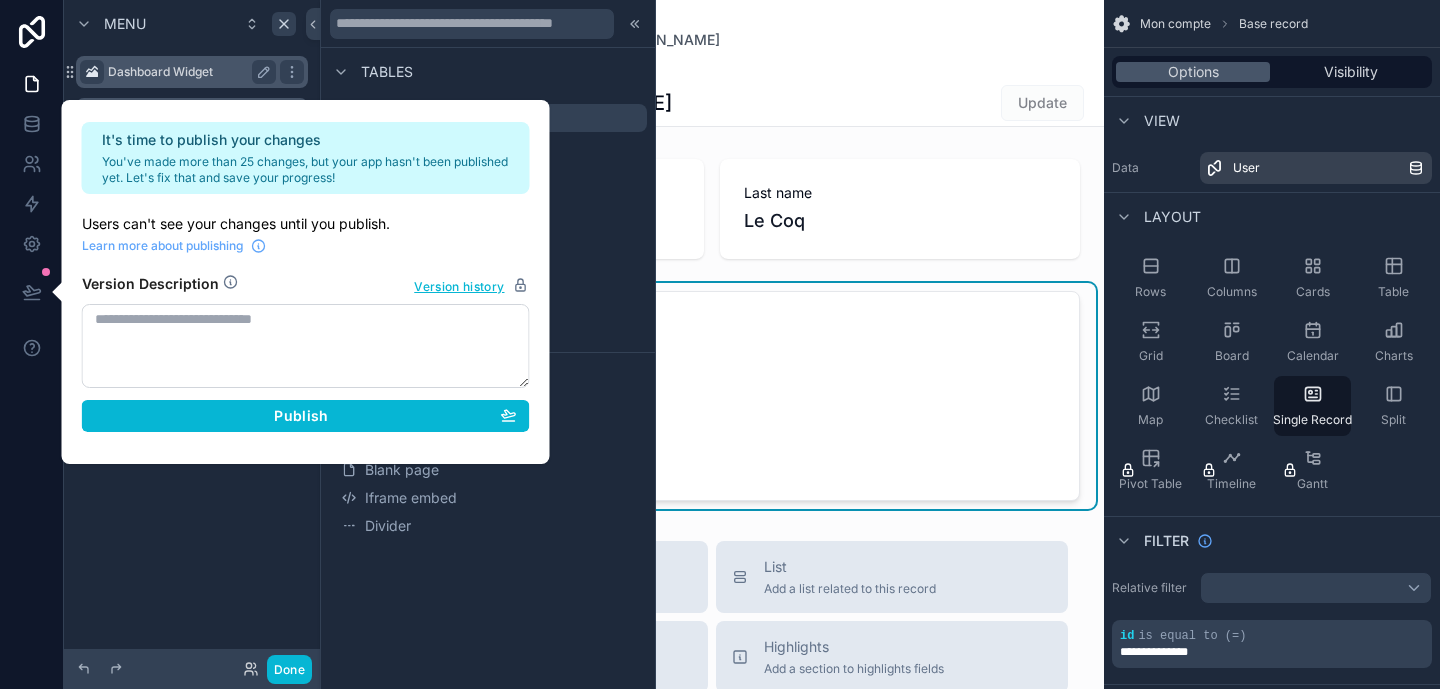 click on "You've made more than 25 changes, but your app hasn't been published yet. Let's fix that and save your progress!" at bounding box center [310, 170] 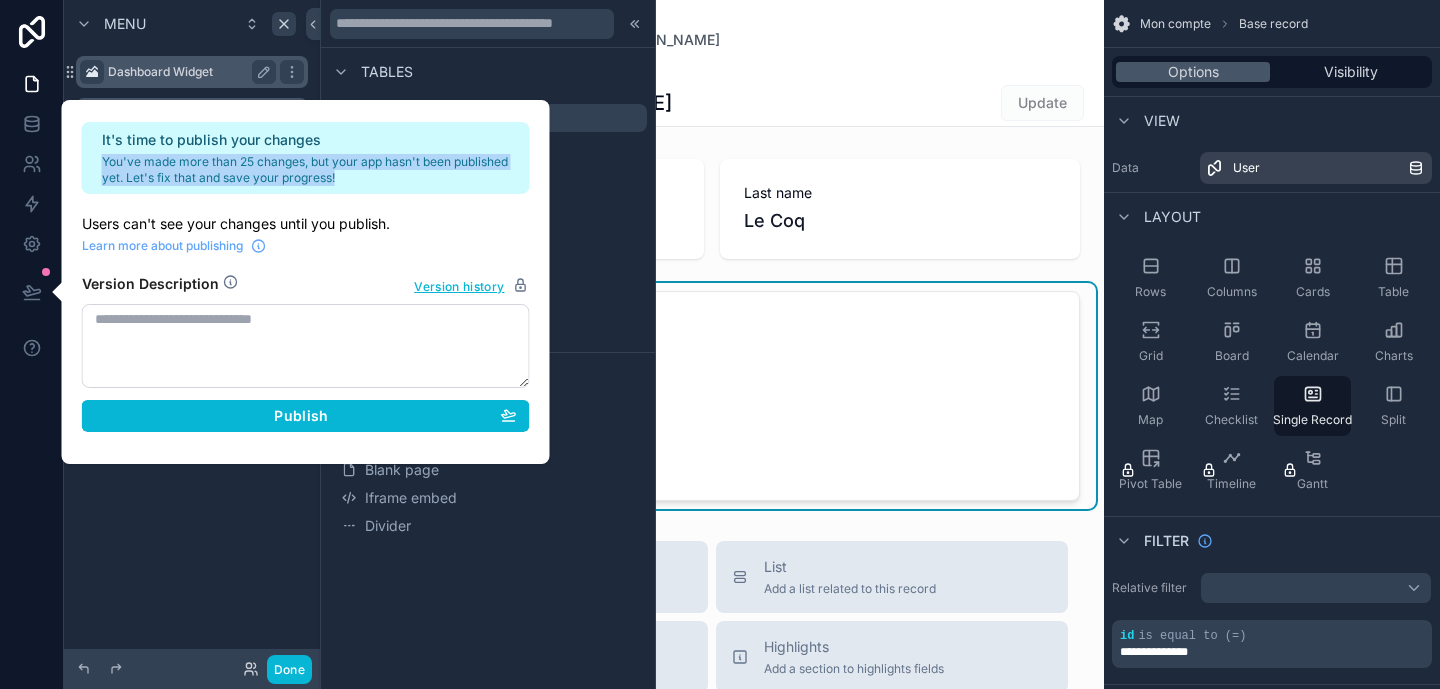 drag, startPoint x: 351, startPoint y: 174, endPoint x: 97, endPoint y: 163, distance: 254.23808 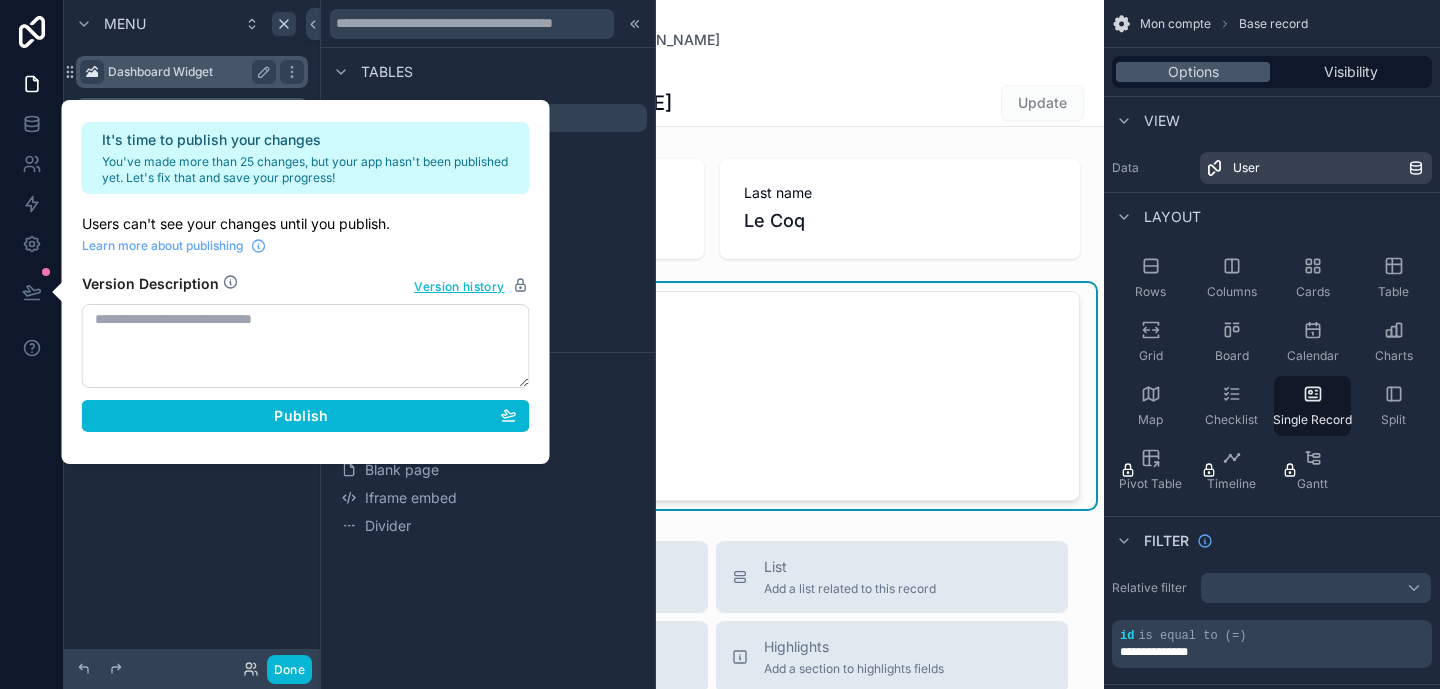 click at bounding box center (306, 346) 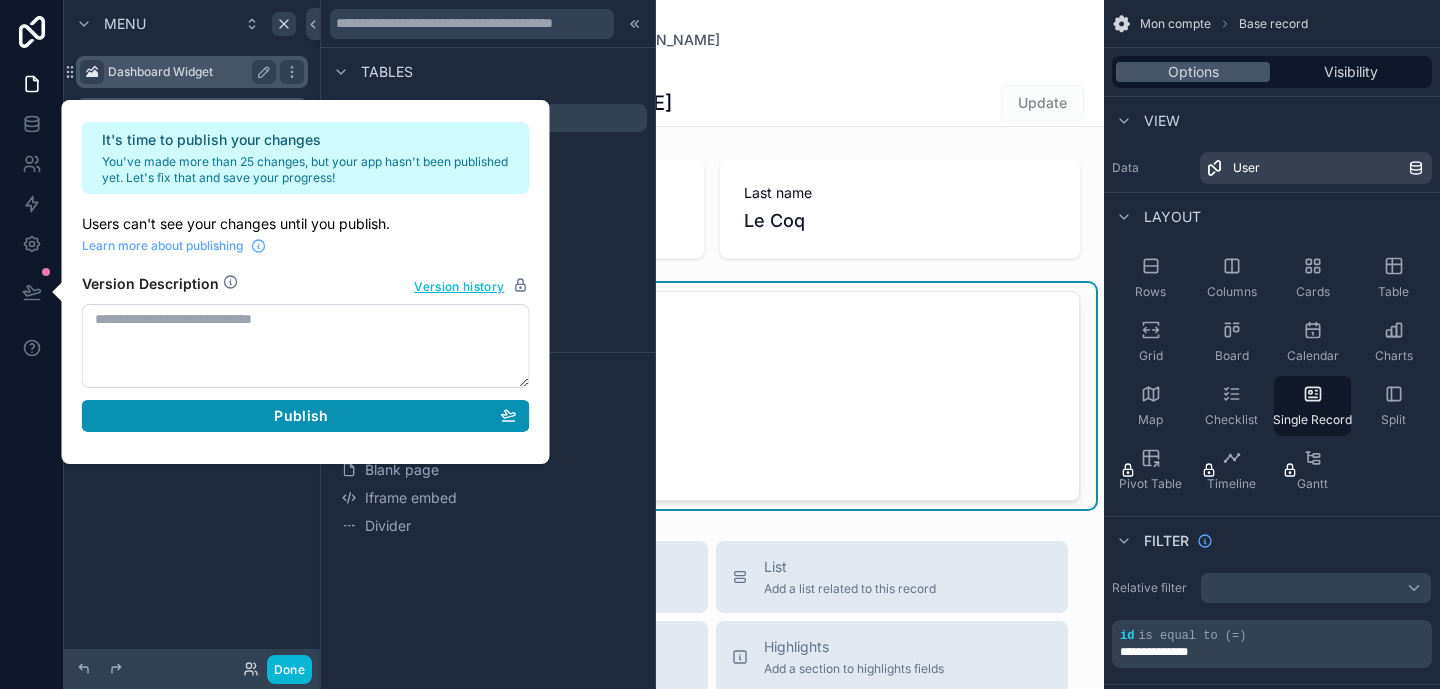click on "Publish" at bounding box center (306, 416) 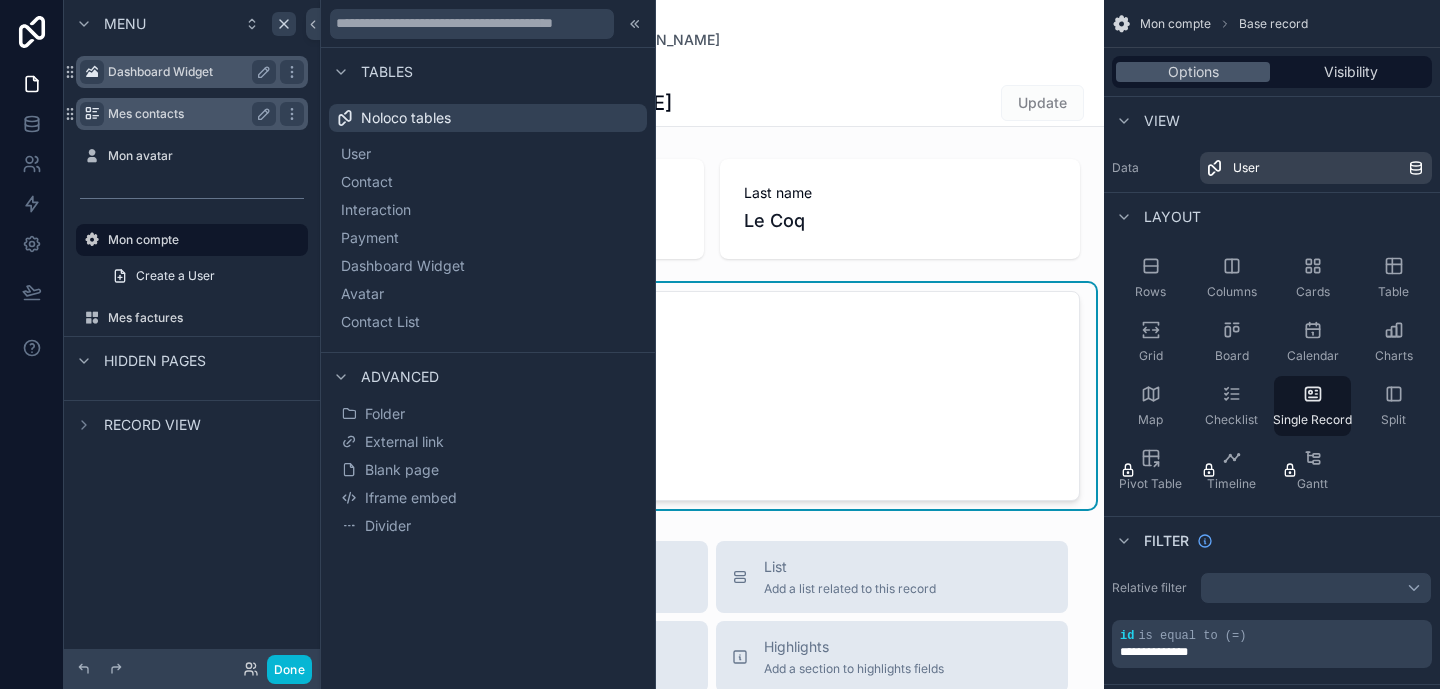 click on "Menu Dashboard Widget Mes contacts Mon avatar Mon compte Create a User Mes factures Hidden pages Record view" at bounding box center [192, 332] 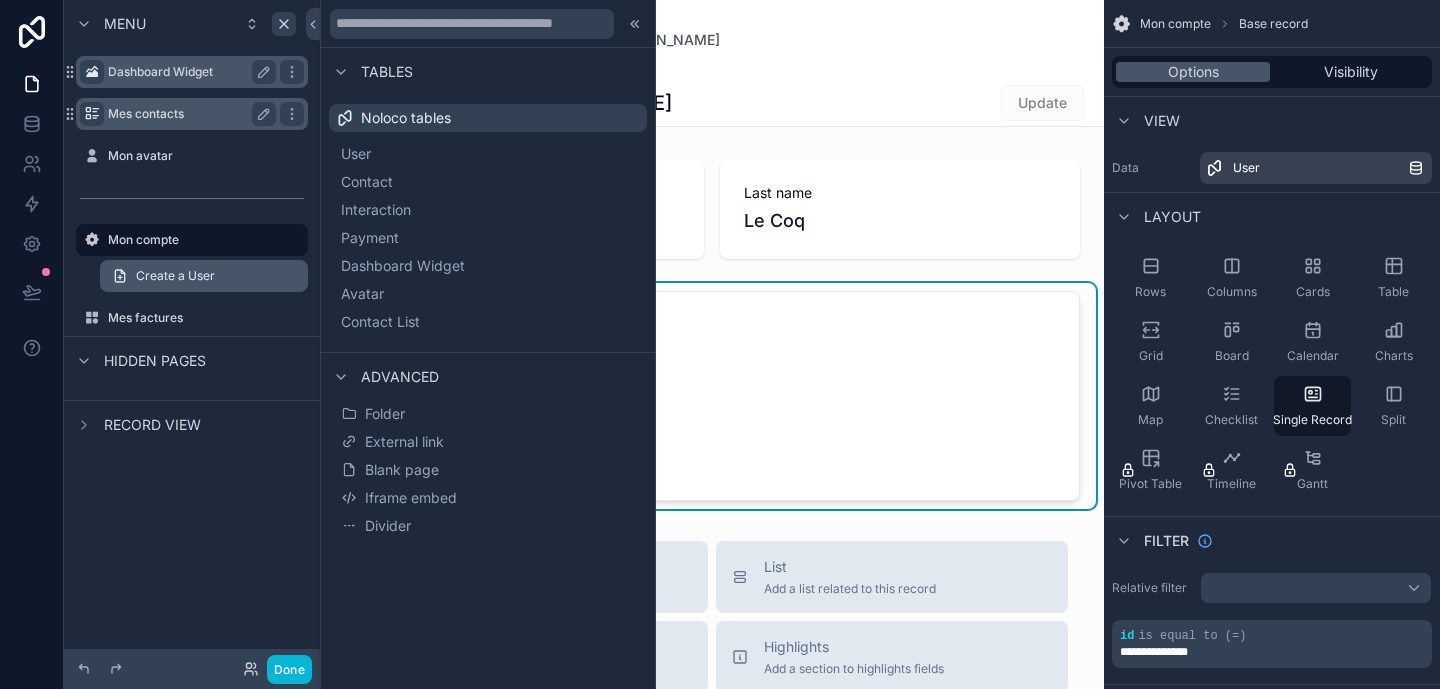 click on "Create a User" at bounding box center [204, 276] 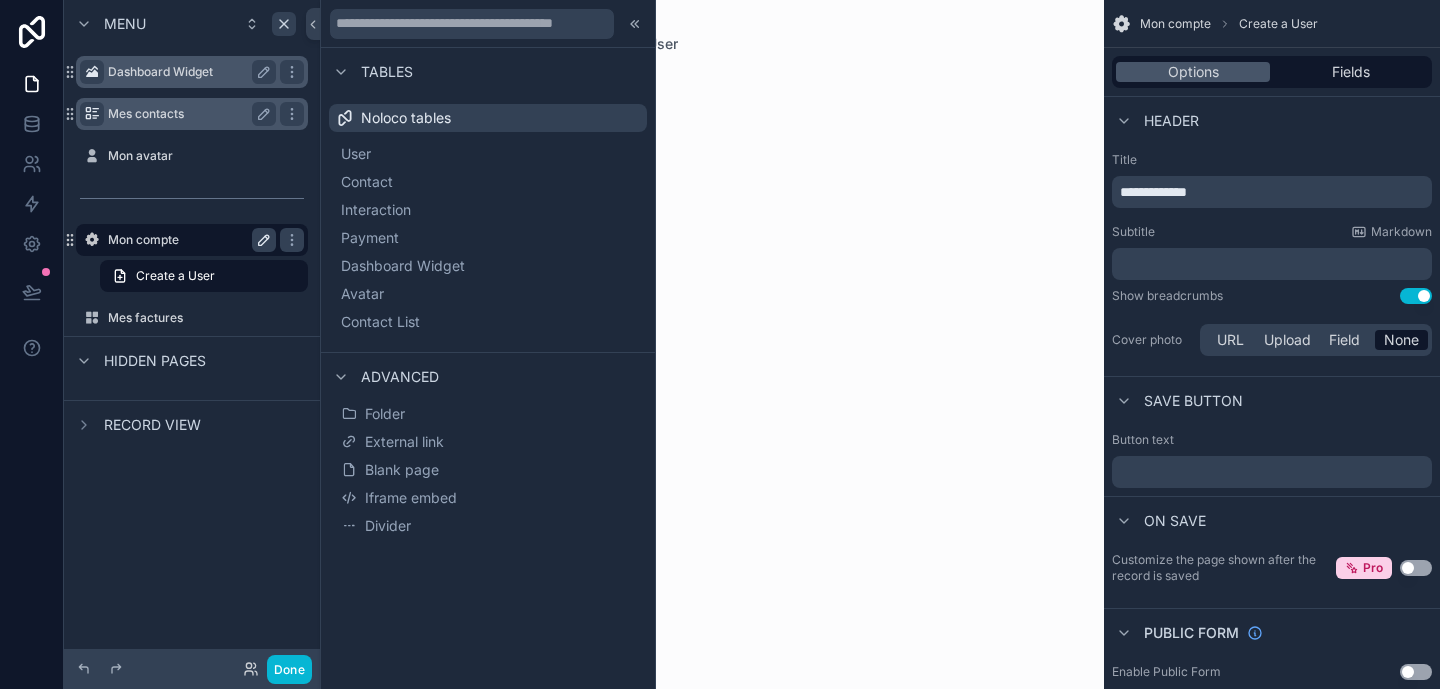 click on "Mon compte" at bounding box center [188, 240] 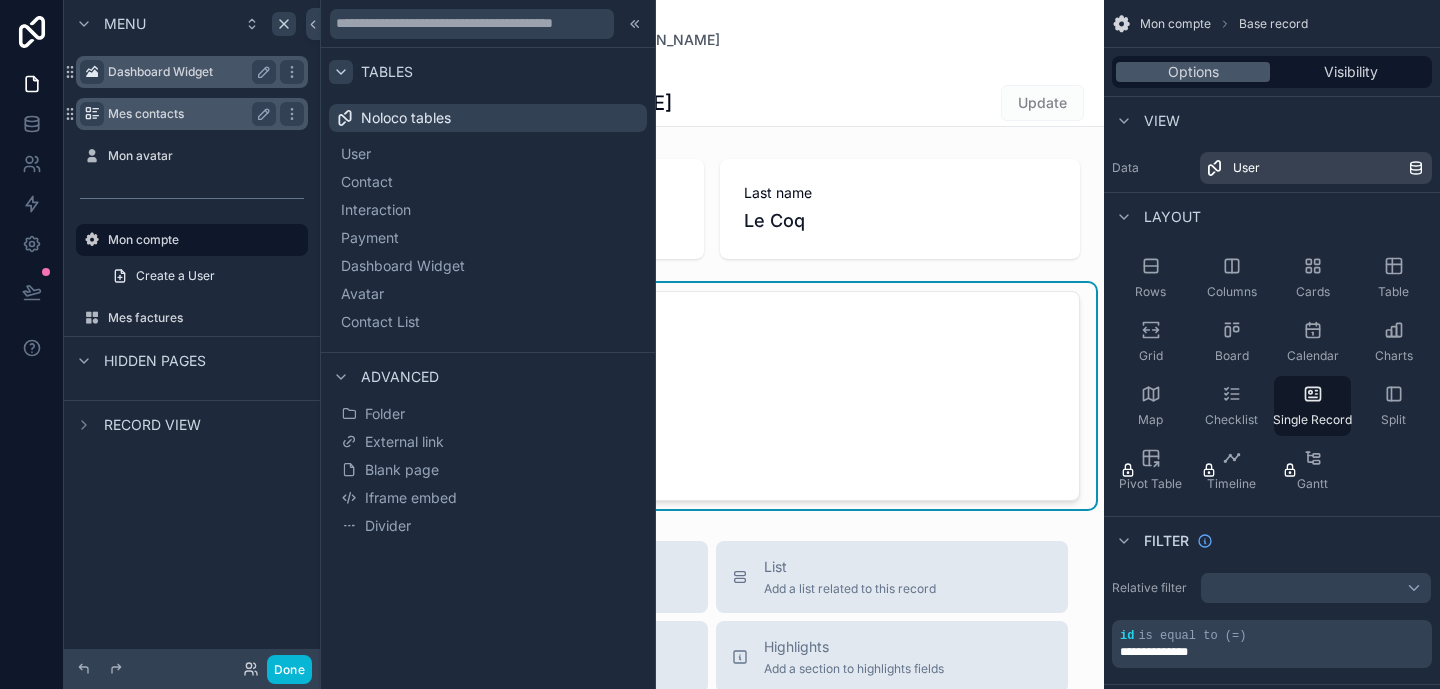 click 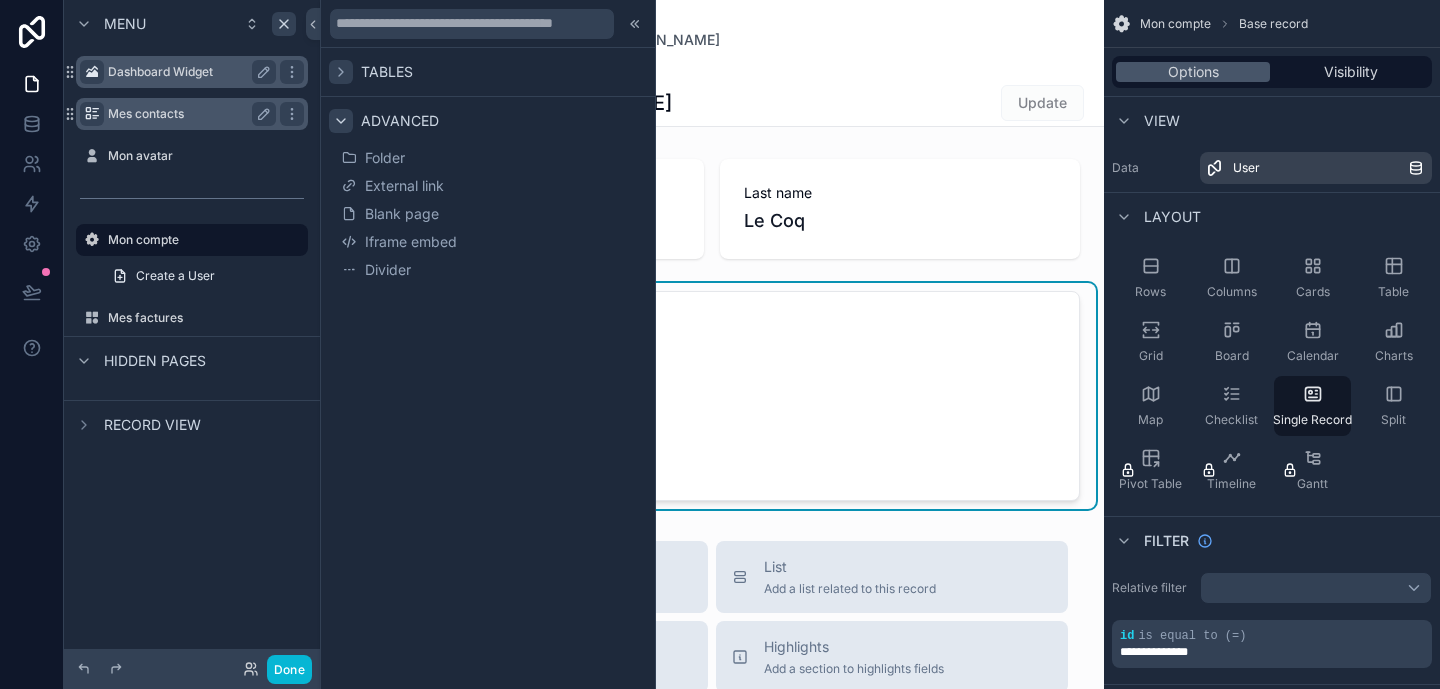 click 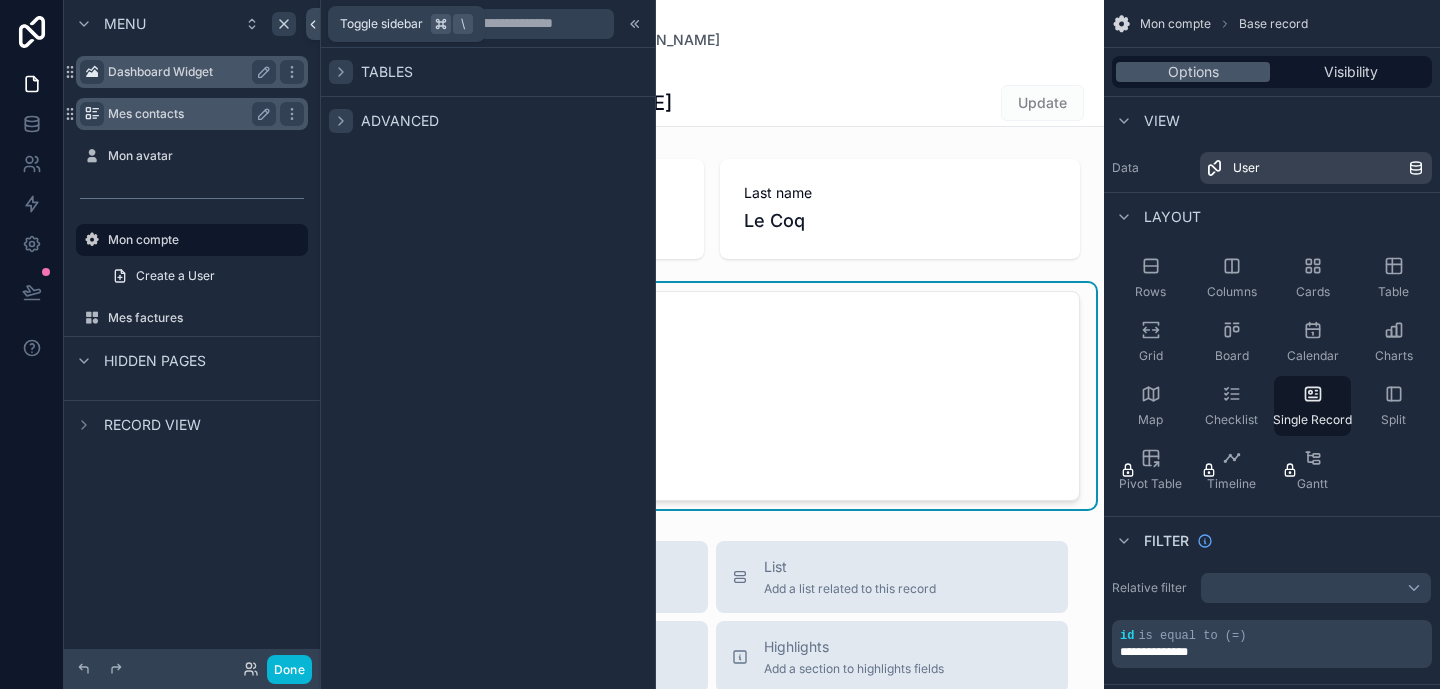click 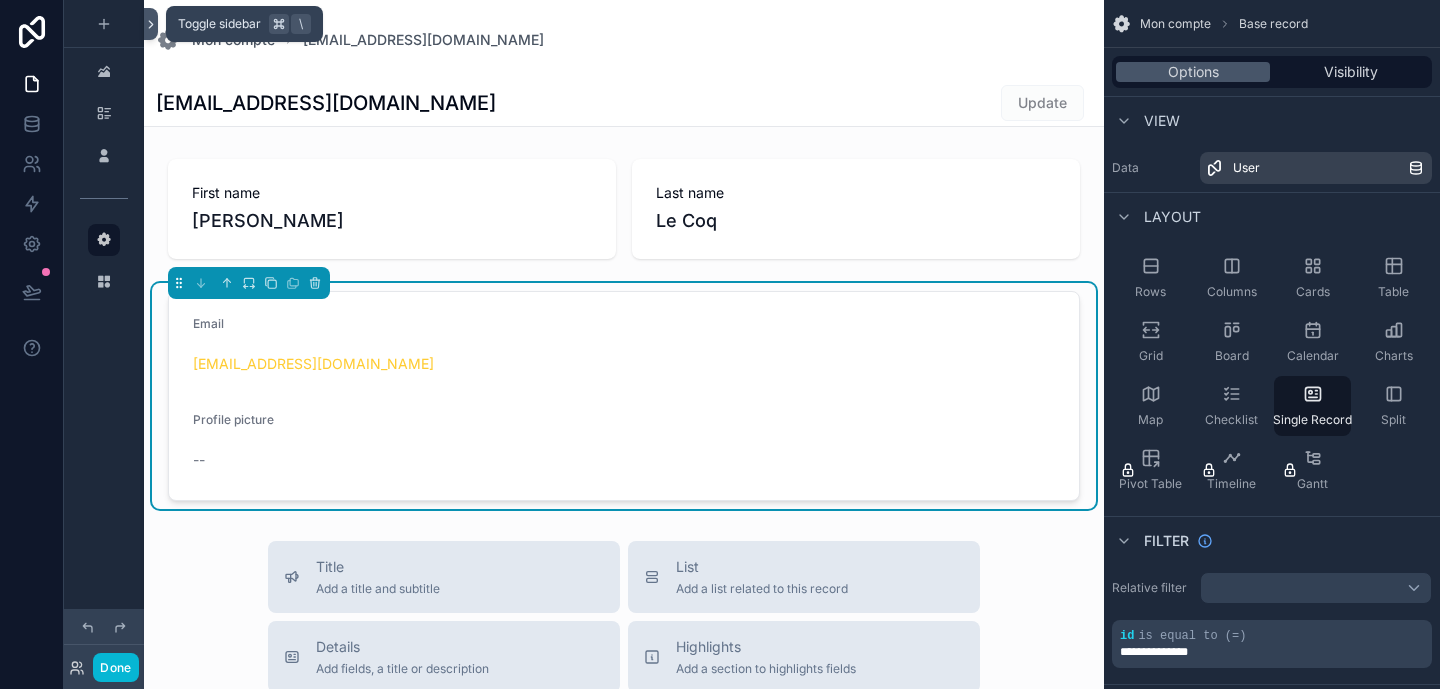click 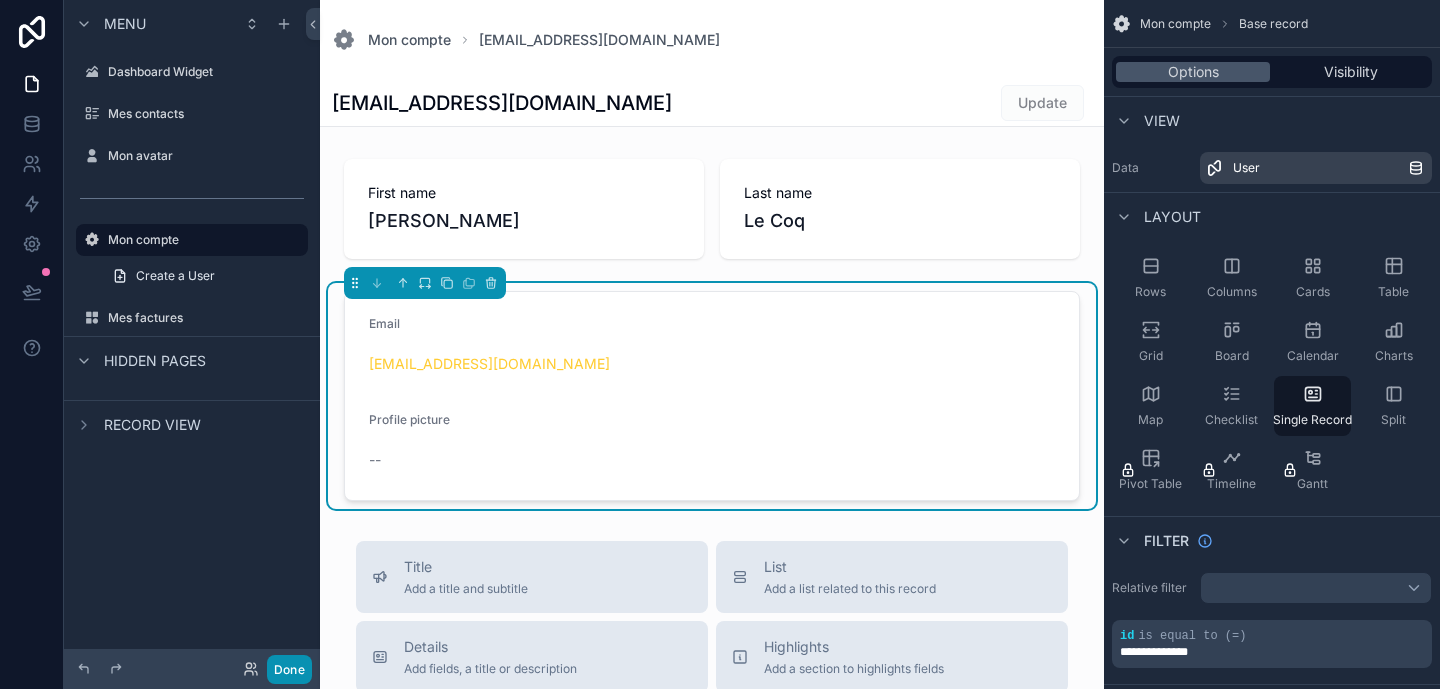 click on "Done" at bounding box center (289, 669) 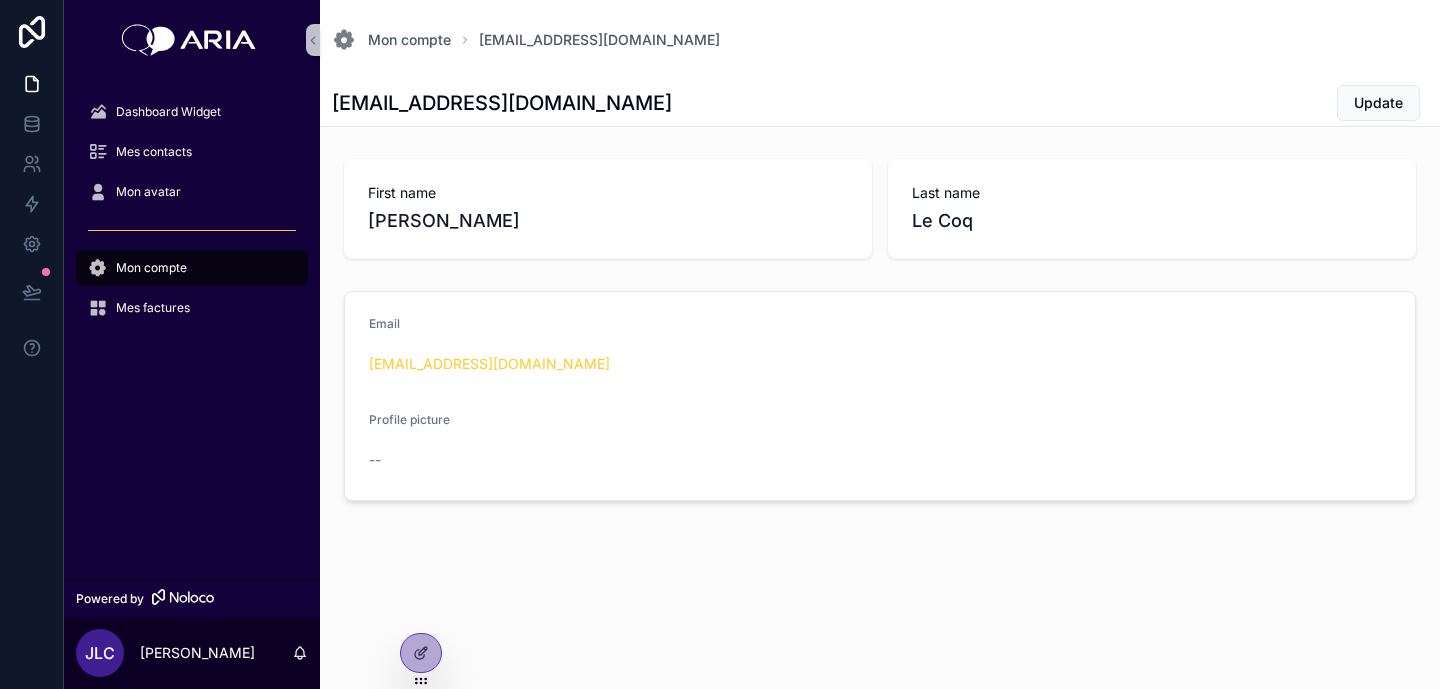 click at bounding box center (192, 230) 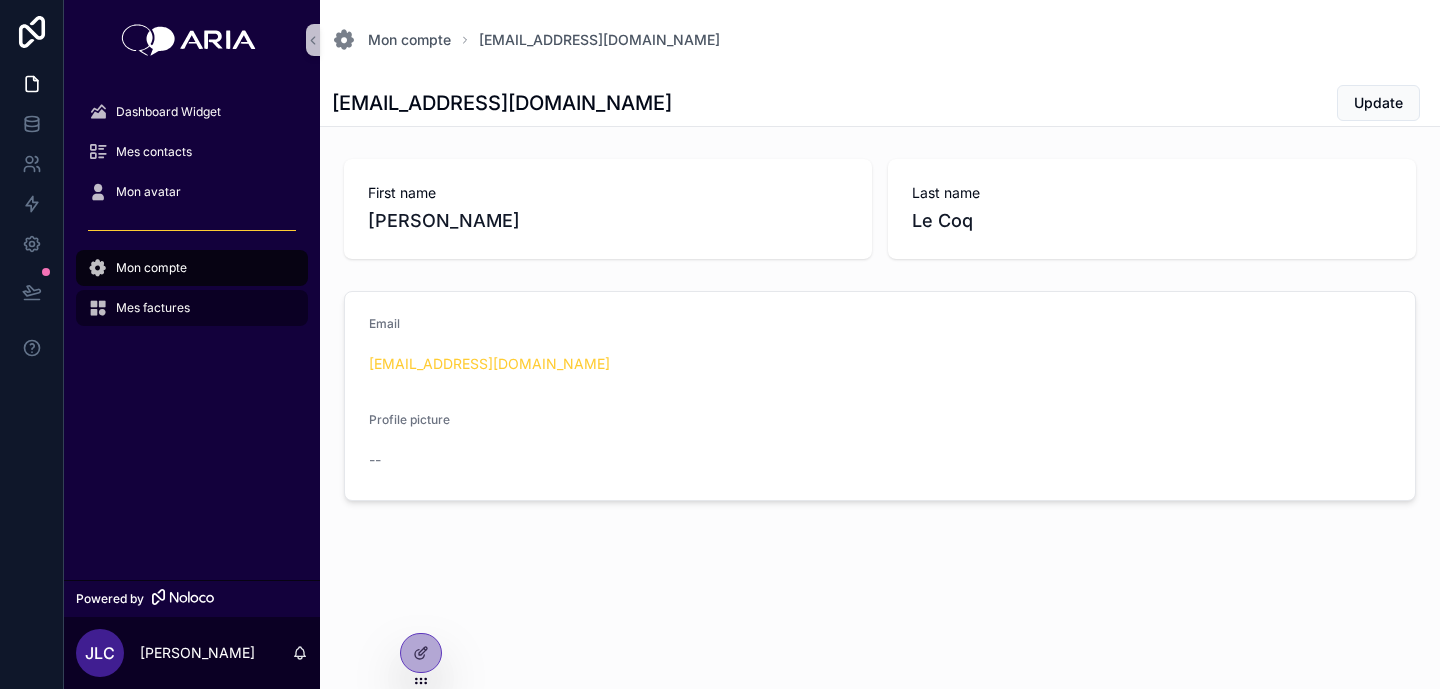 click on "Mes factures" at bounding box center [192, 308] 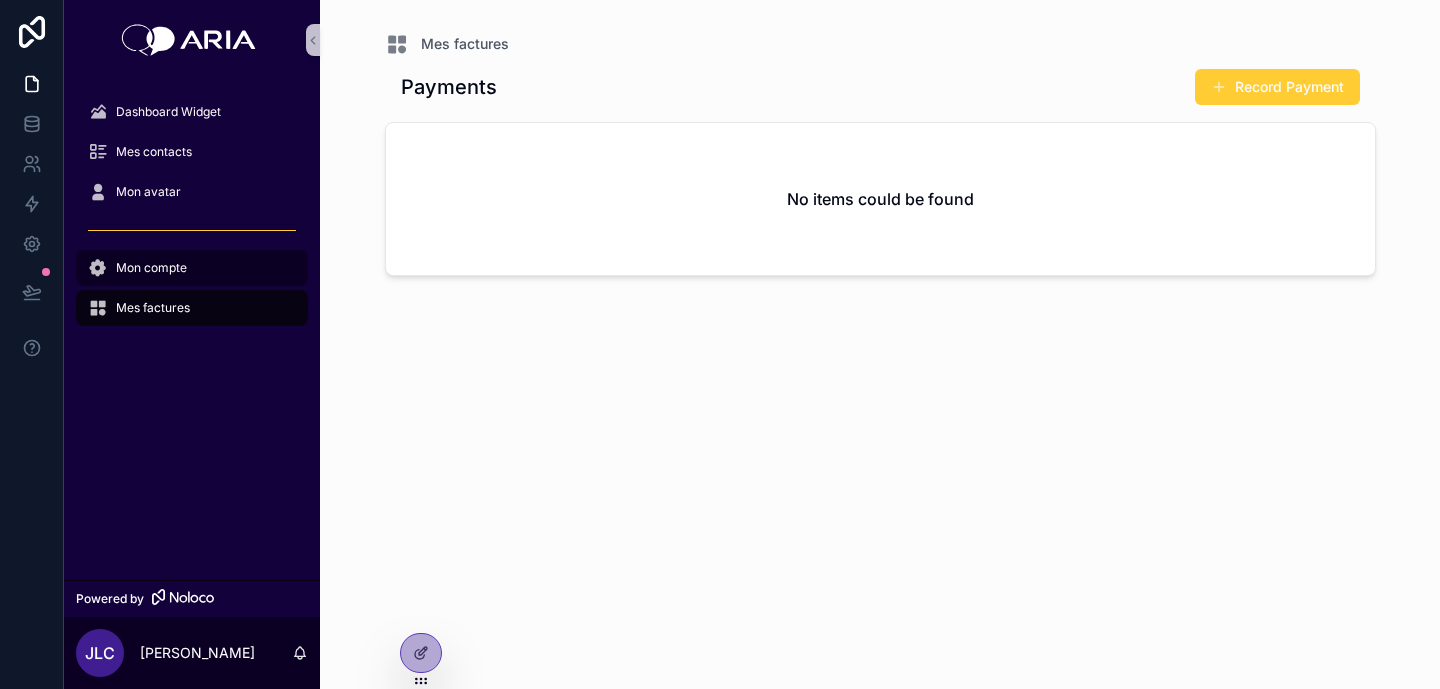 click on "Mon compte" at bounding box center (192, 268) 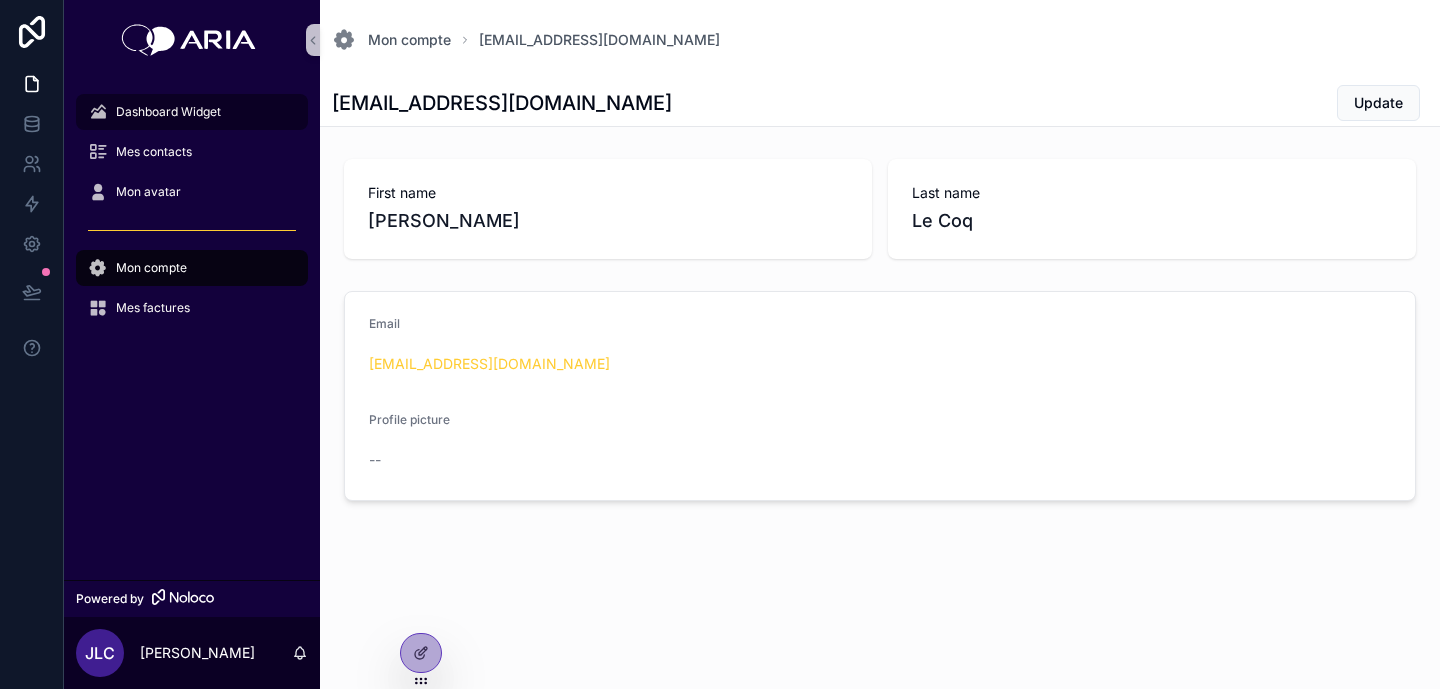 click on "Dashboard Widget" at bounding box center [168, 112] 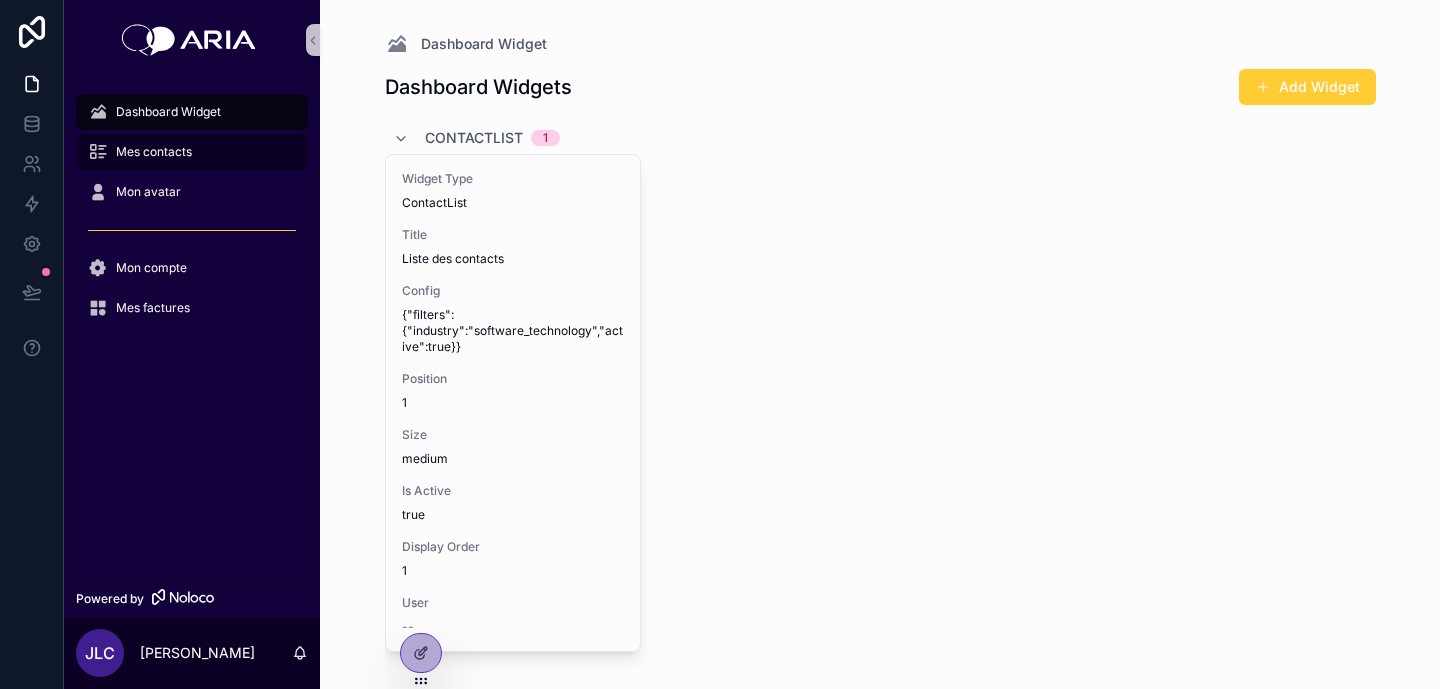 click on "Mes contacts" at bounding box center (192, 152) 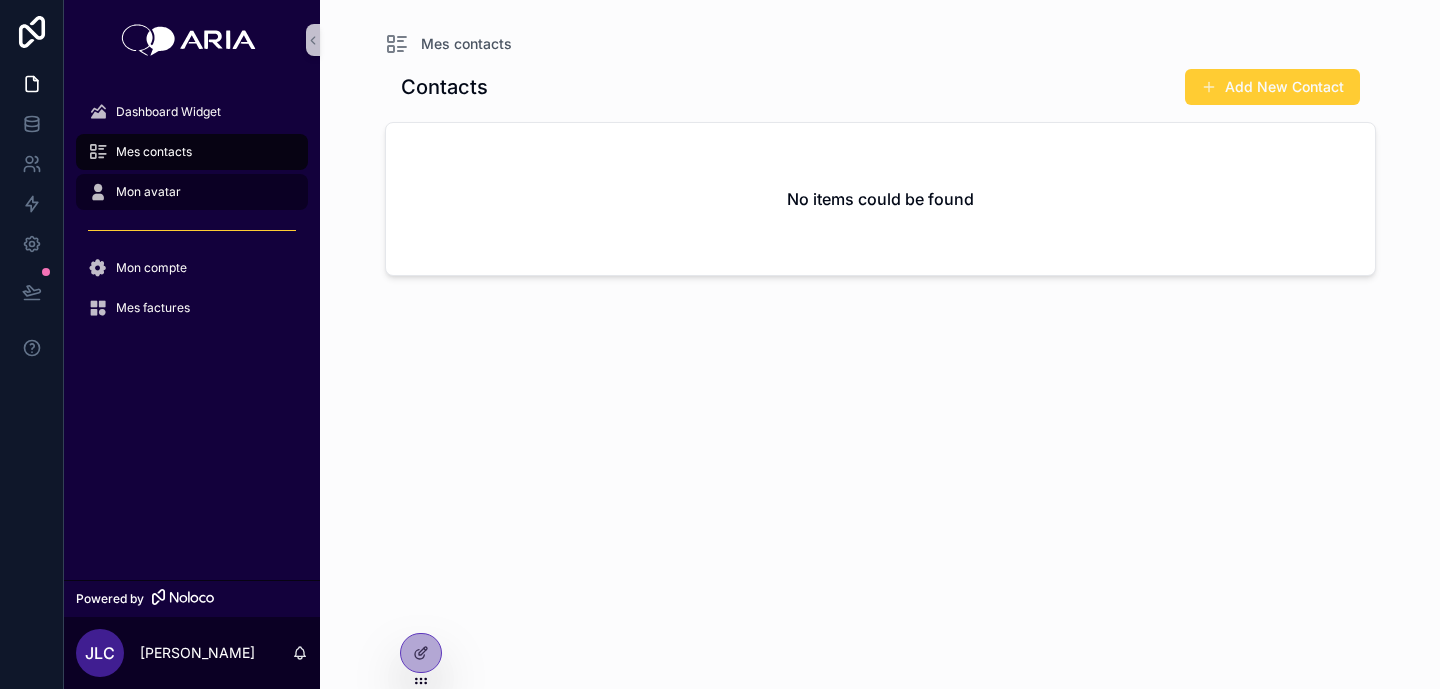 click on "Mon avatar" at bounding box center [192, 192] 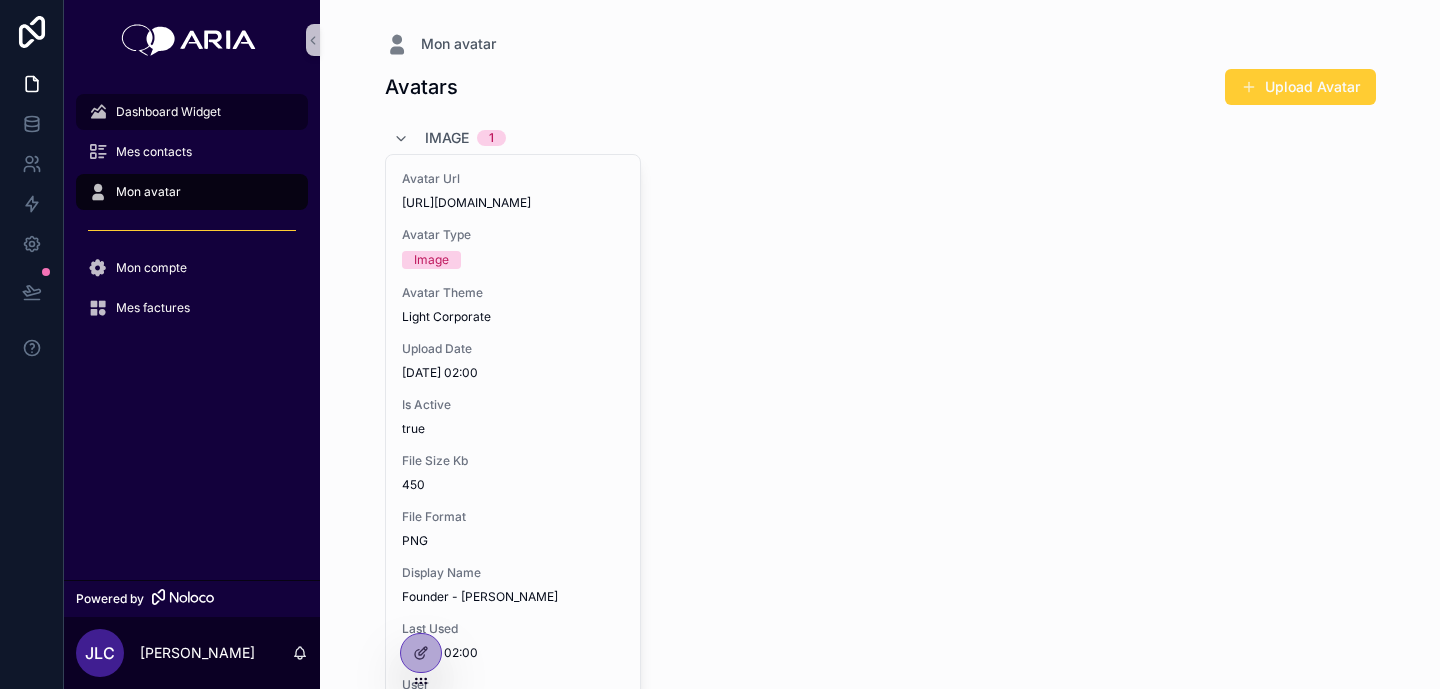 click on "Dashboard Widget" at bounding box center [168, 112] 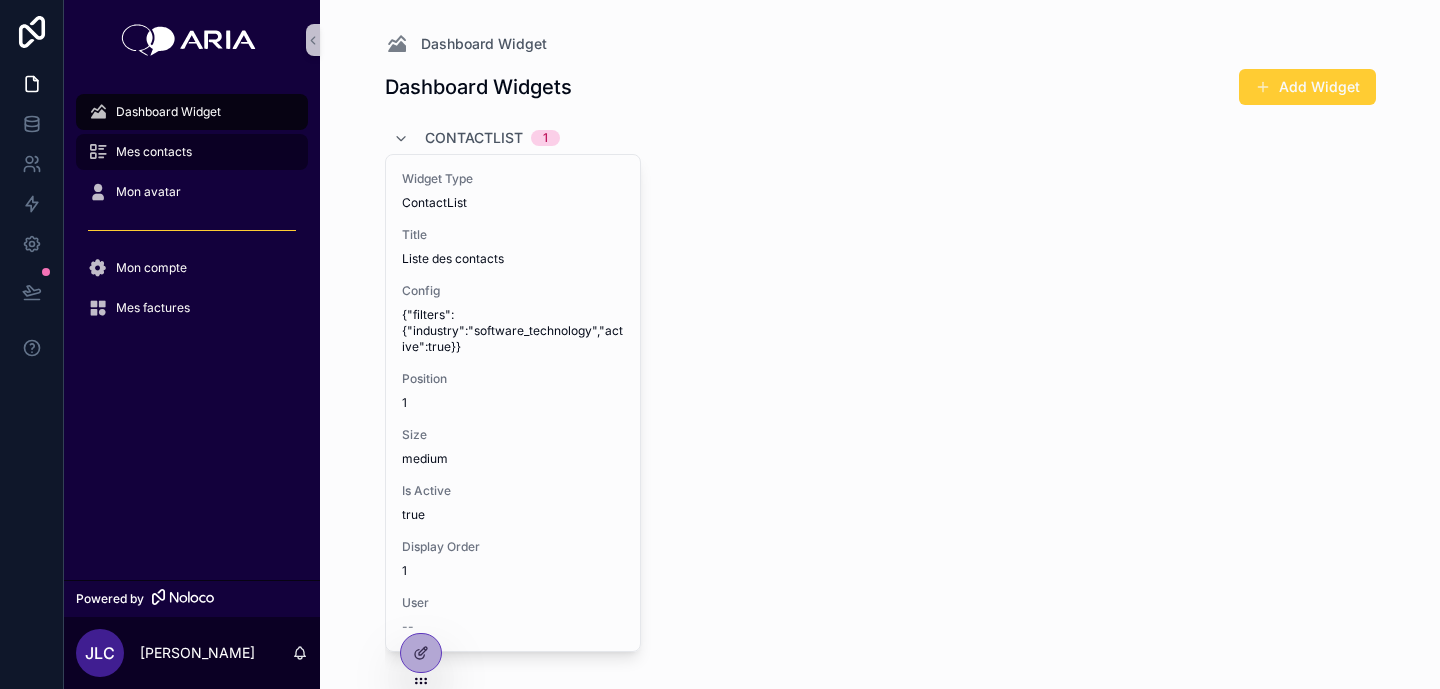 click on "Mes contacts" at bounding box center (192, 152) 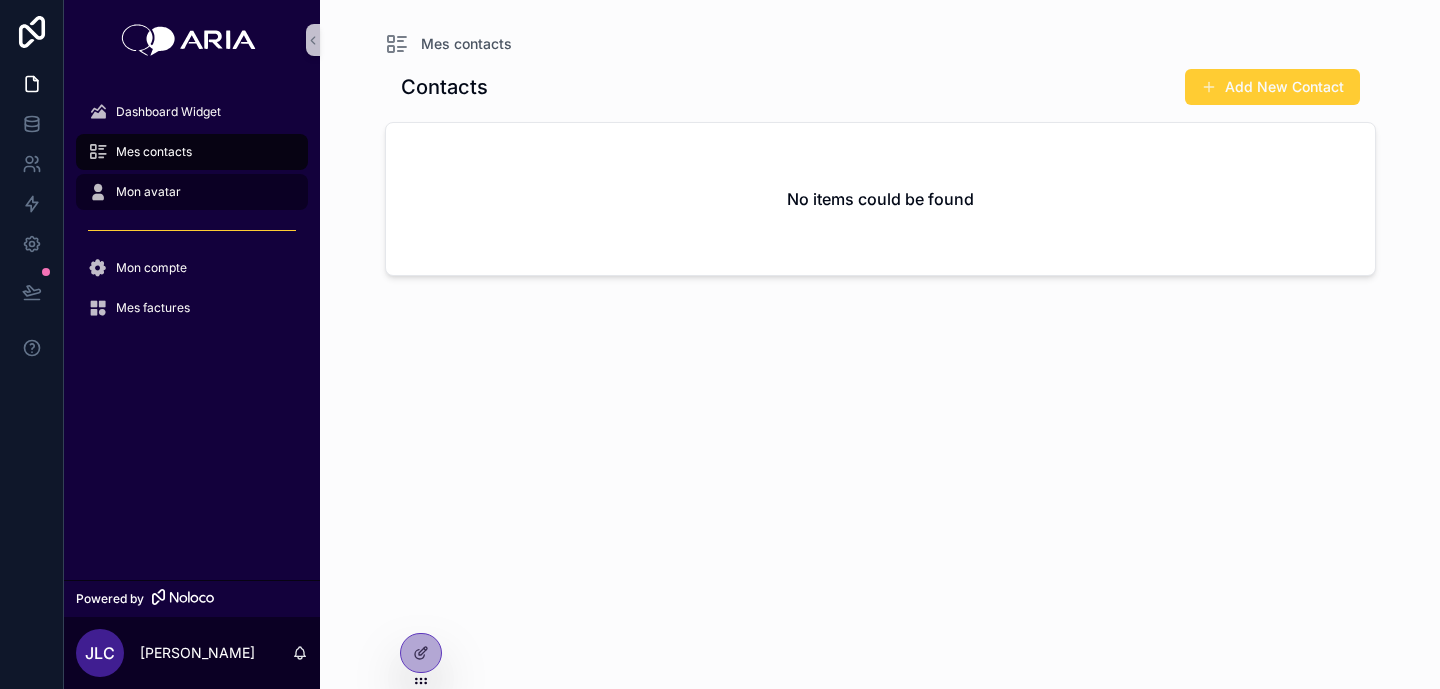 click on "Mon avatar" at bounding box center [192, 192] 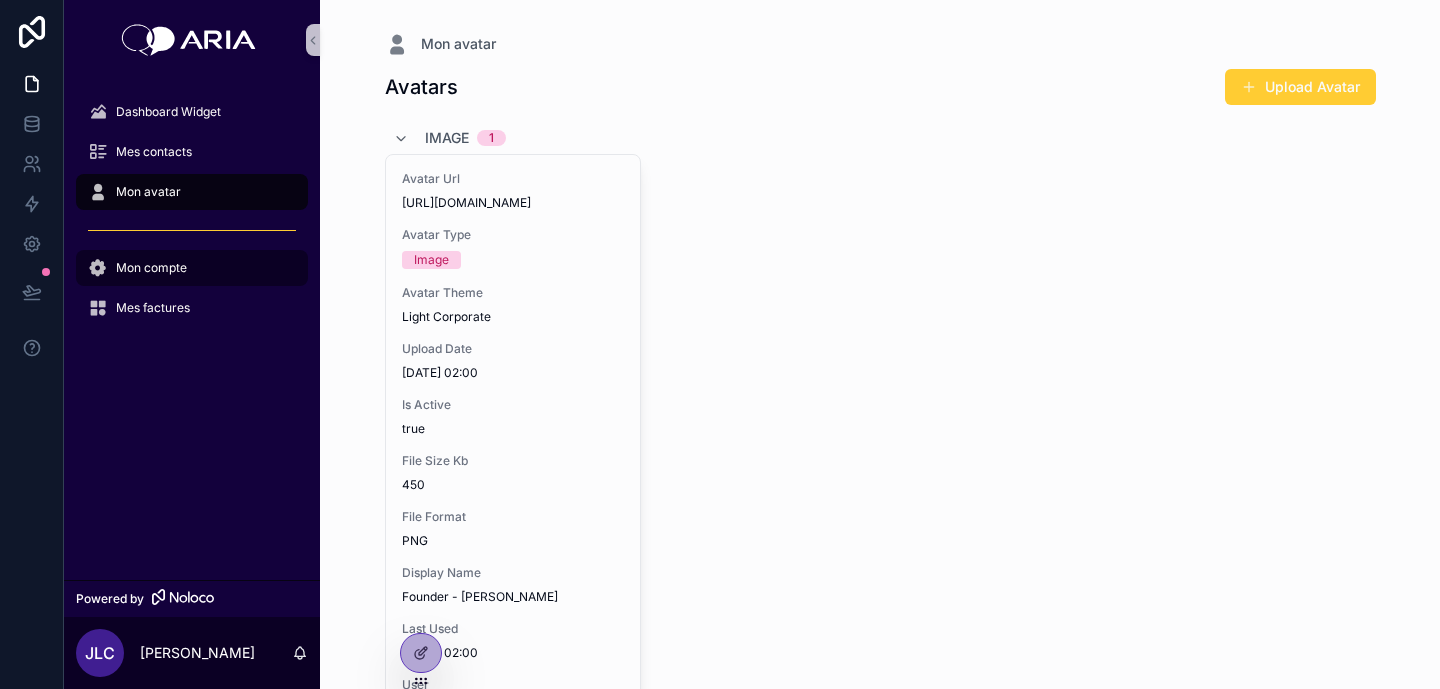 click on "Mon compte" at bounding box center (192, 268) 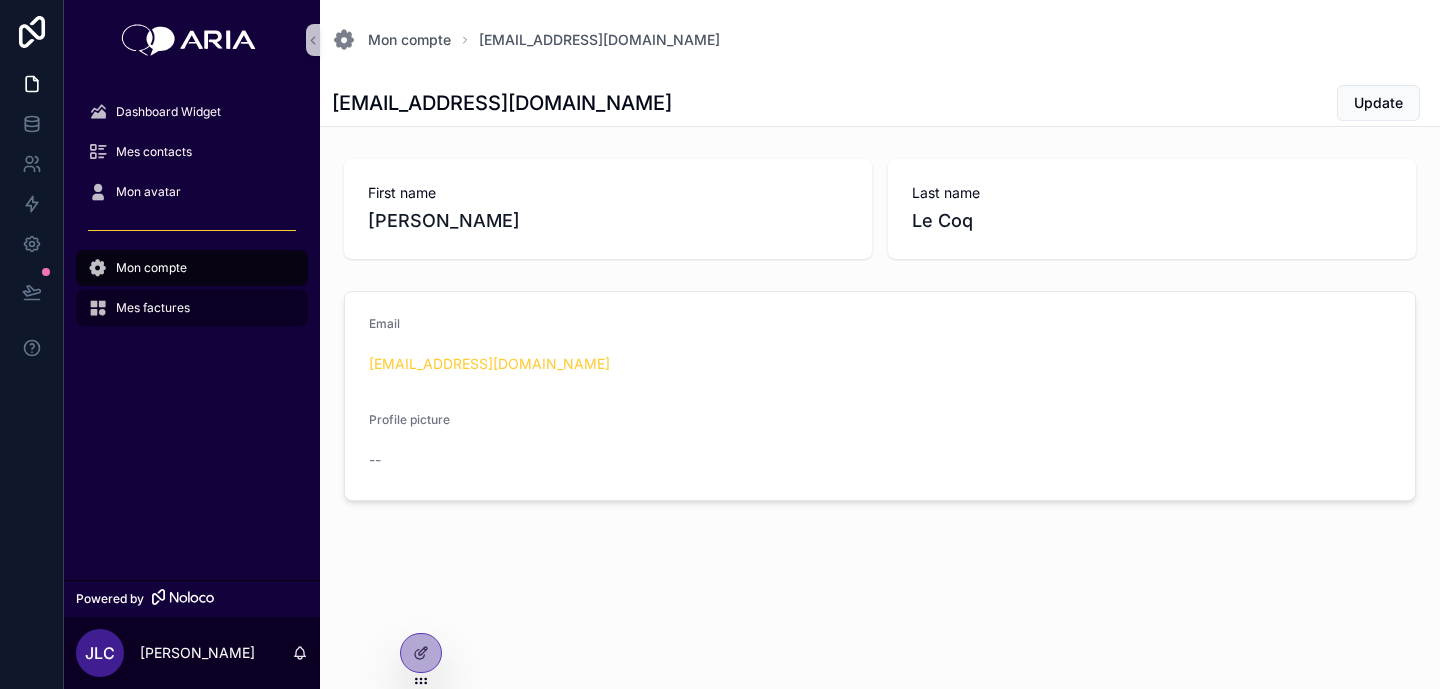 click on "Mes factures" at bounding box center (192, 308) 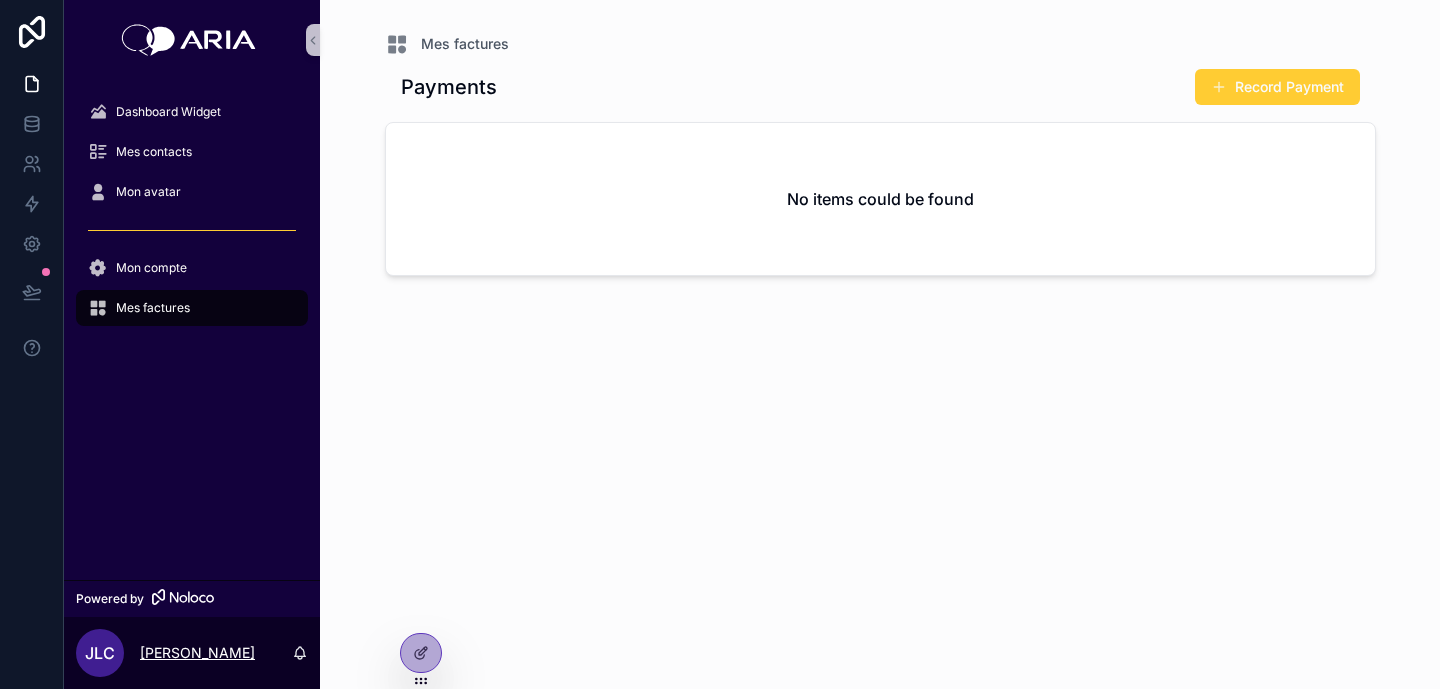 click on "[PERSON_NAME]" at bounding box center [197, 653] 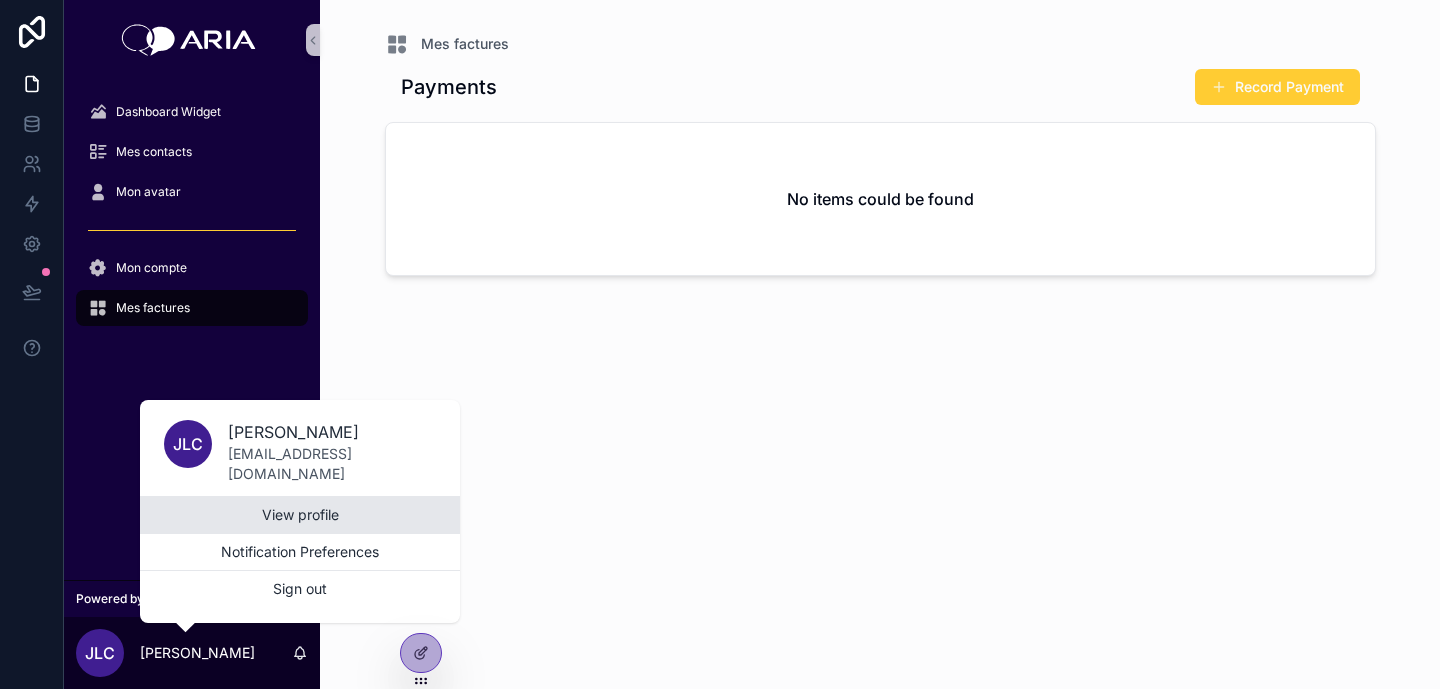 click on "View profile" at bounding box center [300, 515] 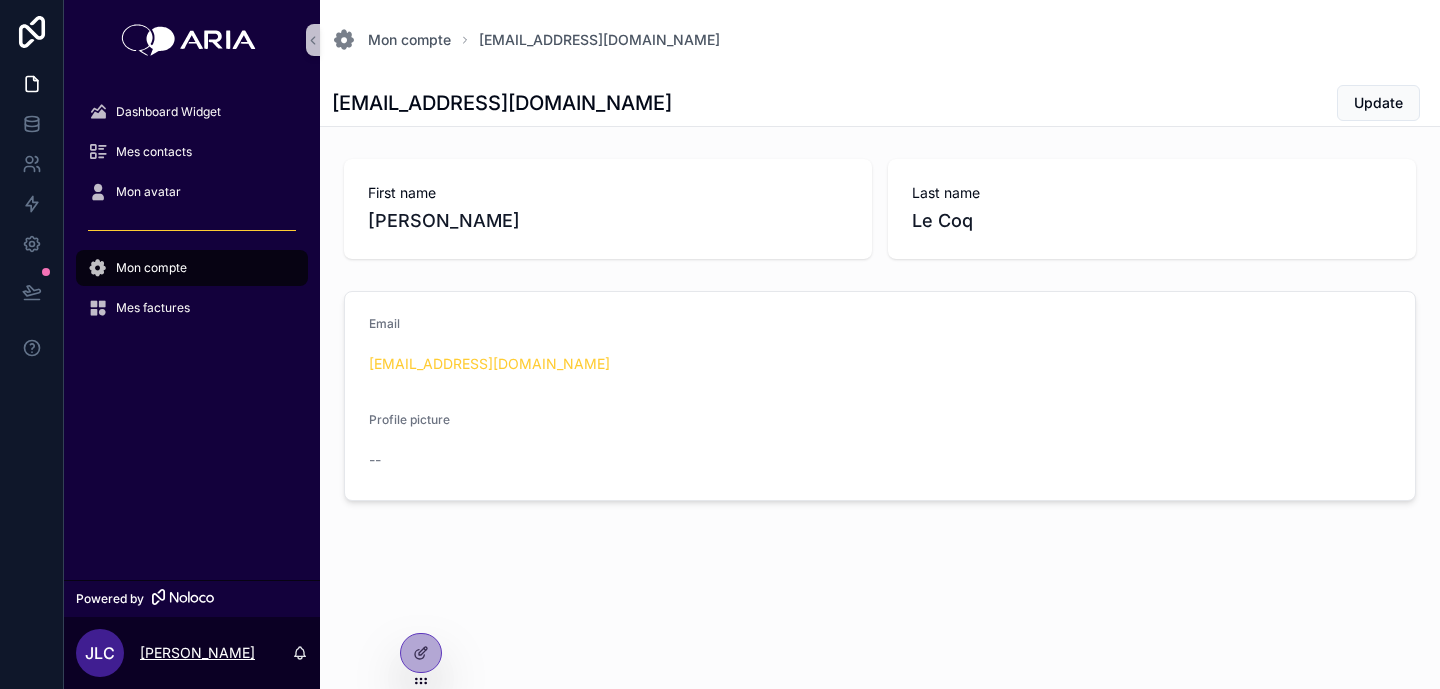 click on "[PERSON_NAME]" at bounding box center (197, 653) 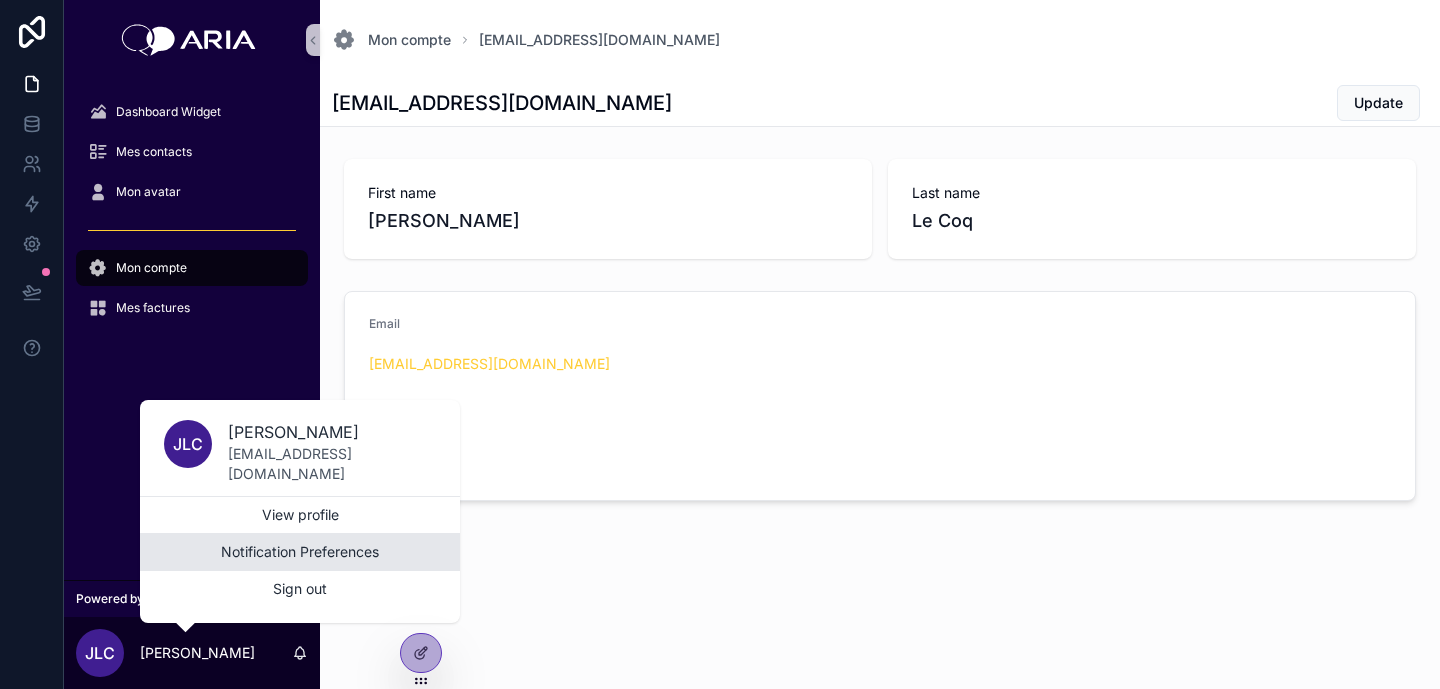 click on "Notification Preferences" at bounding box center [300, 552] 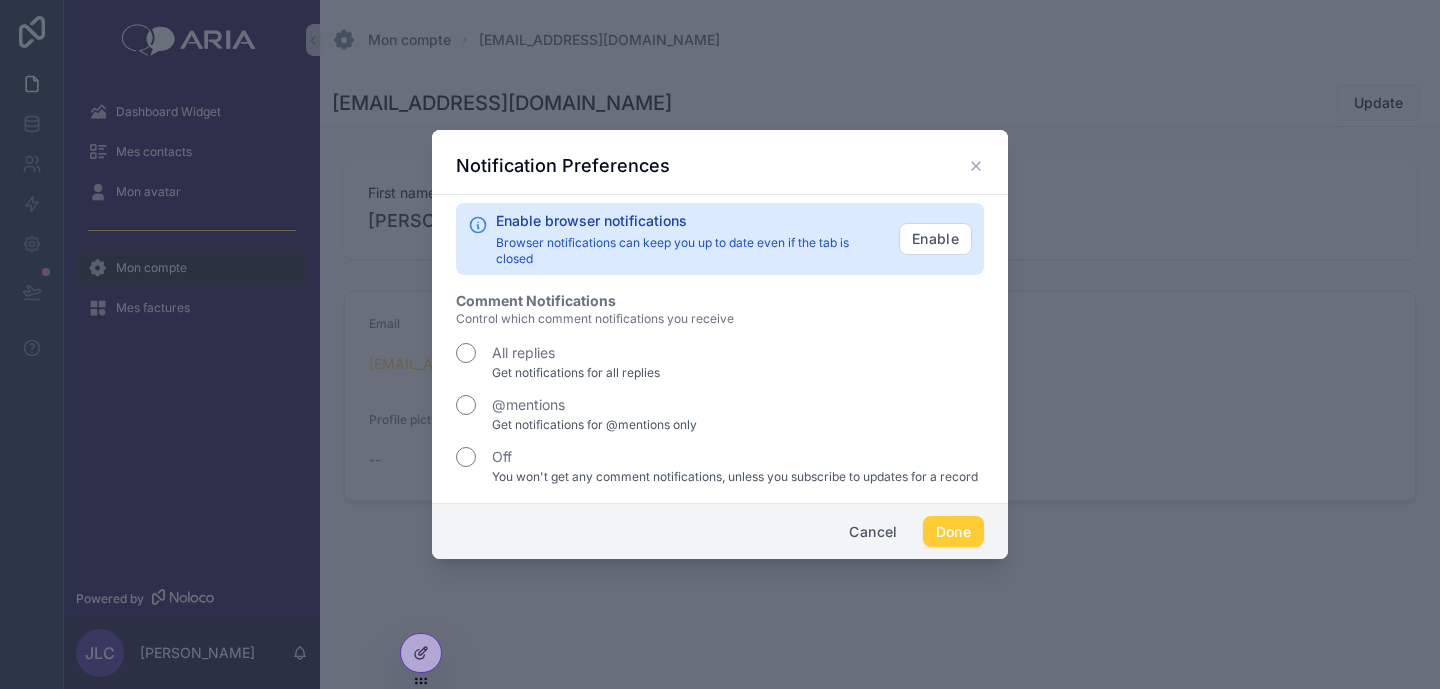 click 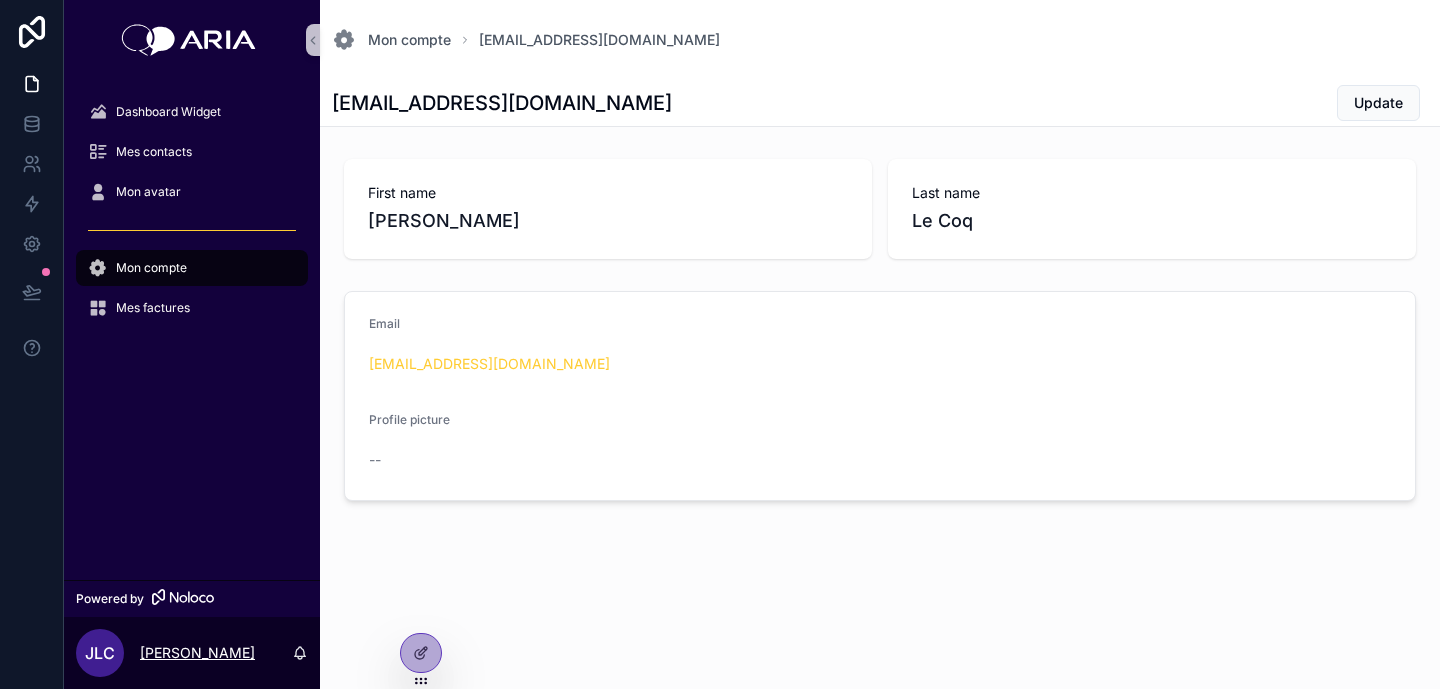 click on "[PERSON_NAME]" at bounding box center (197, 653) 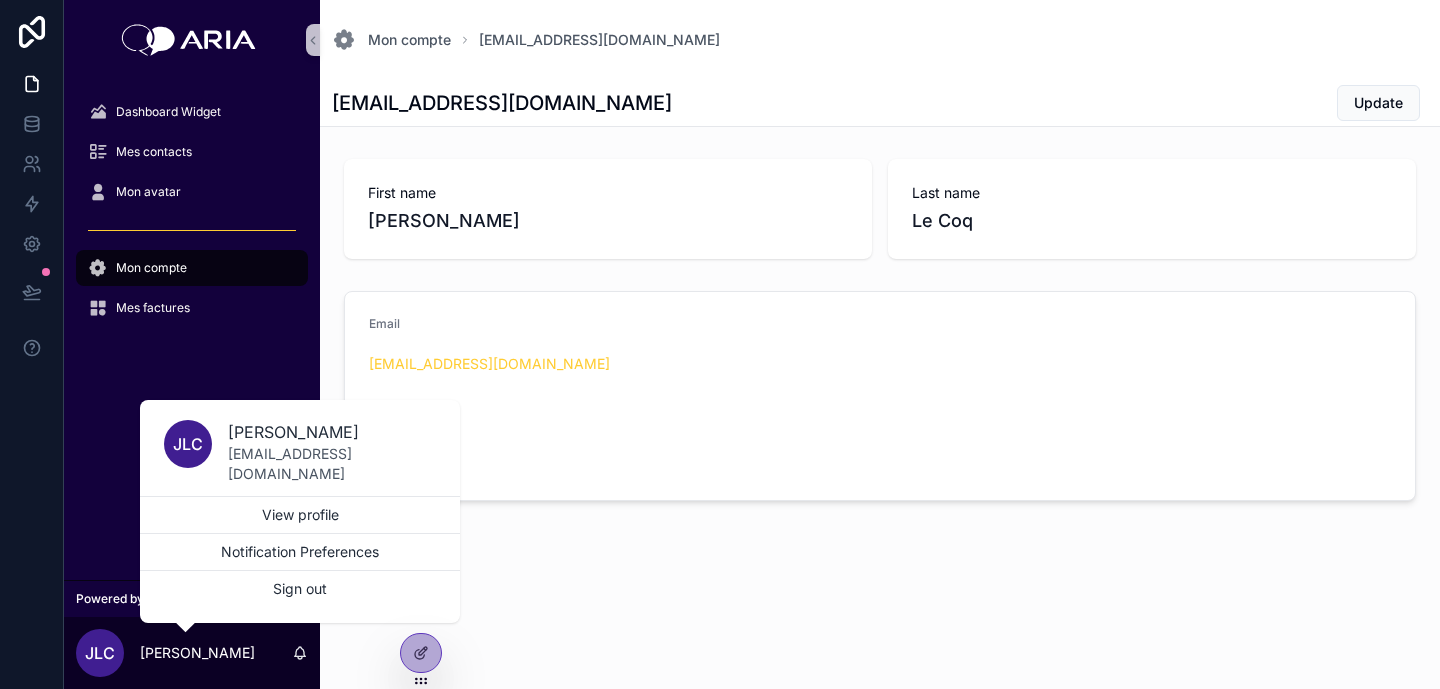 click at bounding box center (32, 344) 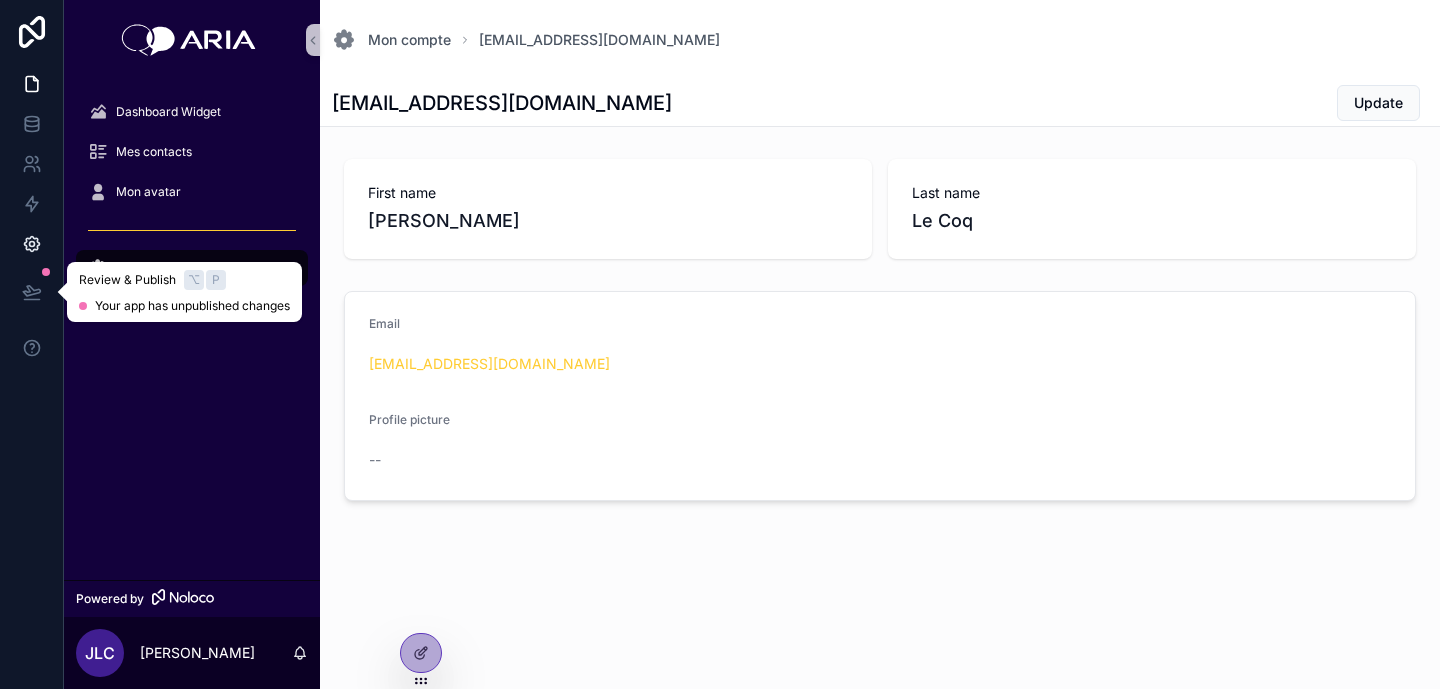 click at bounding box center (31, 244) 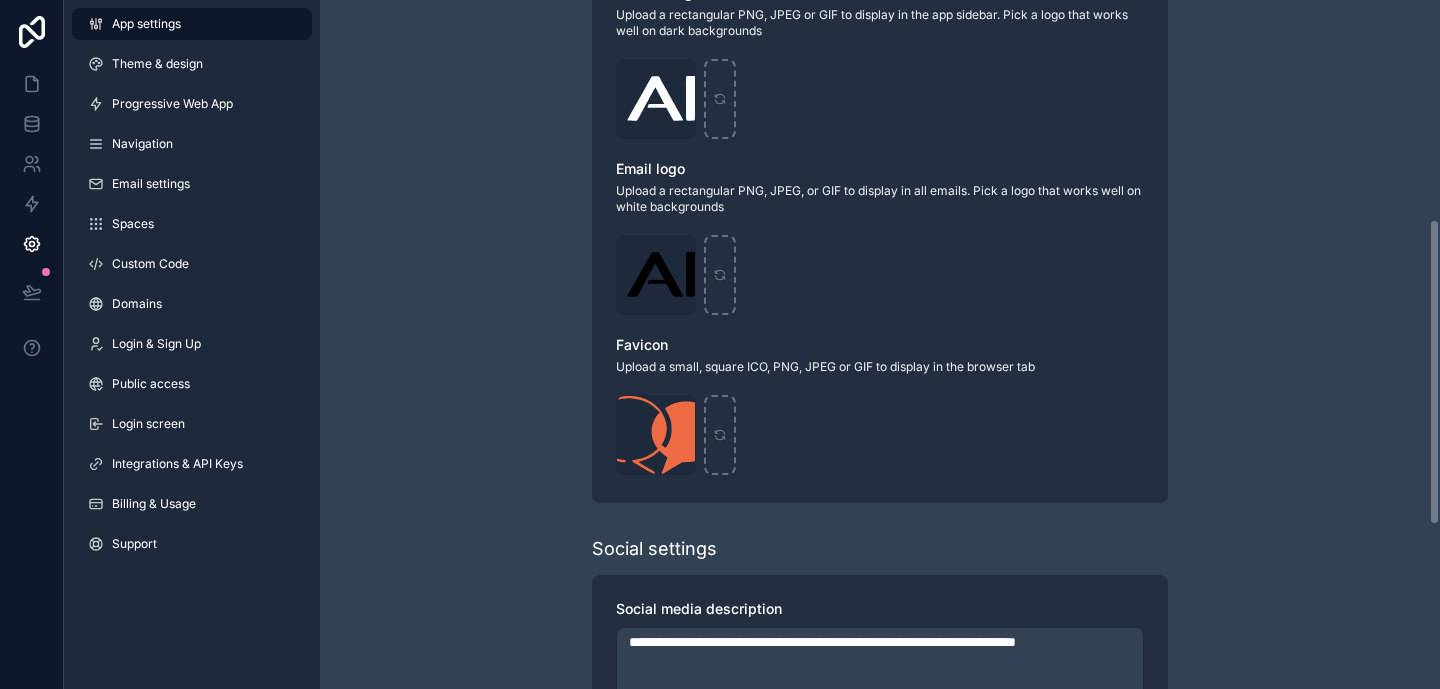 scroll, scrollTop: 859, scrollLeft: 0, axis: vertical 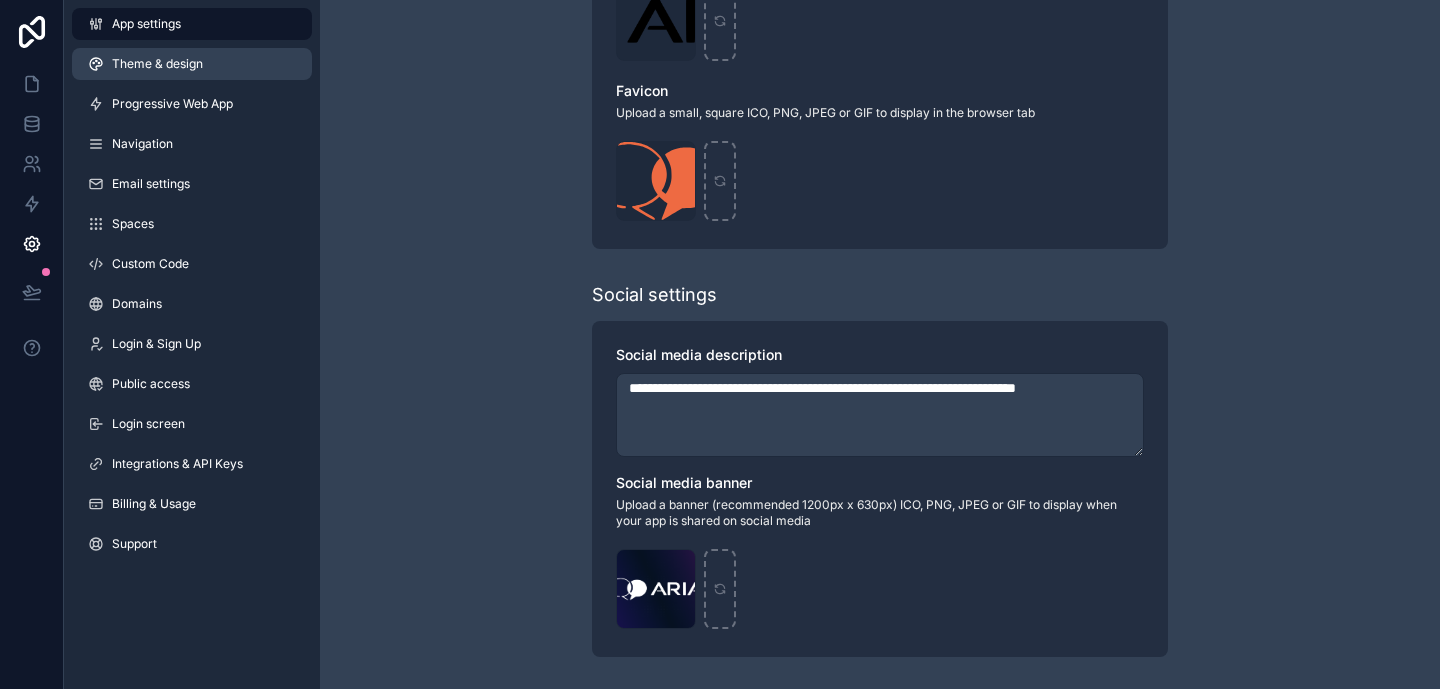 click on "Theme & design" at bounding box center (157, 64) 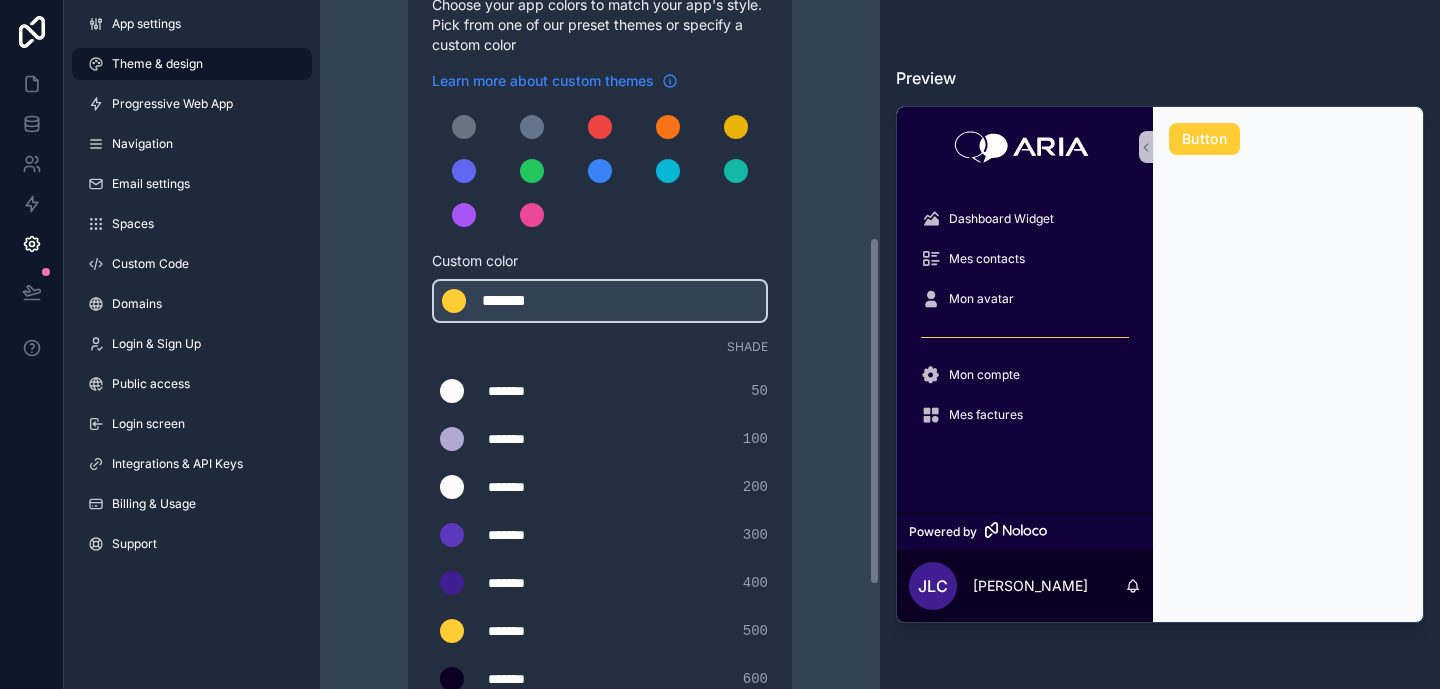 scroll, scrollTop: 0, scrollLeft: 0, axis: both 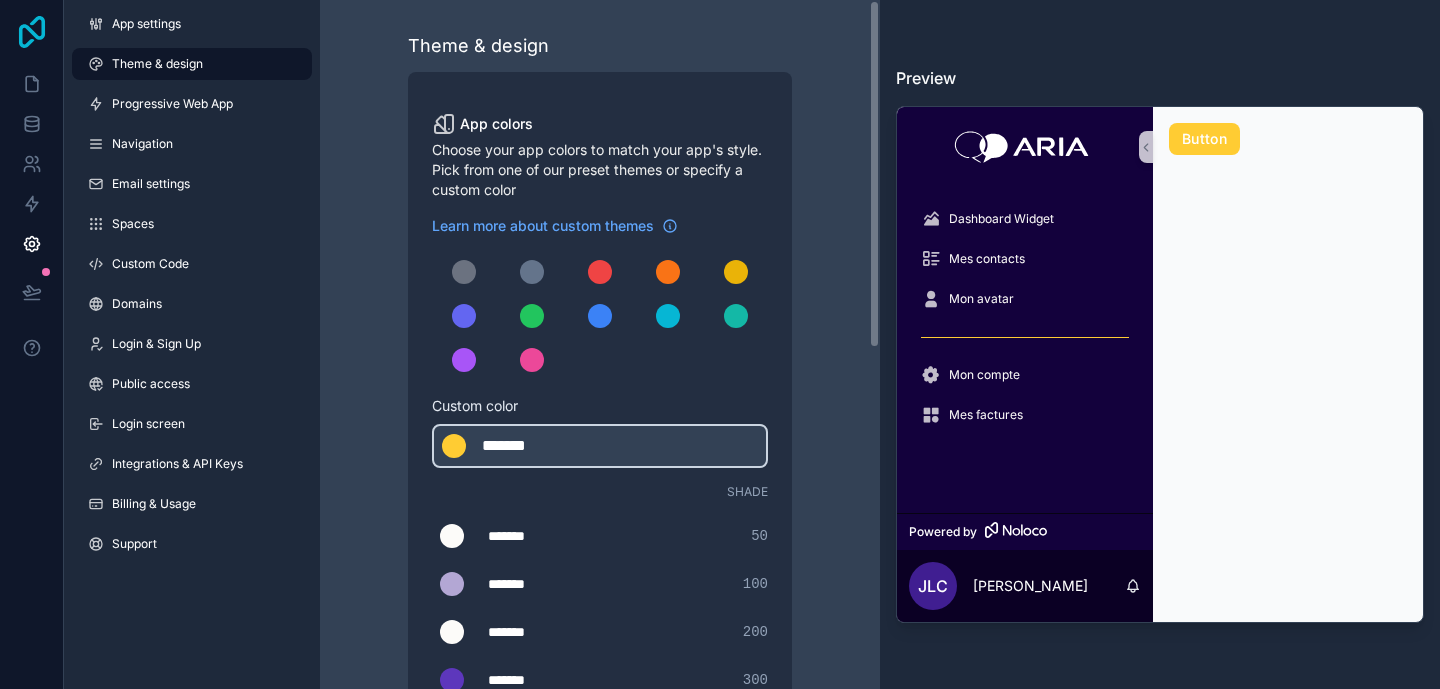 click 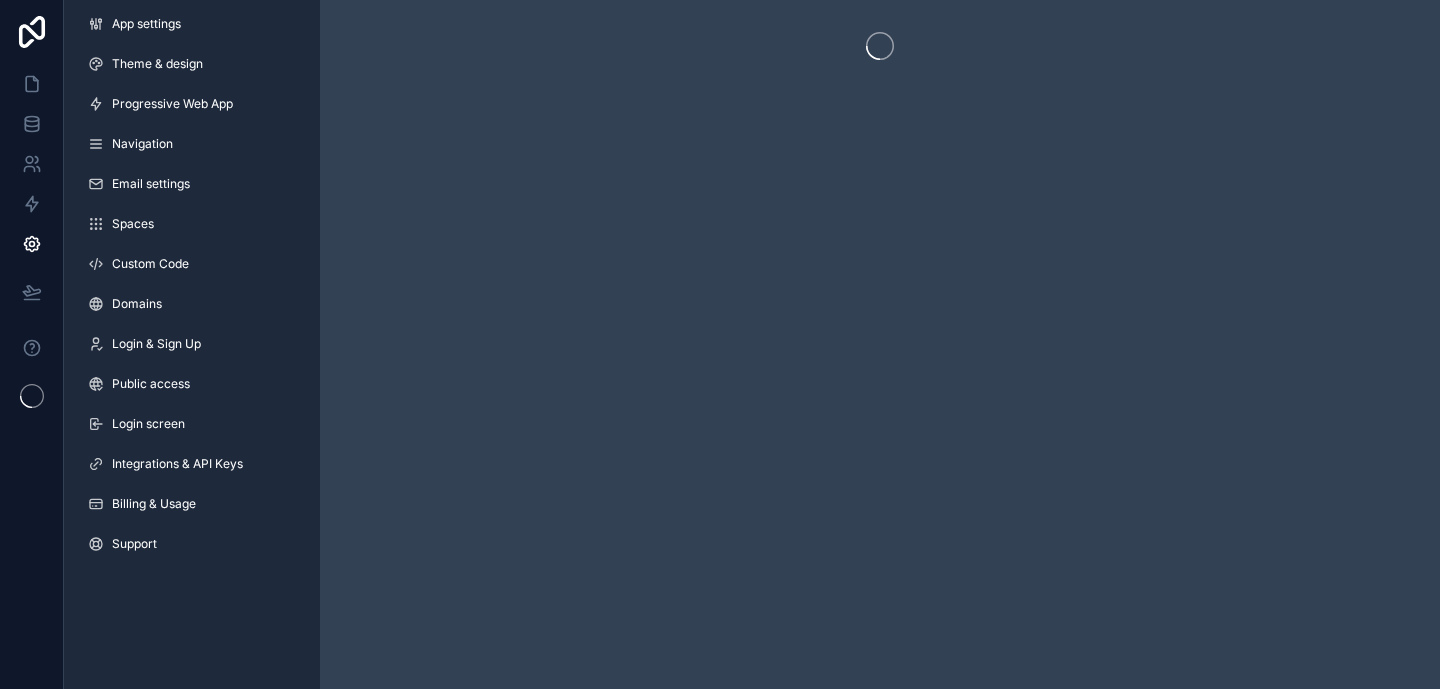 scroll, scrollTop: 0, scrollLeft: 0, axis: both 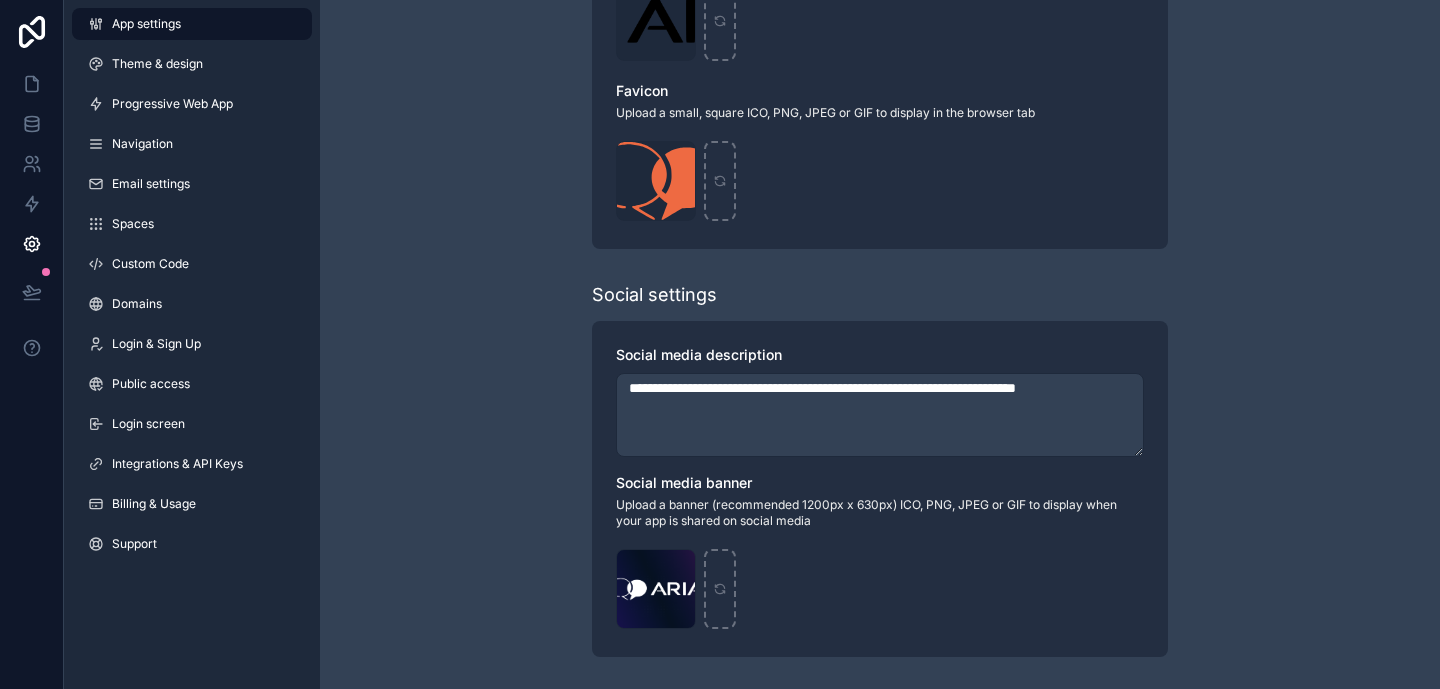 click on "App settings Theme & design Progressive Web App Navigation Email settings Spaces Custom Code Domains Login & Sign Up Public access Login screen Integrations & API Keys Billing & Usage Support" at bounding box center (192, 288) 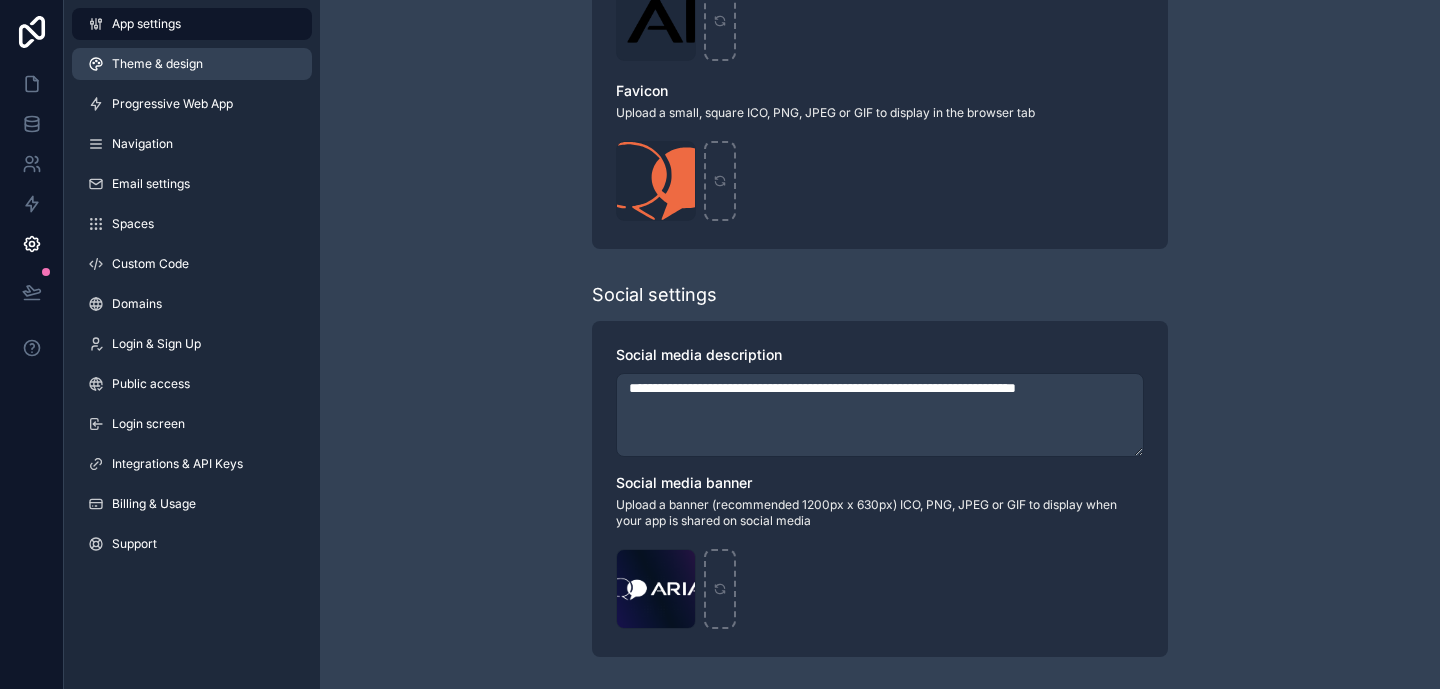 click on "Theme & design" at bounding box center [192, 64] 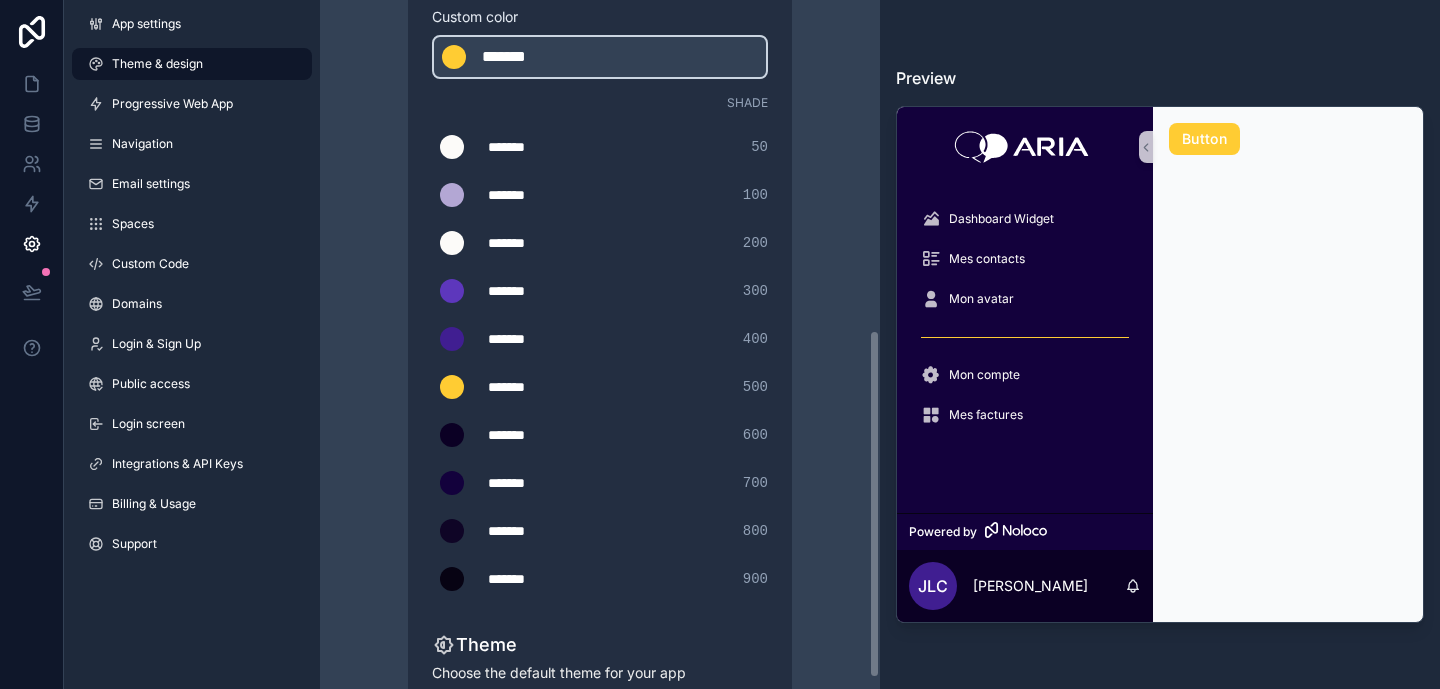 scroll, scrollTop: 675, scrollLeft: 0, axis: vertical 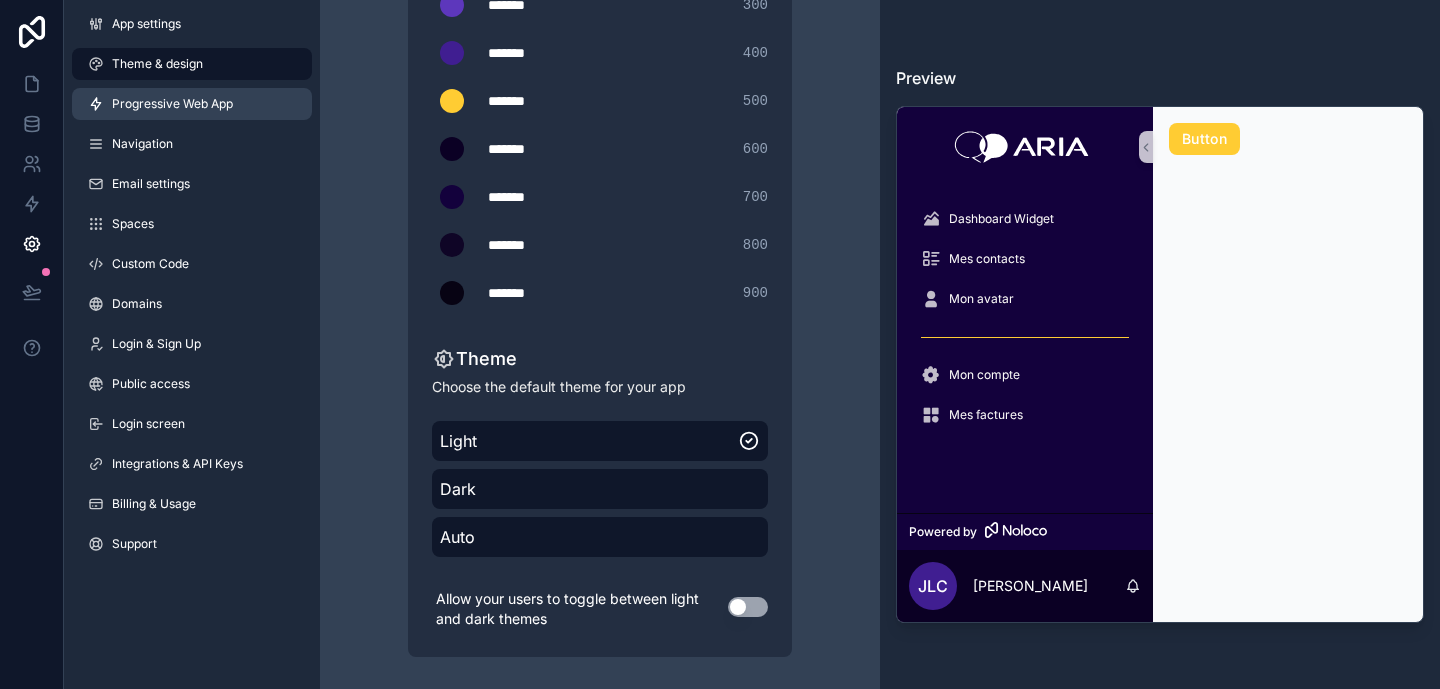 click on "Progressive Web App" at bounding box center (192, 104) 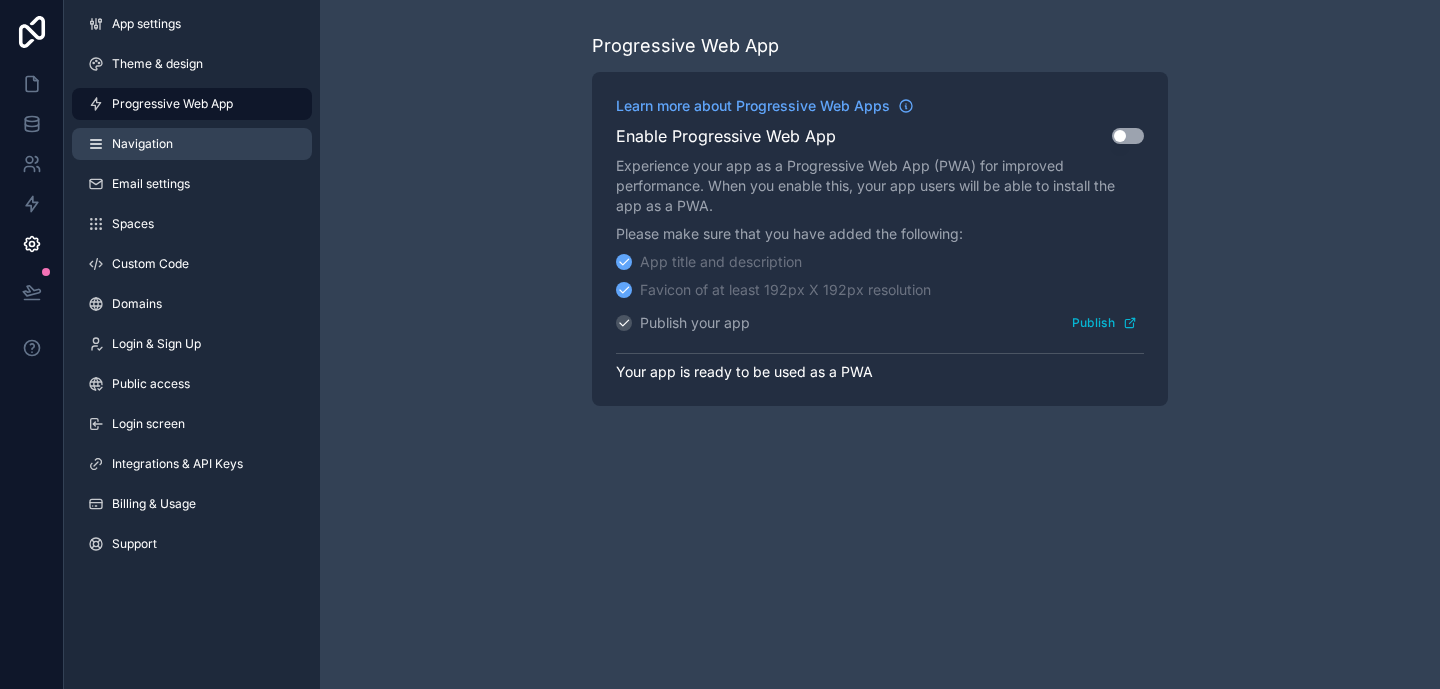 click on "Navigation" at bounding box center (192, 144) 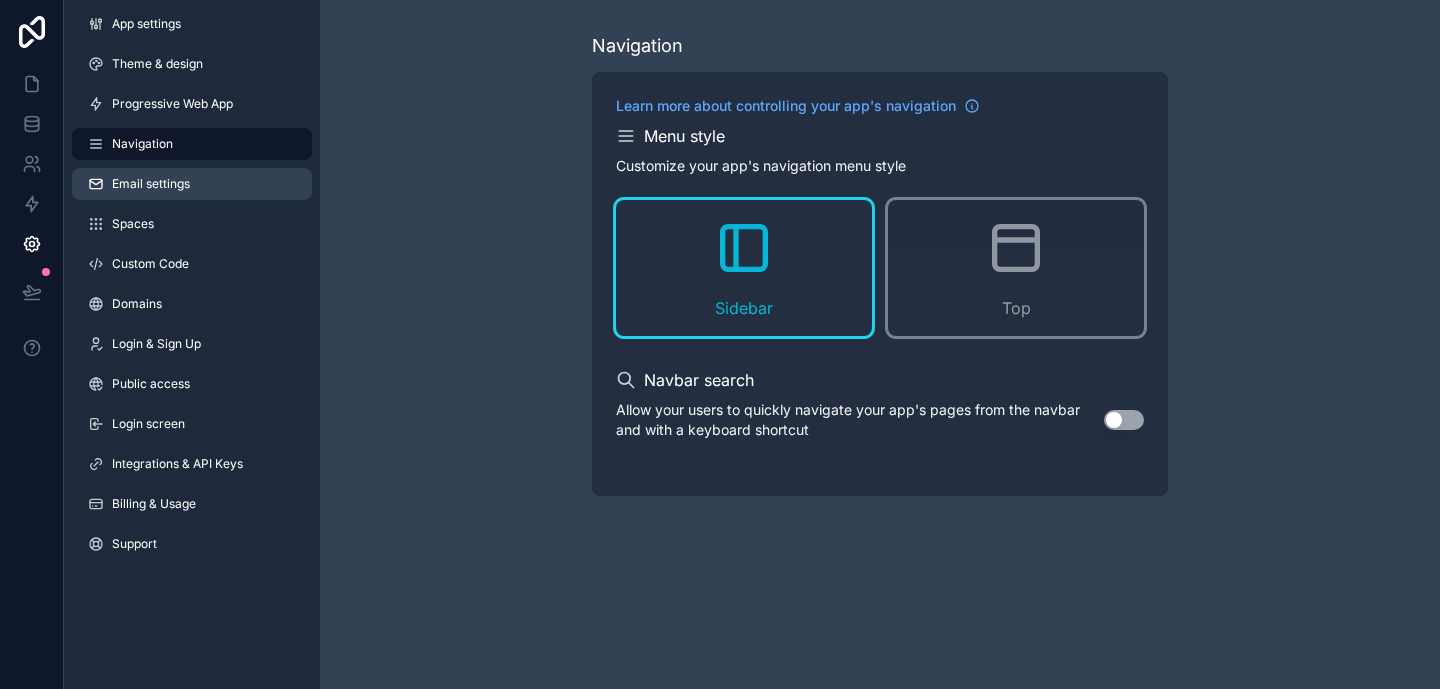 click on "Email settings" at bounding box center [151, 184] 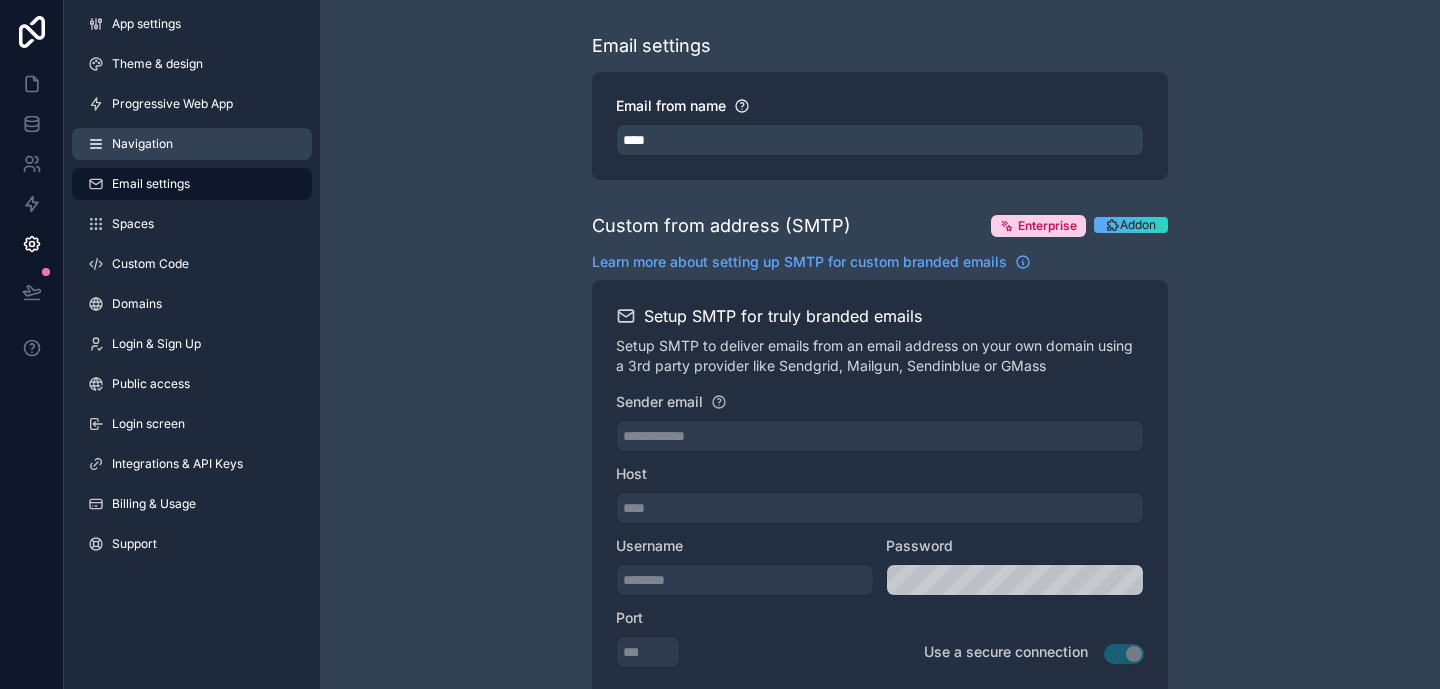 click on "Navigation" at bounding box center (192, 144) 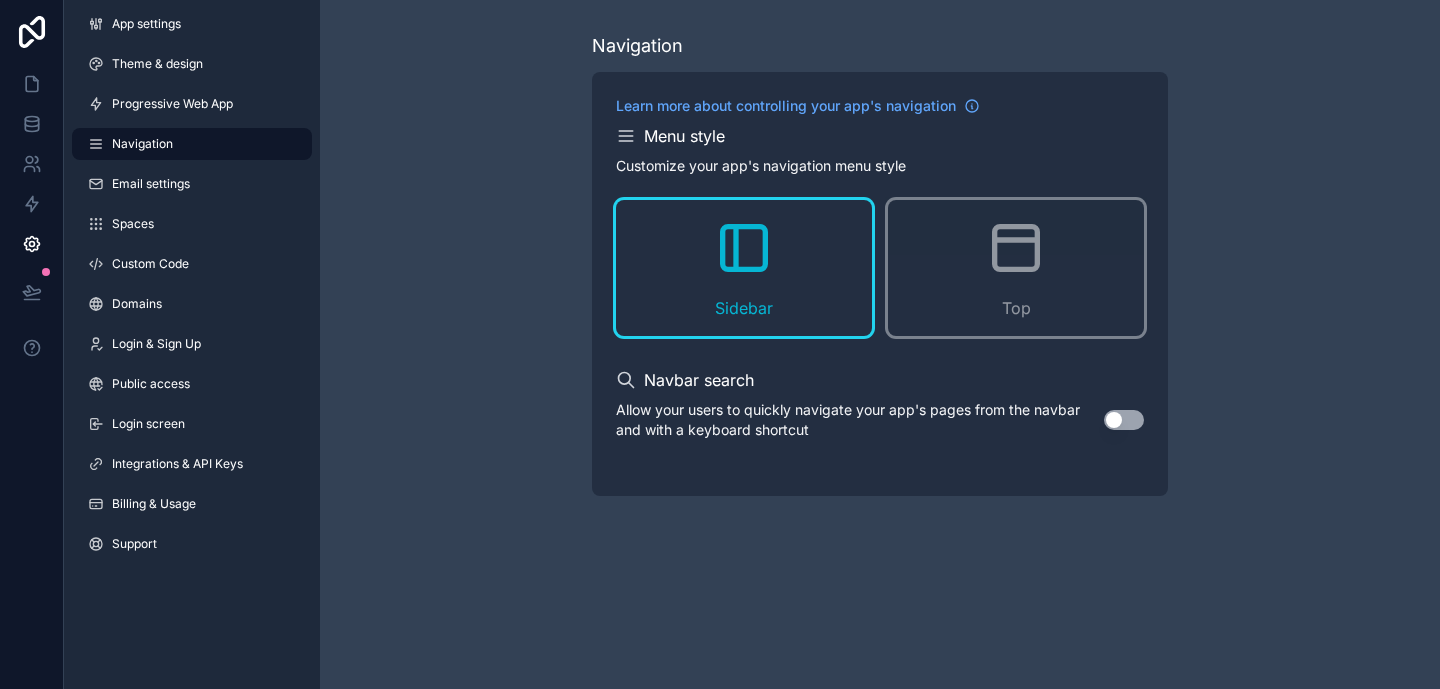 click on "Use setting" at bounding box center [1124, 420] 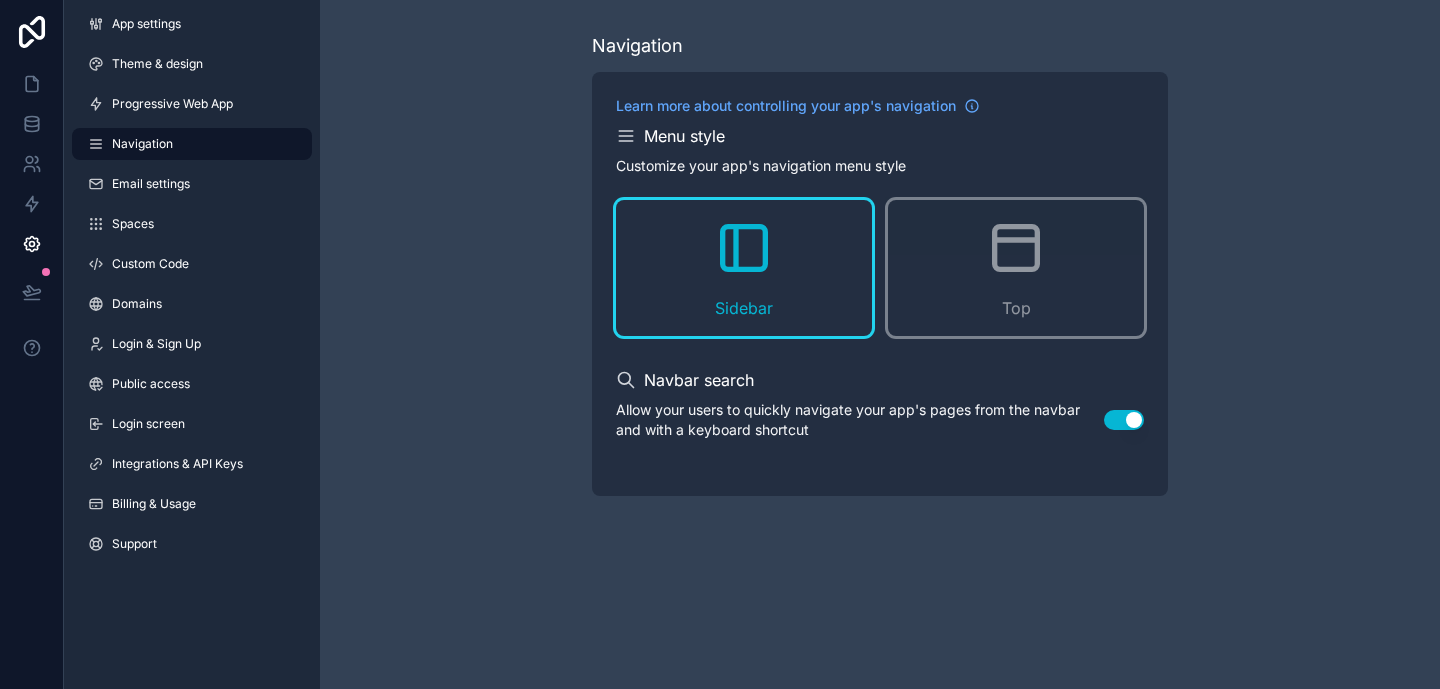 click on "App settings Theme & design Progressive Web App Navigation Email settings Spaces Custom Code Domains Login & Sign Up Public access Login screen Integrations & API Keys Billing & Usage Support" at bounding box center [192, 288] 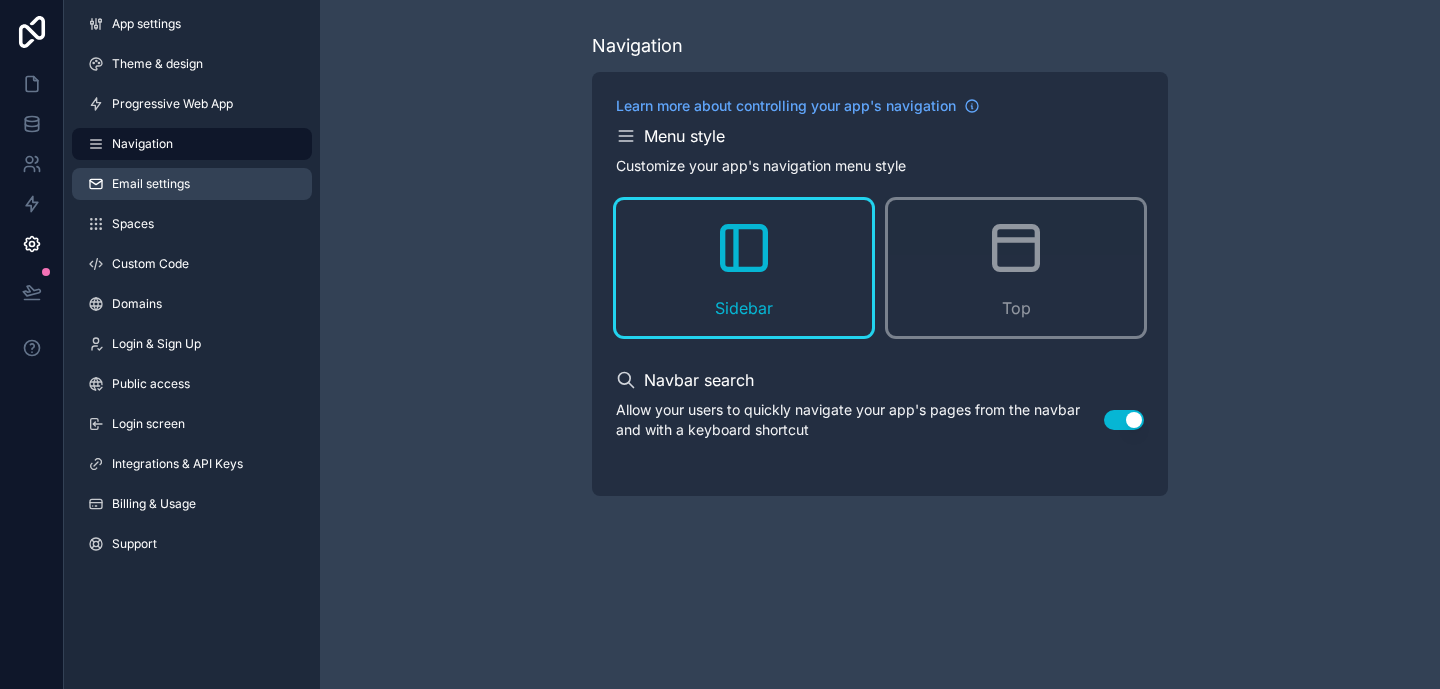 click on "Email settings" at bounding box center (192, 184) 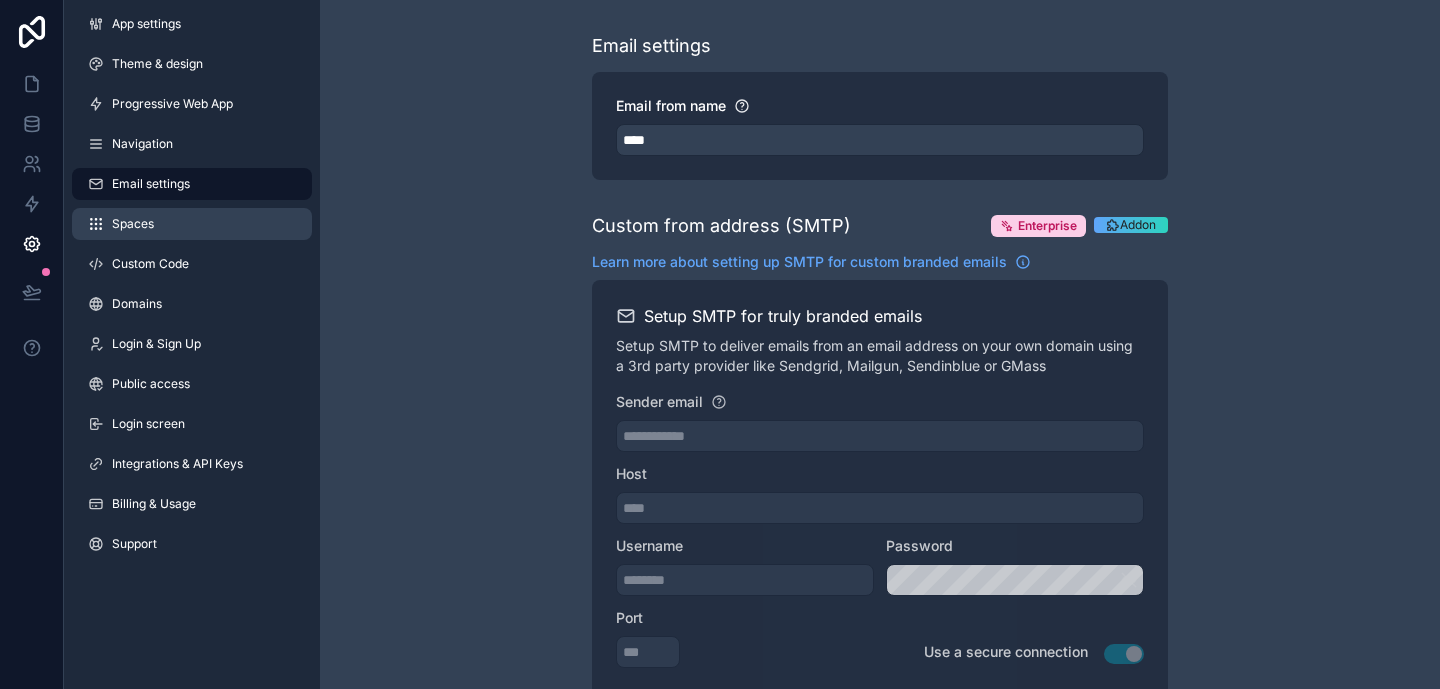 click on "Spaces" at bounding box center (192, 224) 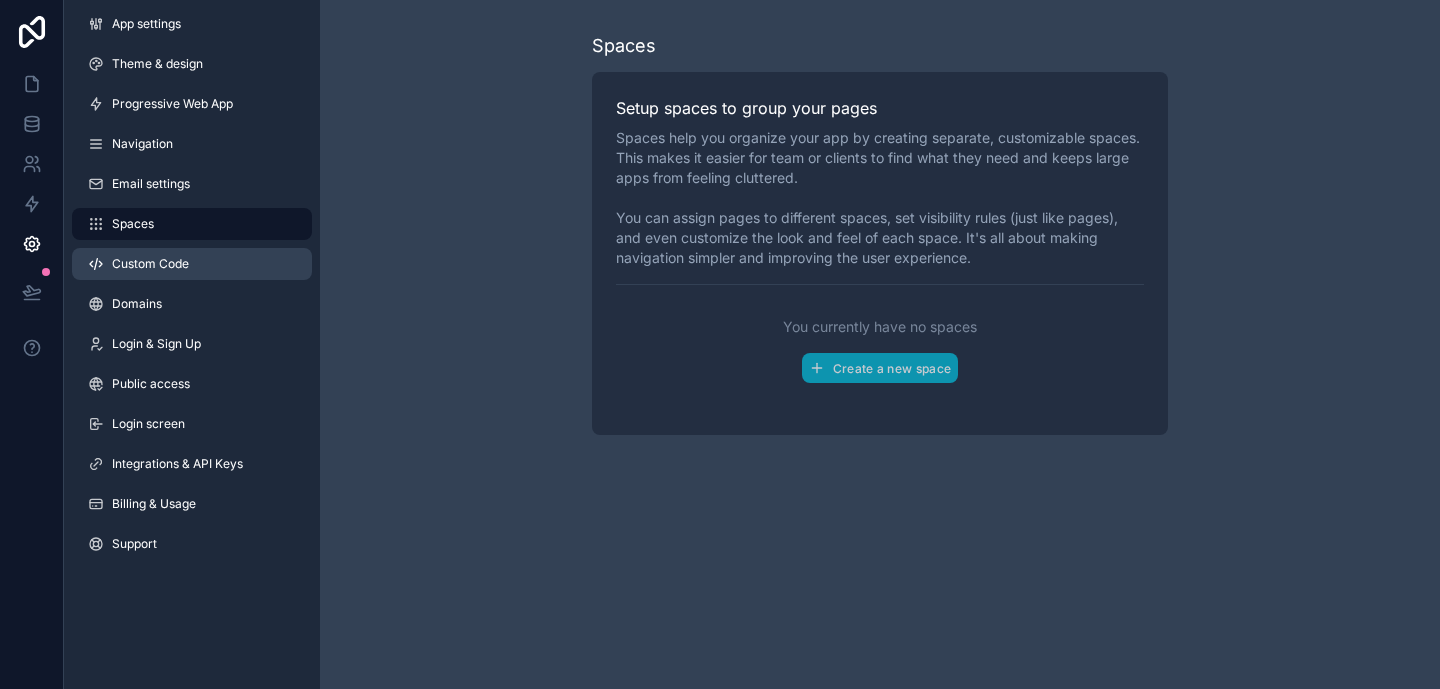 click on "Custom Code" at bounding box center (150, 264) 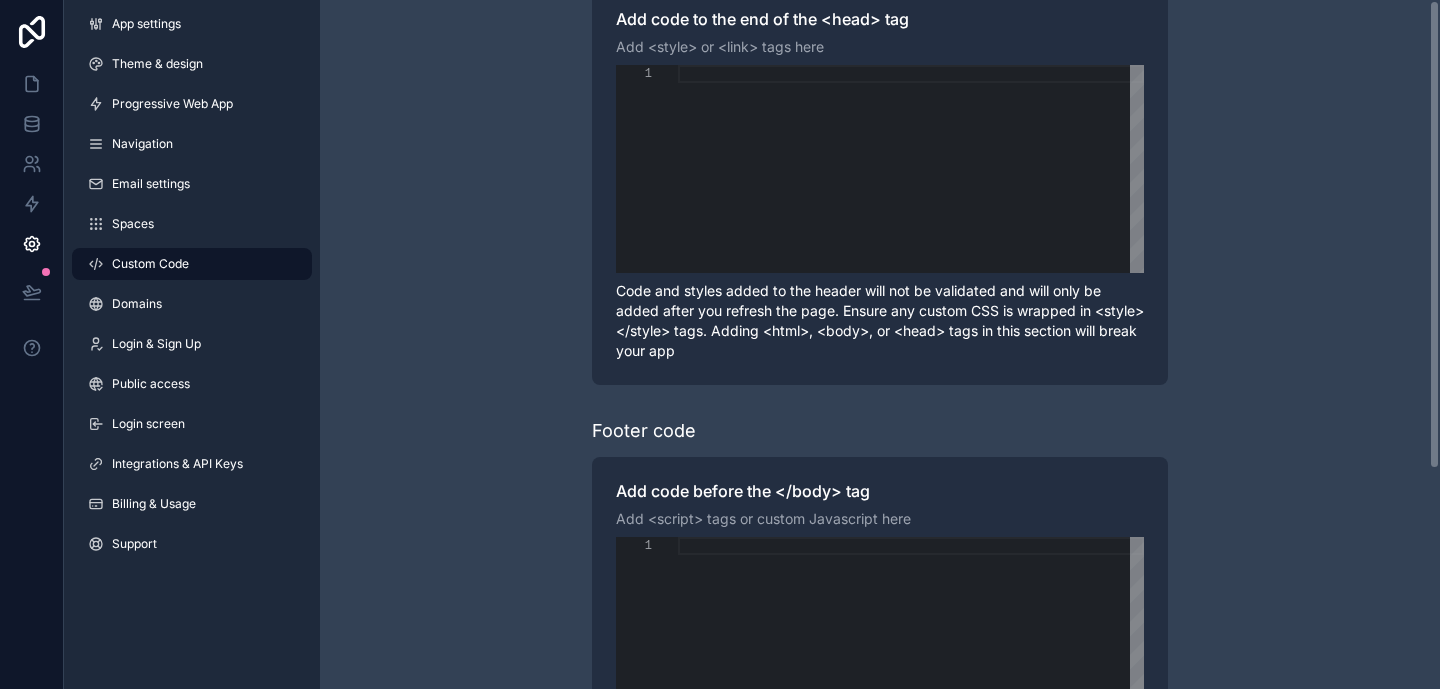 scroll, scrollTop: 0, scrollLeft: 0, axis: both 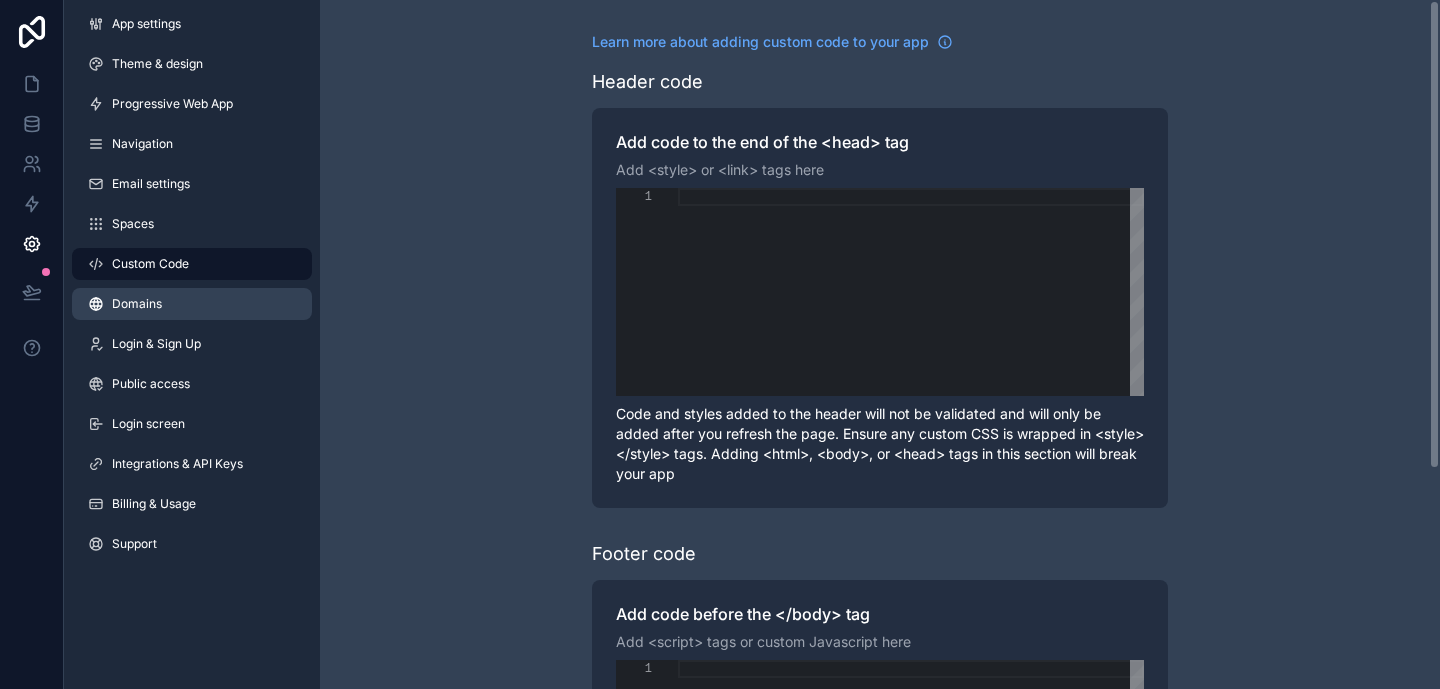 click on "Domains" at bounding box center (192, 304) 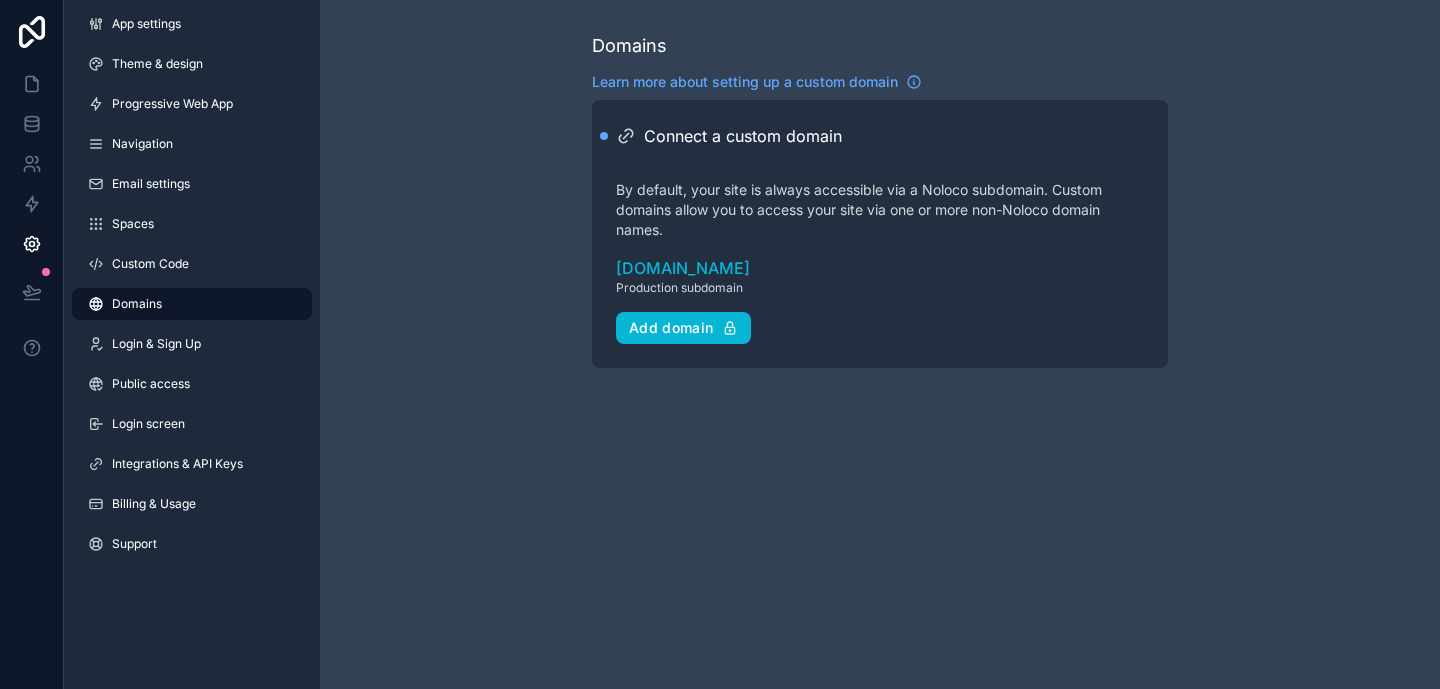 click on "Domains" at bounding box center (192, 304) 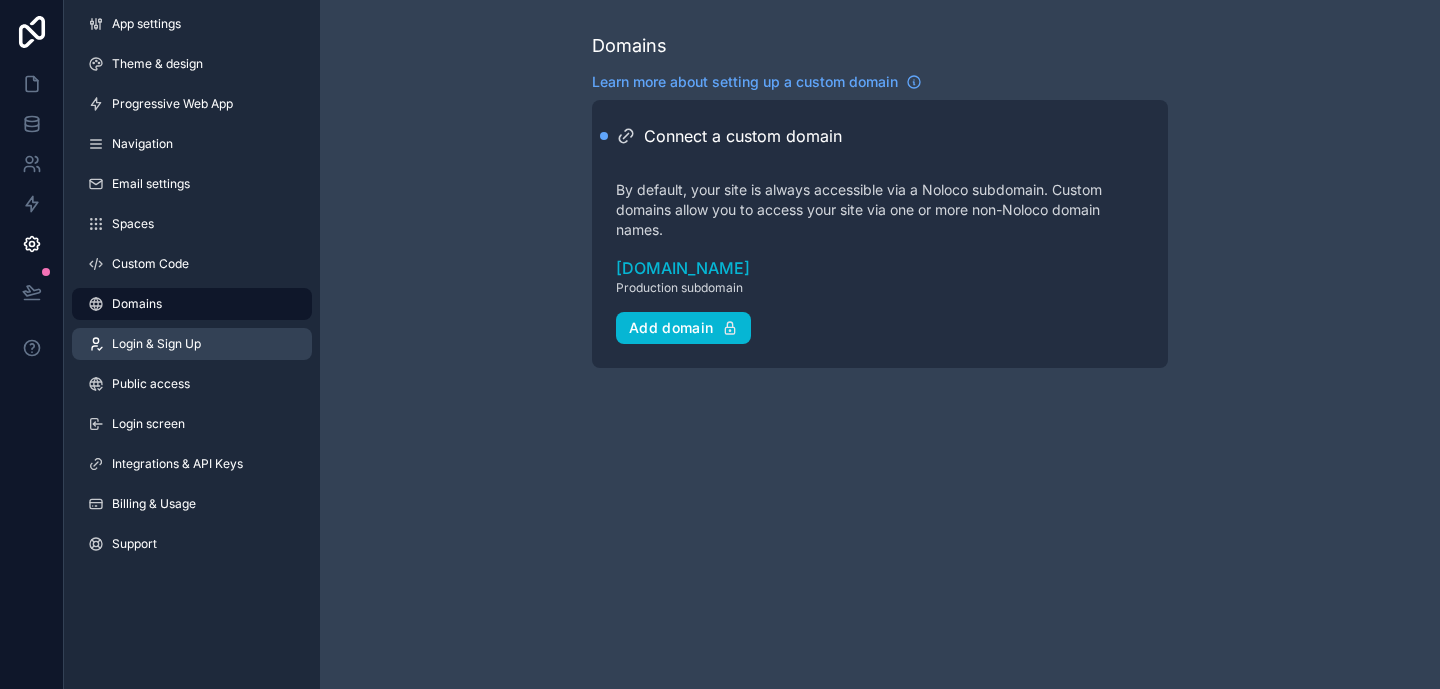 click on "Login & Sign Up" at bounding box center (192, 344) 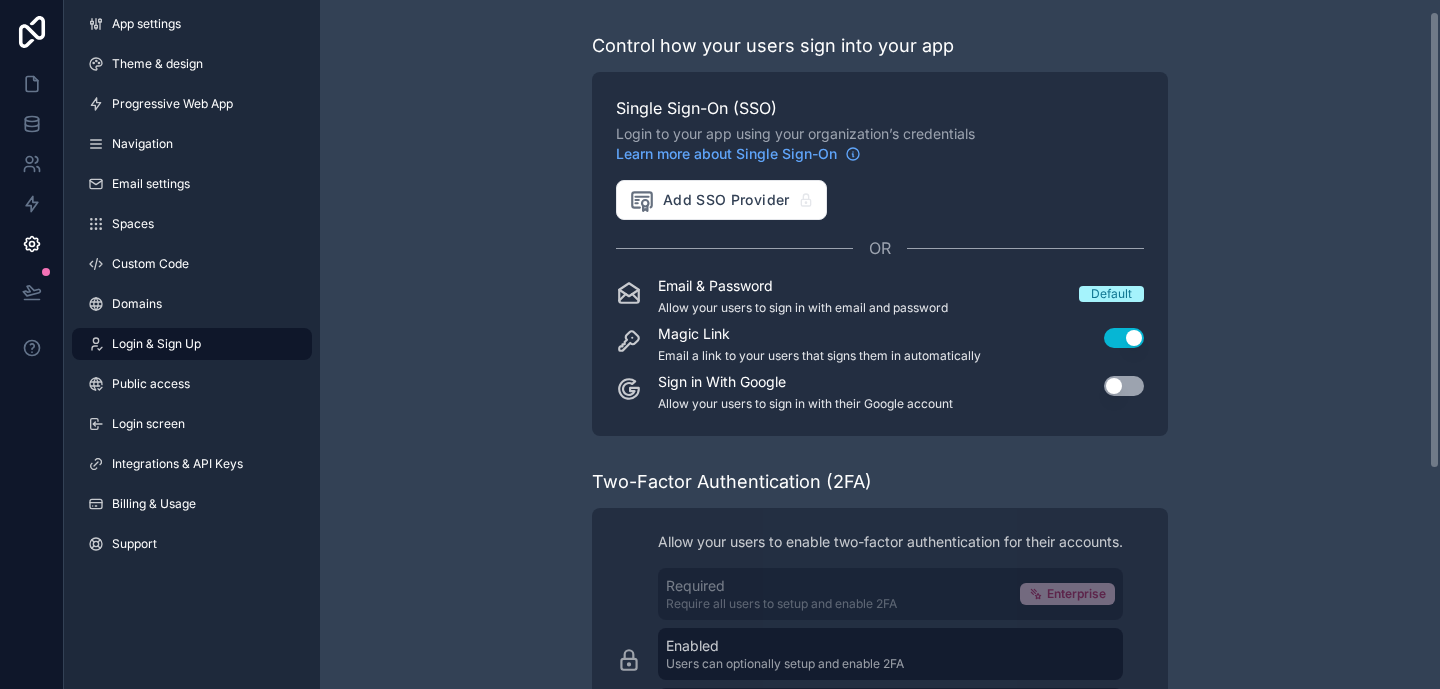 scroll, scrollTop: 347, scrollLeft: 0, axis: vertical 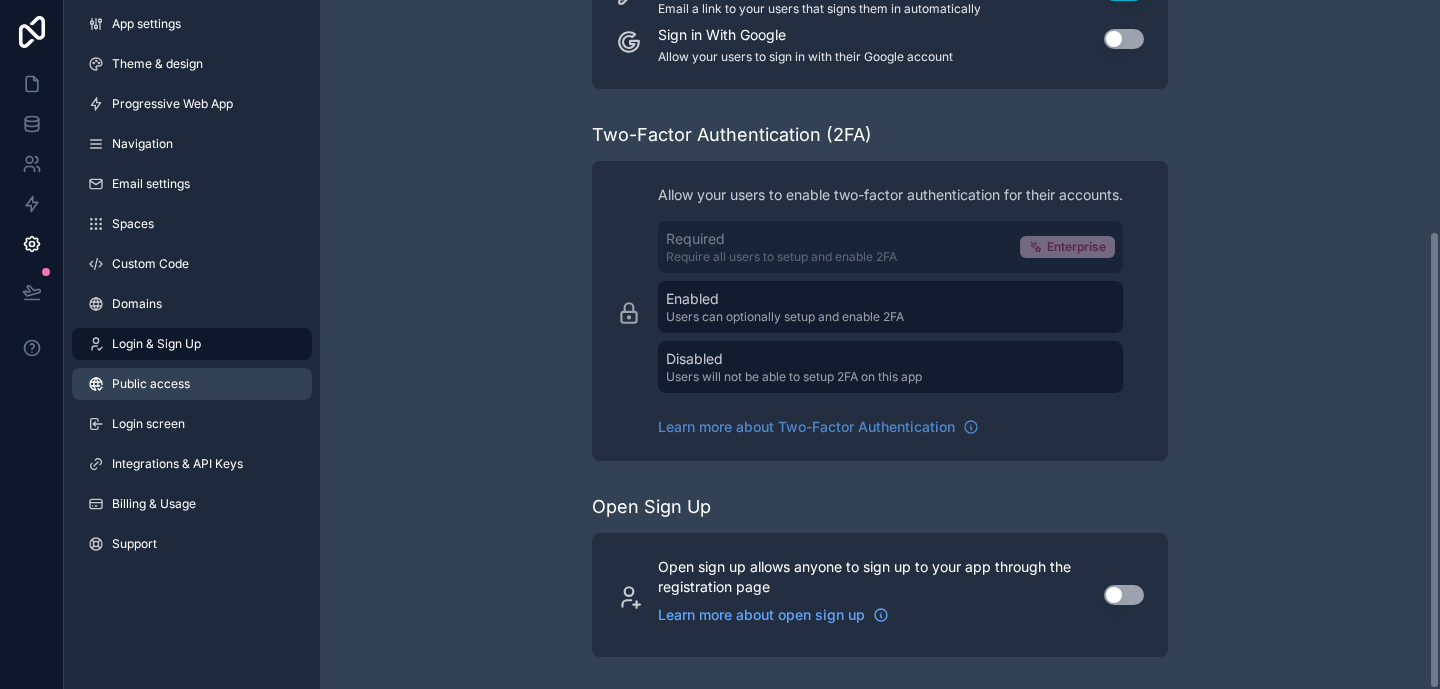 click on "Public access" at bounding box center (151, 384) 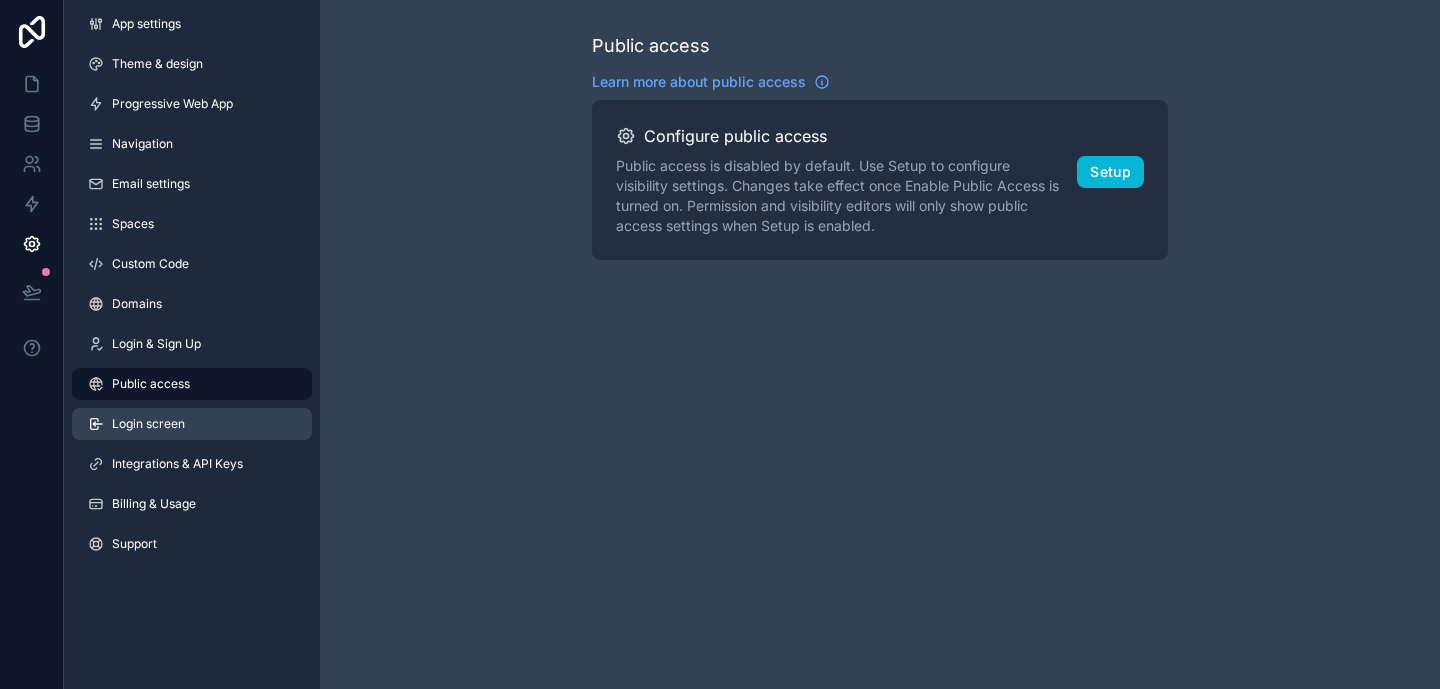 click on "Login screen" at bounding box center (192, 424) 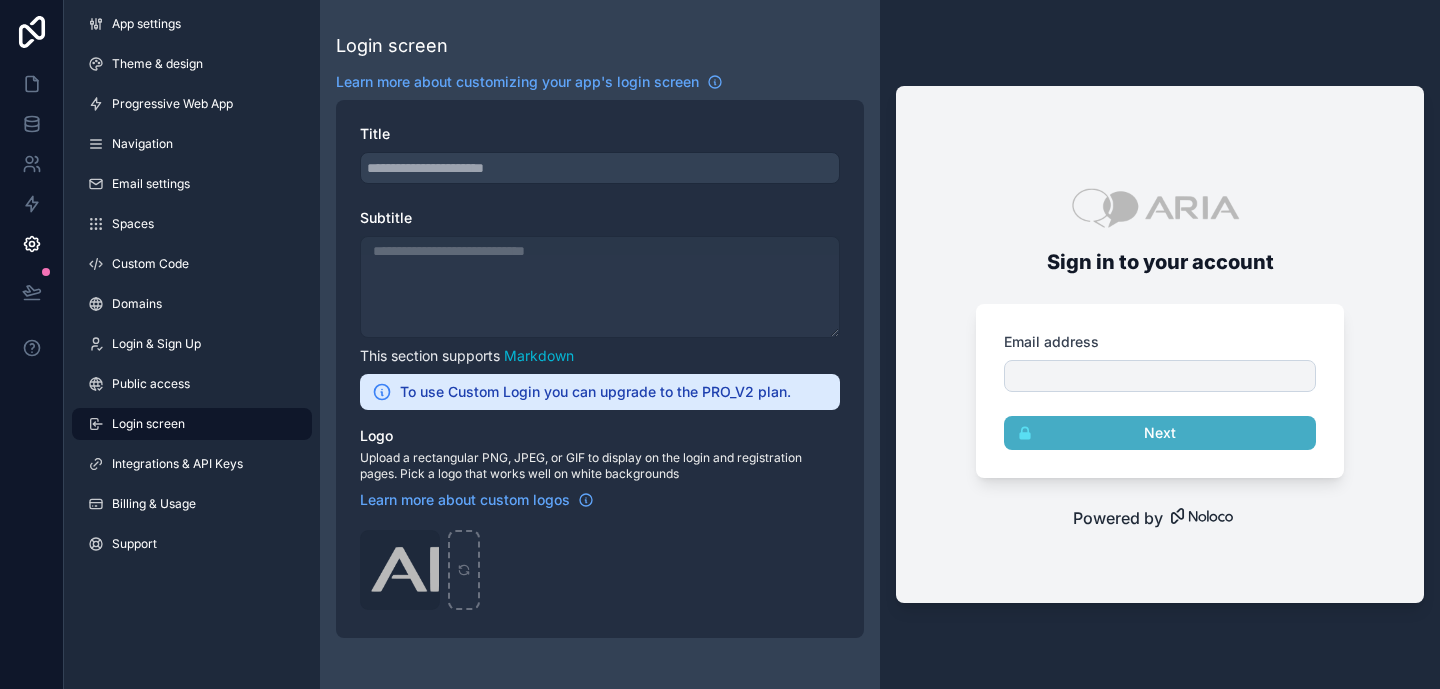 click on "App settings Theme & design Progressive Web App Navigation Email settings Spaces Custom Code Domains Login & Sign Up Public access Login screen Integrations & API Keys Billing & Usage Support" at bounding box center (192, 288) 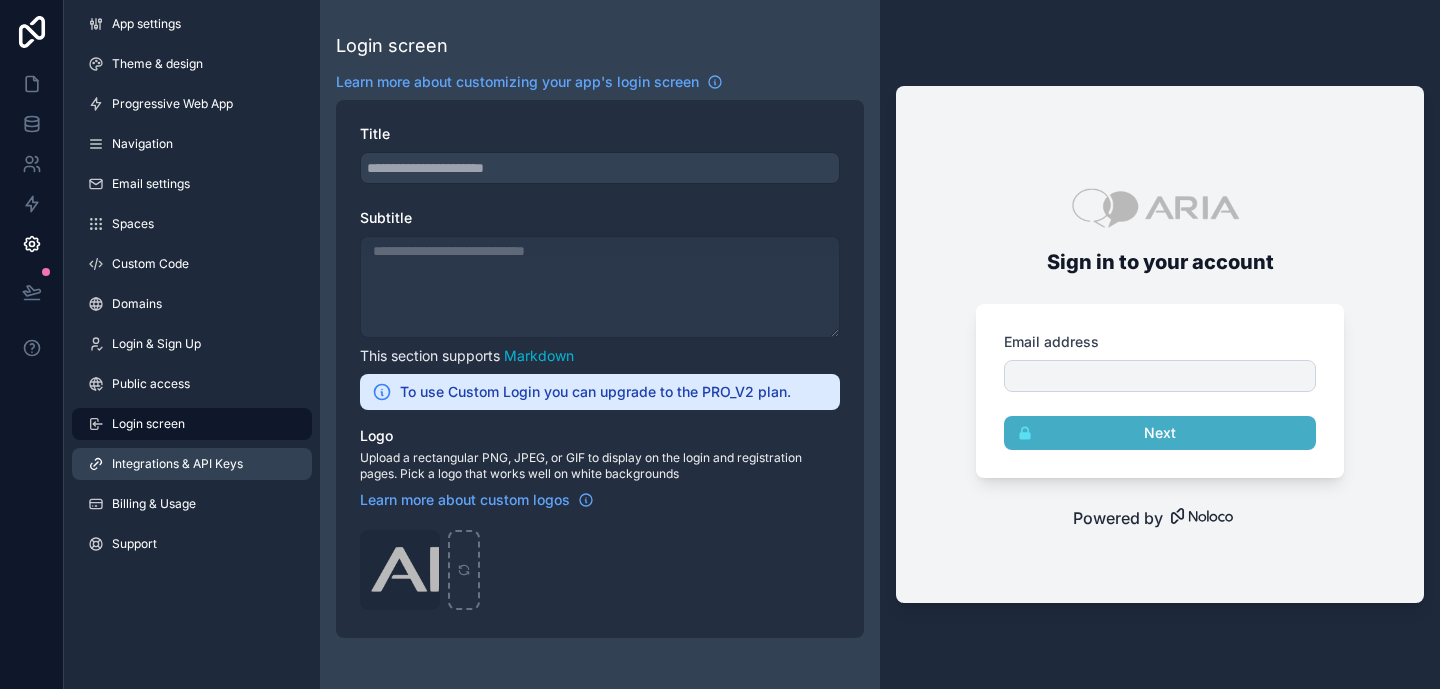 click on "Integrations & API Keys" at bounding box center (192, 464) 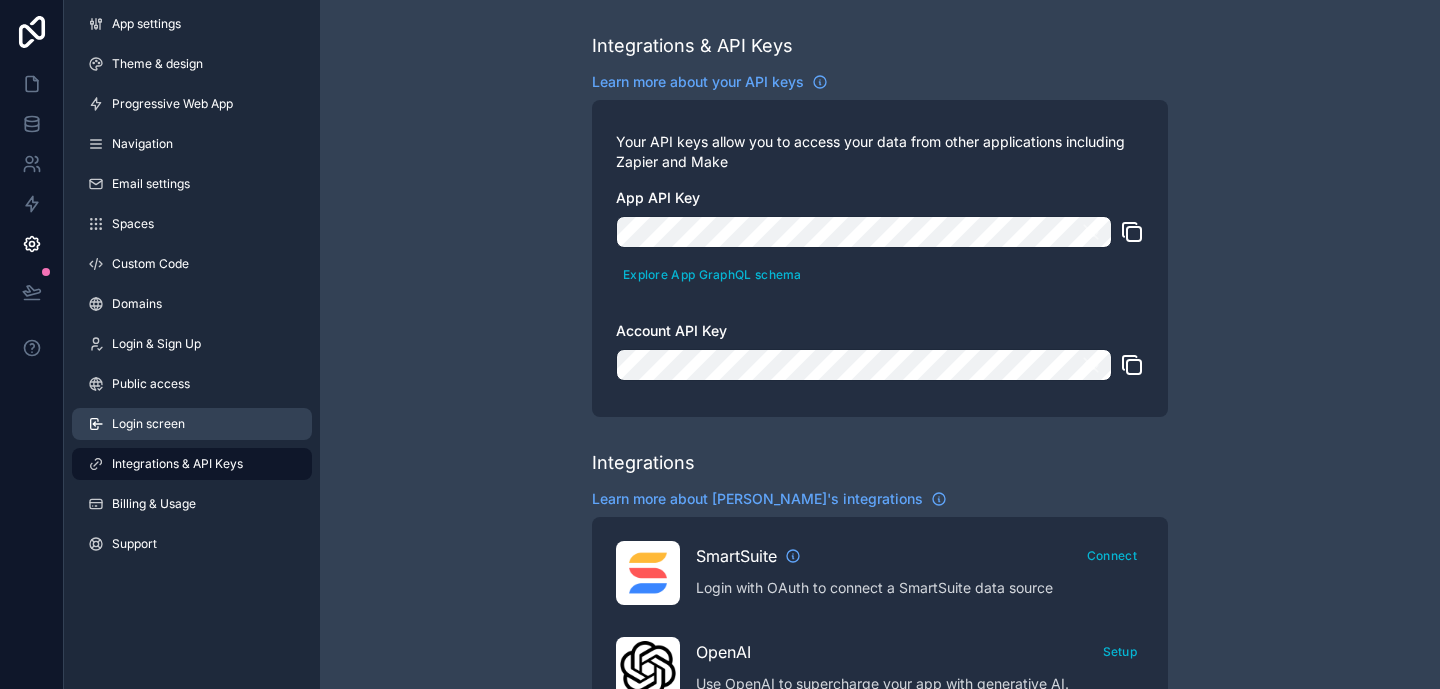 click on "Login screen" at bounding box center [192, 424] 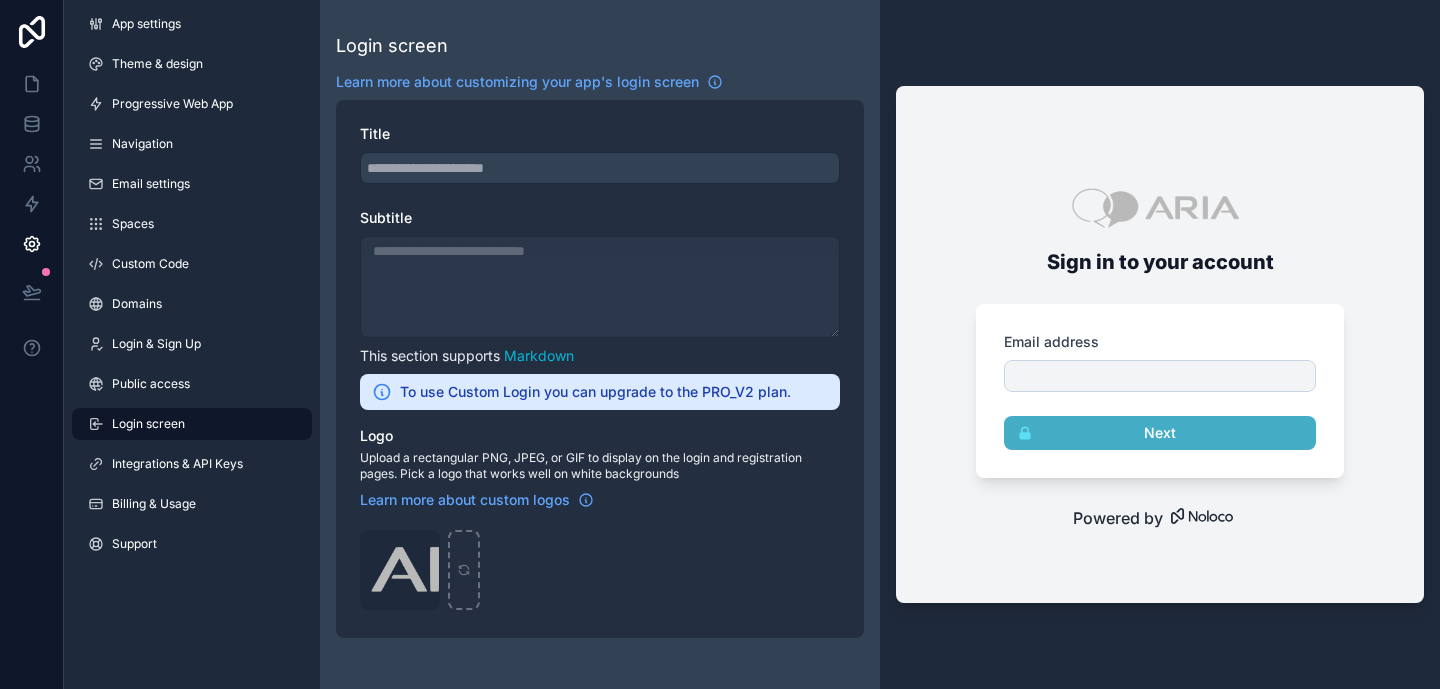 click on "To use Custom Login you can upgrade to the PRO_V2 plan." at bounding box center [595, 392] 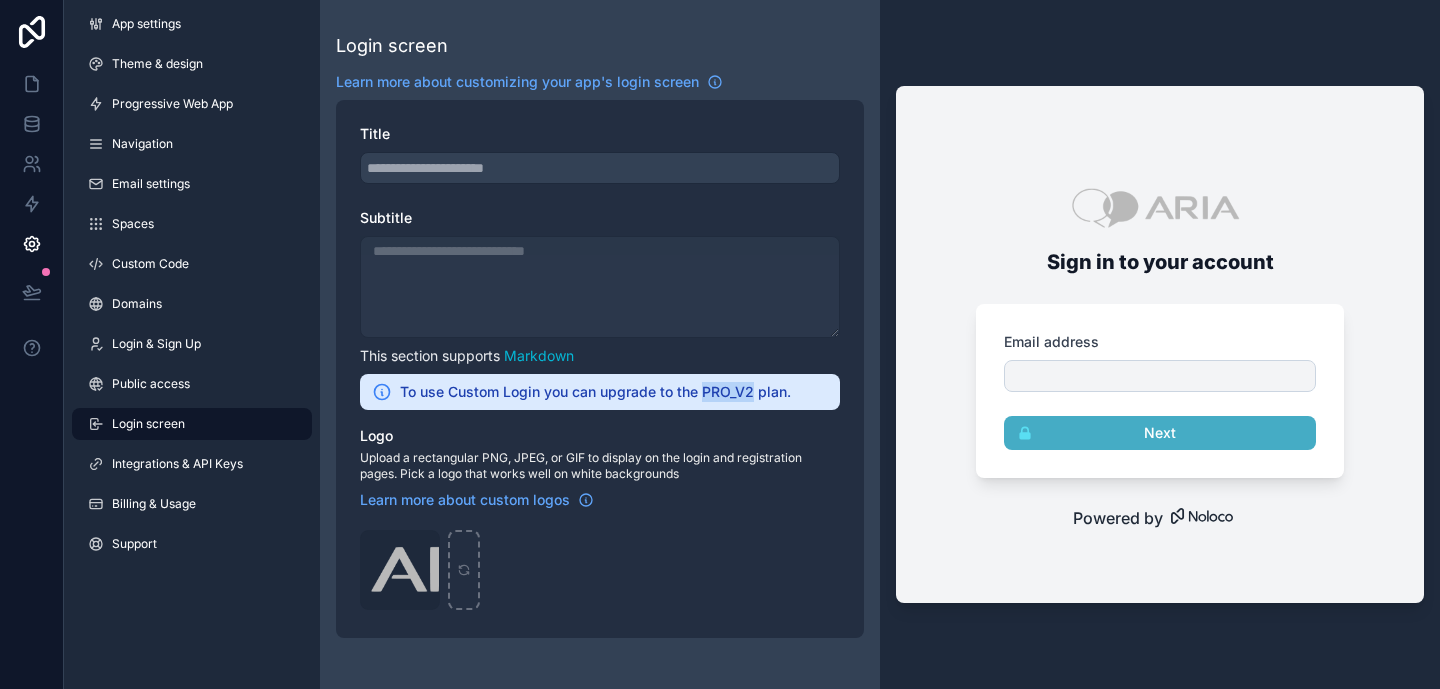 click on "To use Custom Login you can upgrade to the PRO_V2 plan." at bounding box center (595, 392) 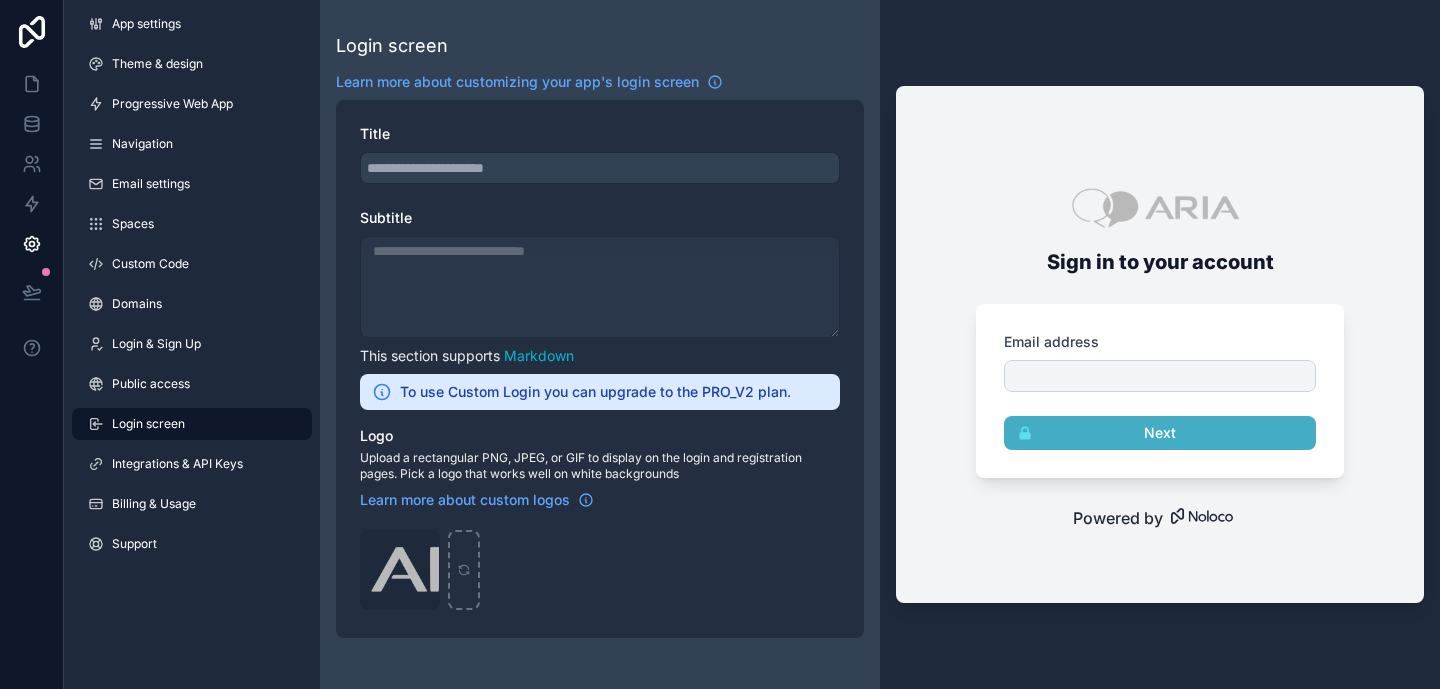 click on "To use Custom Login you can upgrade to the PRO_V2 plan." at bounding box center (600, 392) 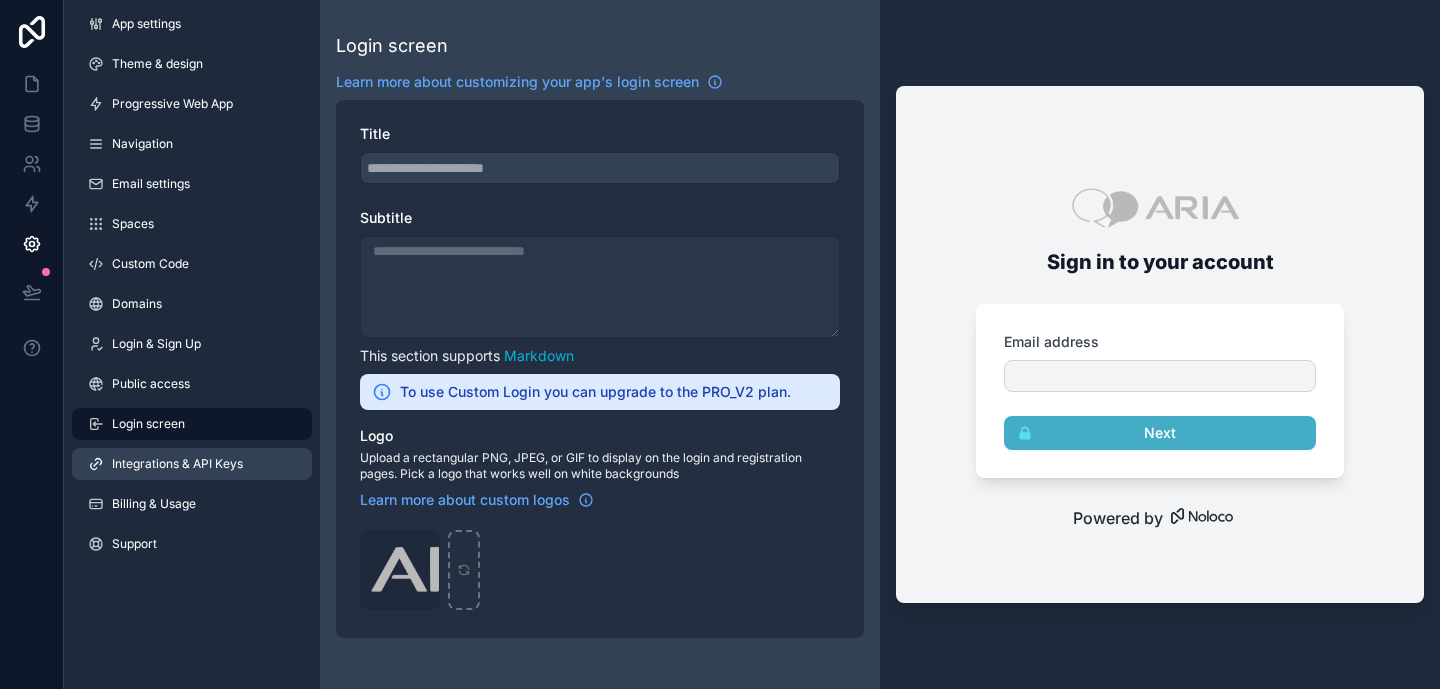 click on "Integrations & API Keys" at bounding box center [177, 464] 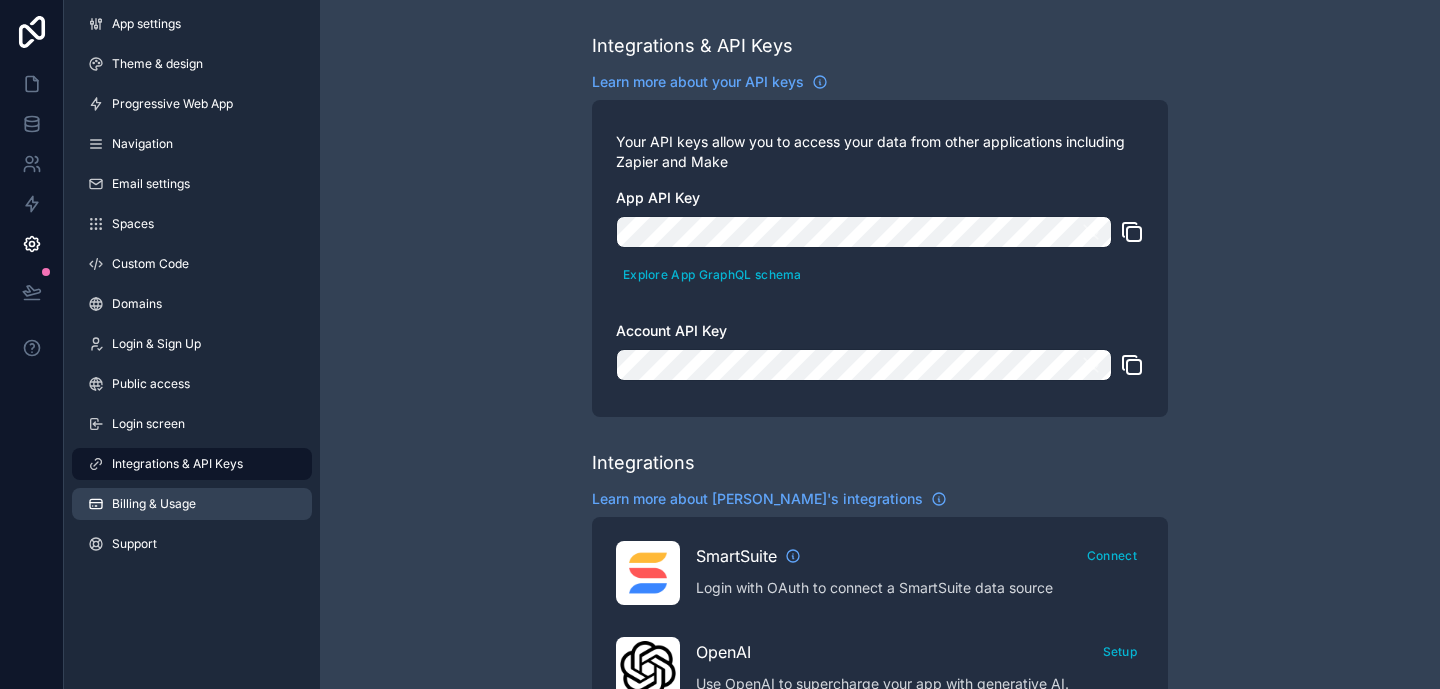 click on "Billing & Usage" at bounding box center (154, 504) 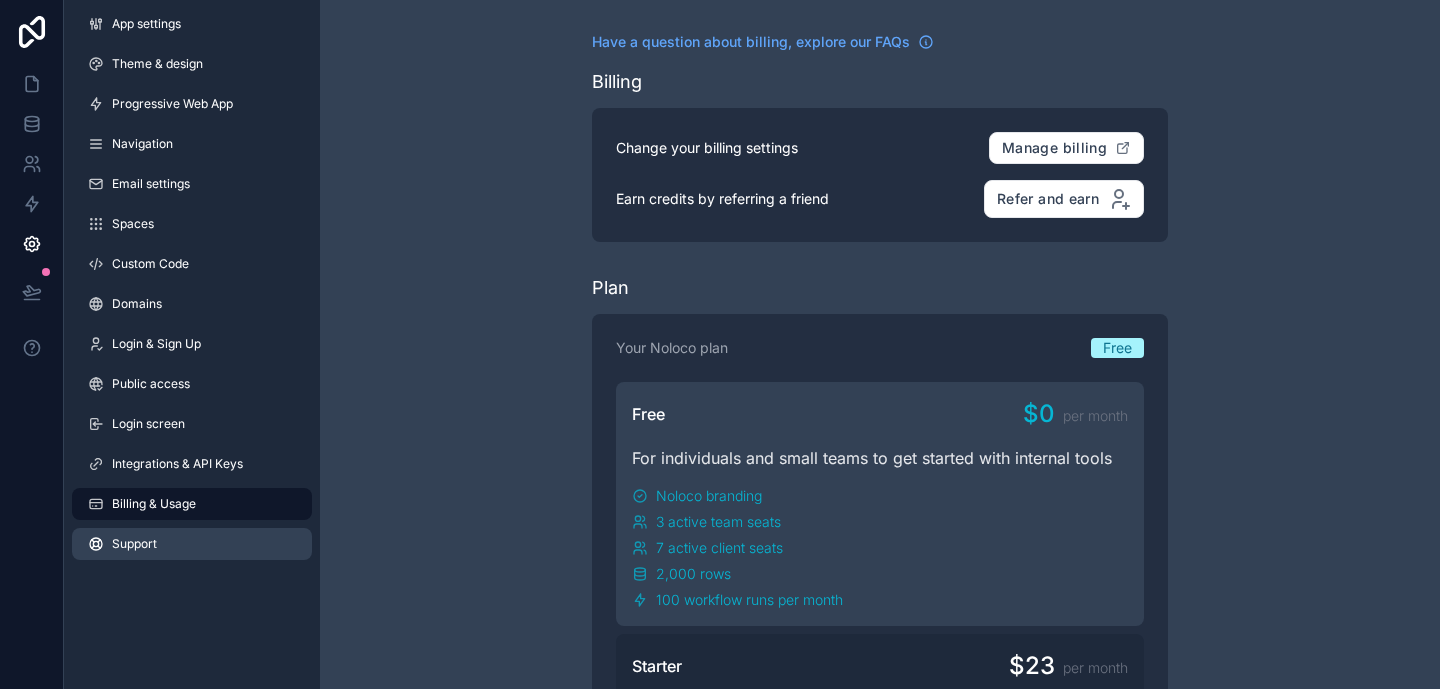 click on "Support" at bounding box center (192, 544) 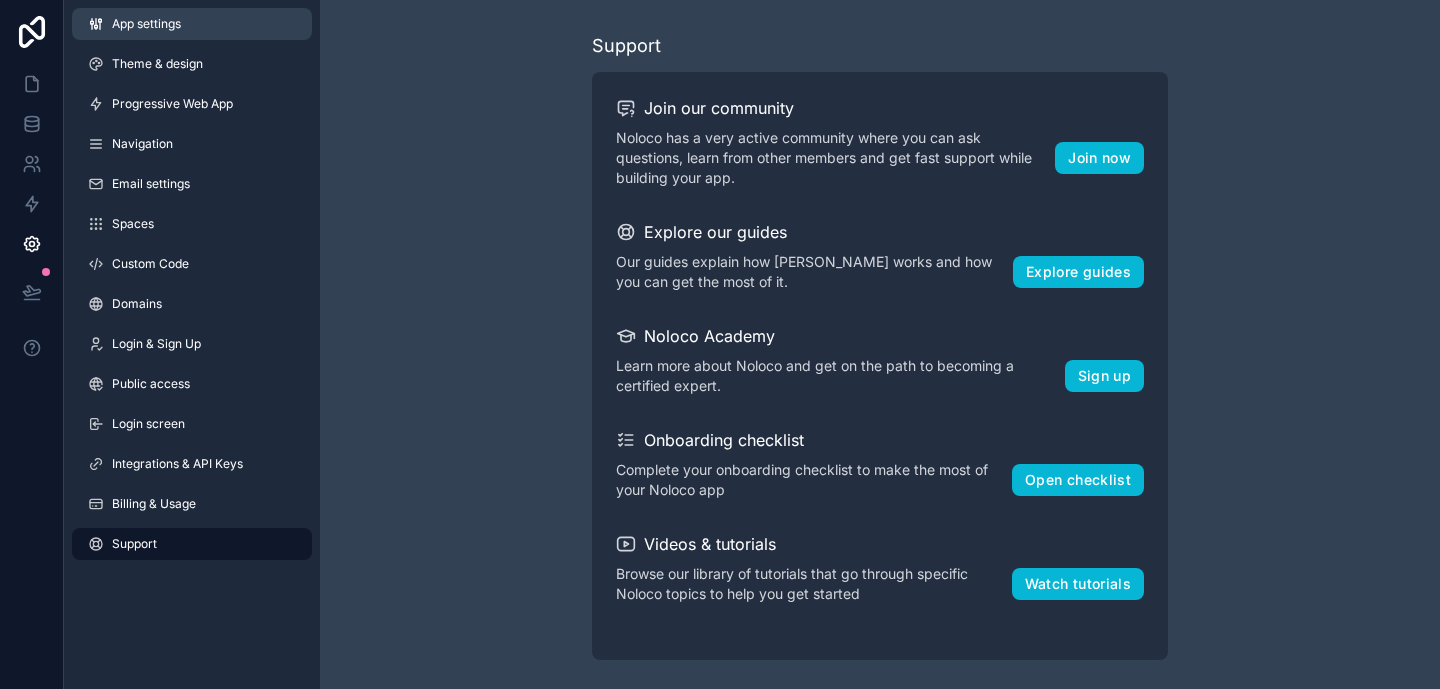 click on "App settings" at bounding box center [192, 24] 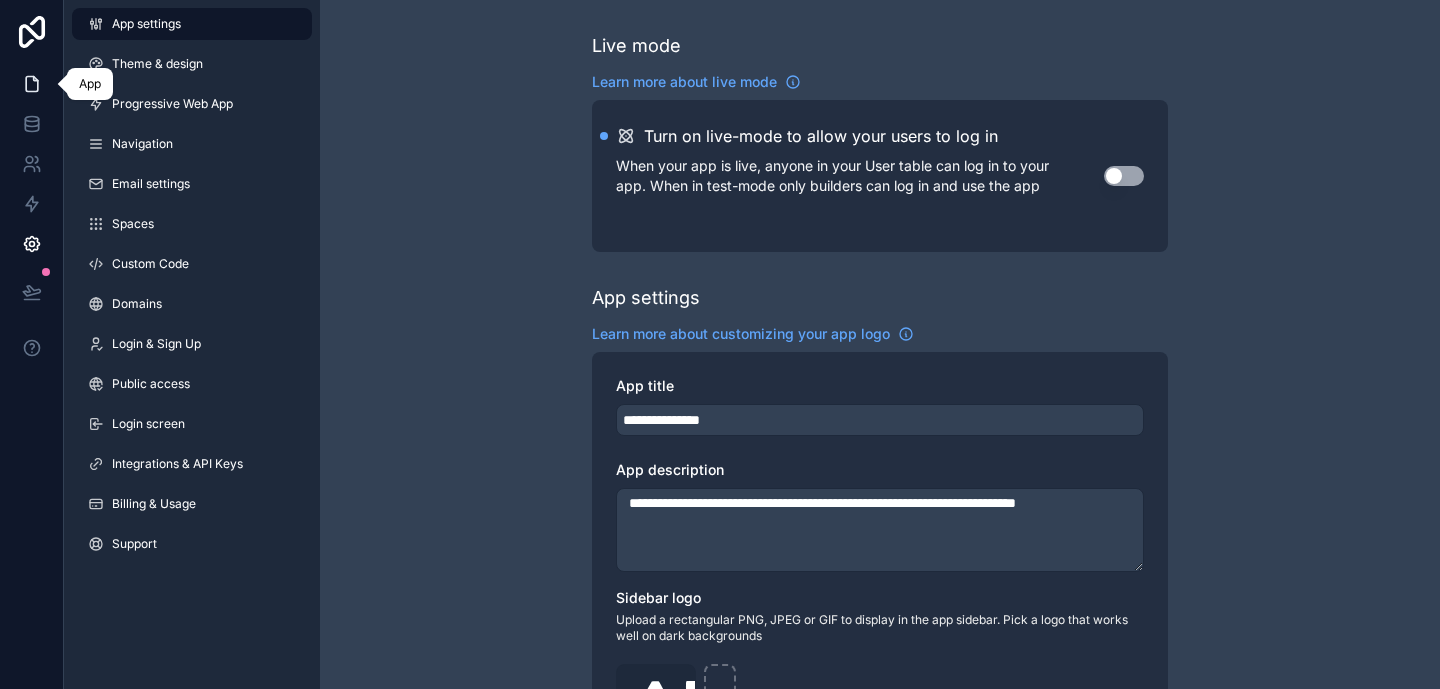 click at bounding box center [31, 84] 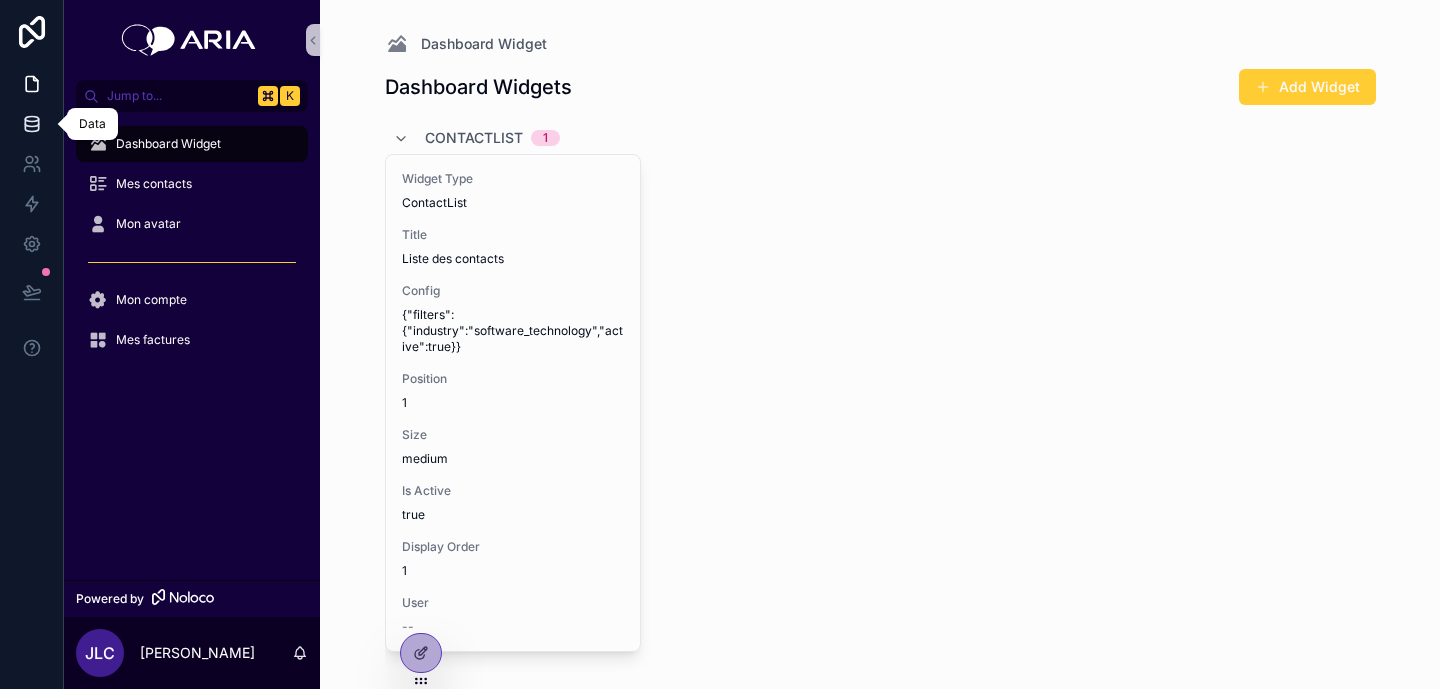 click 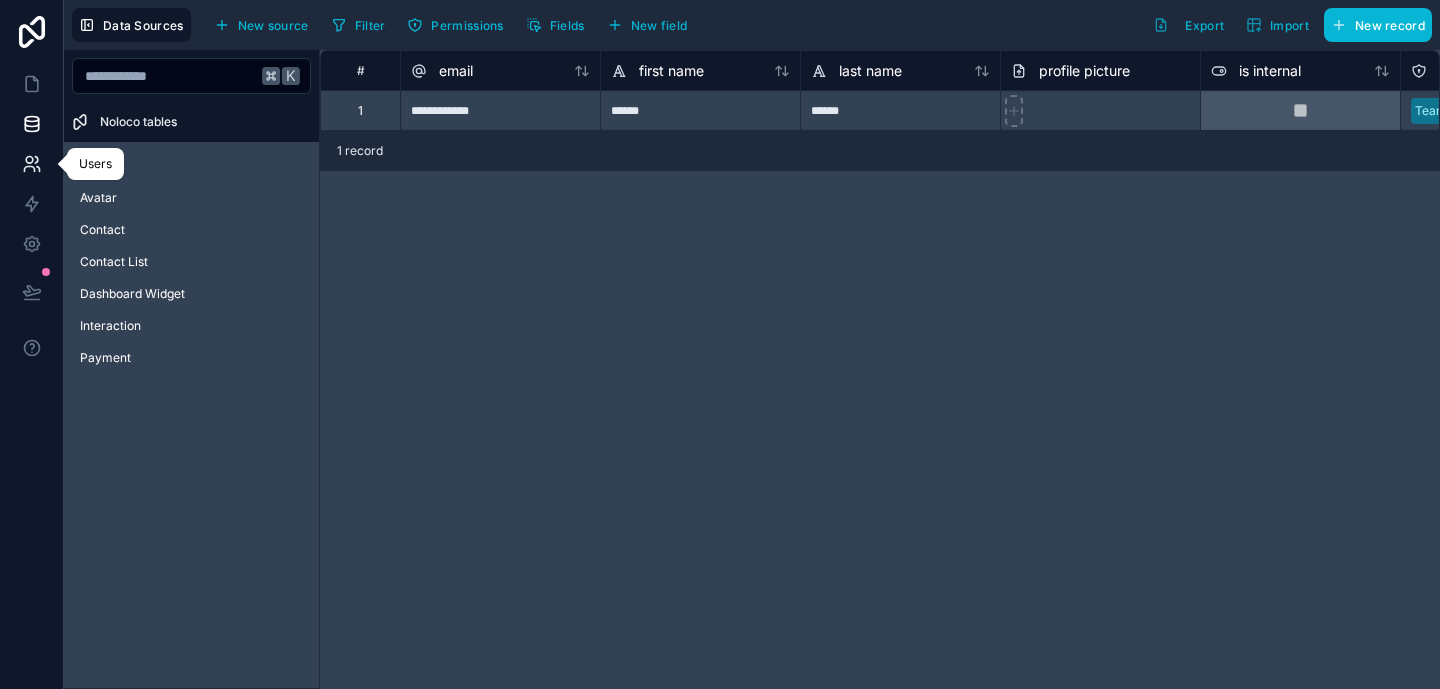 click at bounding box center (31, 164) 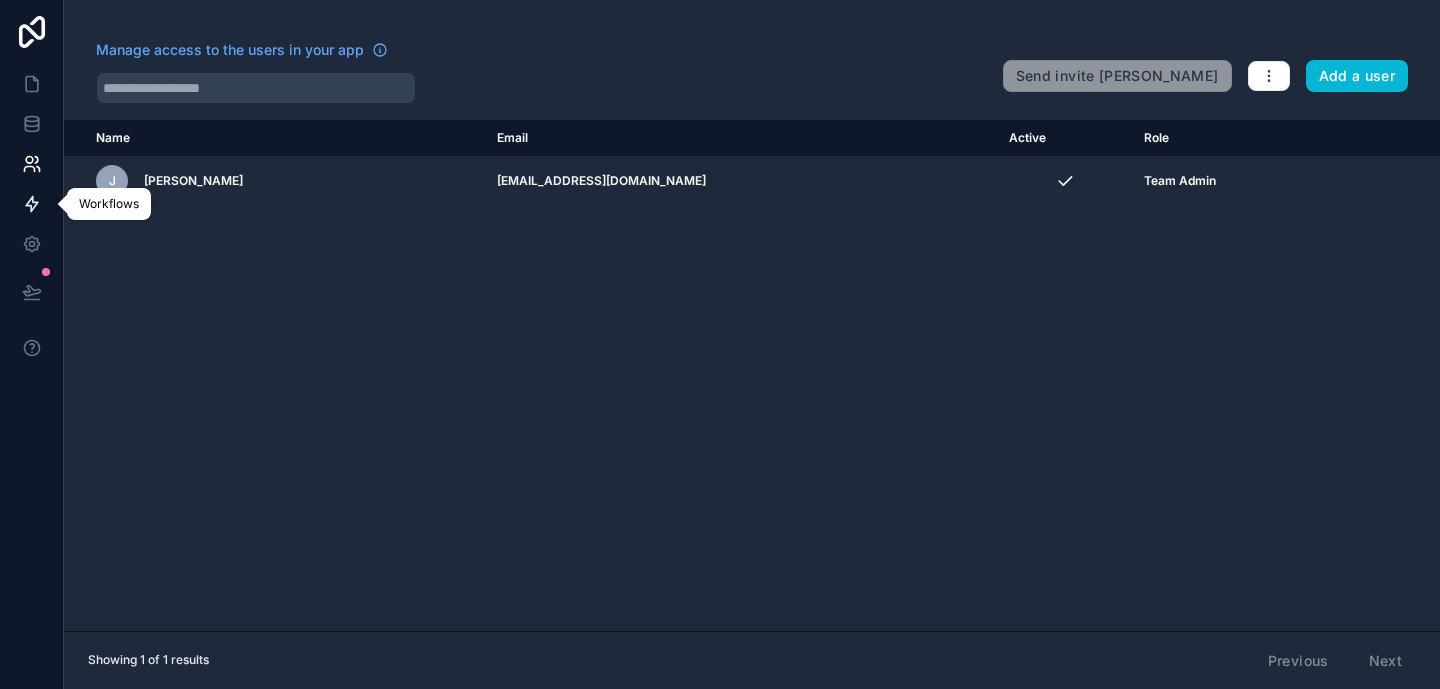 click 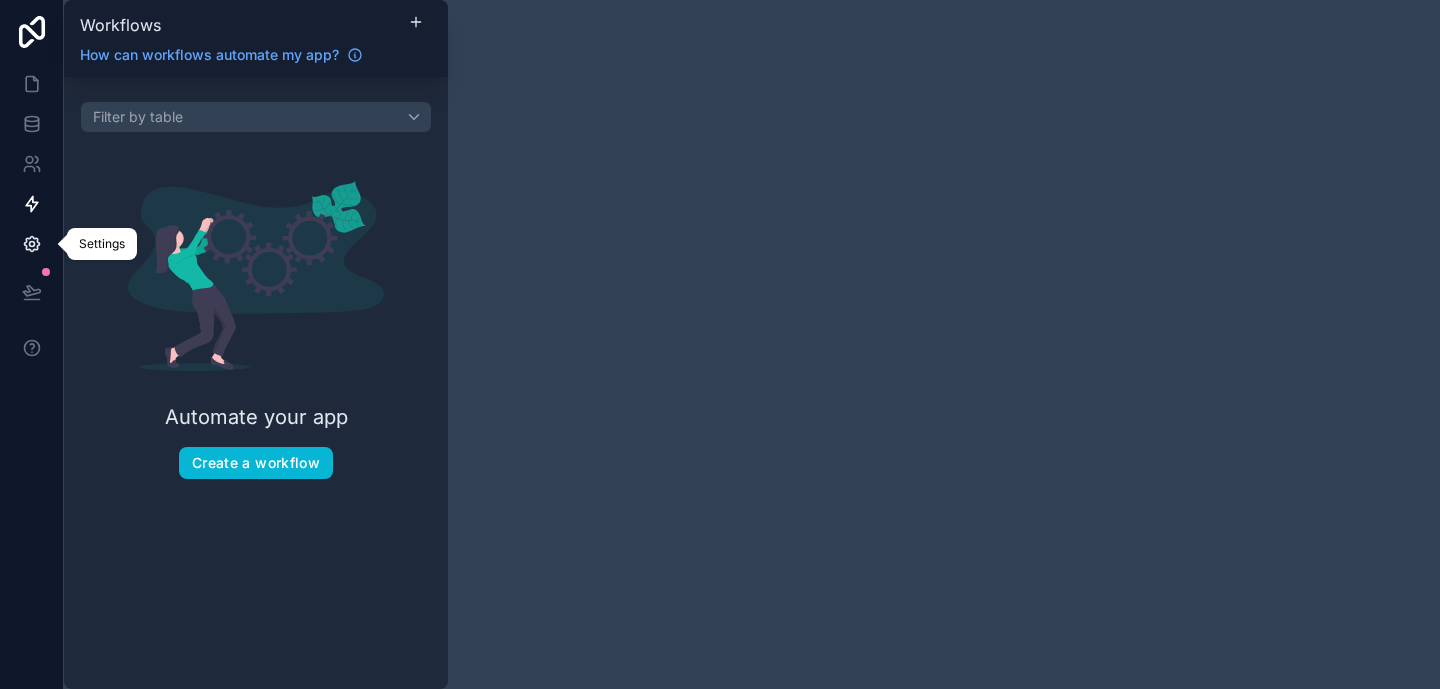 click 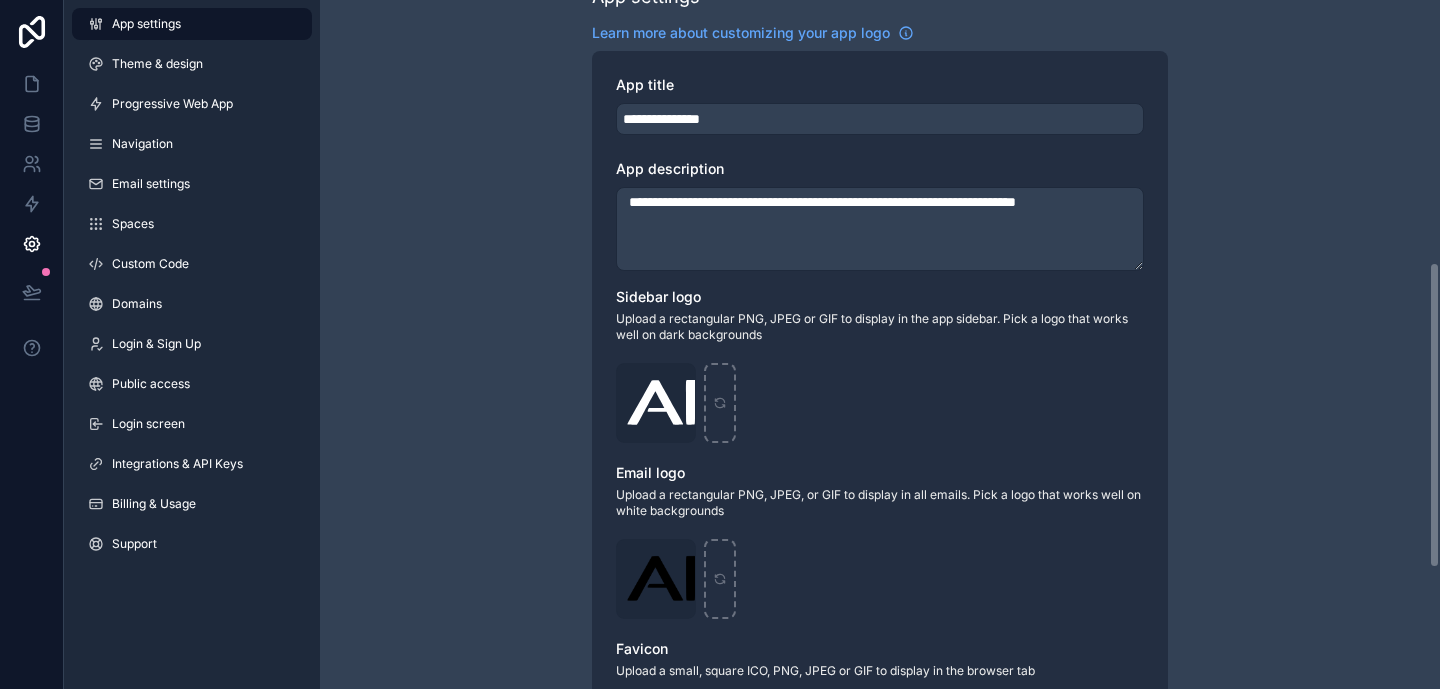 scroll, scrollTop: 0, scrollLeft: 0, axis: both 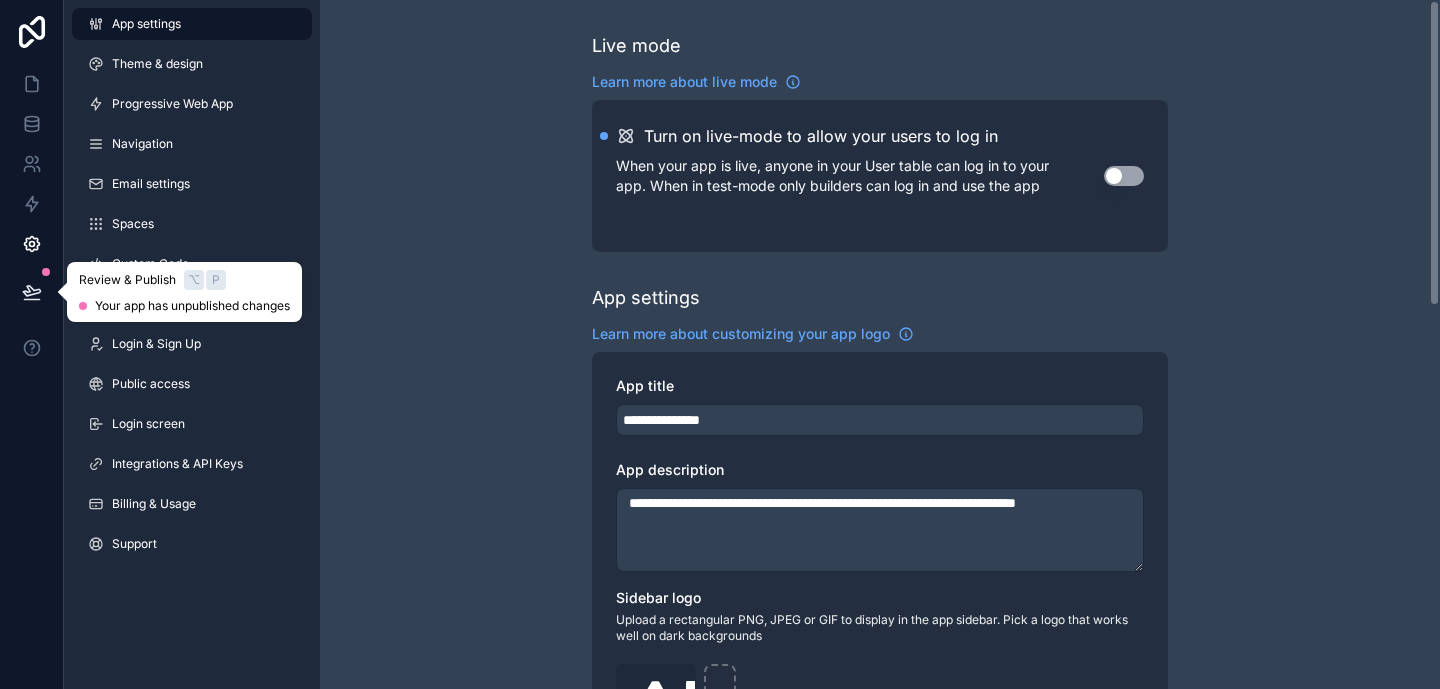 click 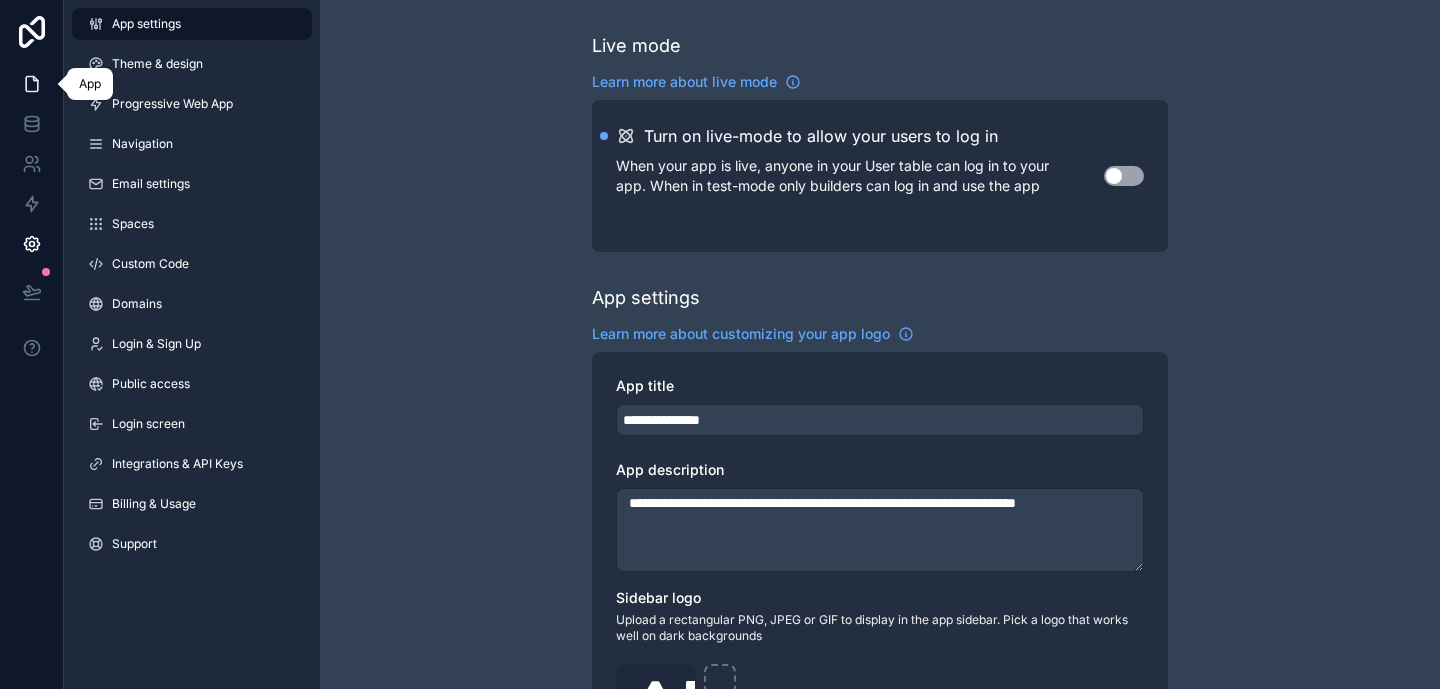 click 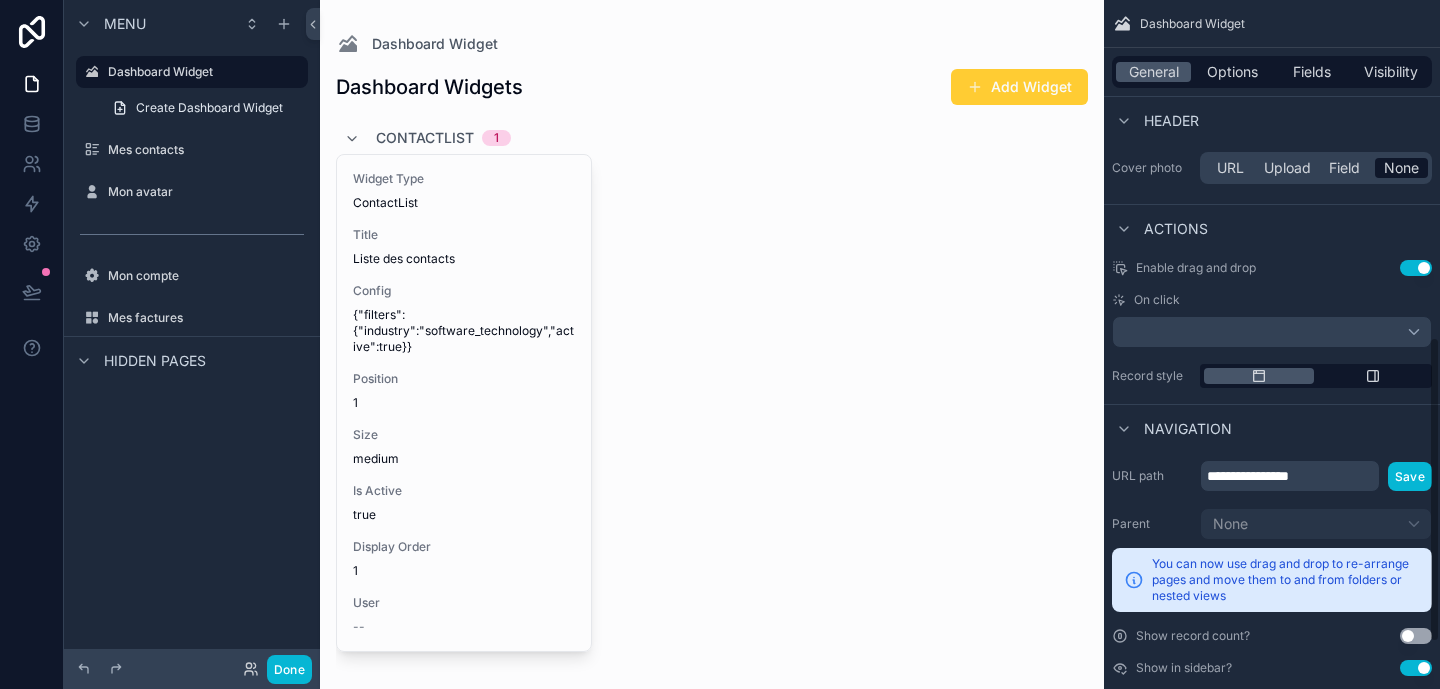 scroll, scrollTop: 867, scrollLeft: 0, axis: vertical 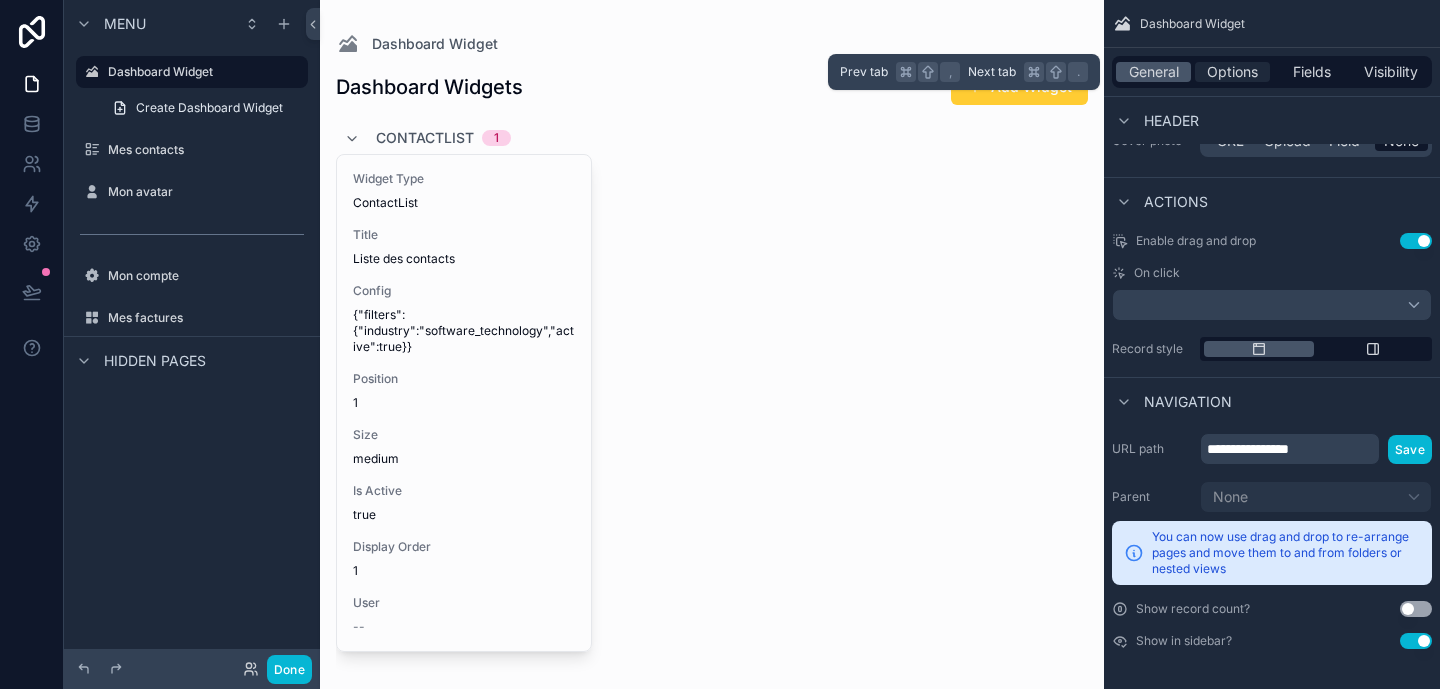 click on "Options" at bounding box center (1232, 72) 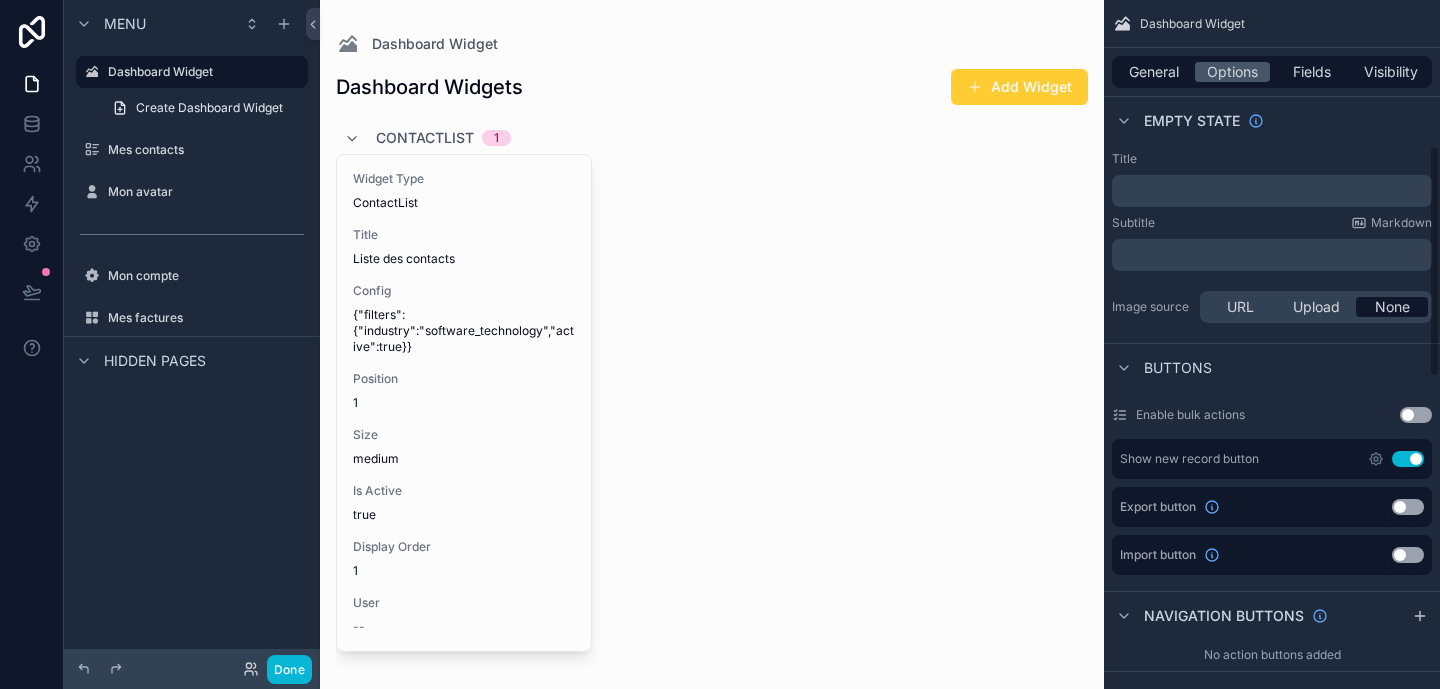 scroll, scrollTop: 0, scrollLeft: 0, axis: both 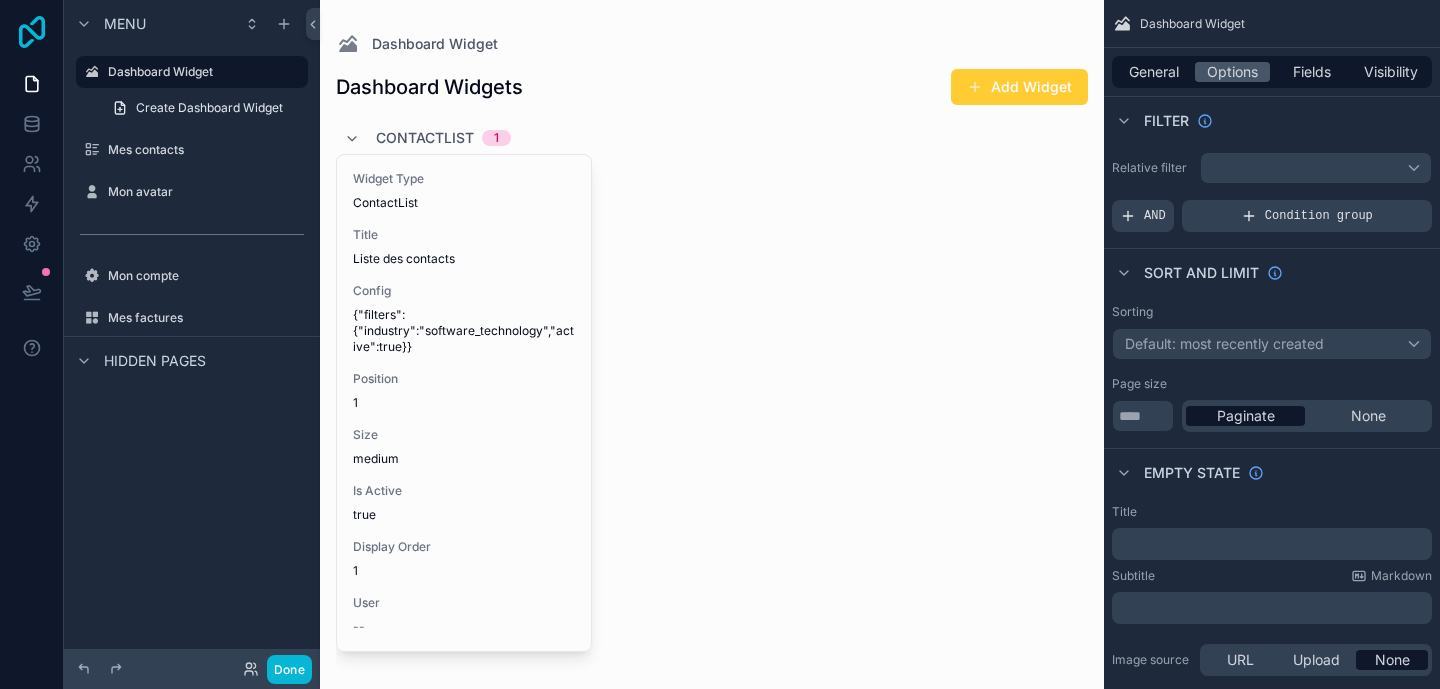 click 